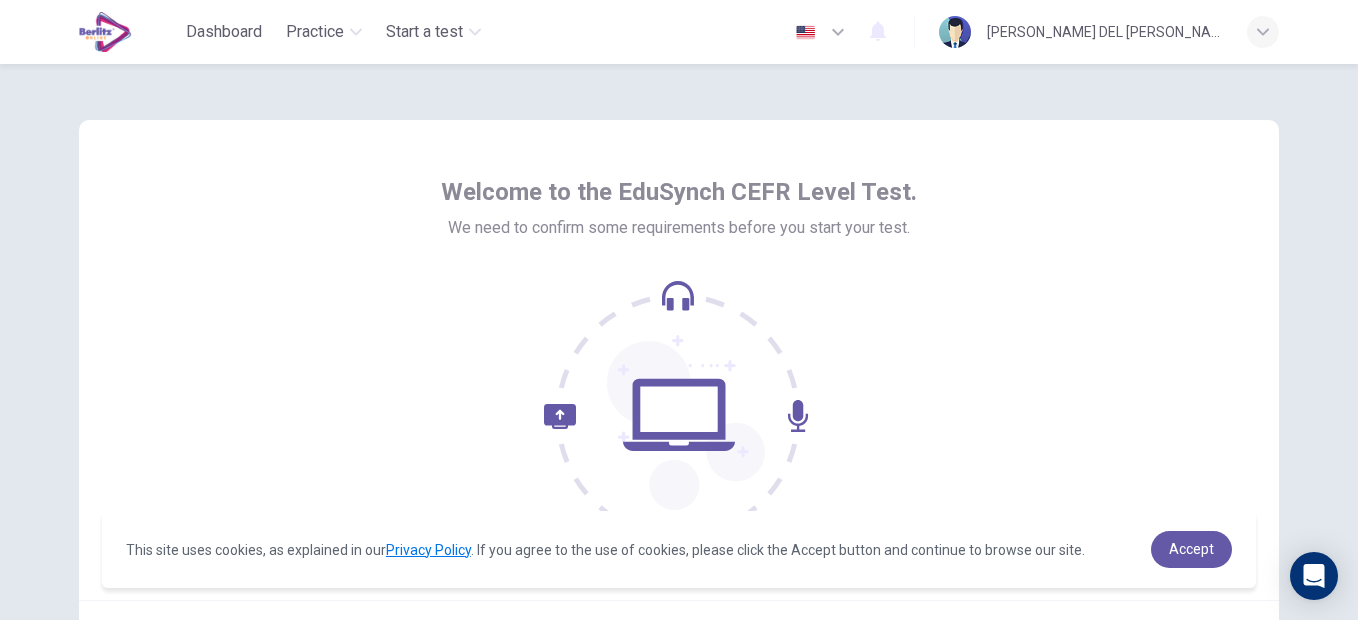 scroll, scrollTop: 0, scrollLeft: 0, axis: both 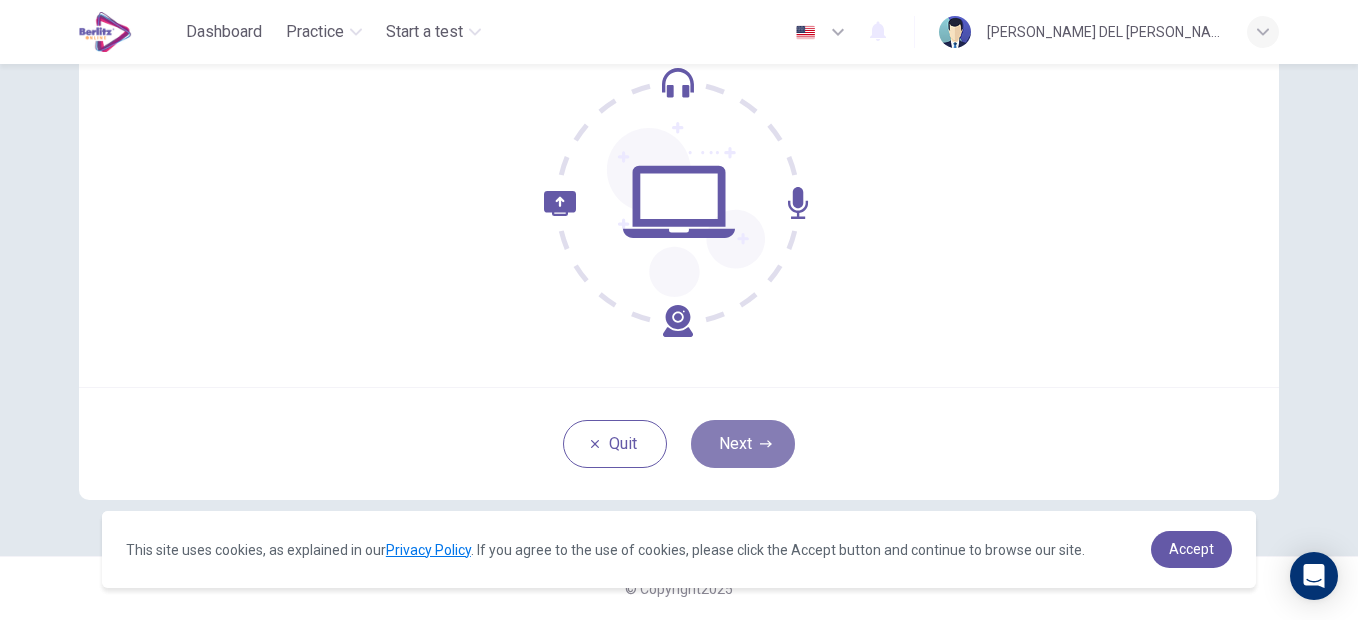 click on "Next" at bounding box center (743, 444) 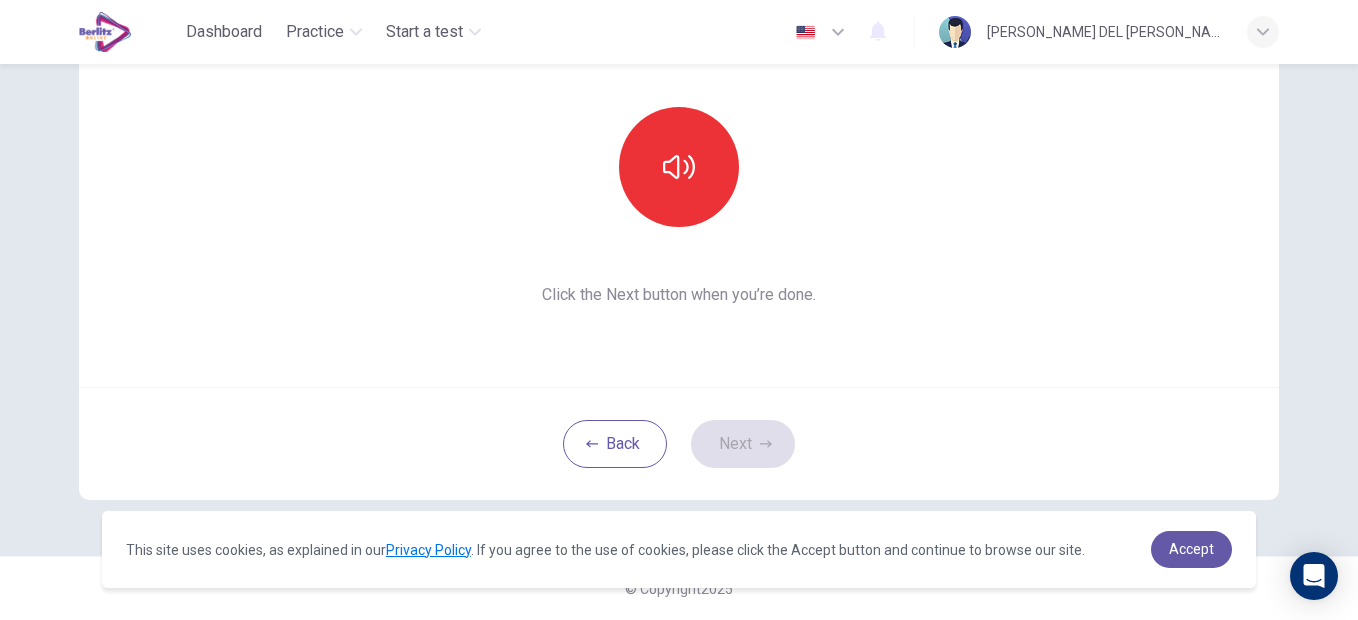 scroll, scrollTop: 3, scrollLeft: 0, axis: vertical 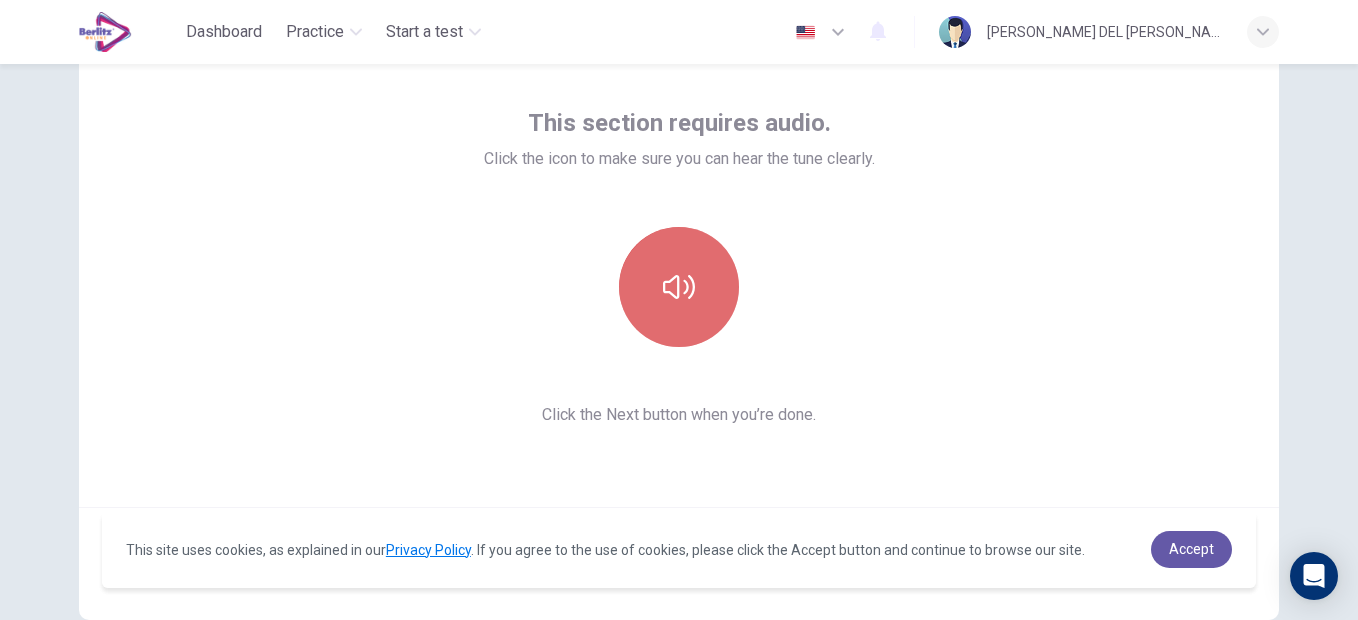 click at bounding box center [679, 287] 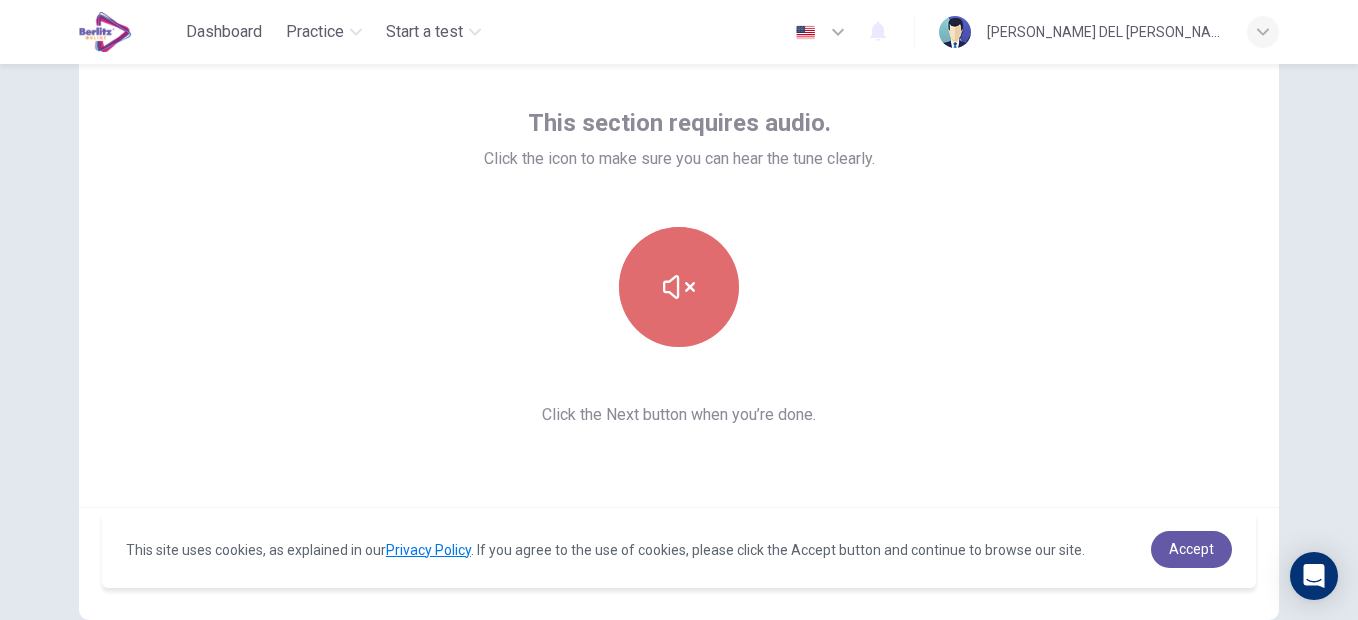 click at bounding box center (679, 287) 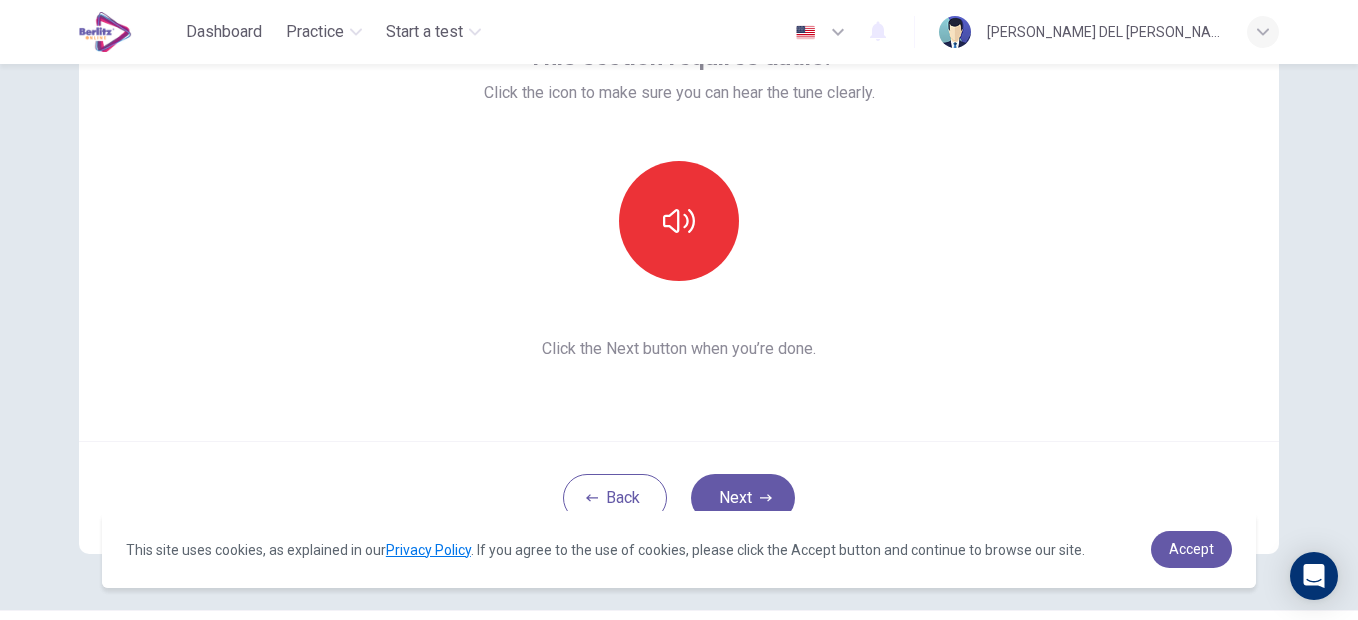 scroll, scrollTop: 137, scrollLeft: 0, axis: vertical 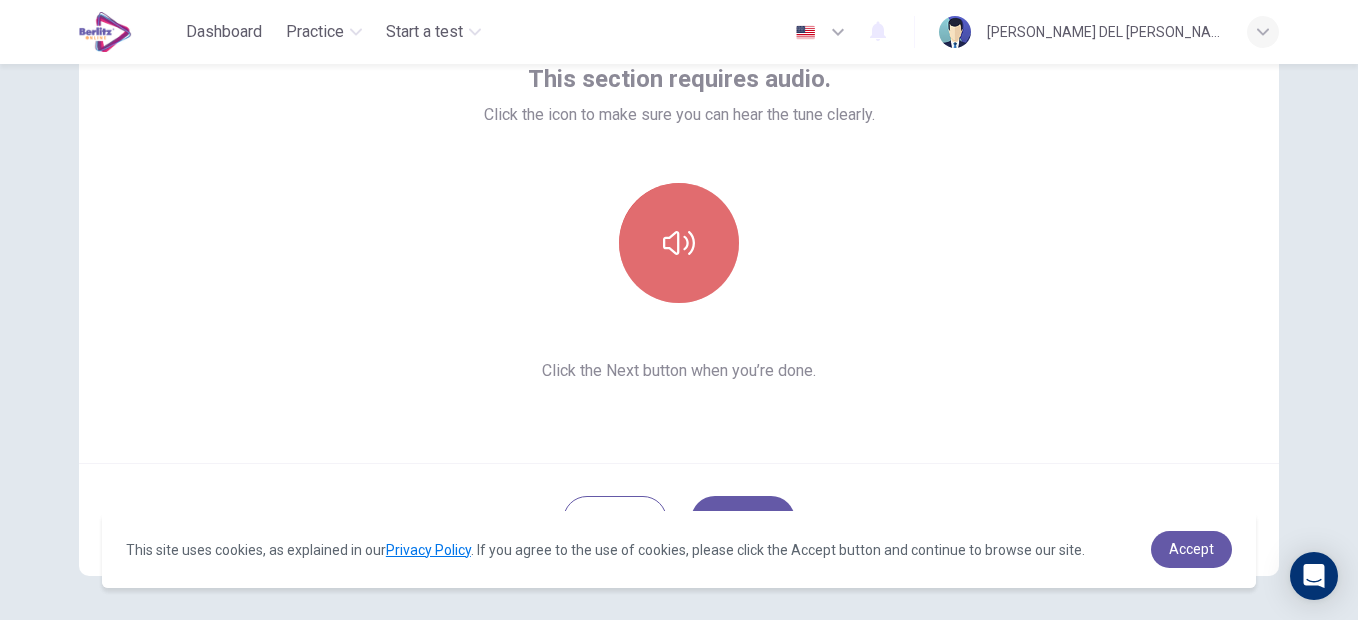 click 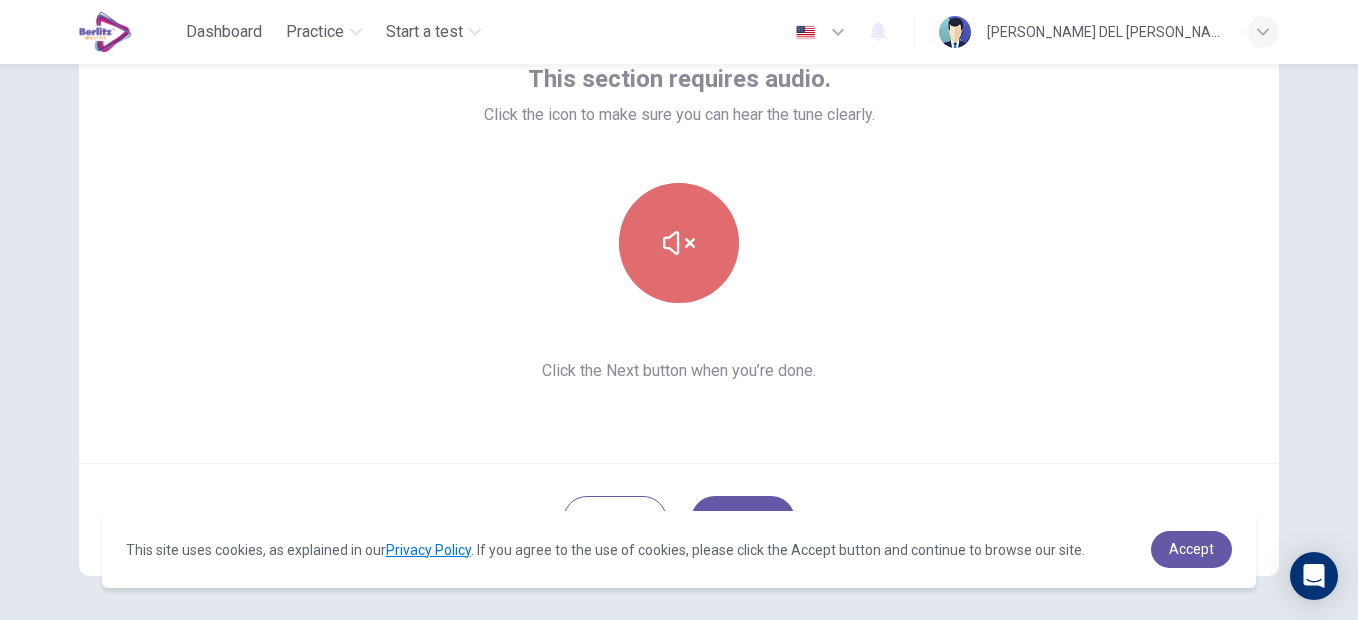 click at bounding box center (679, 243) 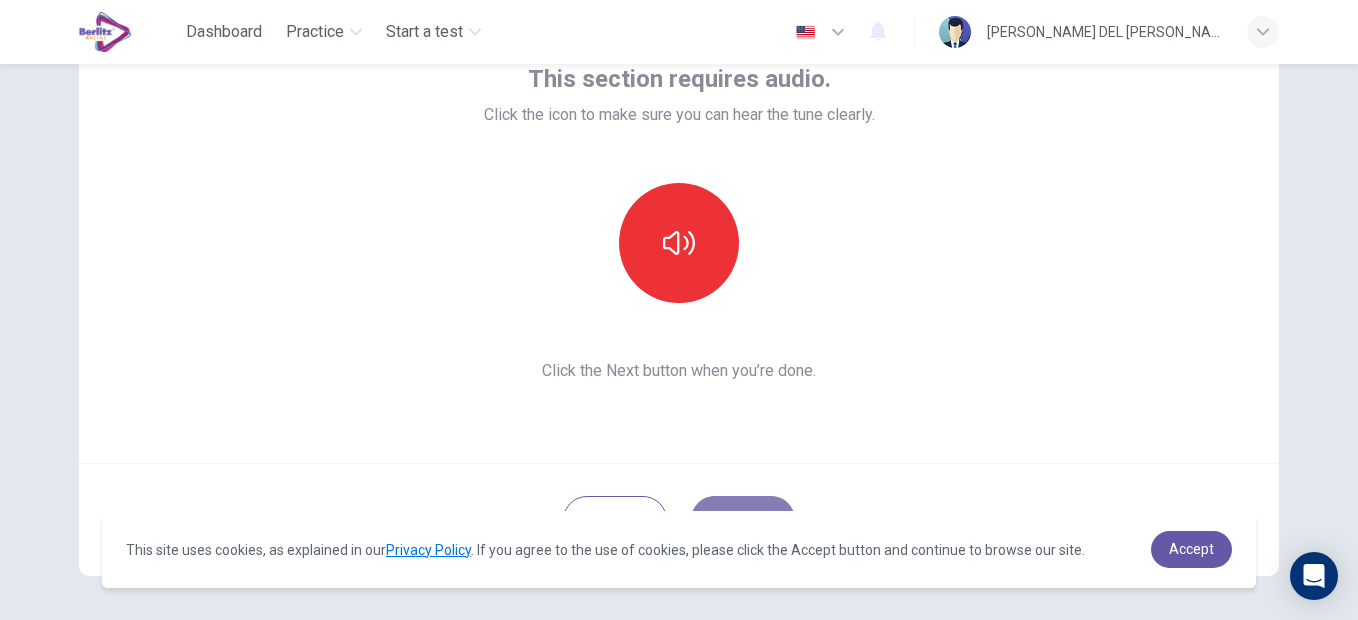 click on "Next" at bounding box center [743, 520] 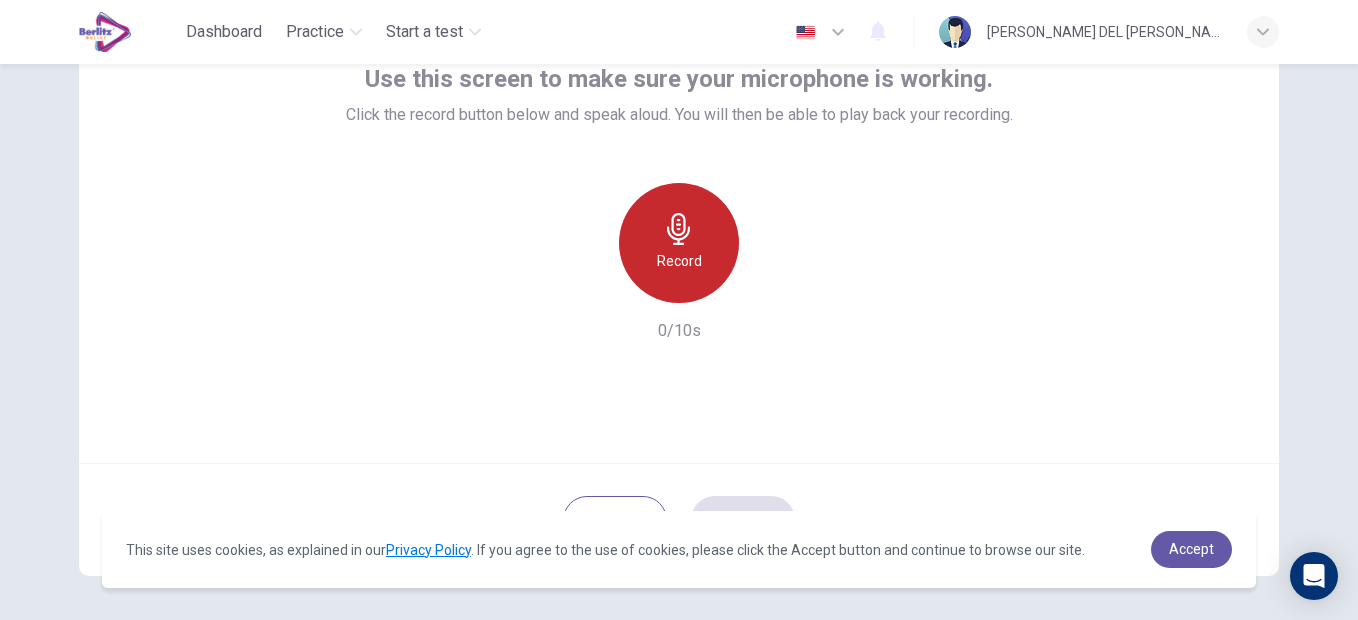 click on "Record" at bounding box center (679, 243) 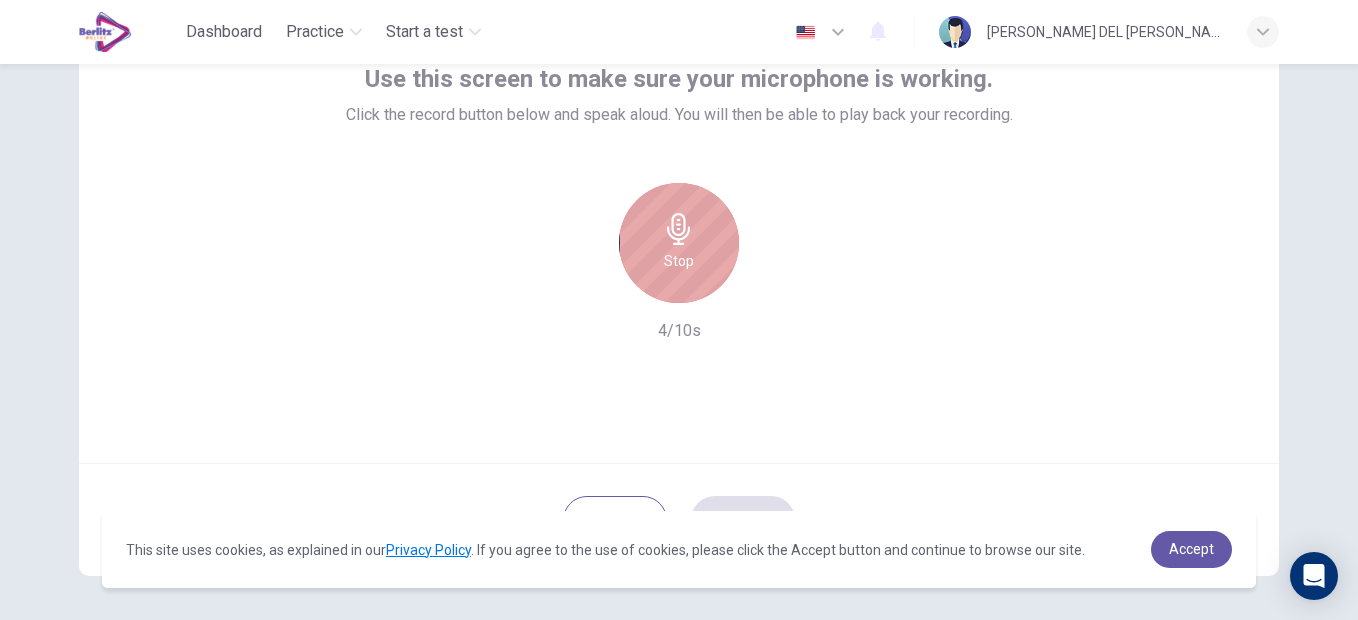 click 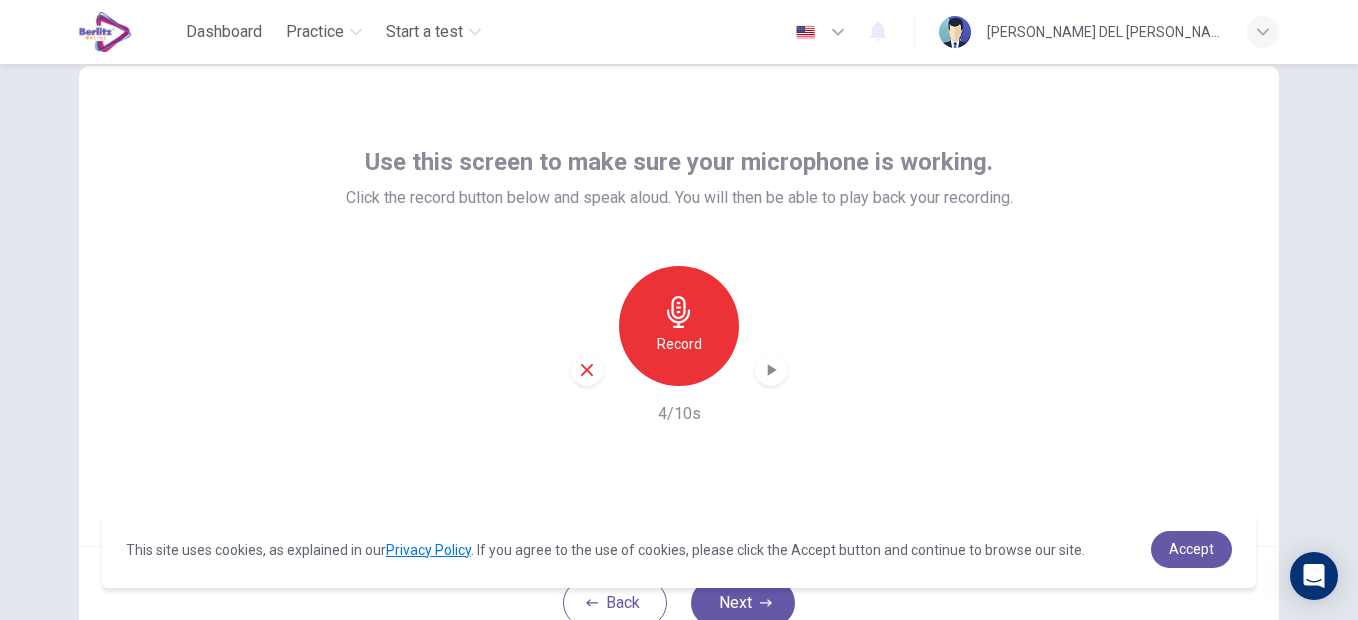 scroll, scrollTop: 51, scrollLeft: 0, axis: vertical 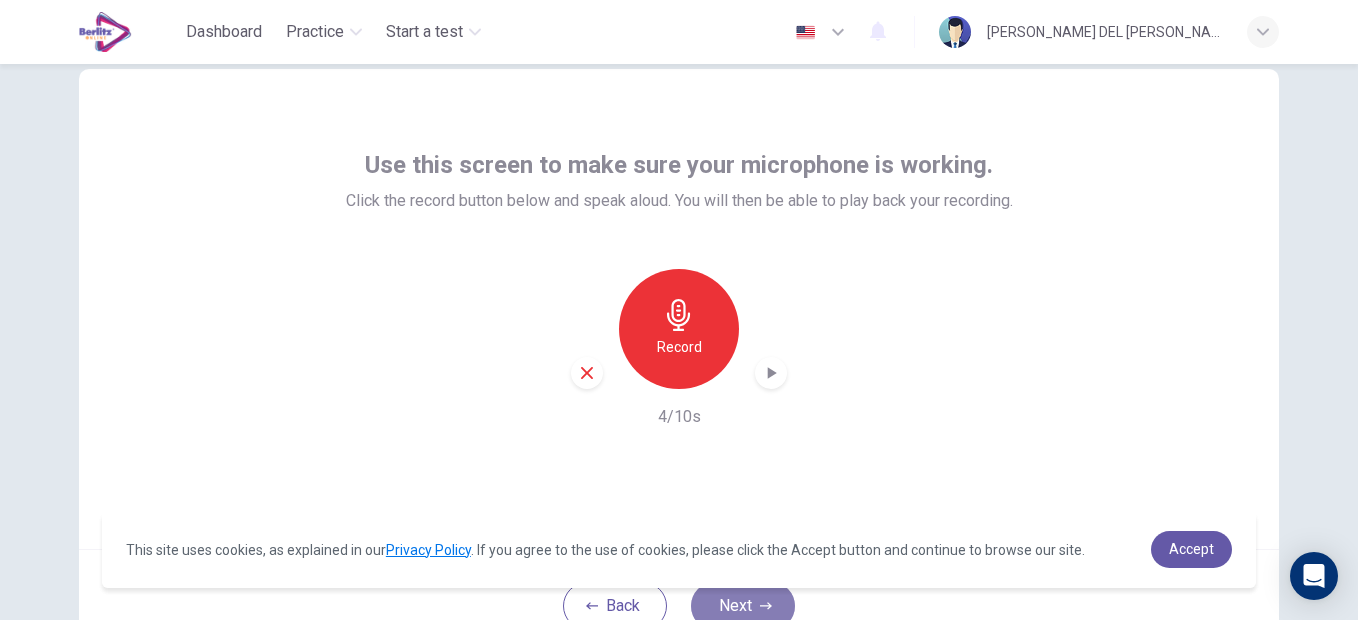 click on "Next" at bounding box center [743, 606] 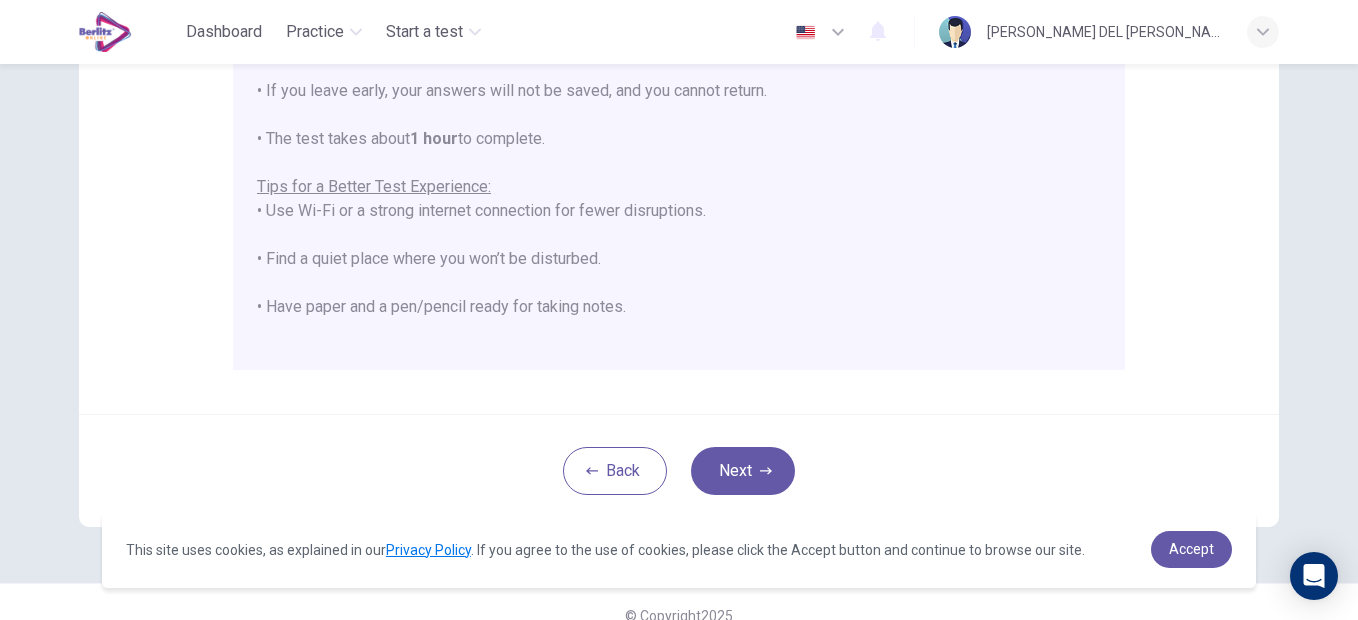 scroll, scrollTop: 492, scrollLeft: 0, axis: vertical 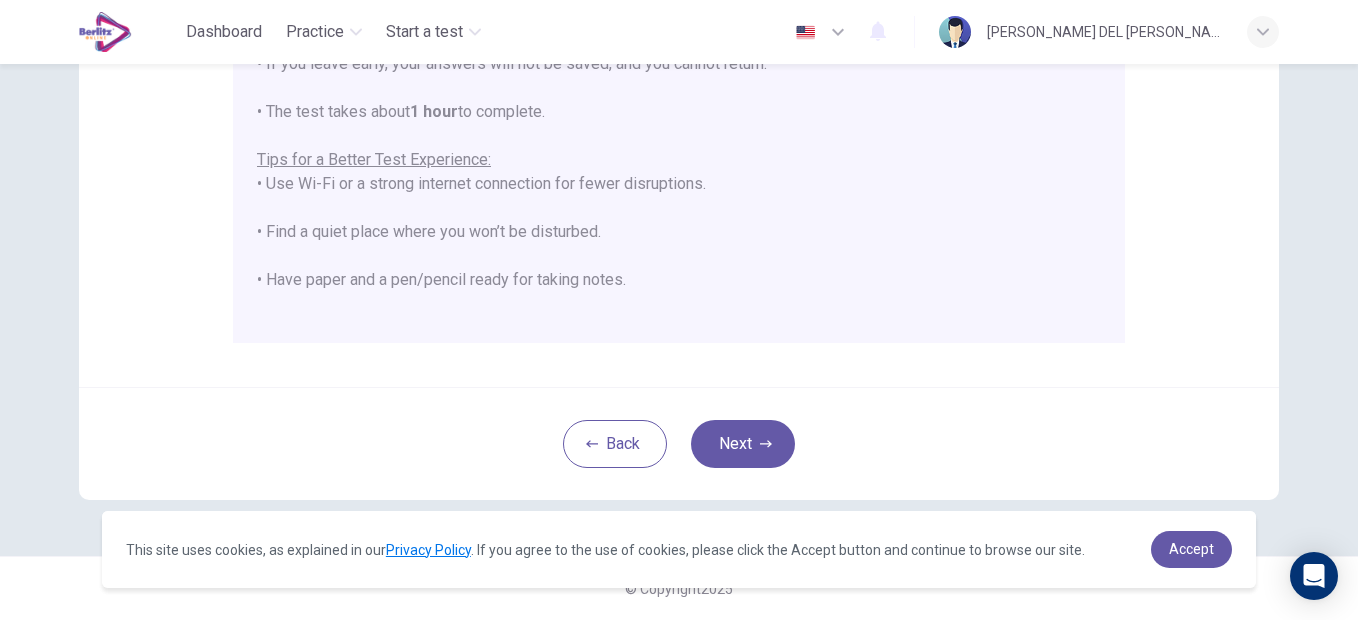 click on "Back Next" at bounding box center [679, 443] 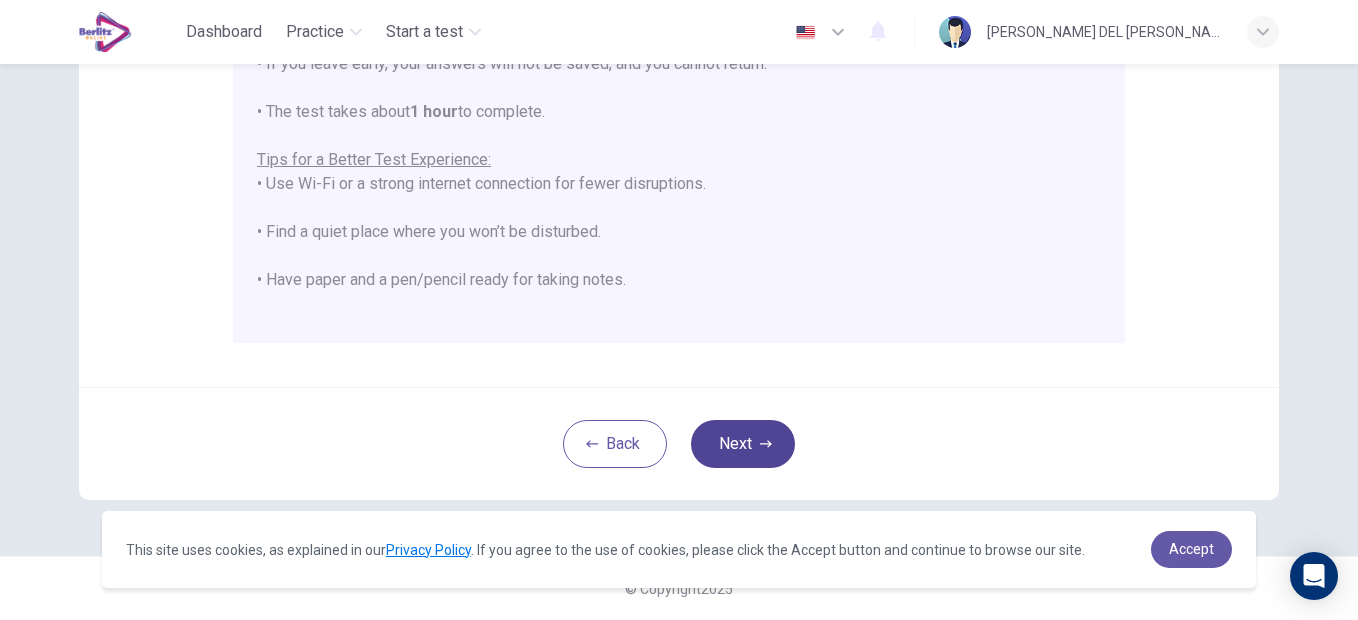 click 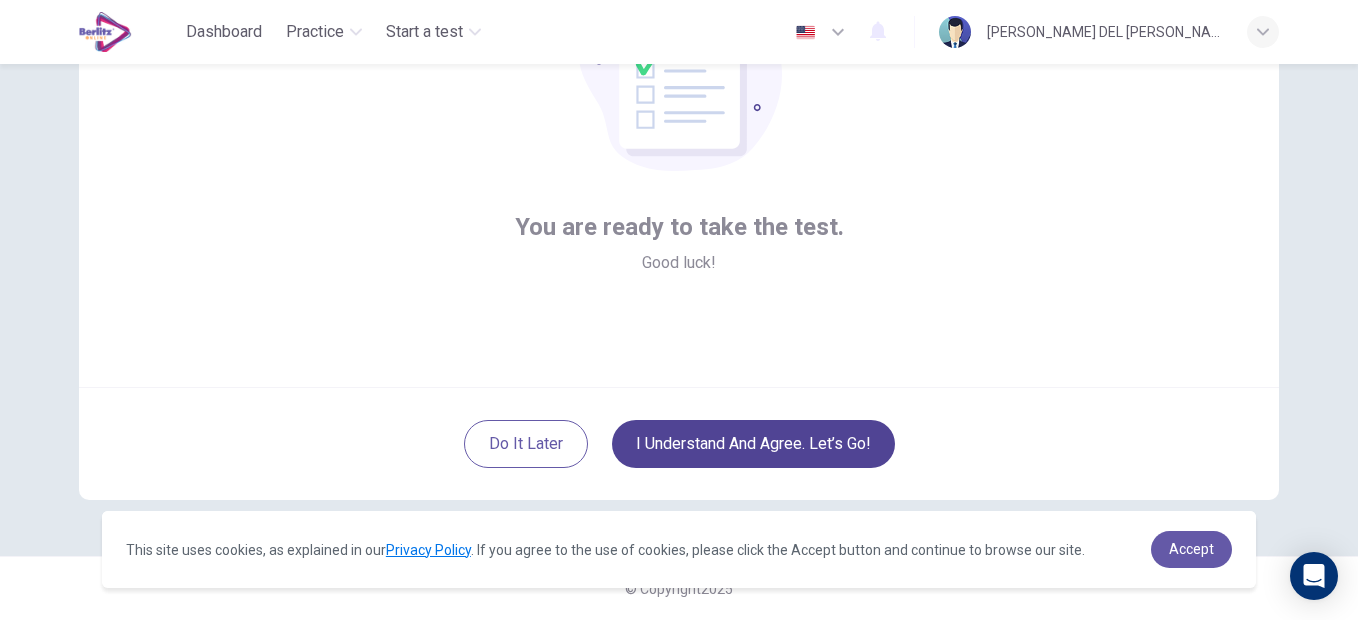scroll, scrollTop: 213, scrollLeft: 0, axis: vertical 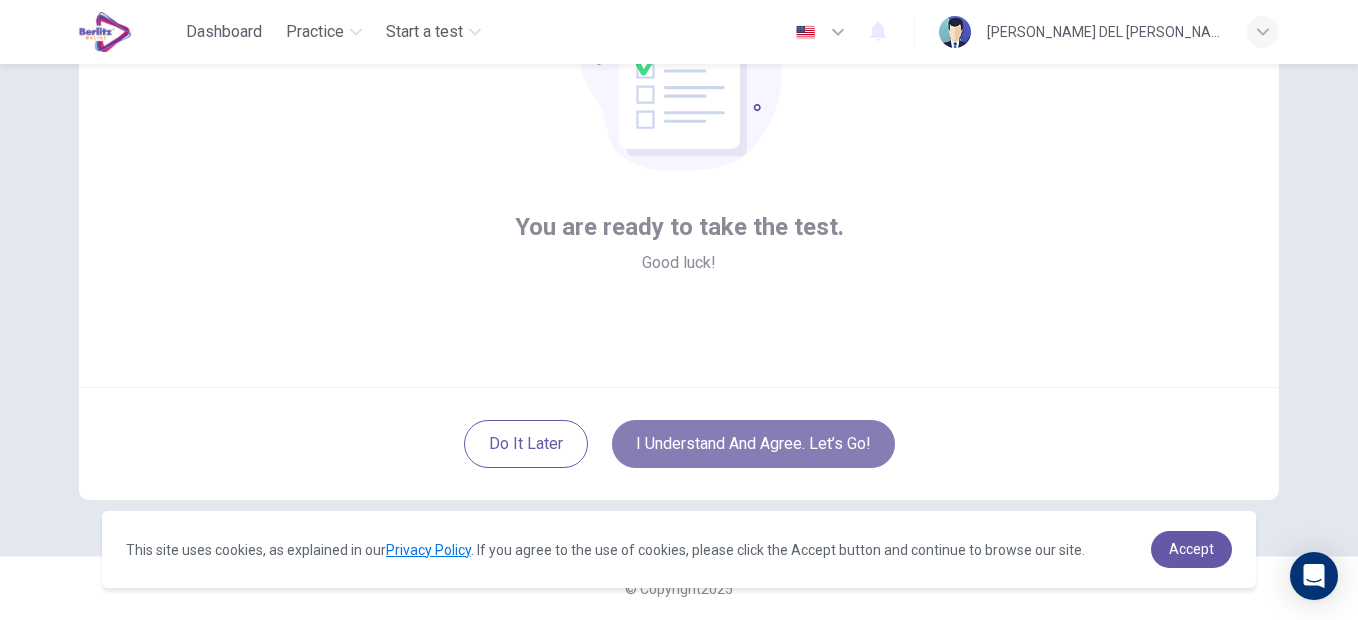 click on "I understand and agree. Let’s go!" at bounding box center (753, 444) 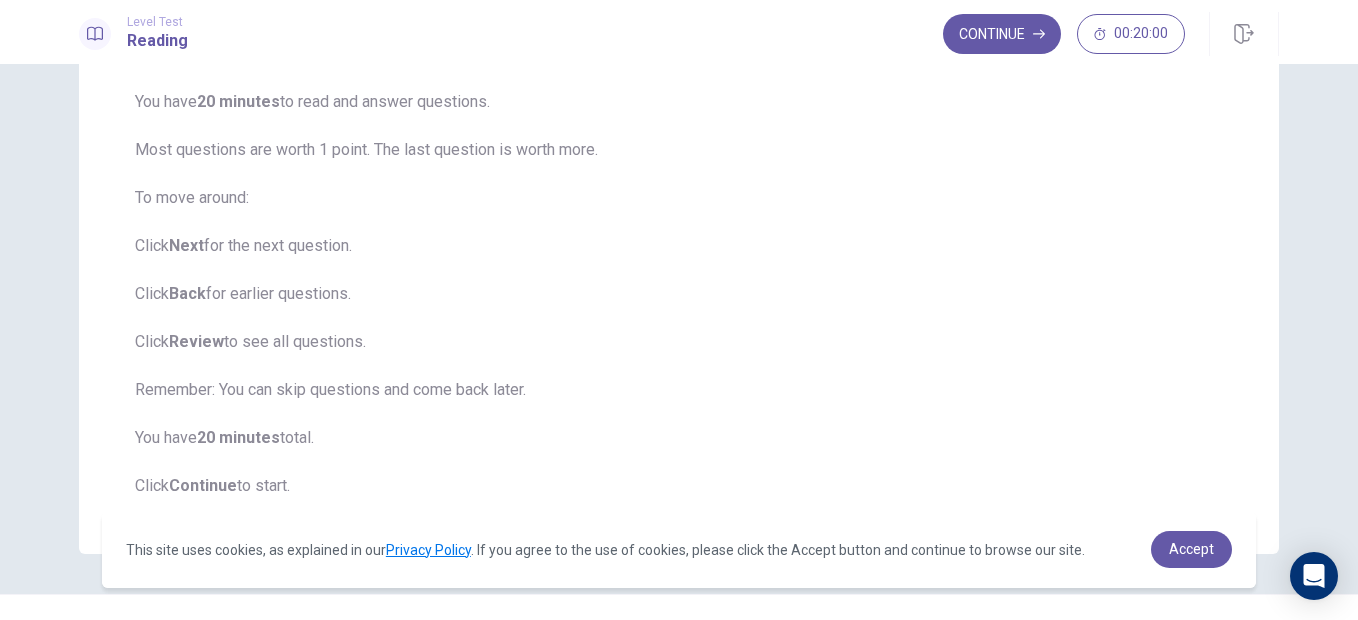 scroll, scrollTop: 236, scrollLeft: 0, axis: vertical 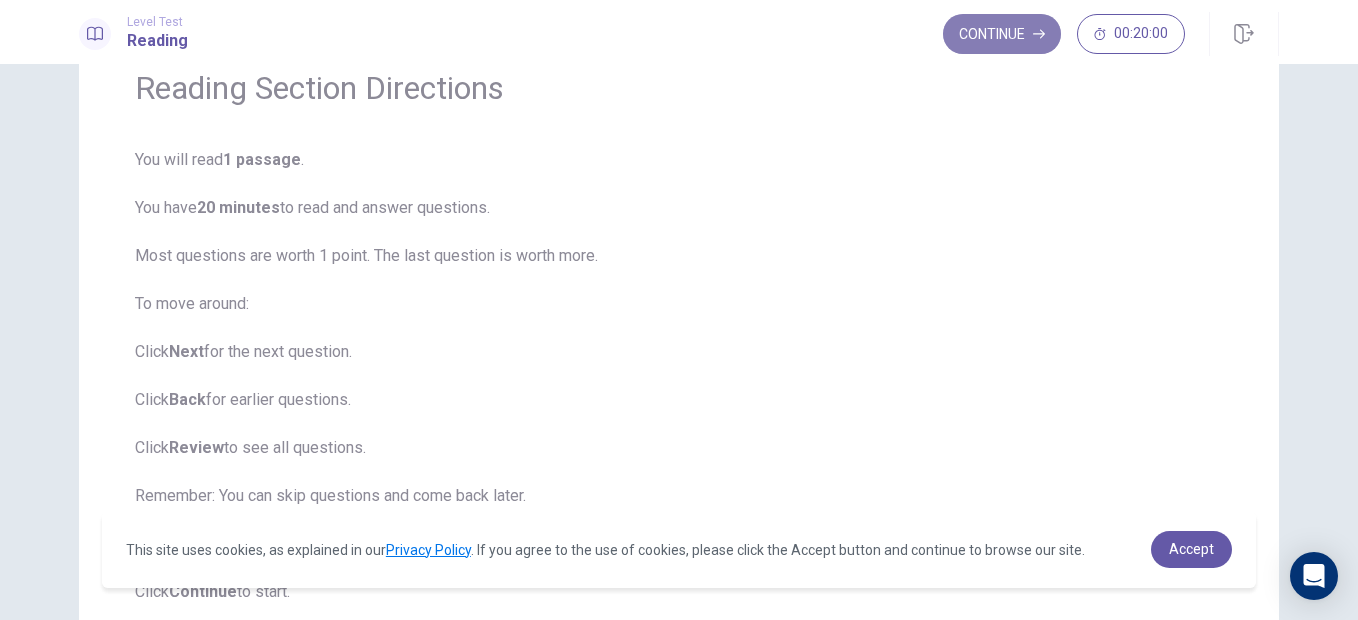 click on "Continue" at bounding box center [1002, 34] 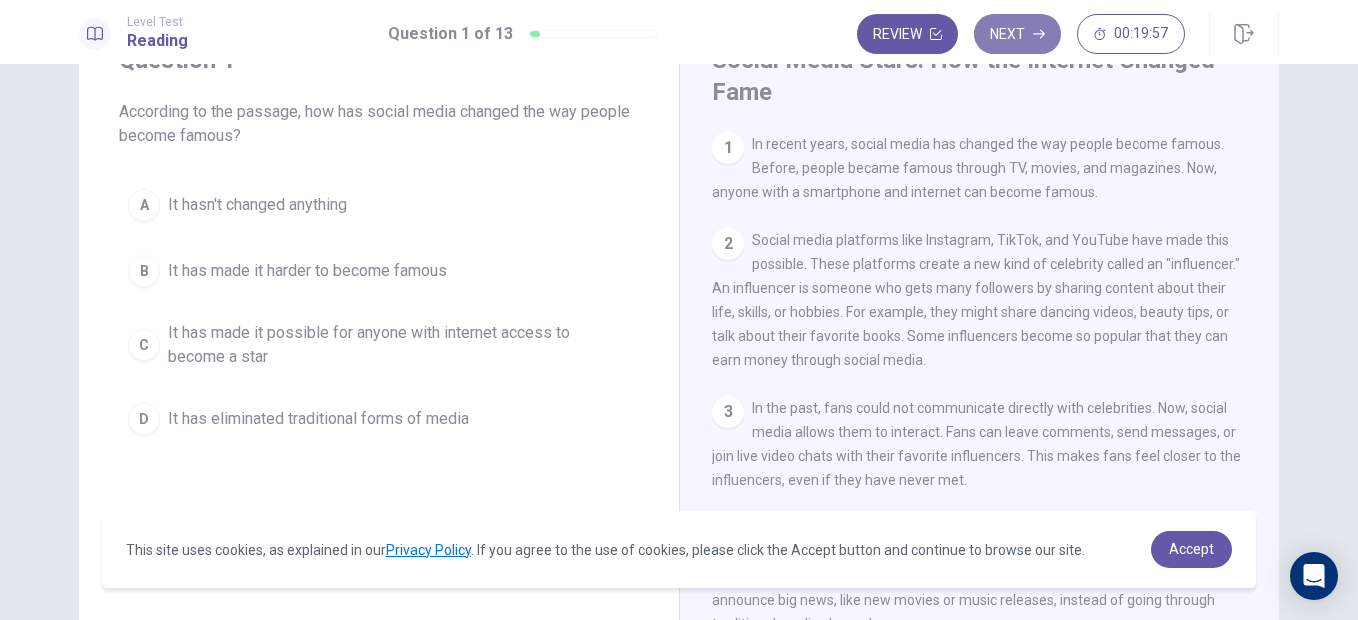 click on "Next" at bounding box center [1017, 34] 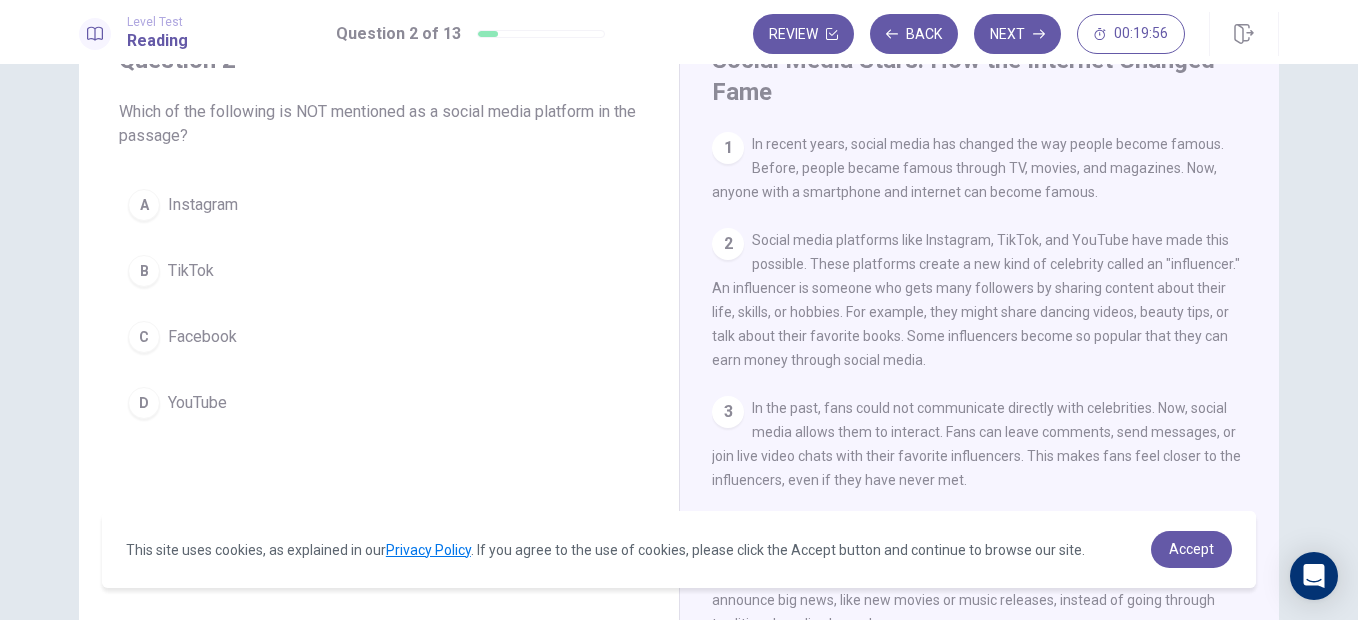 click on "A Instagram B TikTok C Facebook
D YouTube" at bounding box center (379, 304) 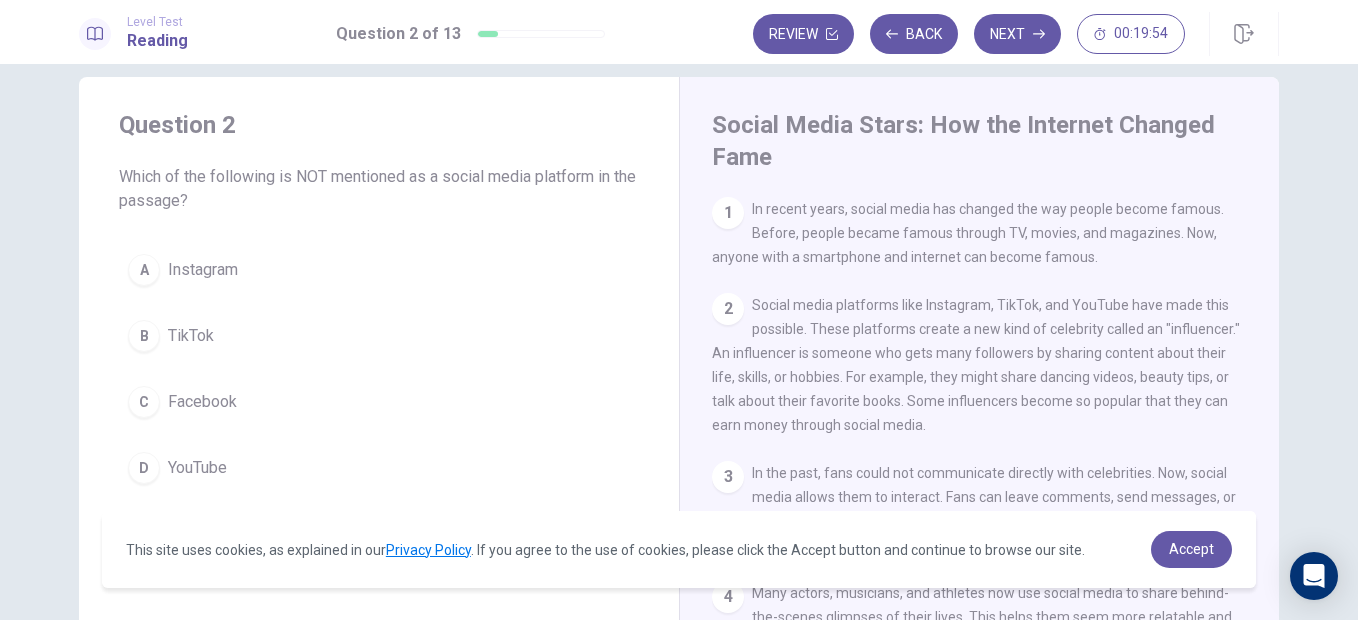 scroll, scrollTop: 0, scrollLeft: 0, axis: both 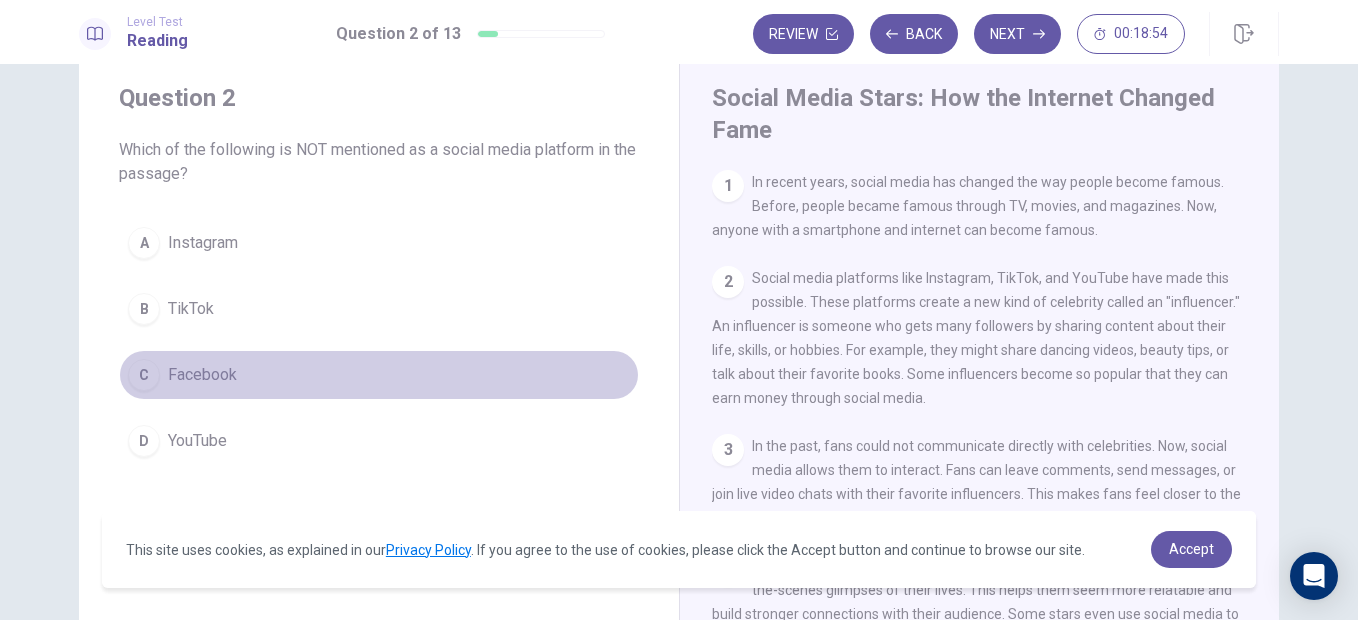 click on "C" at bounding box center (144, 375) 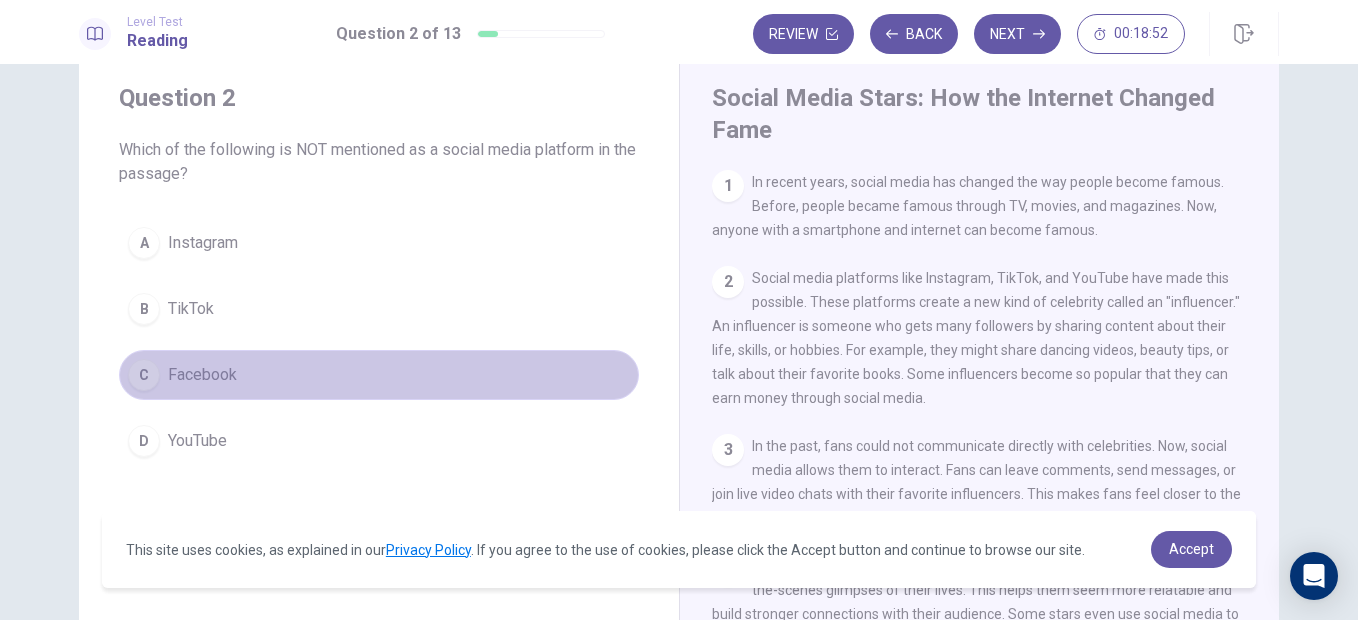 click on "C Facebook" at bounding box center (379, 375) 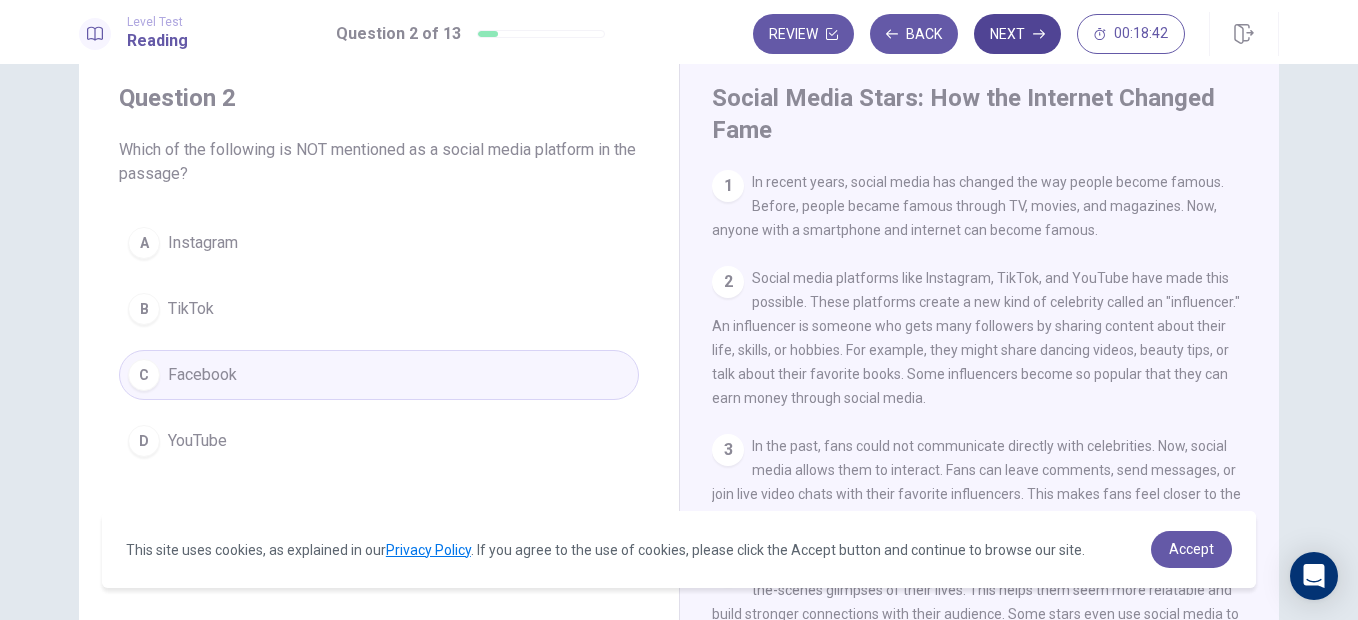 click on "Next" at bounding box center [1017, 34] 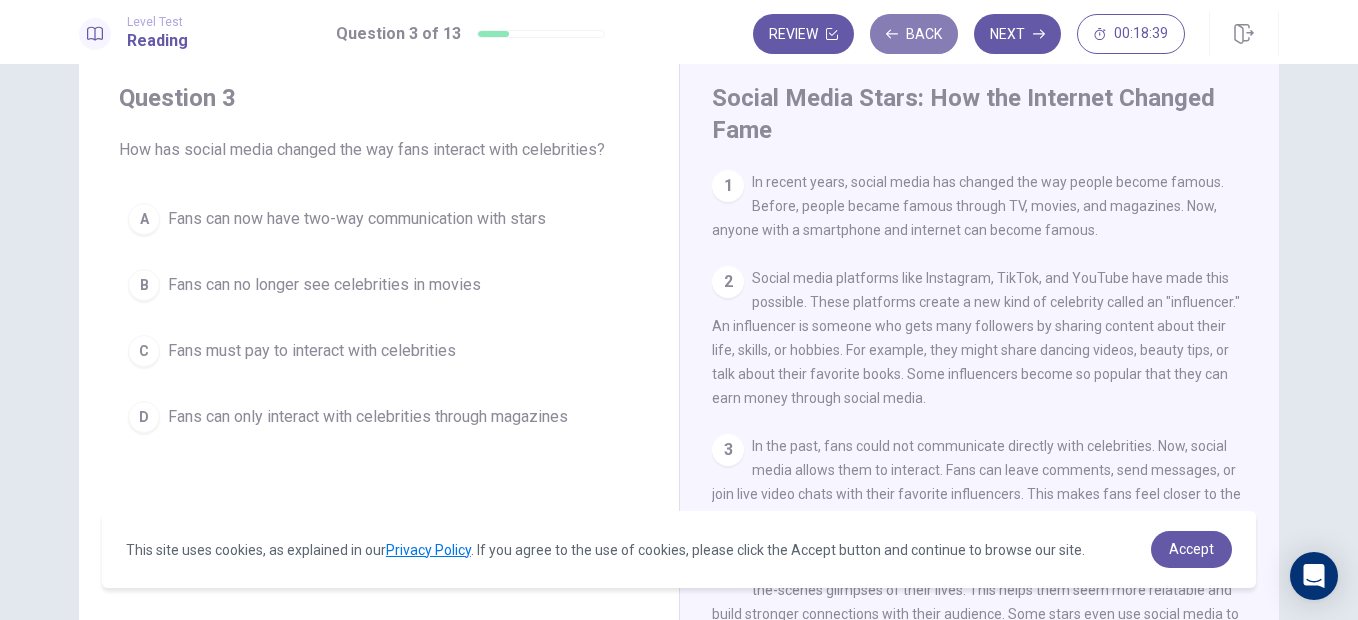 click on "Back" at bounding box center (914, 34) 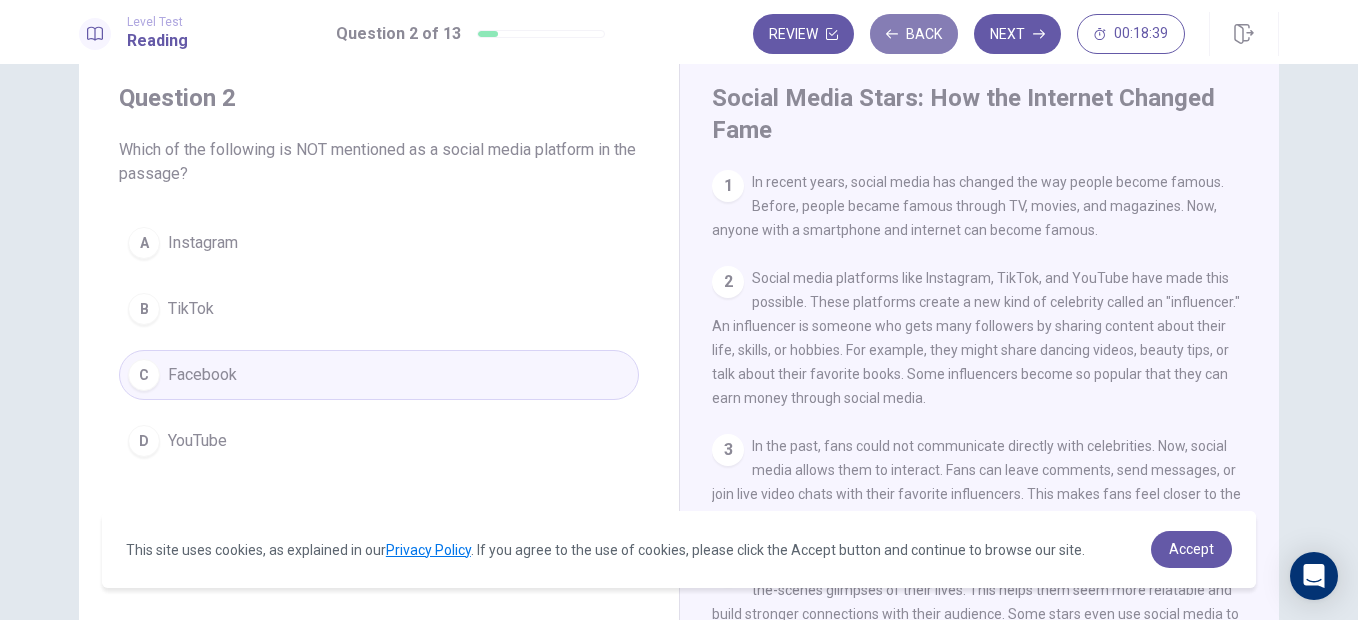 click on "Back" at bounding box center [914, 34] 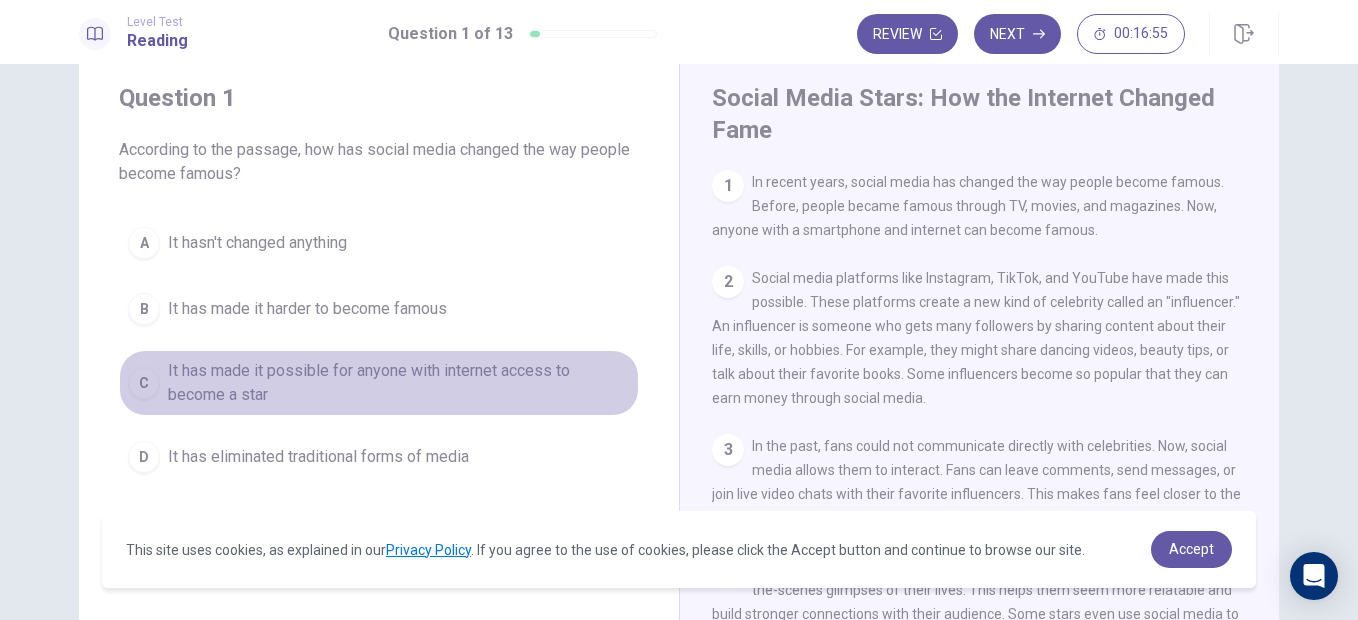 click on "It has made it possible for anyone with internet access to become a star" at bounding box center (399, 383) 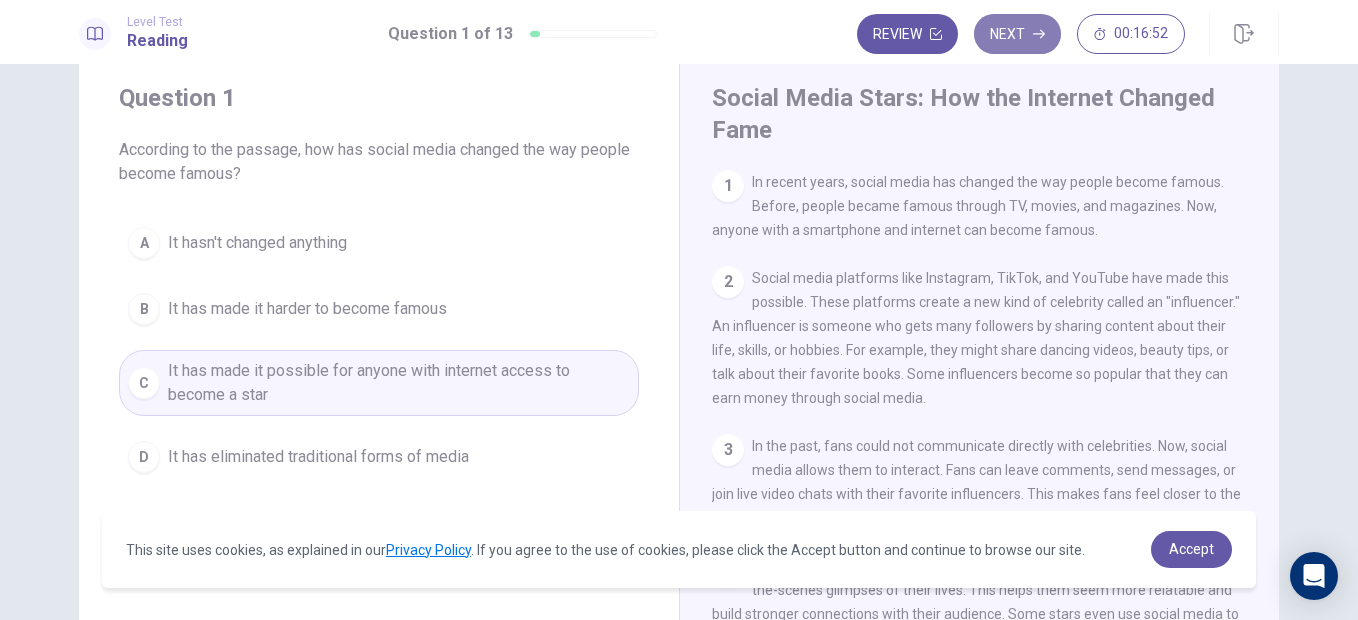 click 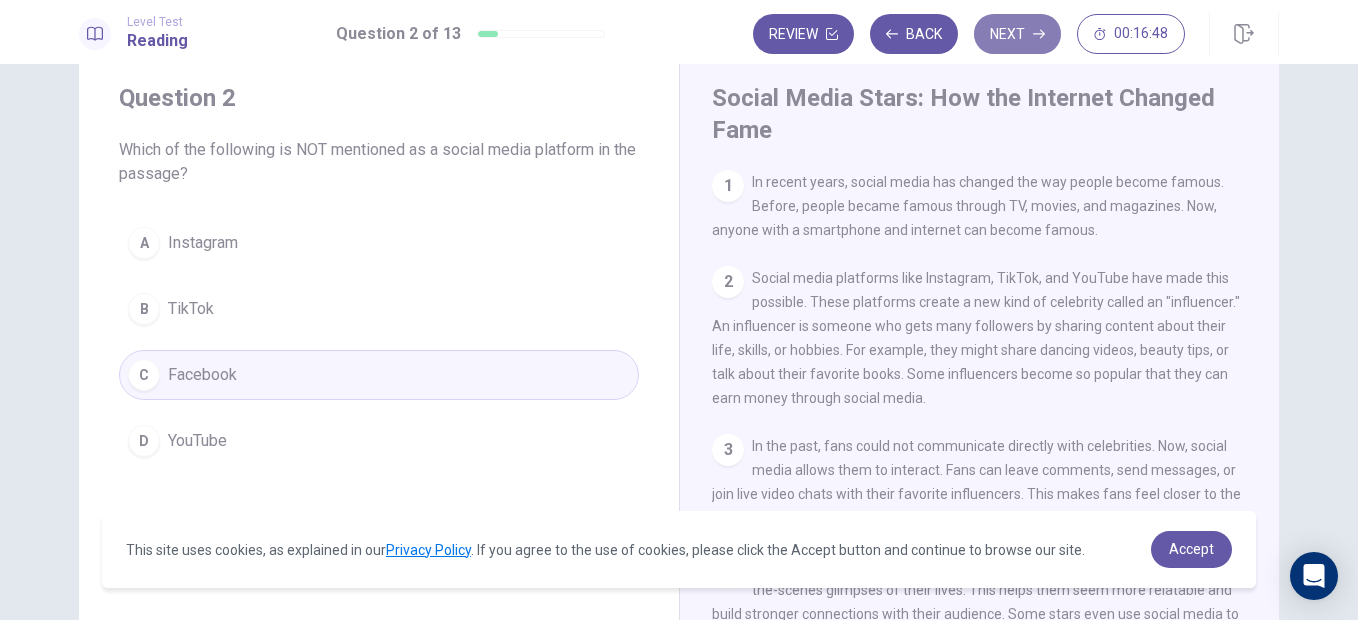 click on "Next" at bounding box center (1017, 34) 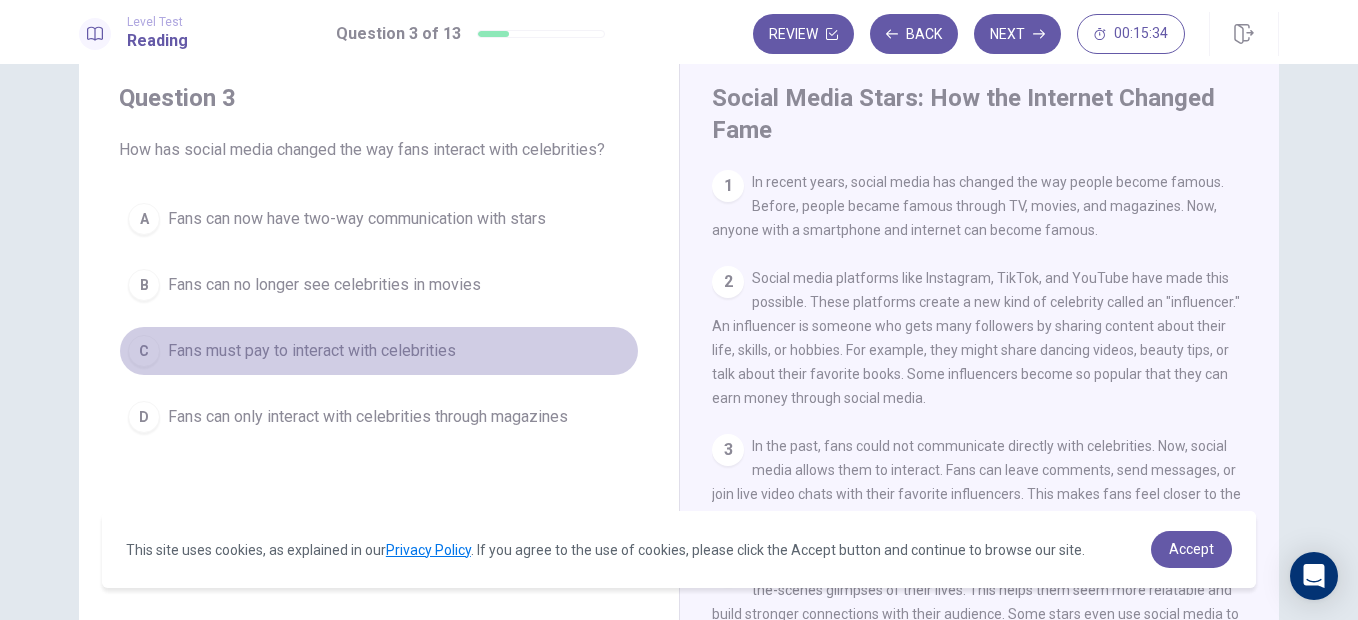 click on "Fans must pay to interact with celebrities" at bounding box center (312, 351) 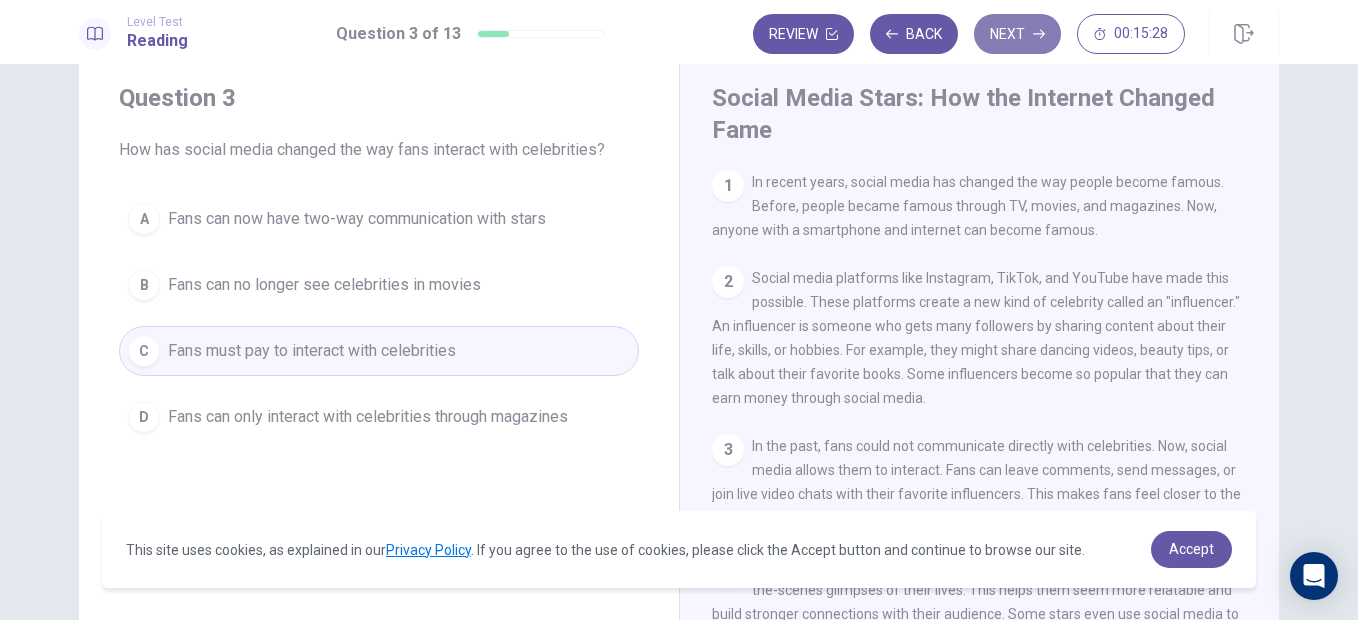 click on "Next" at bounding box center (1017, 34) 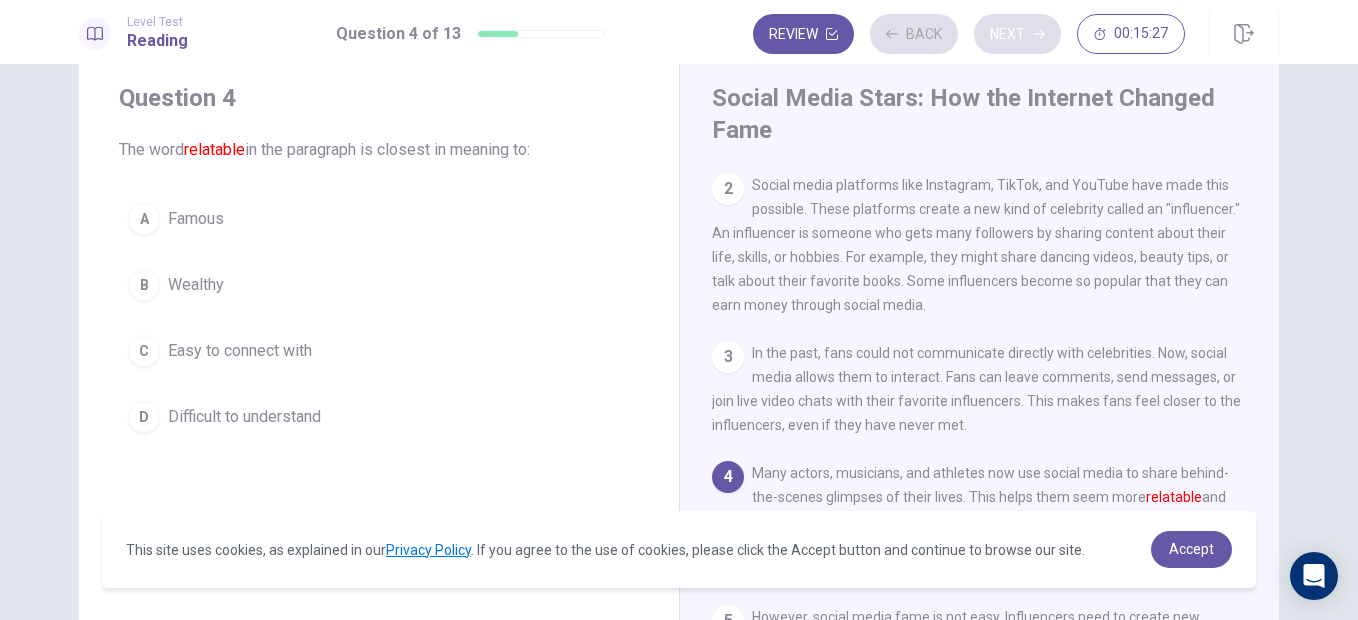 scroll, scrollTop: 147, scrollLeft: 0, axis: vertical 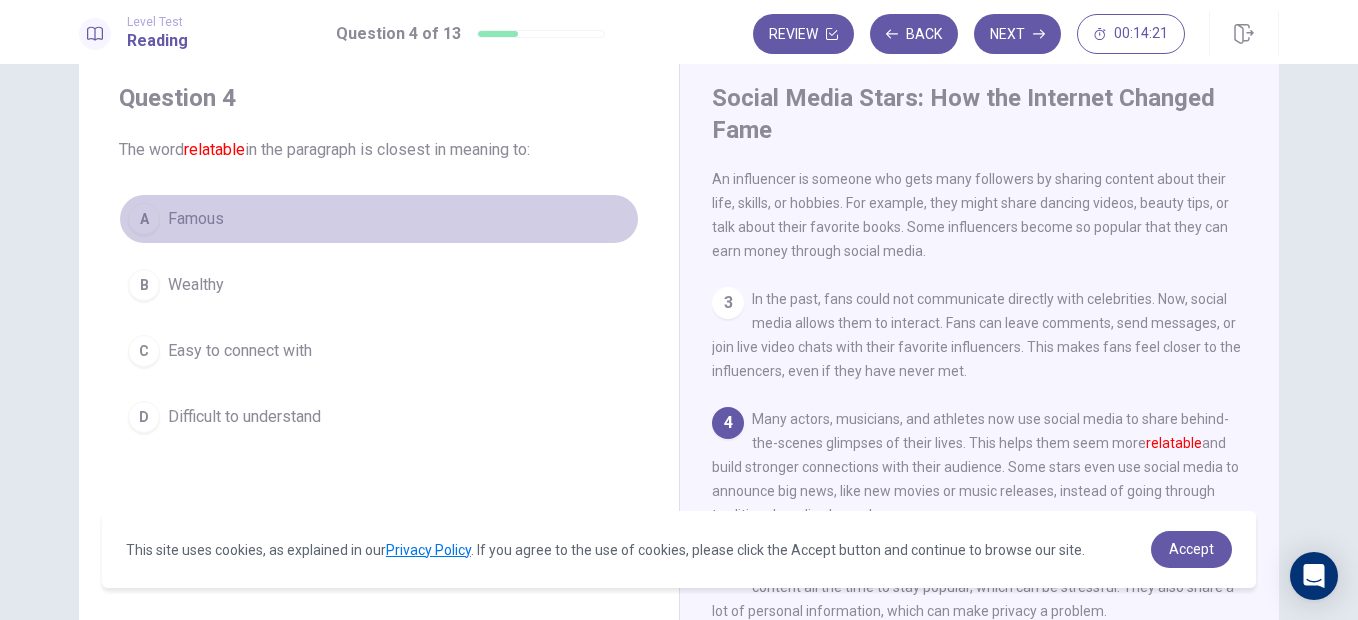 click on "Famous" at bounding box center (196, 219) 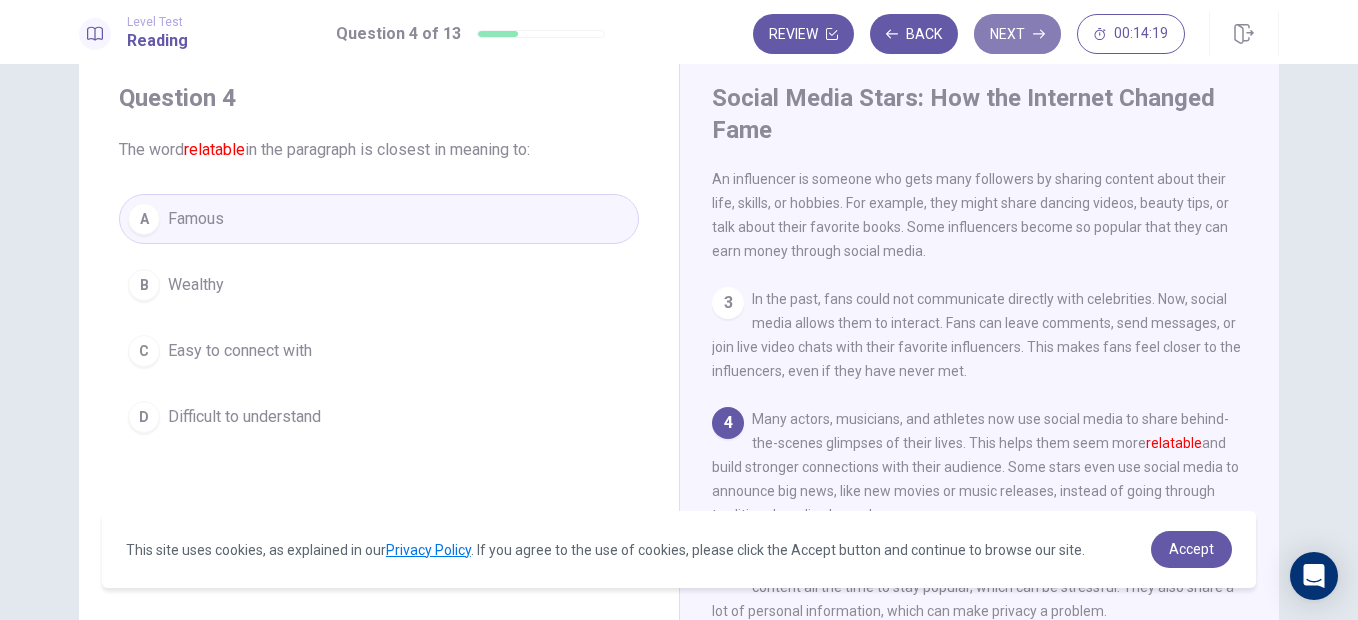click on "Next" at bounding box center (1017, 34) 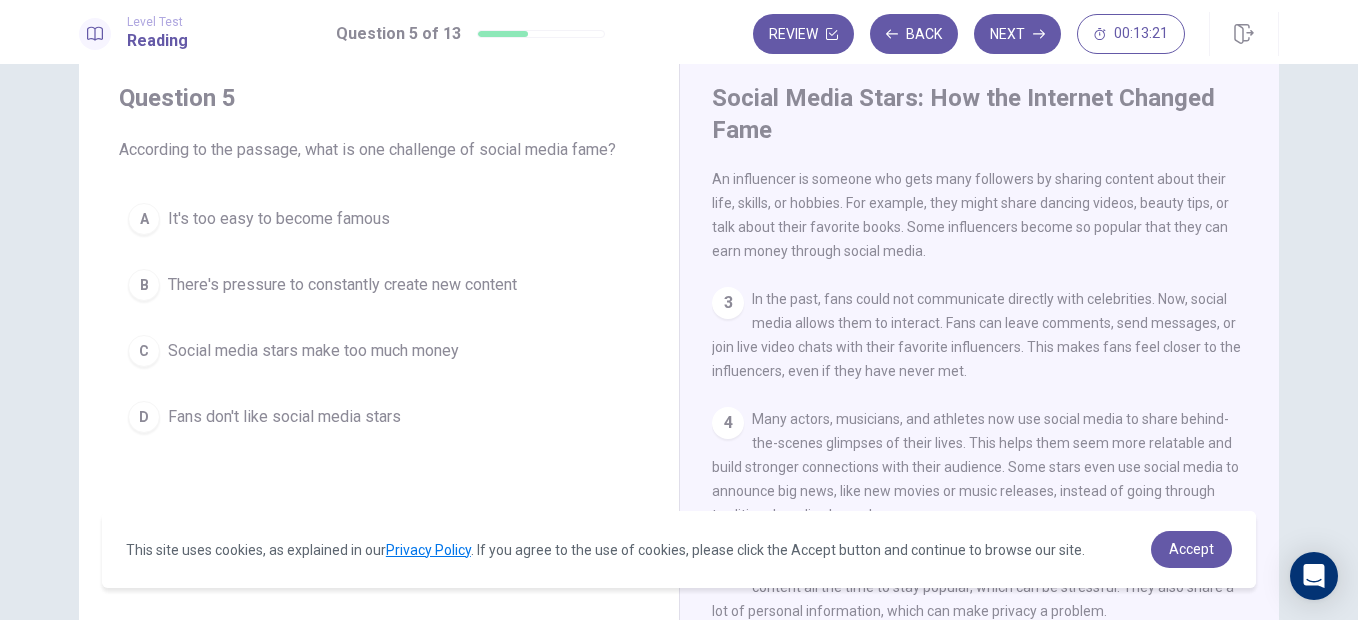 click on "There's pressure to constantly create new content" at bounding box center (342, 285) 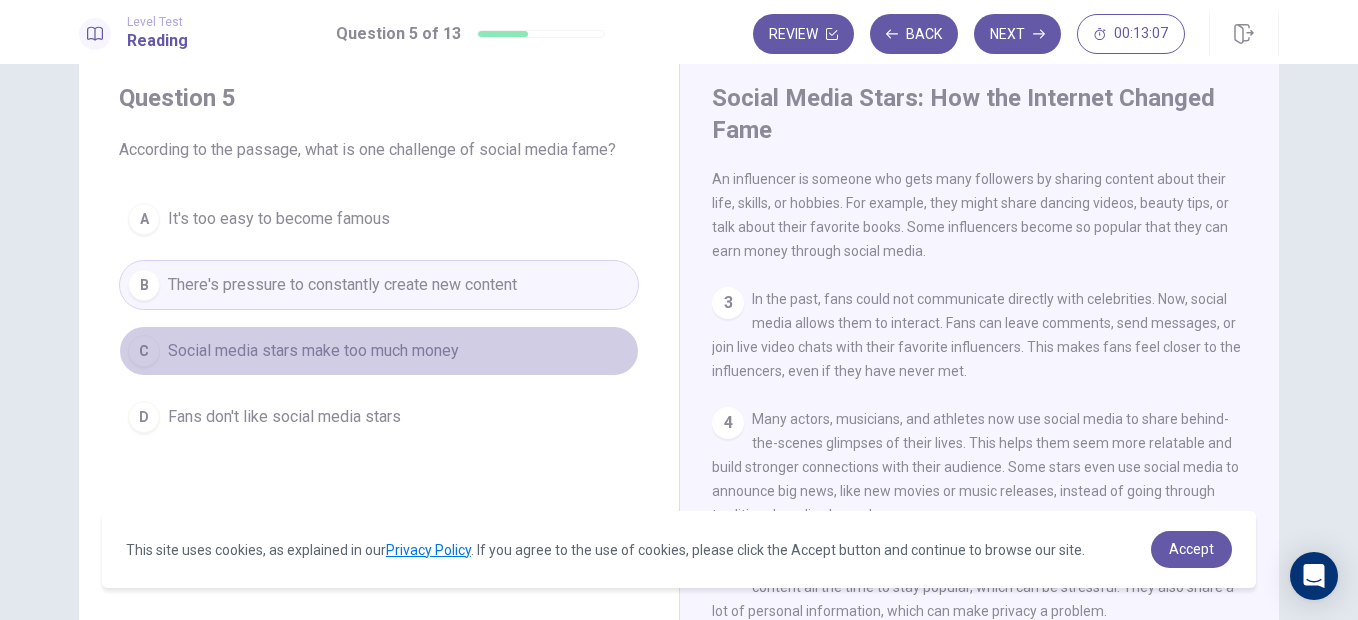 click on "Social media stars make too much money" at bounding box center (313, 351) 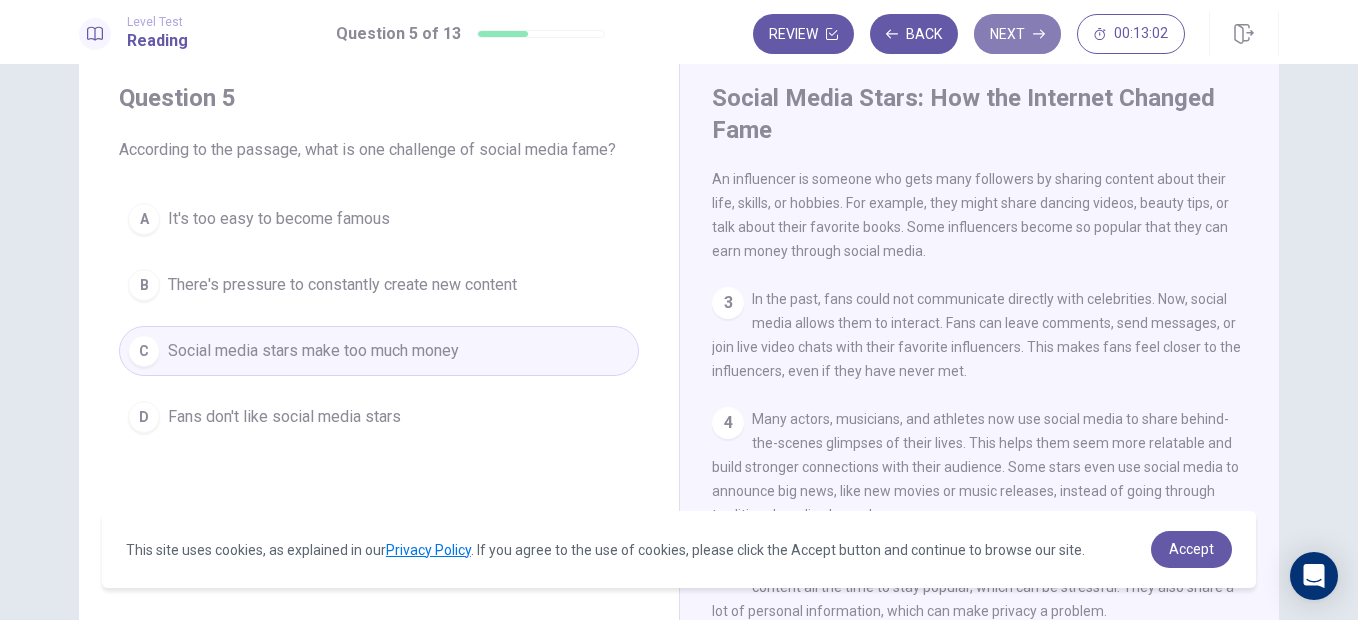click on "Next" at bounding box center (1017, 34) 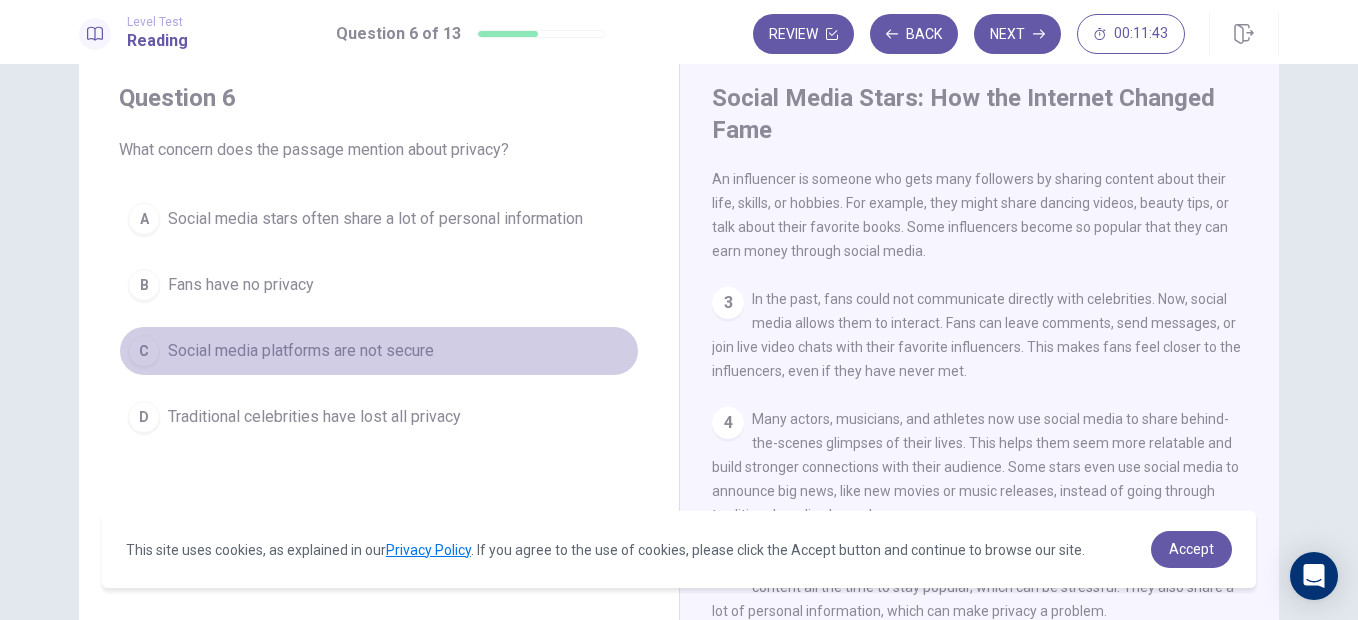 click on "C Social media platforms are not secure" at bounding box center [379, 351] 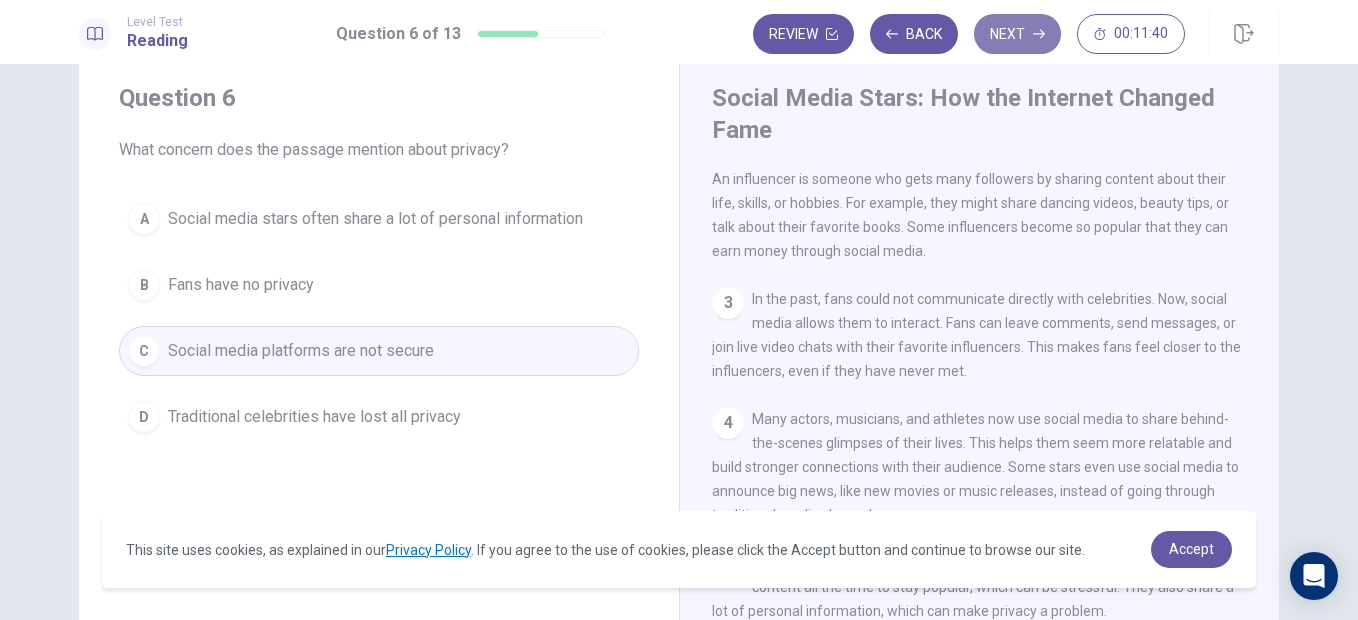 click 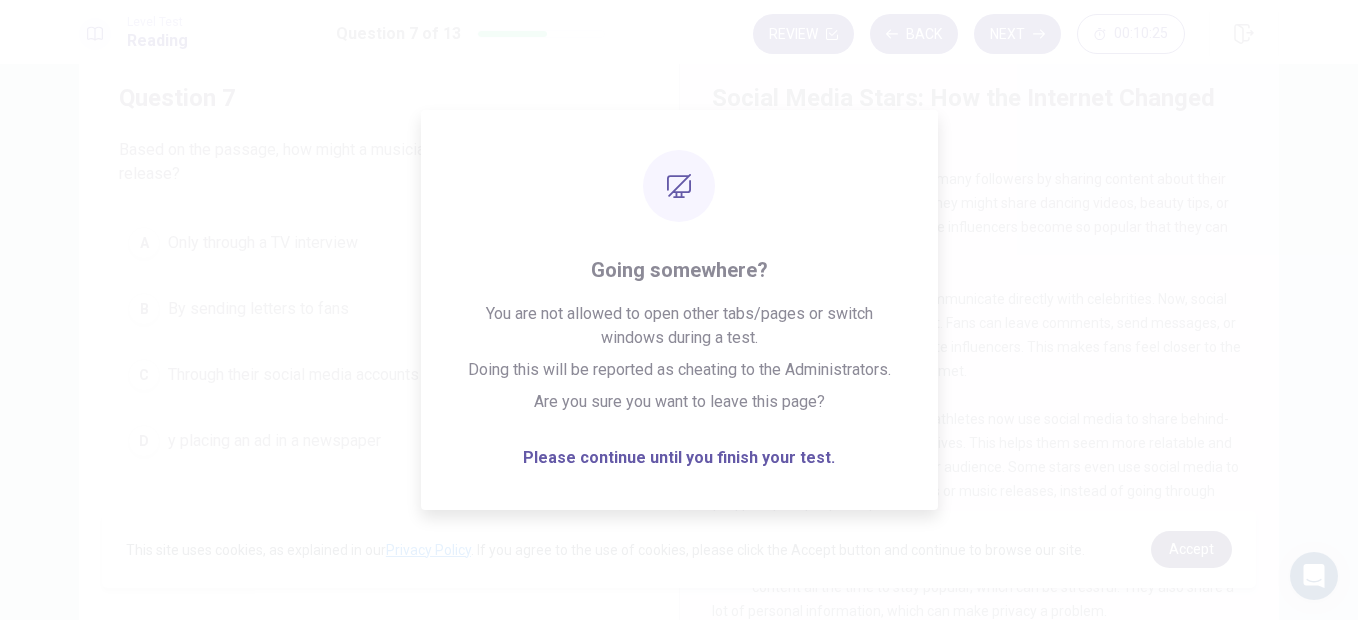 click on "Accept" at bounding box center [1191, 549] 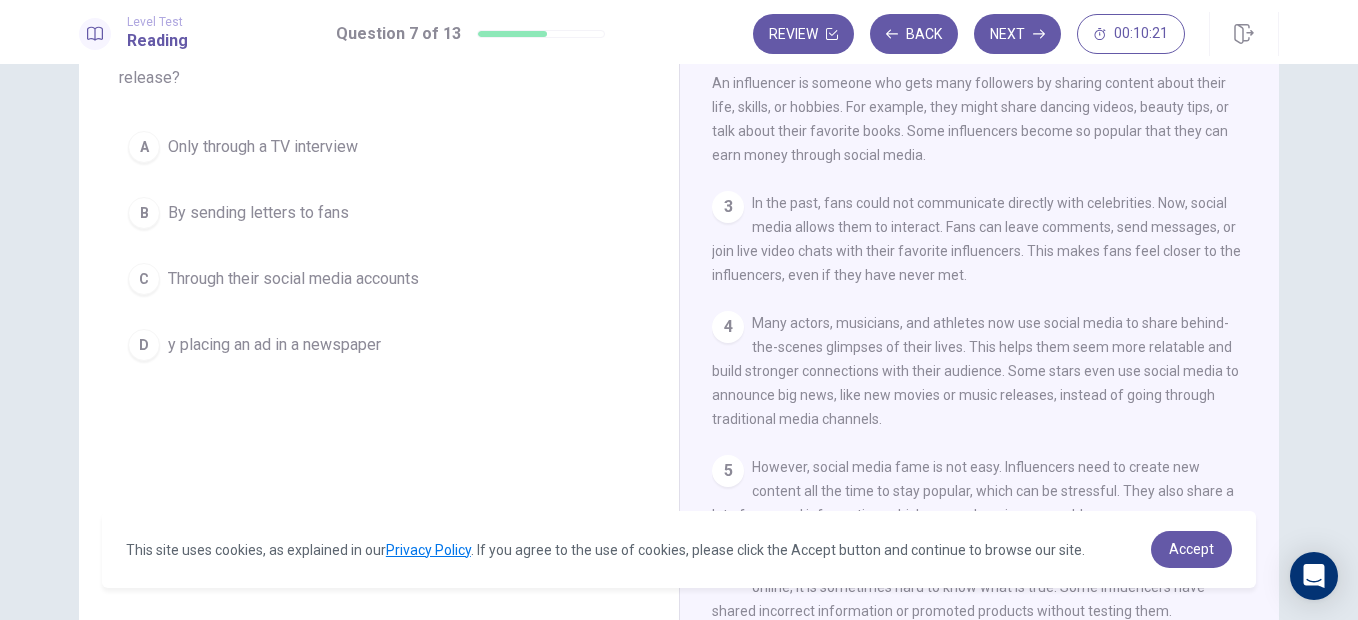 scroll, scrollTop: 226, scrollLeft: 0, axis: vertical 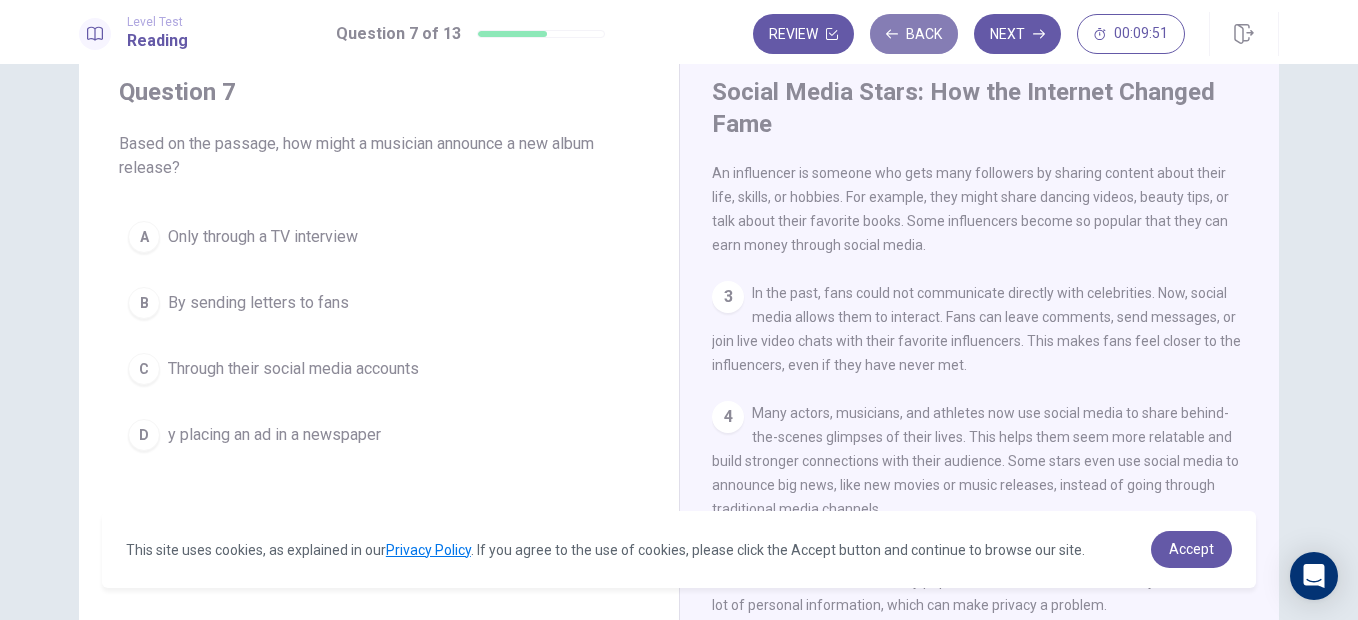 click on "Back" at bounding box center [914, 34] 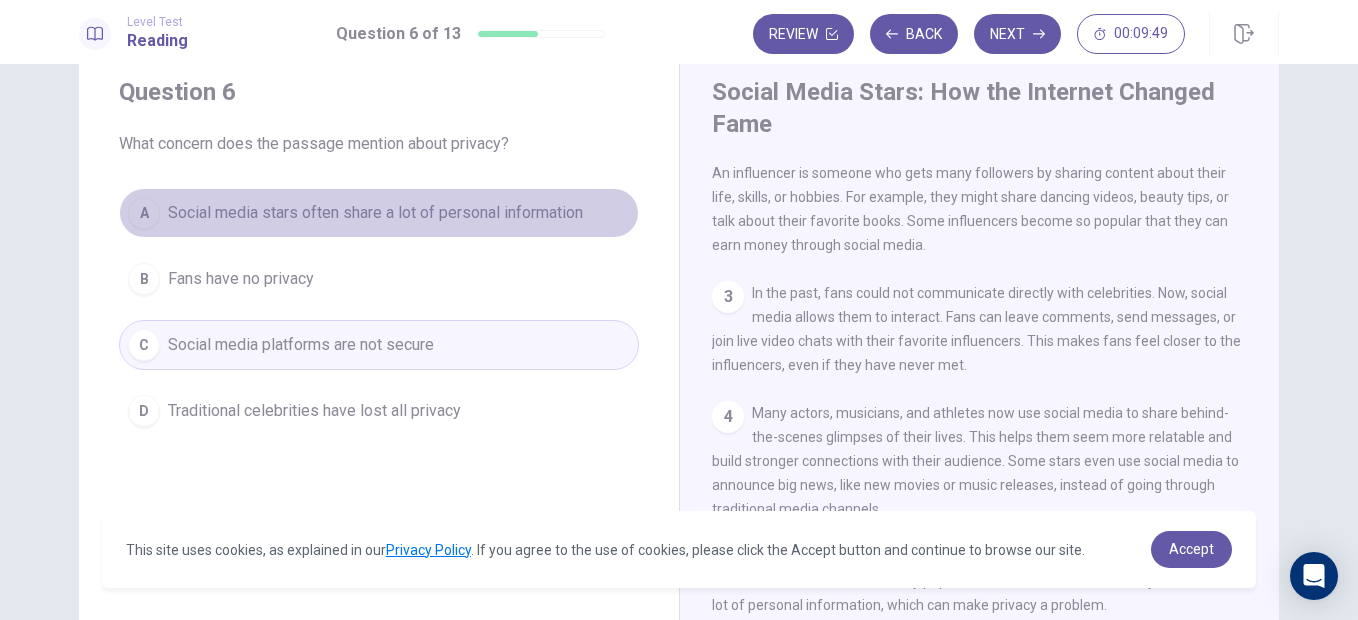 click on "Social media stars often share a lot of personal information" at bounding box center (375, 213) 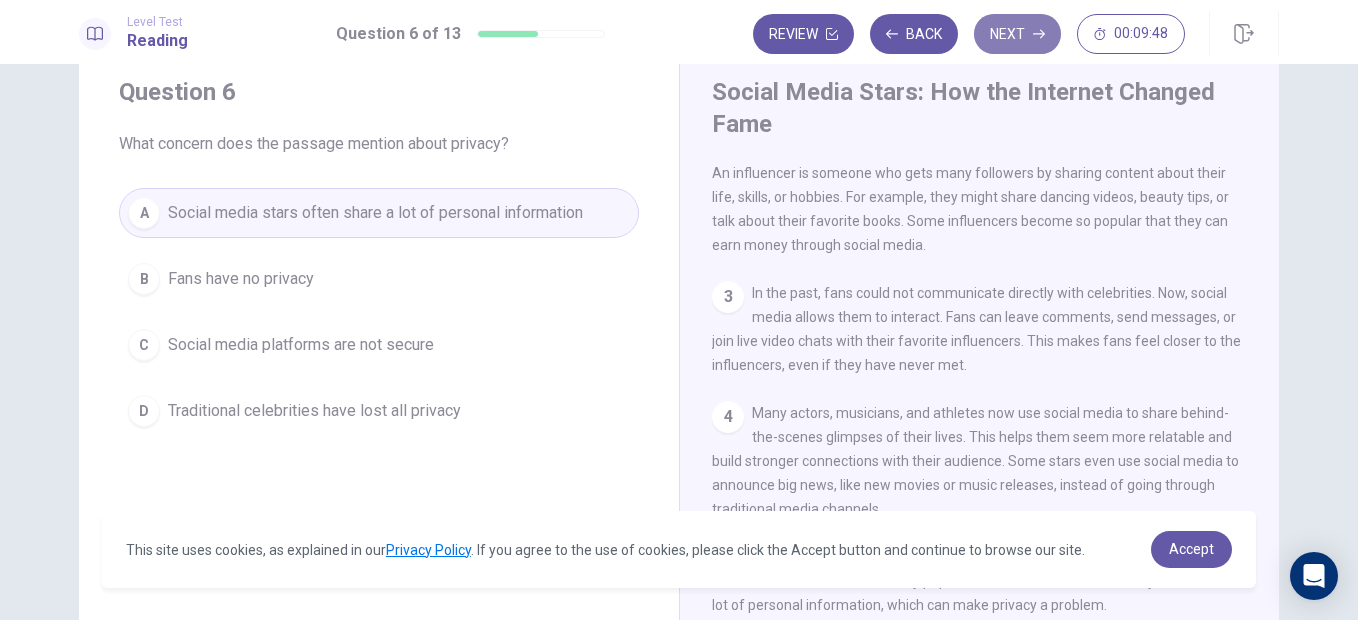 click on "Next" at bounding box center [1017, 34] 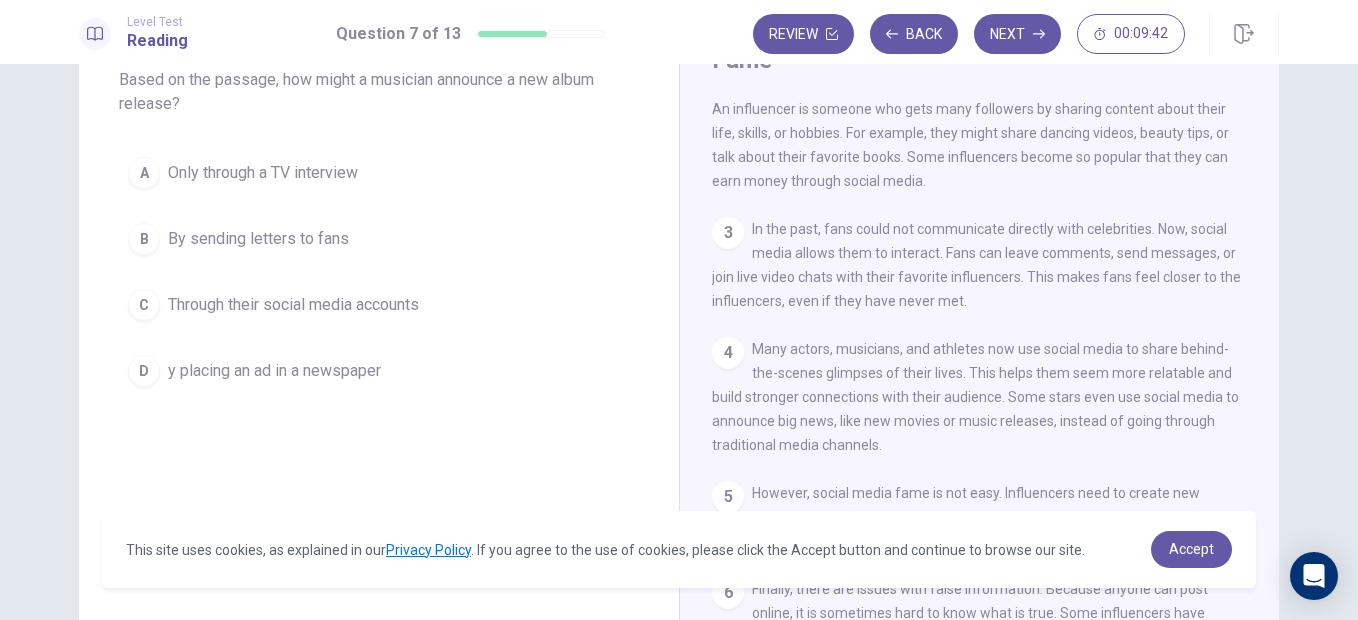 scroll, scrollTop: 119, scrollLeft: 0, axis: vertical 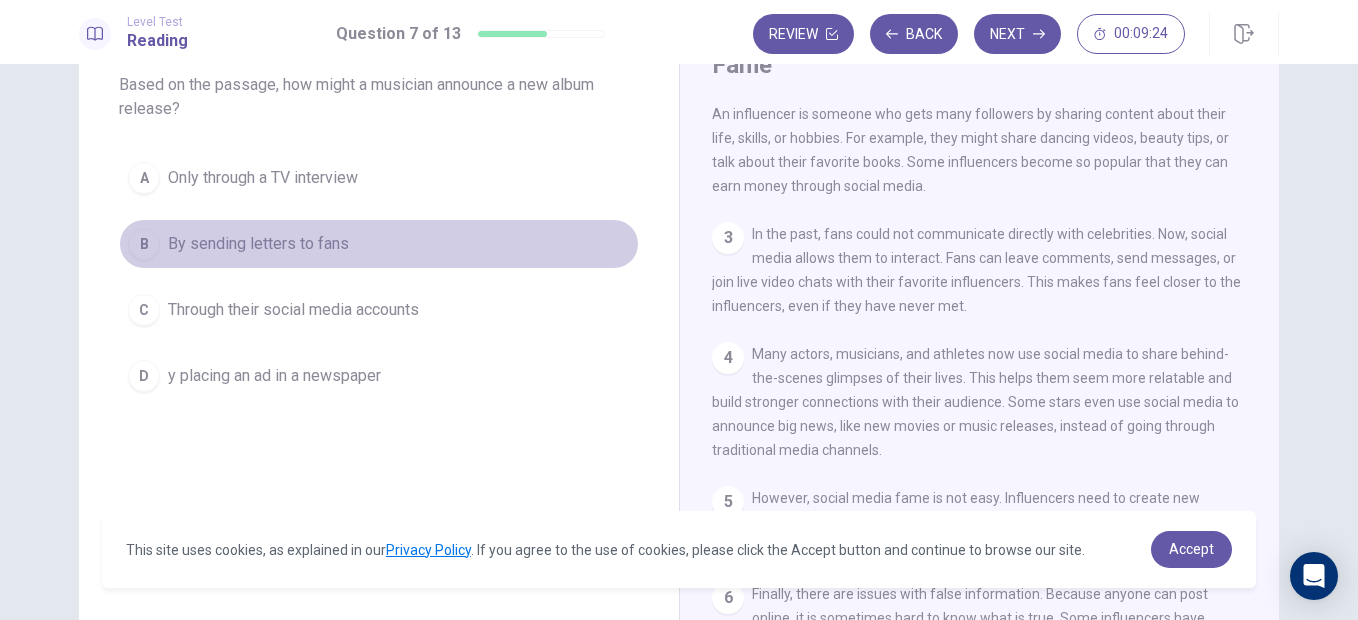 click on "B By sending letters to fans" at bounding box center [379, 244] 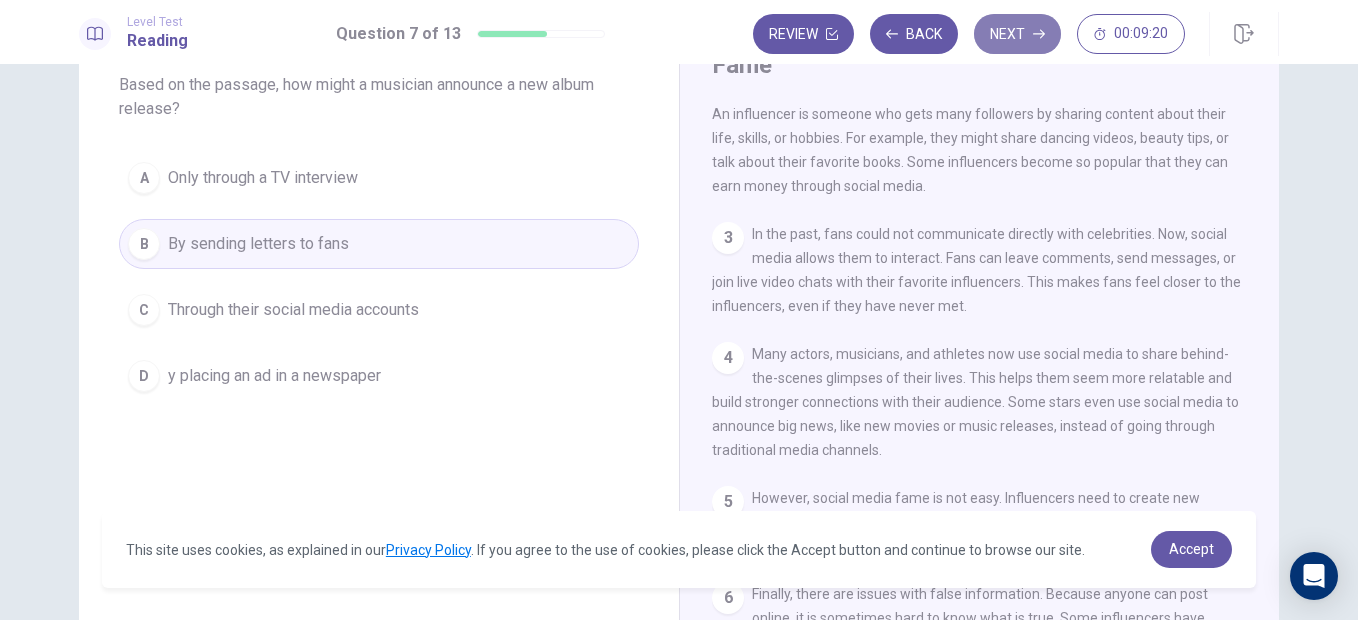 click on "Next" at bounding box center (1017, 34) 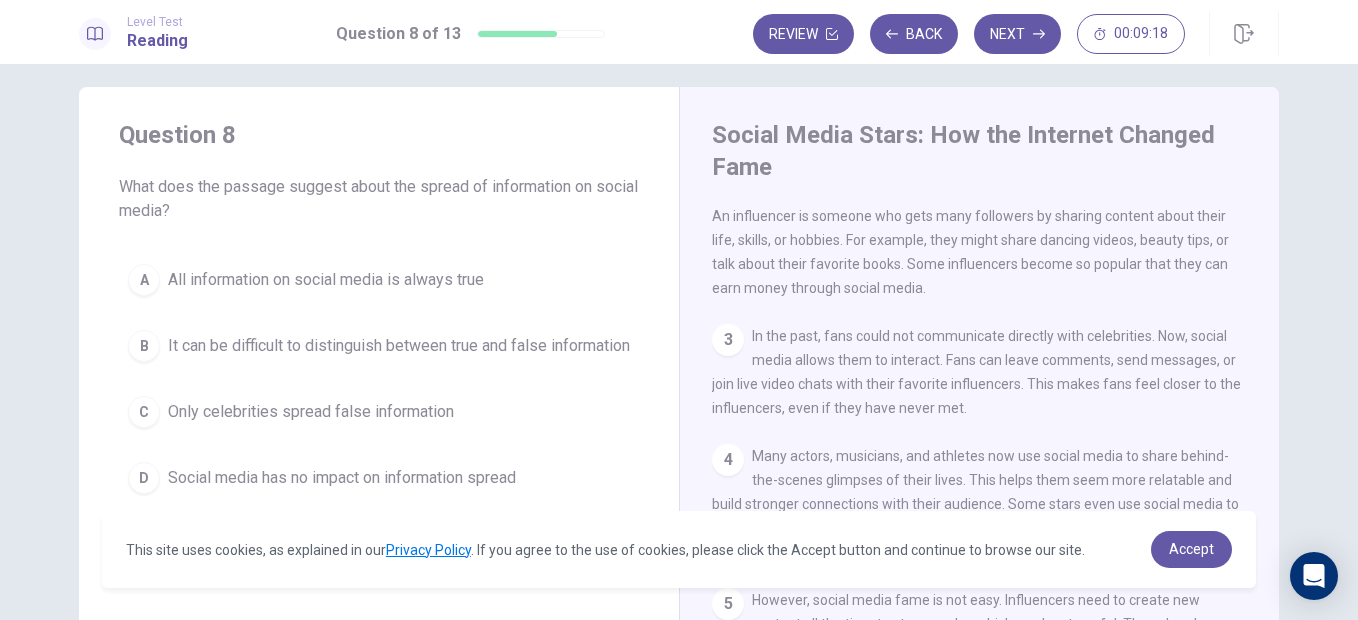 scroll, scrollTop: 0, scrollLeft: 0, axis: both 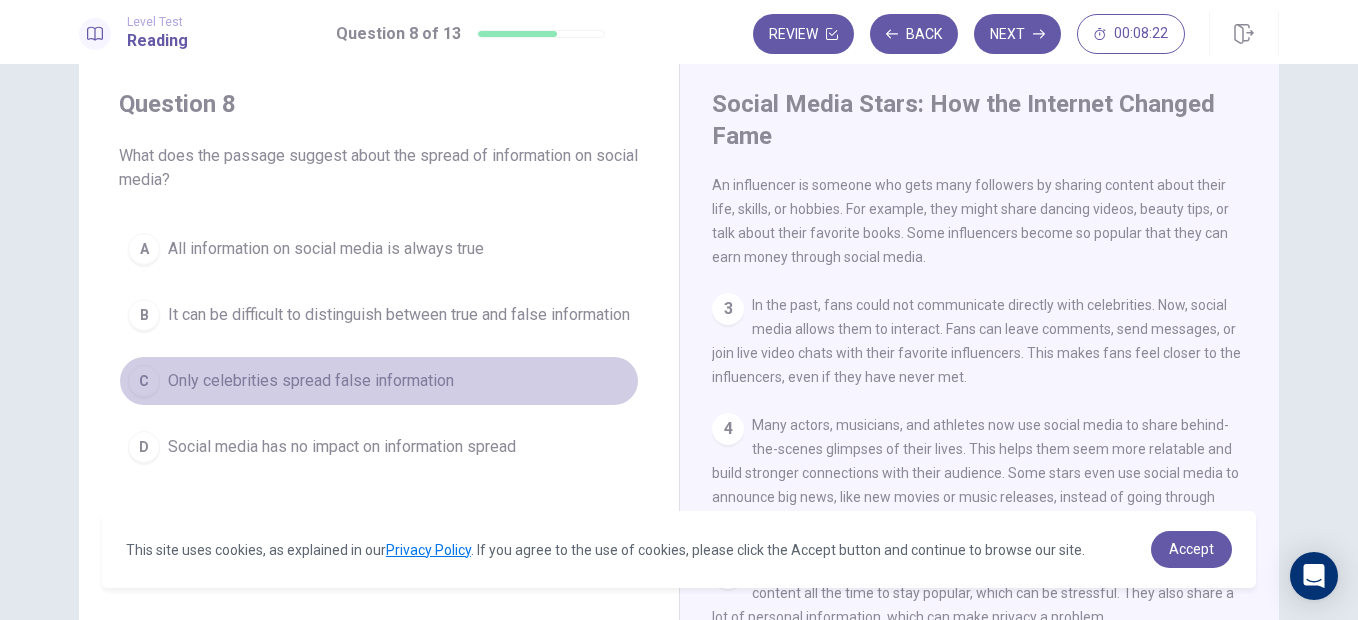 click on "Only celebrities spread false information" at bounding box center [311, 381] 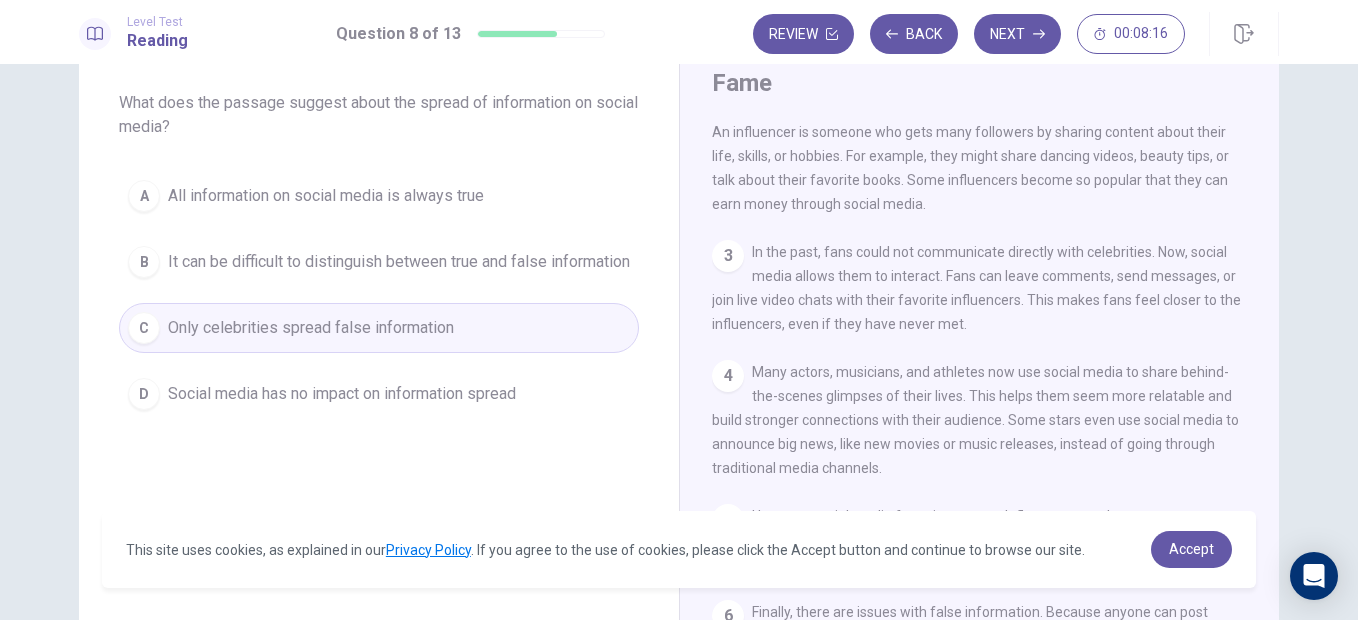 scroll, scrollTop: 0, scrollLeft: 0, axis: both 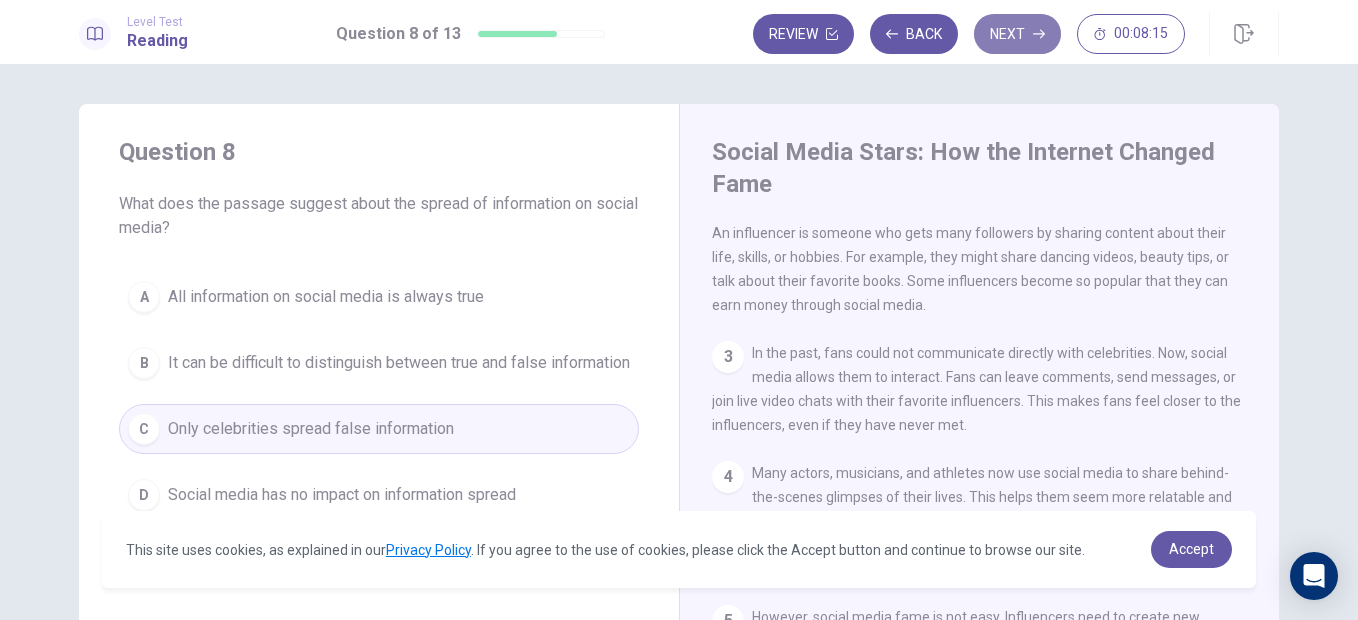 click on "Next" at bounding box center (1017, 34) 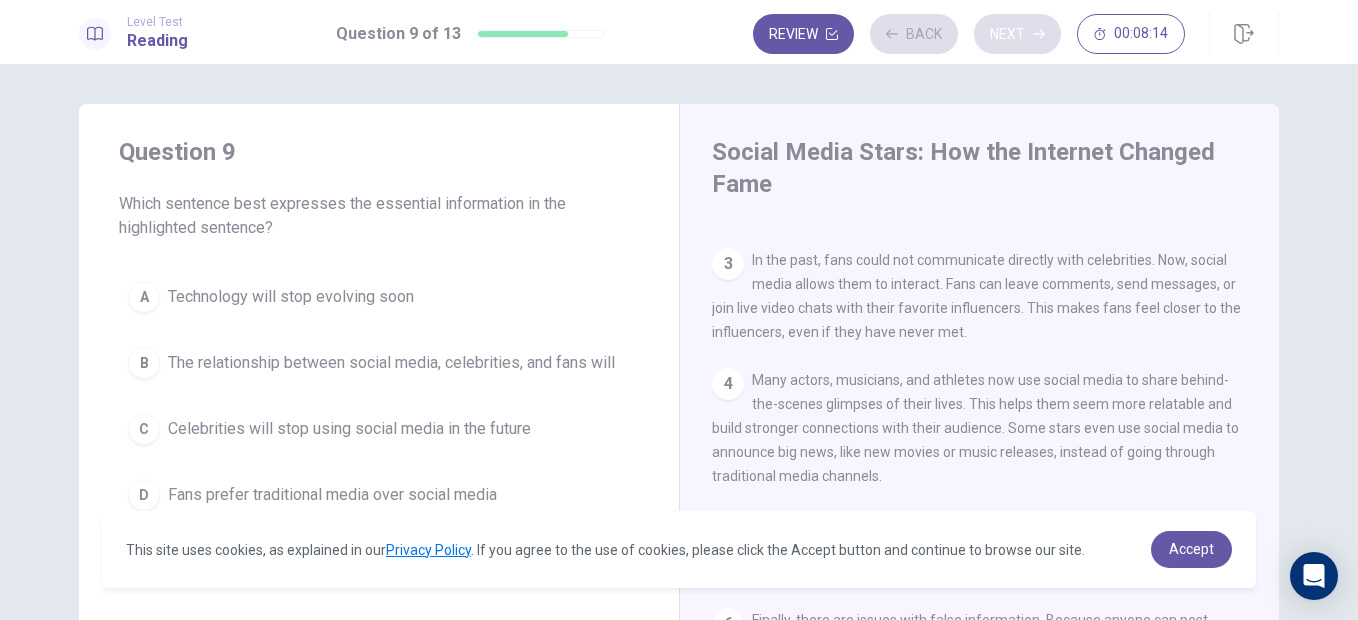 scroll, scrollTop: 293, scrollLeft: 0, axis: vertical 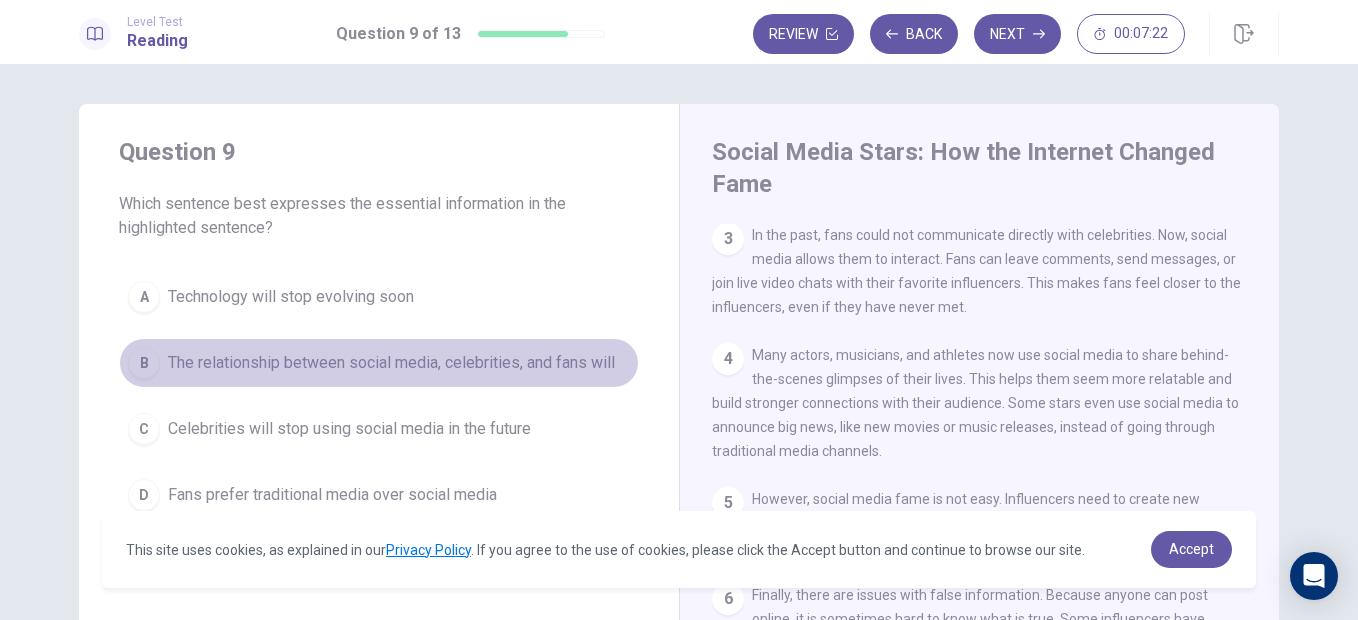 click on "The relationship between social media, celebrities, and fans will" at bounding box center [391, 363] 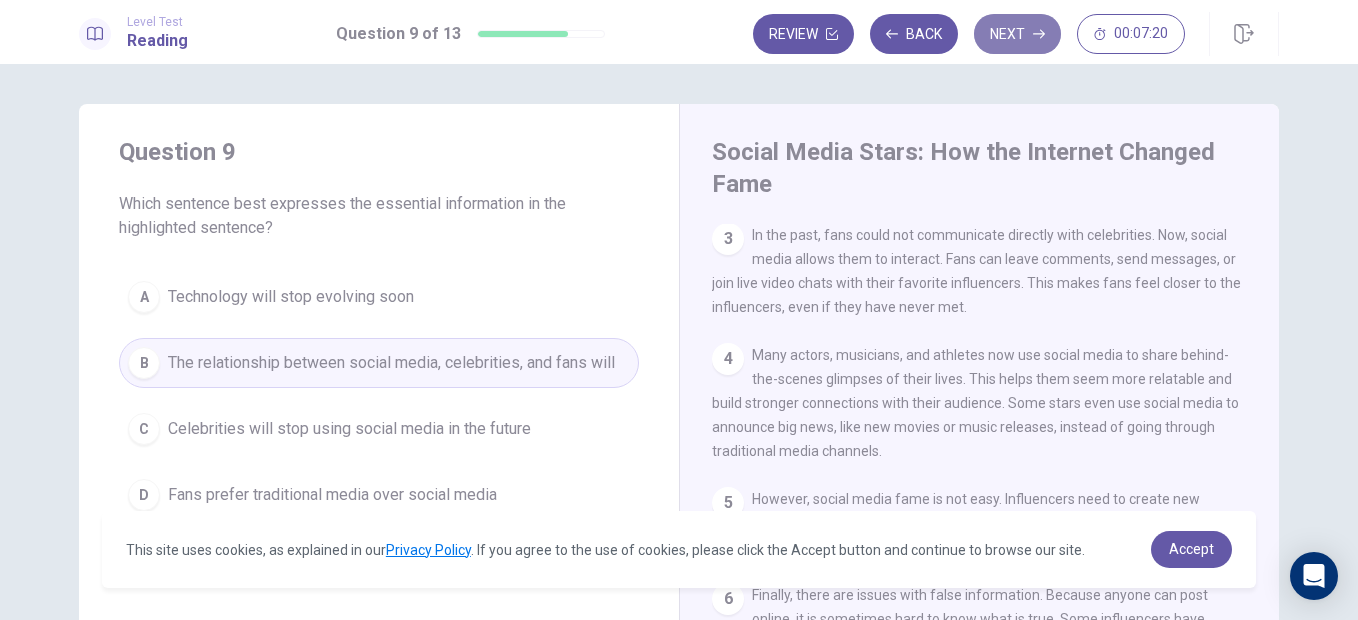 click on "Next" at bounding box center (1017, 34) 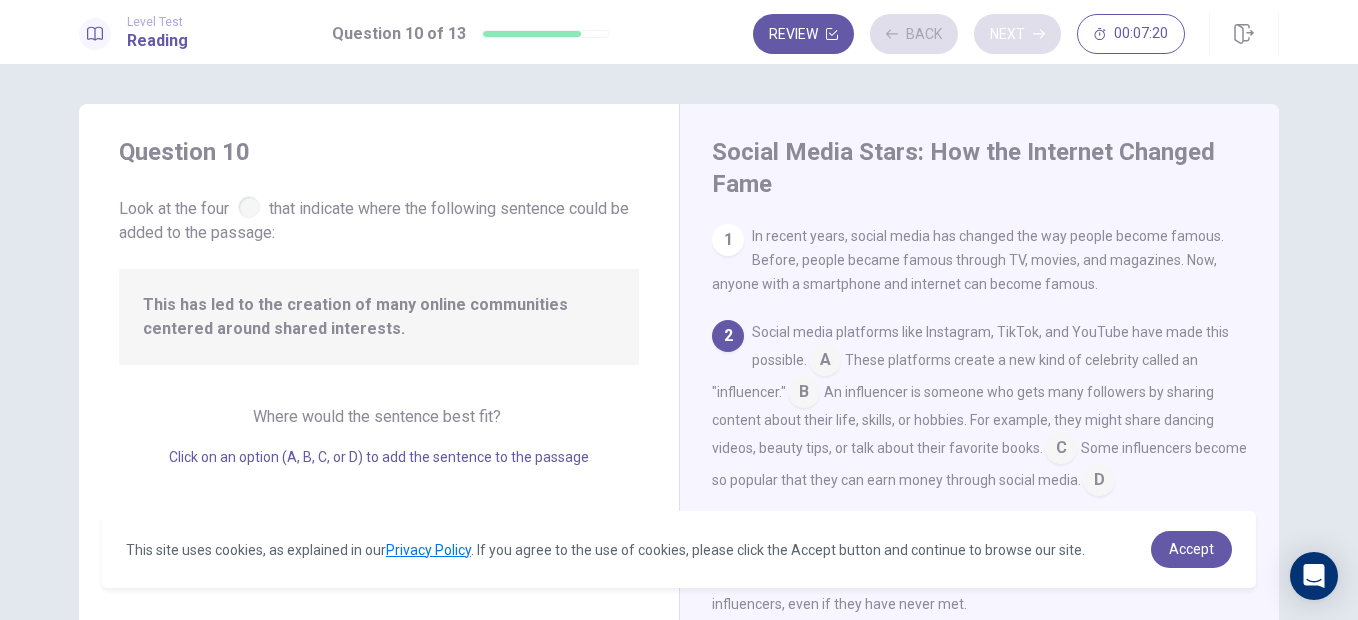 scroll, scrollTop: 99, scrollLeft: 0, axis: vertical 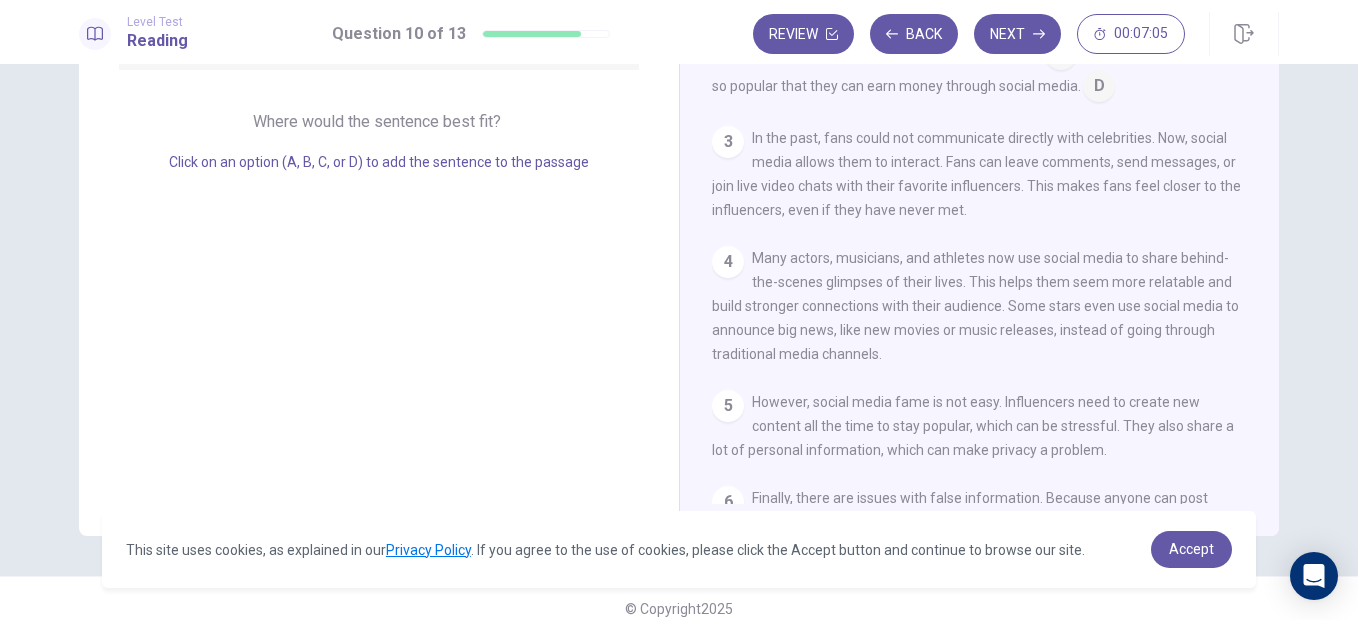 click on "3 In the past, fans could not communicate directly with celebrities. Now, social media allows them to interact. Fans can leave comments, send messages, or join live video chats with their favorite influencers. This makes fans feel closer to the influencers, even if they have never met." at bounding box center [980, 174] 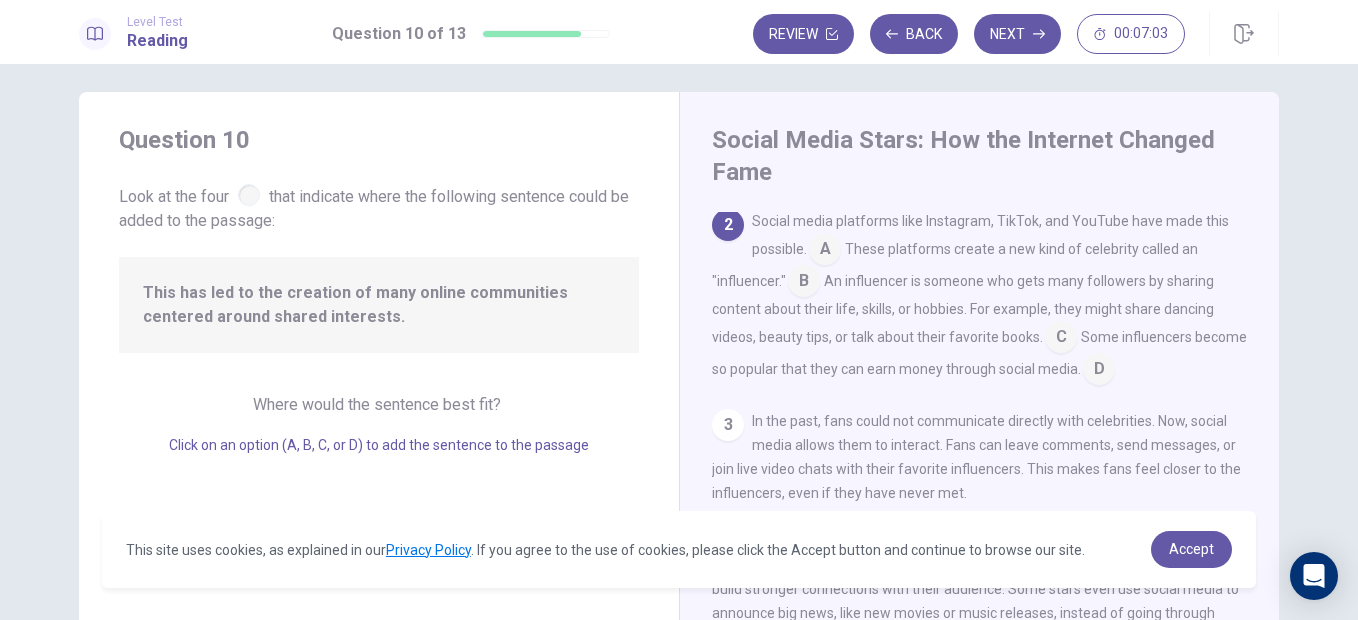 scroll, scrollTop: 7, scrollLeft: 0, axis: vertical 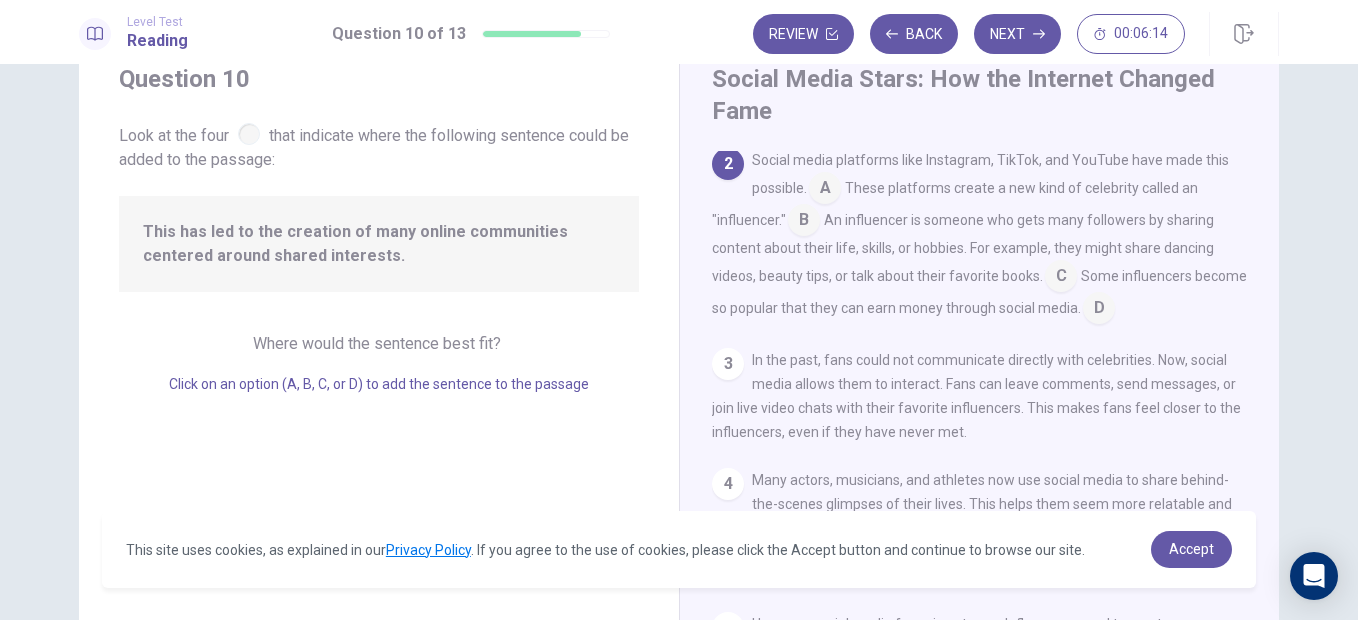 click at bounding box center (1061, 278) 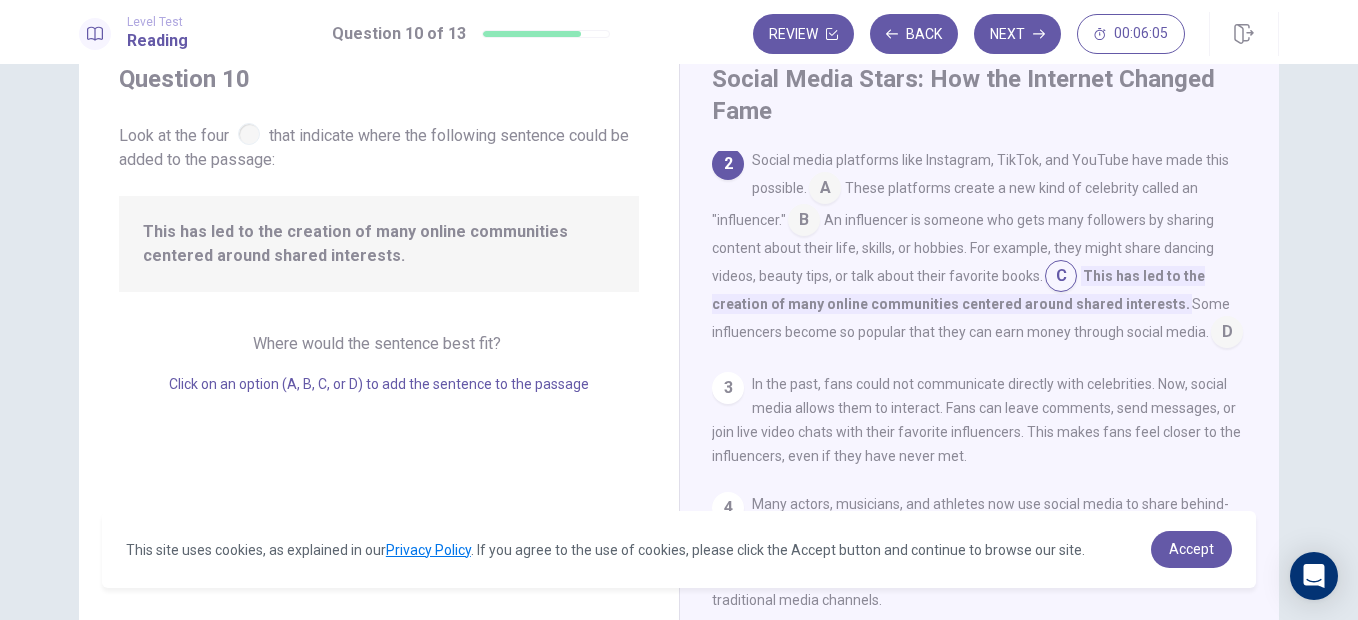 click at bounding box center (1061, 278) 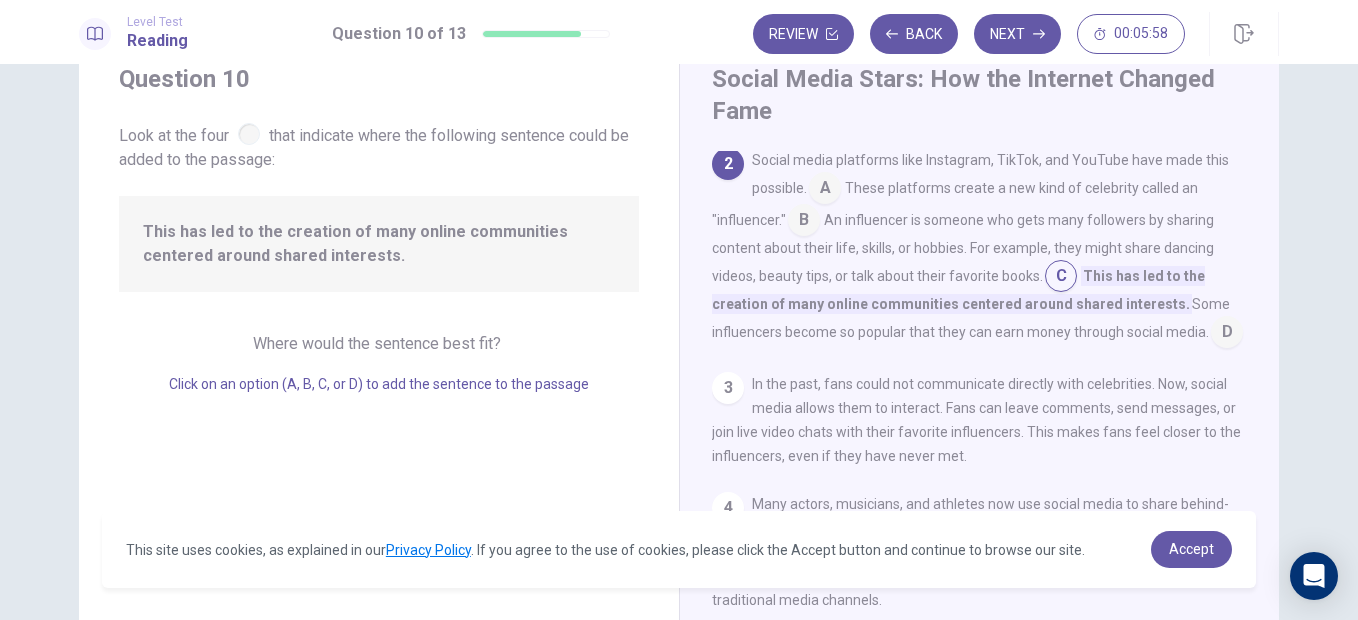 click at bounding box center (1227, 334) 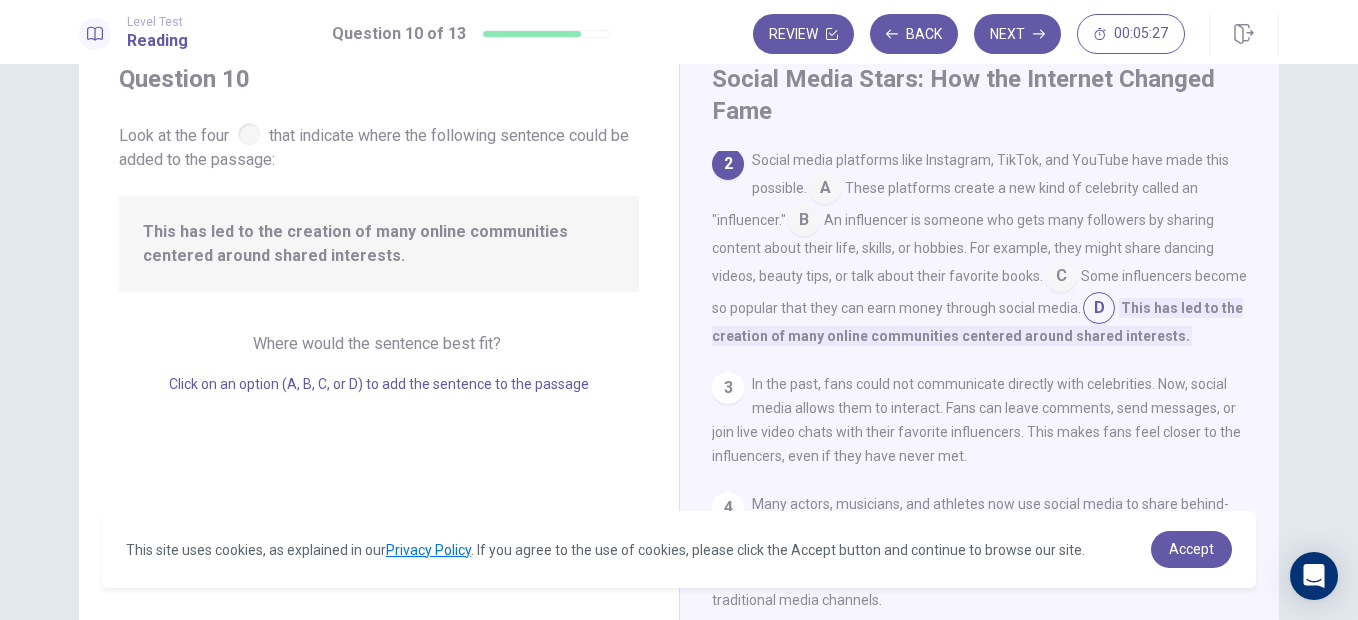 click at bounding box center (825, 190) 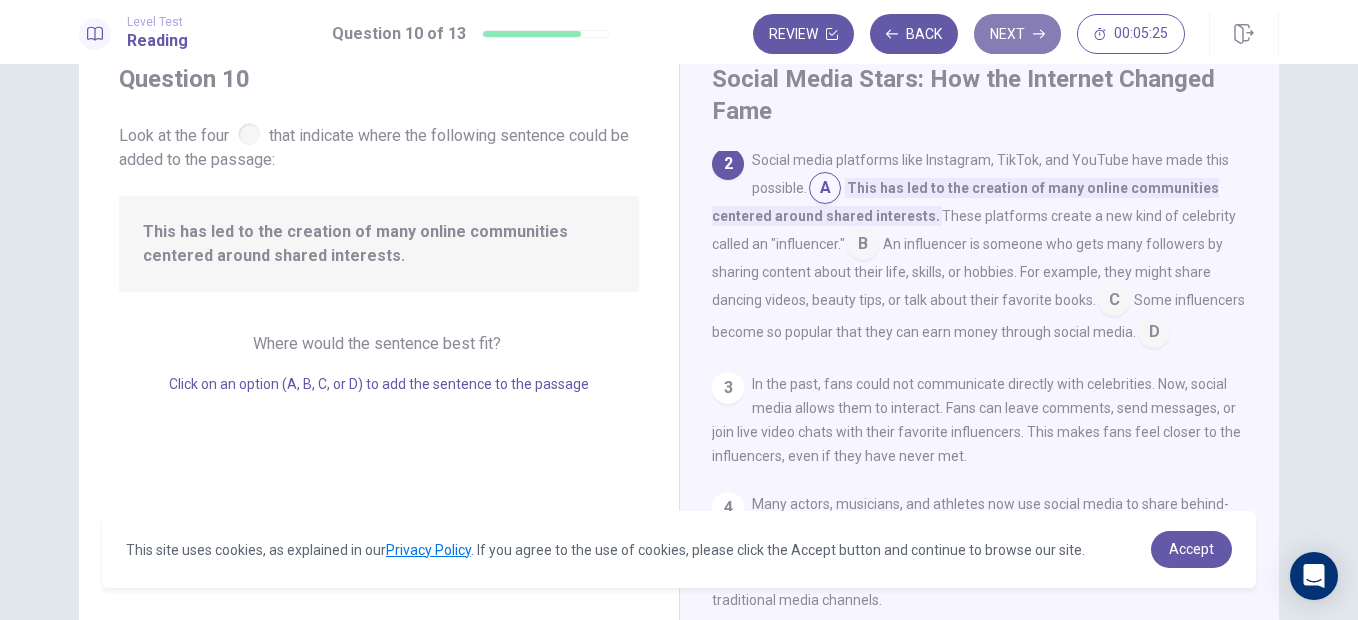 click on "Next" at bounding box center (1017, 34) 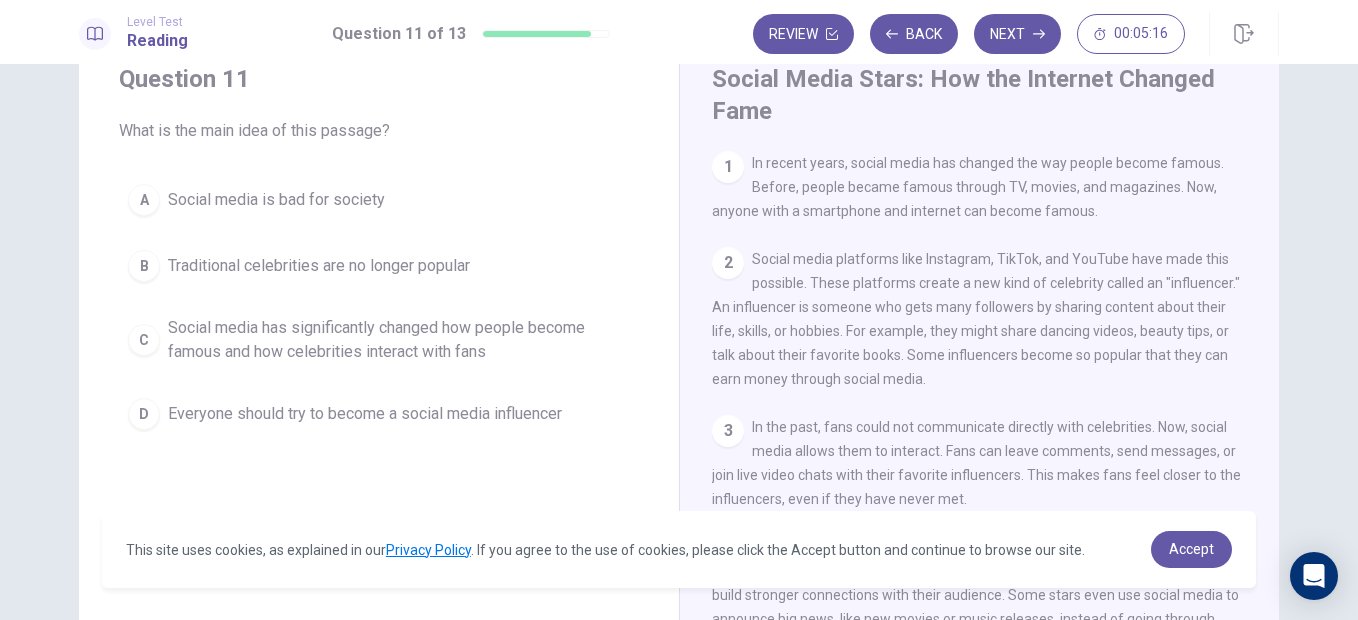 click on "Traditional celebrities are no longer popular" at bounding box center (319, 266) 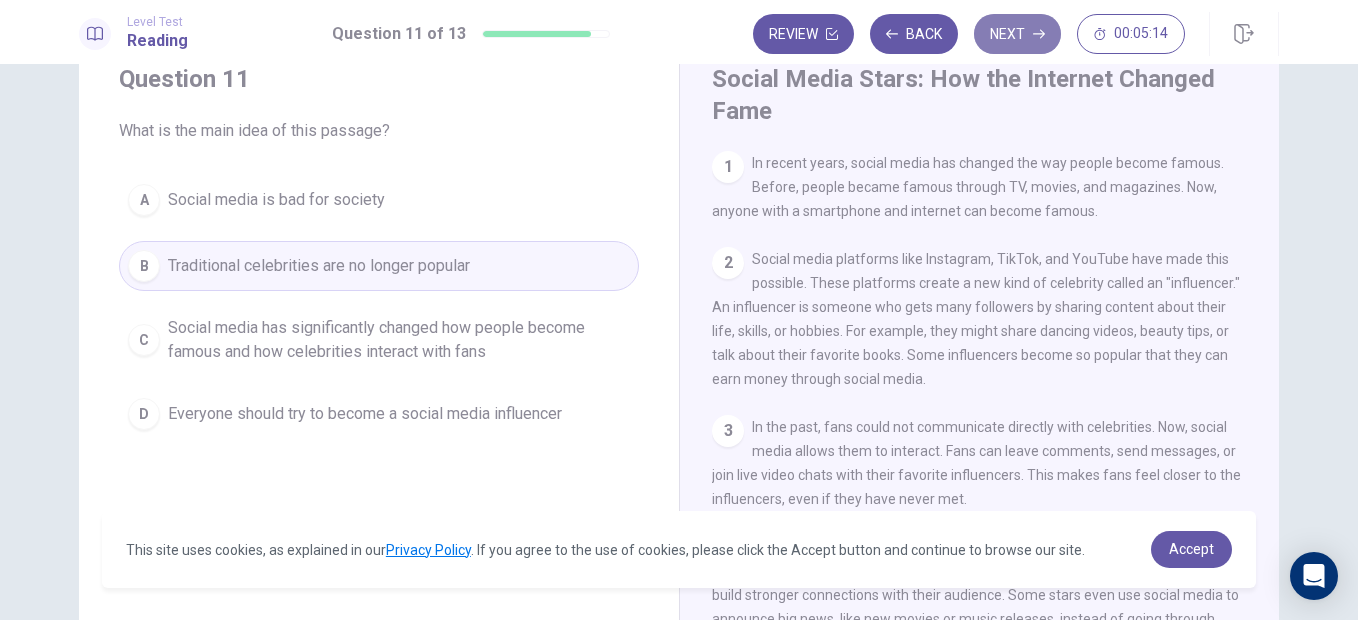 click on "Next" at bounding box center (1017, 34) 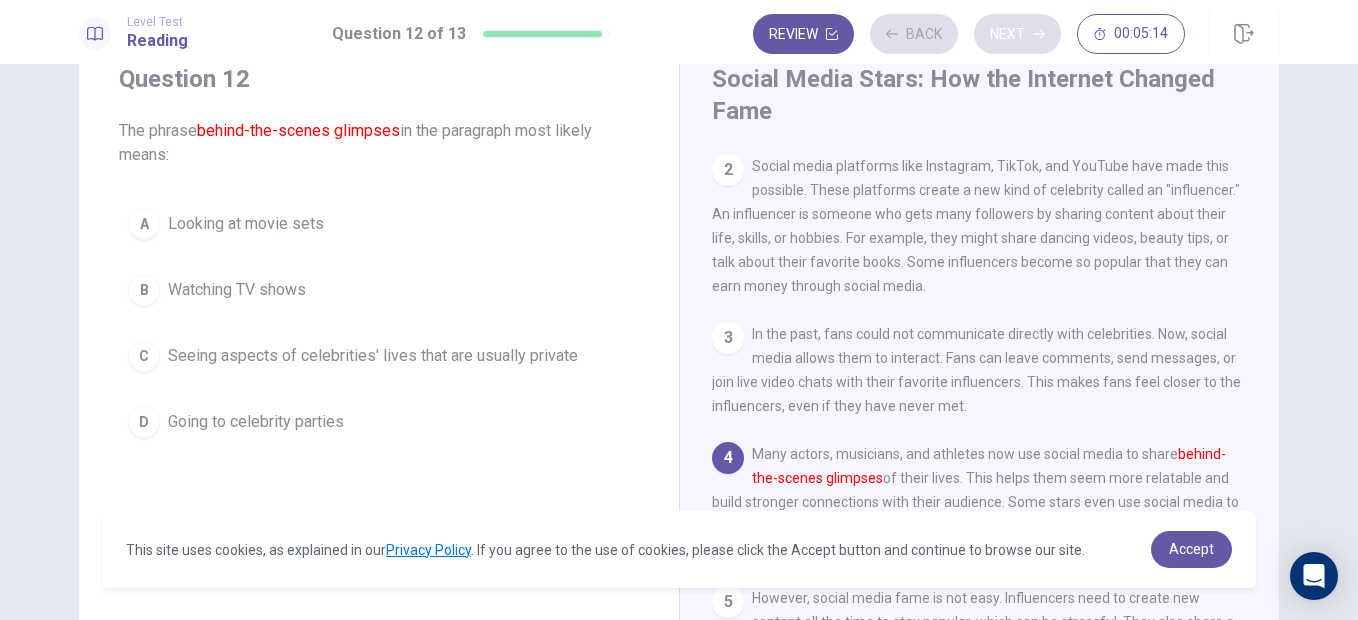 scroll, scrollTop: 147, scrollLeft: 0, axis: vertical 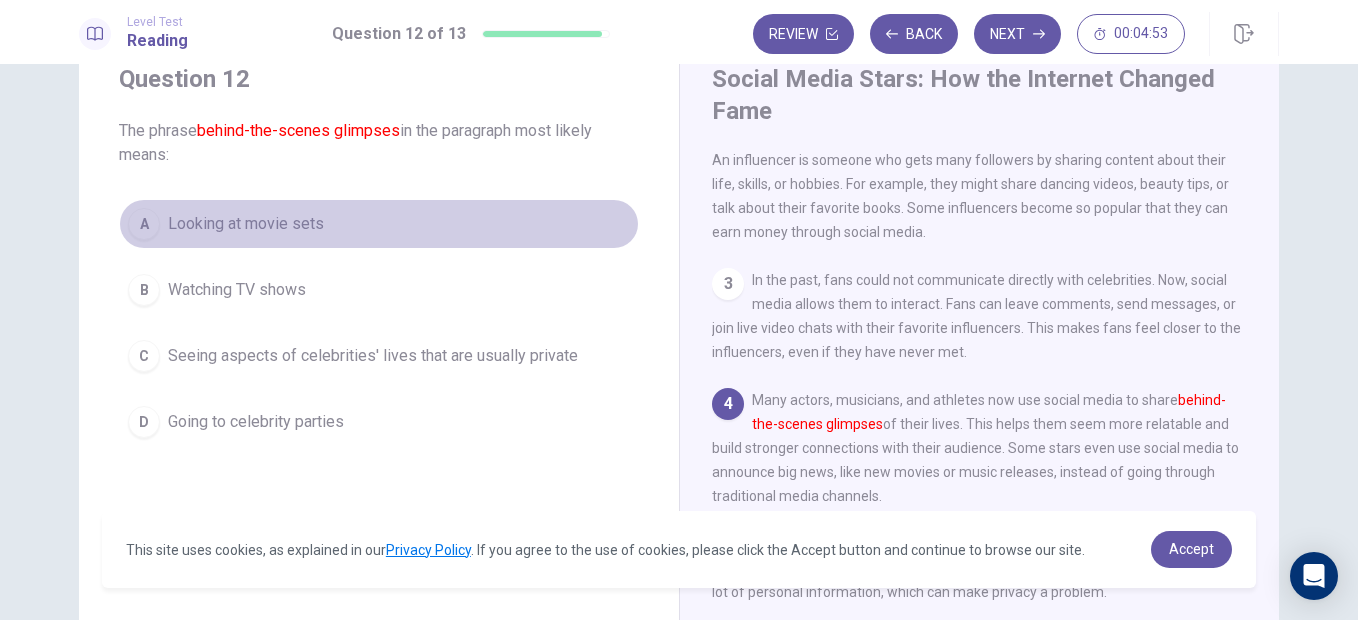 click on "A  Looking at movie sets" at bounding box center [379, 224] 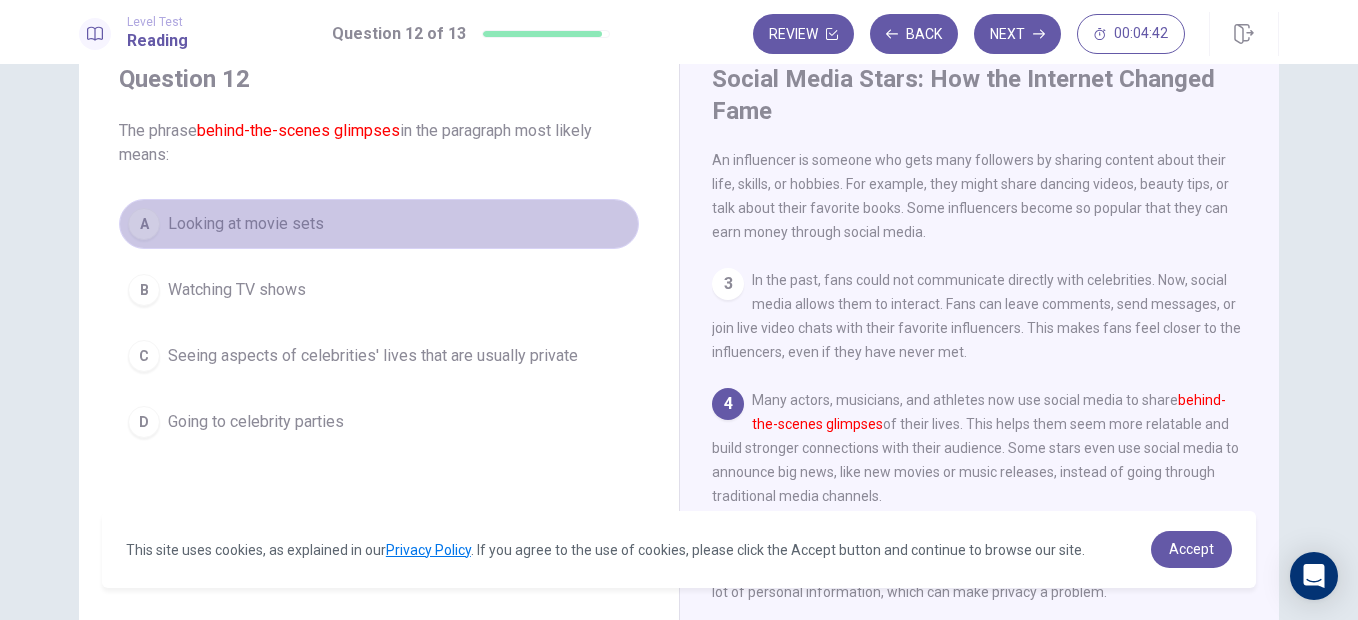 click on "A  Looking at movie sets" at bounding box center (379, 224) 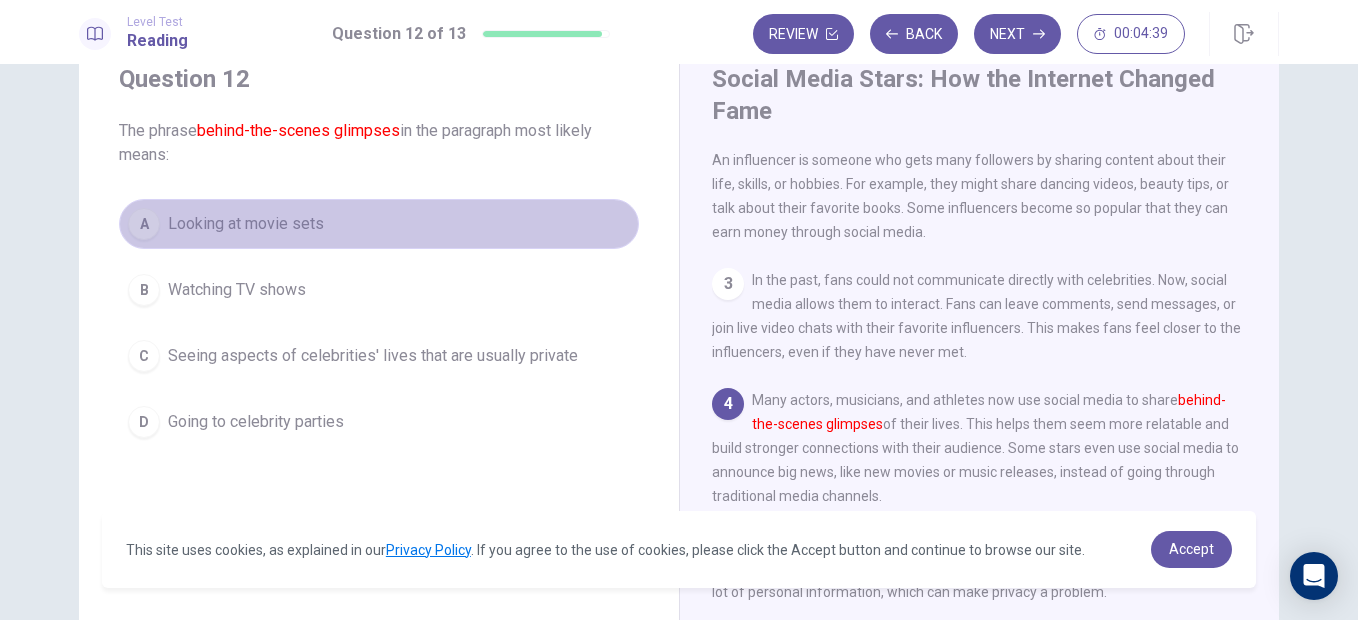 click on "A  Looking at movie sets" at bounding box center (379, 224) 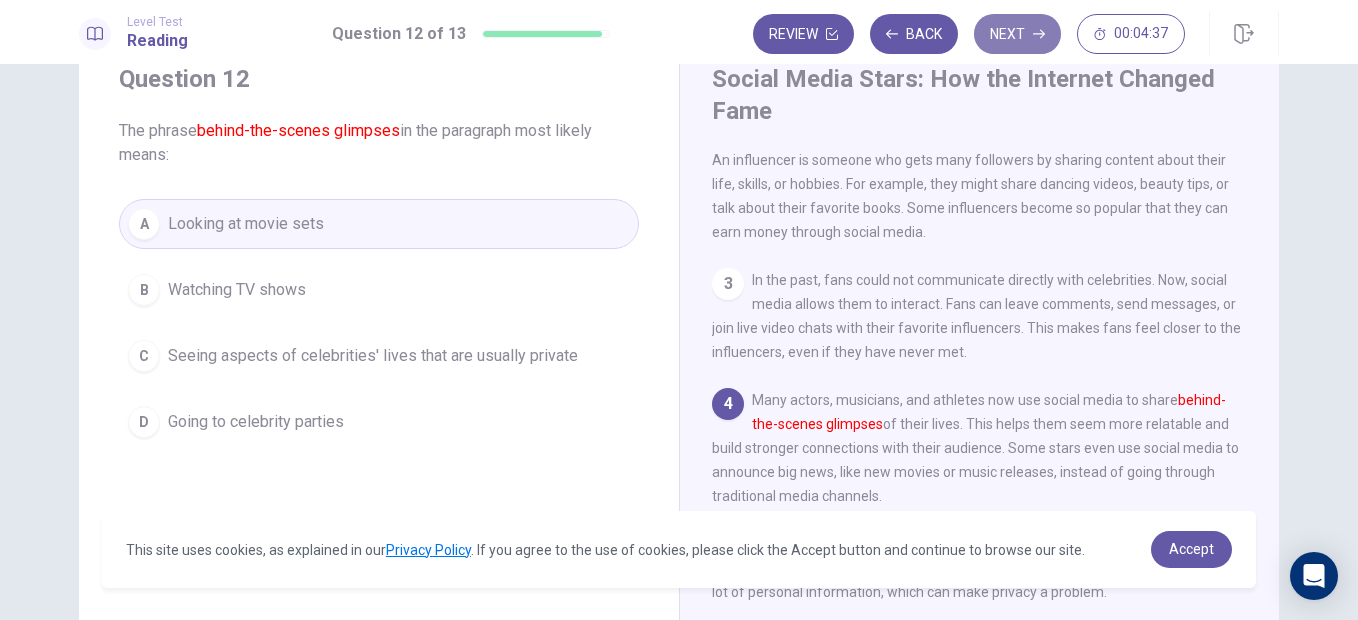 click on "Next" at bounding box center (1017, 34) 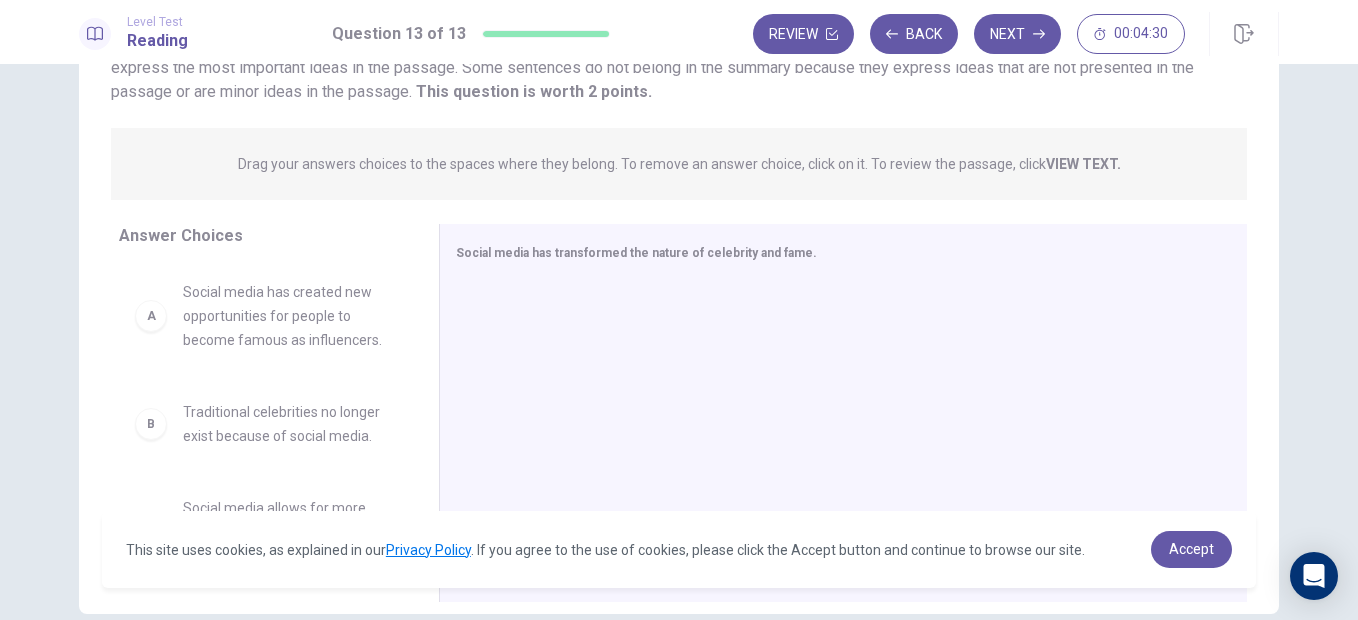 scroll, scrollTop: 283, scrollLeft: 0, axis: vertical 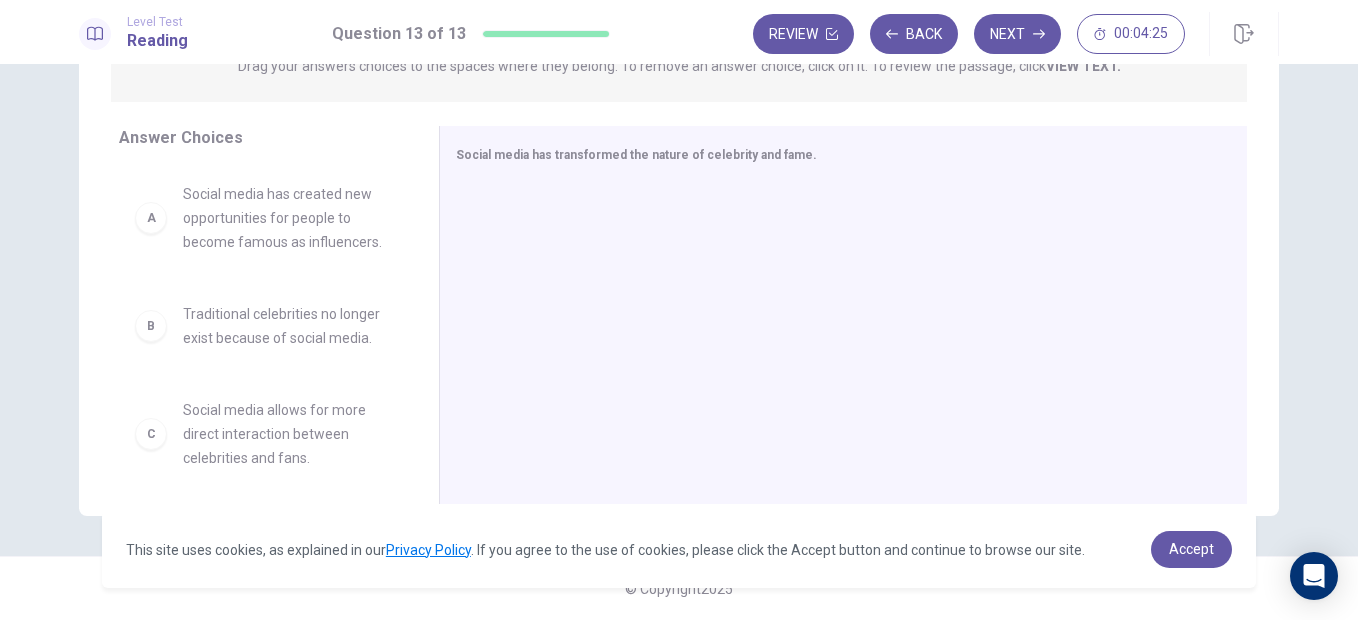 click on "Social media has created new opportunities for people to become famous as influencers." at bounding box center (287, 218) 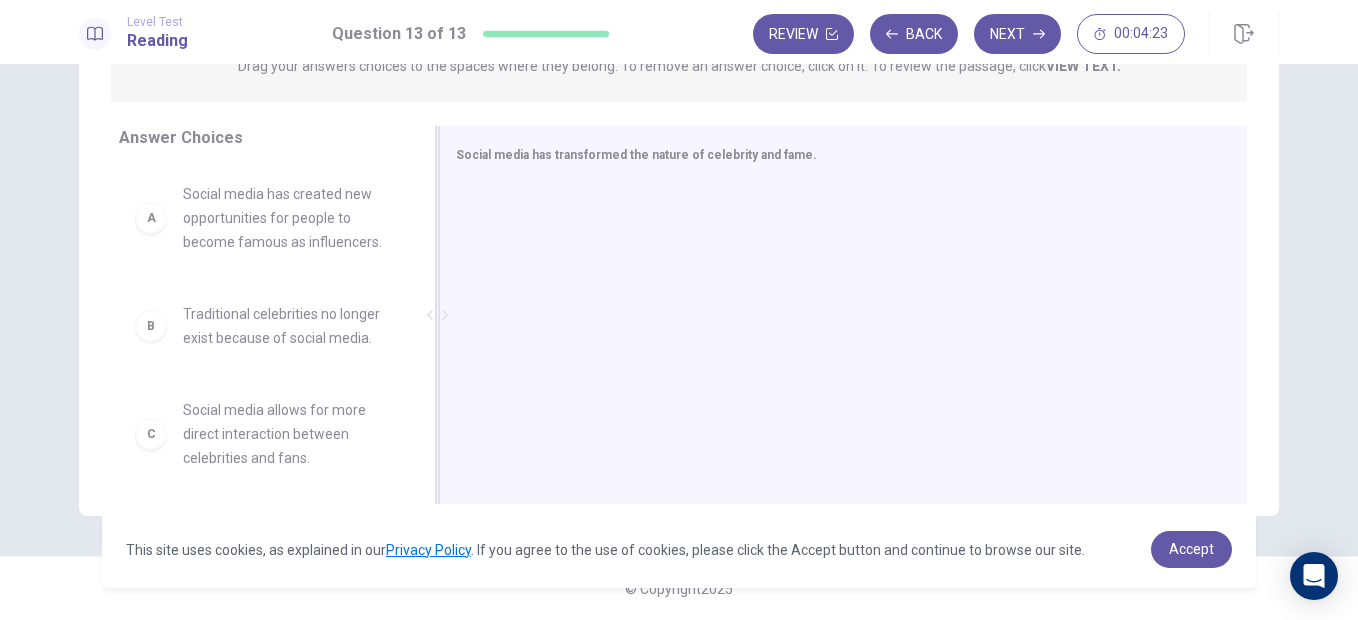 click on "Social media has transformed the nature of celebrity and fame." at bounding box center (636, 155) 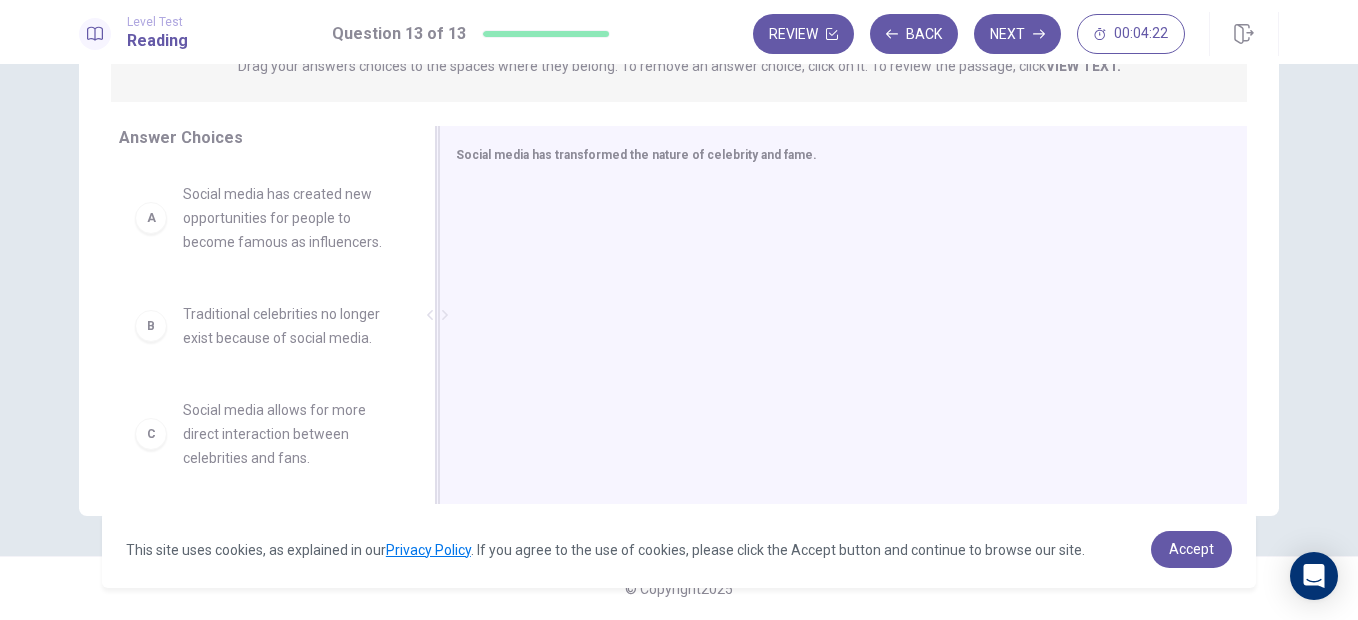 click on "Social media has transformed the nature of celebrity and fame." at bounding box center [831, 154] 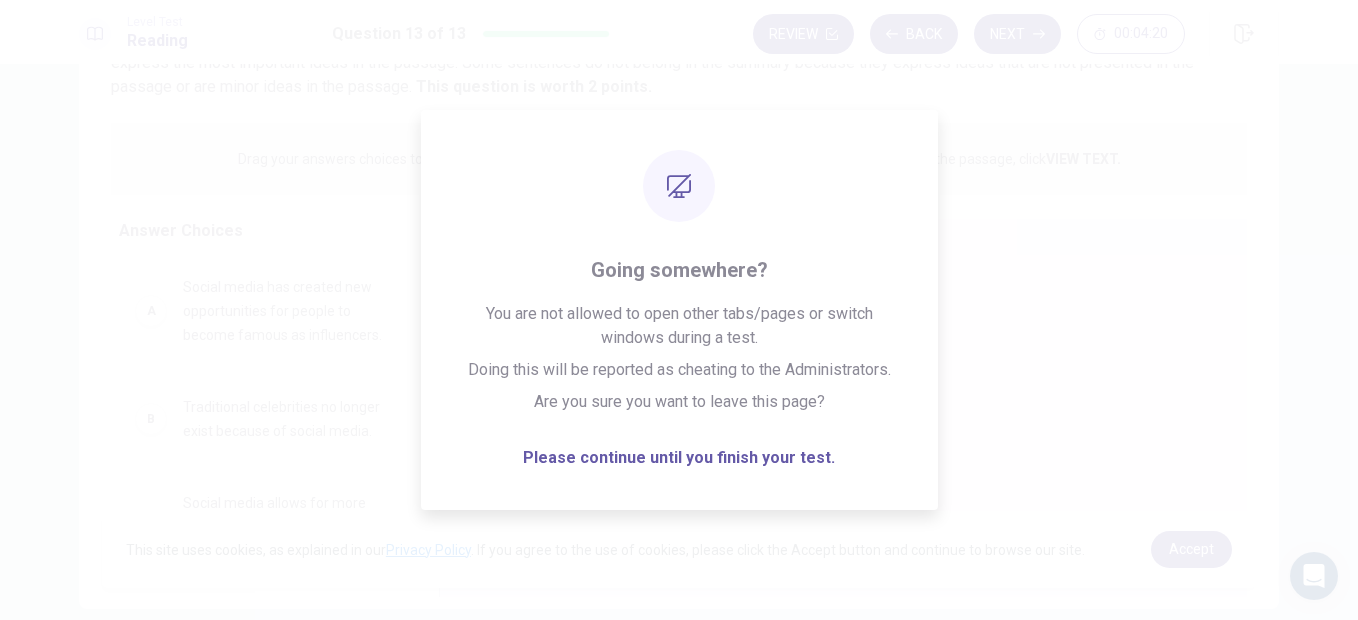 scroll, scrollTop: 165, scrollLeft: 0, axis: vertical 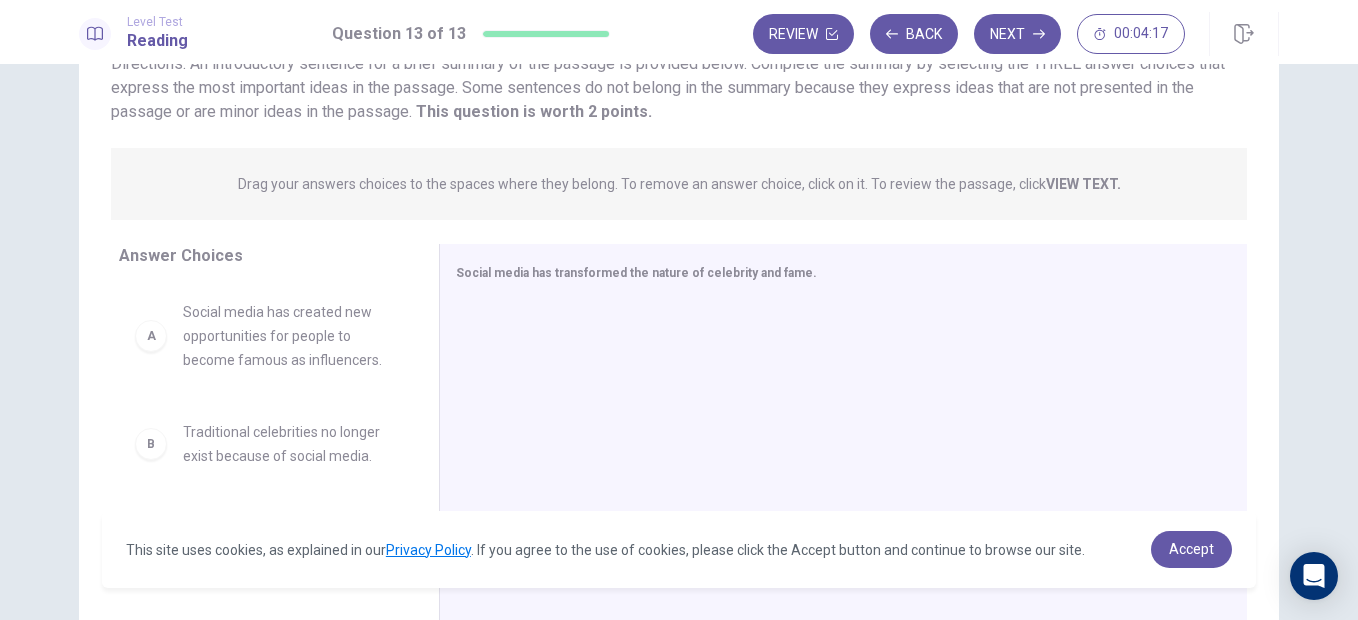 click on "Level Test   Reading Question 13 of 13 Review Back Next 00:04:17" at bounding box center (679, 32) 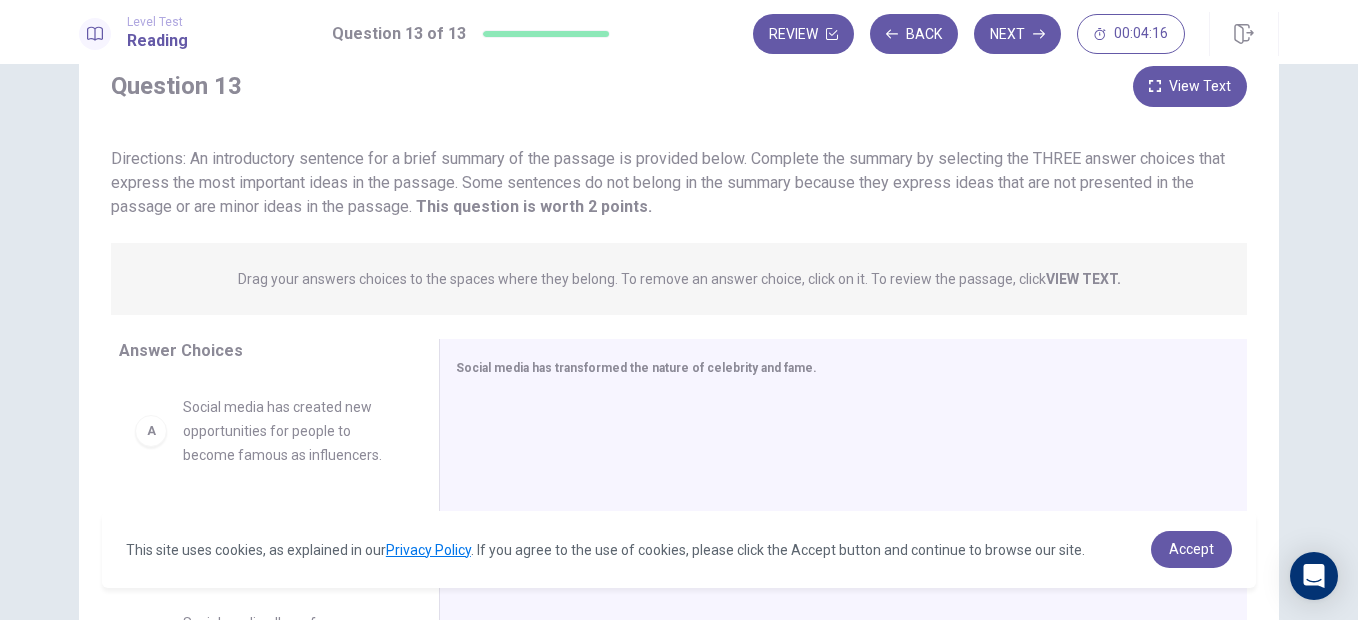 scroll, scrollTop: 0, scrollLeft: 0, axis: both 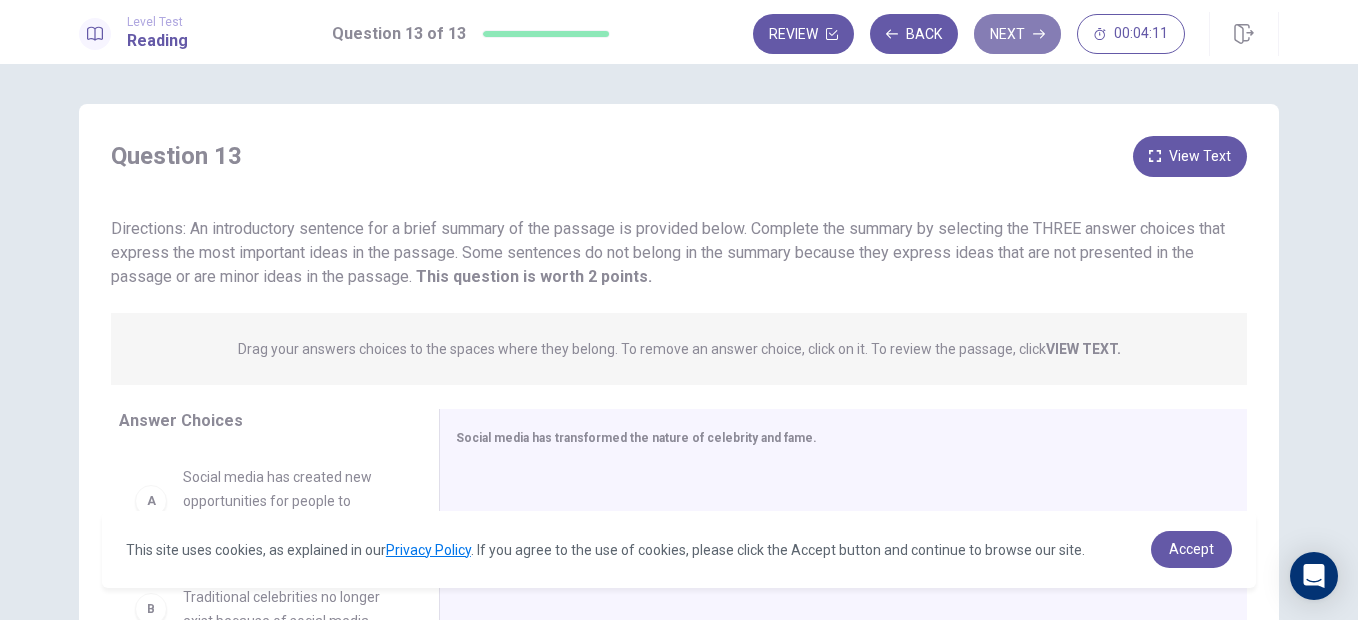 click on "Next" at bounding box center [1017, 34] 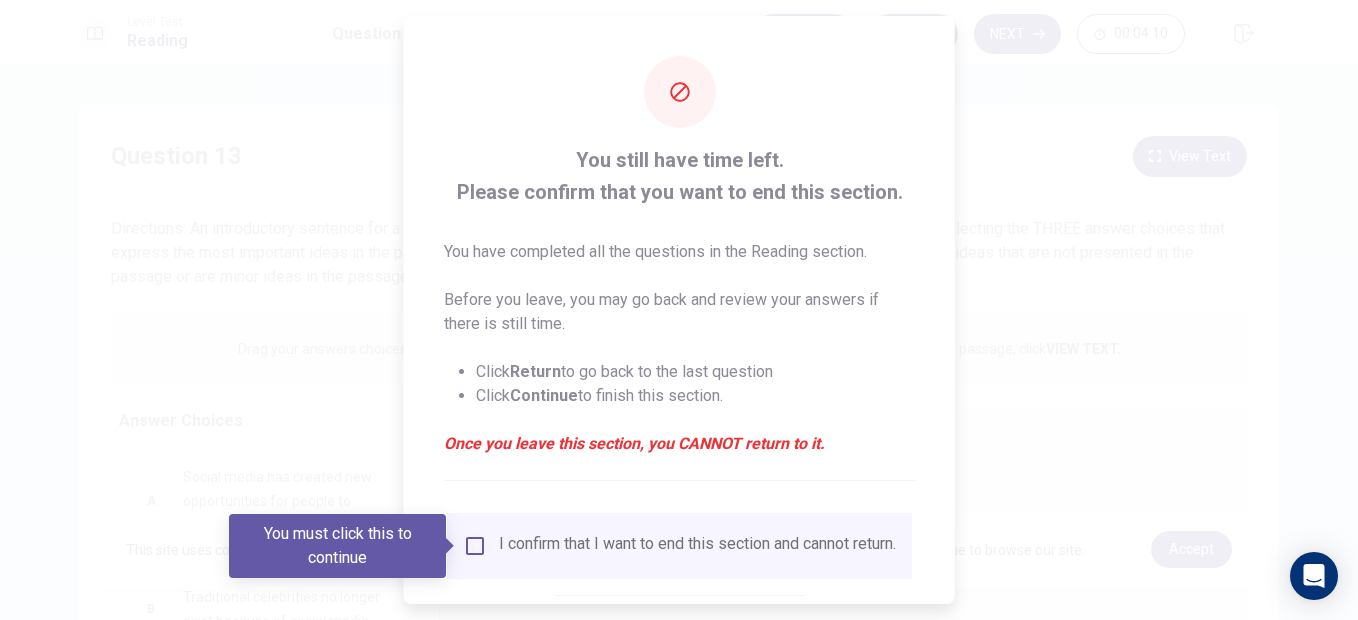click at bounding box center [679, 310] 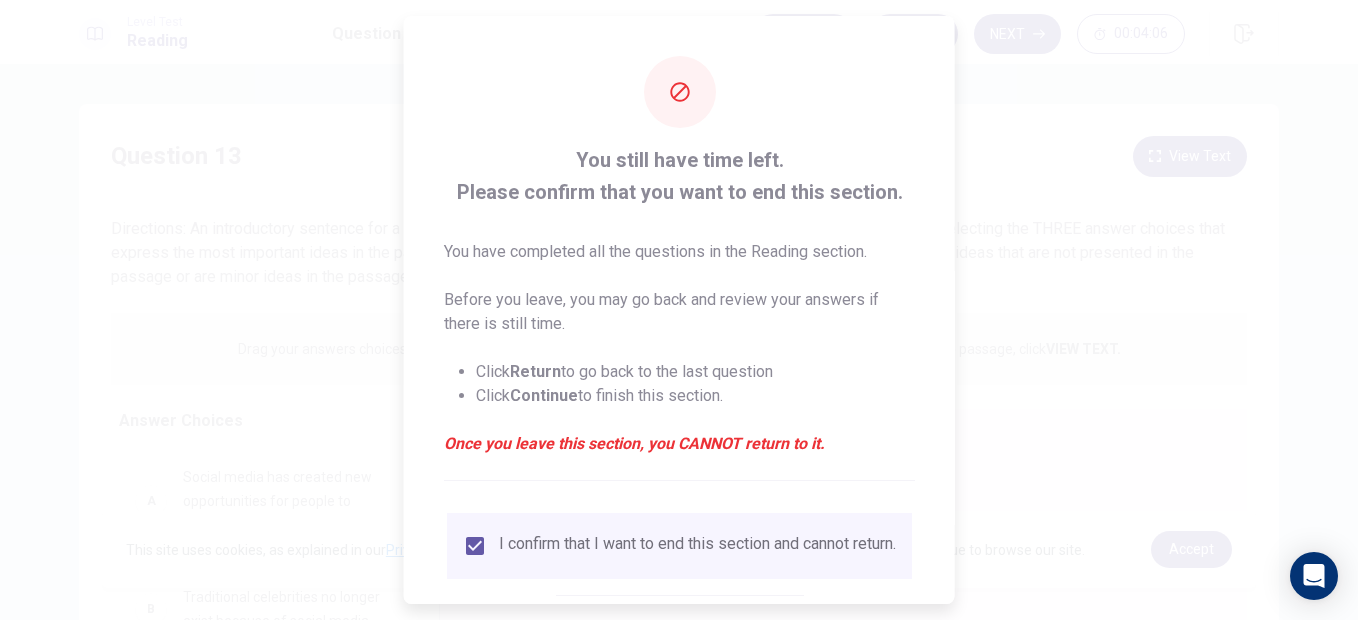 click at bounding box center [679, 310] 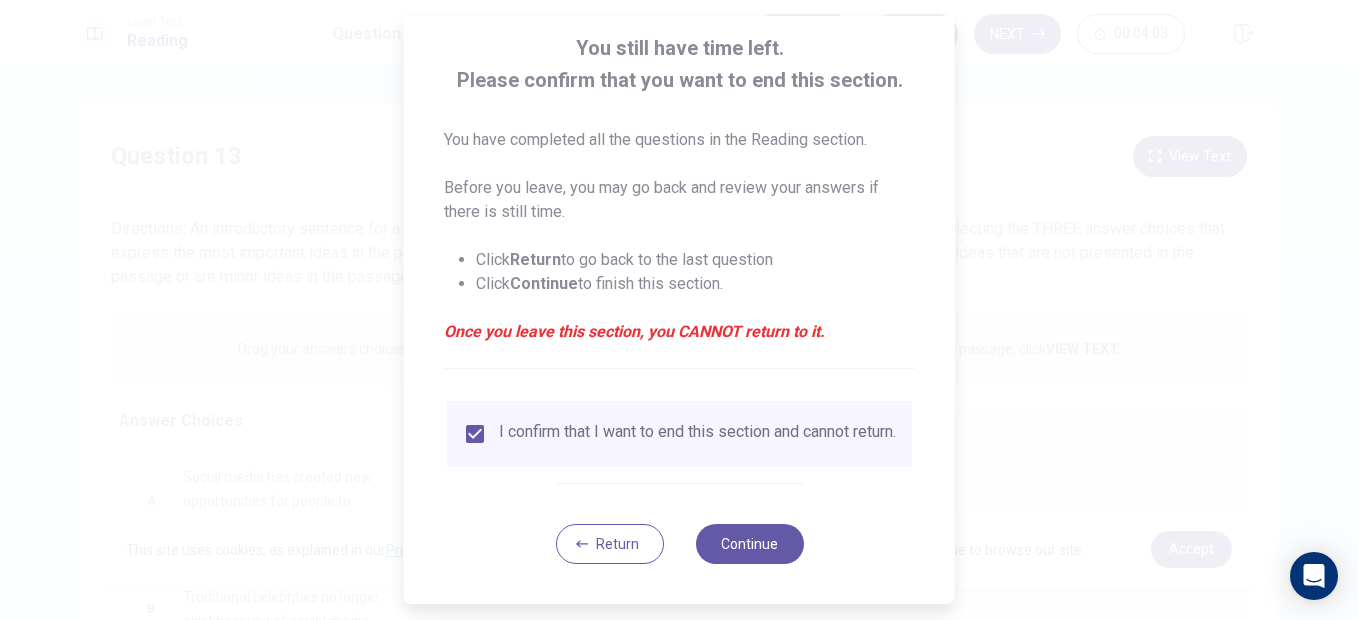 scroll, scrollTop: 126, scrollLeft: 0, axis: vertical 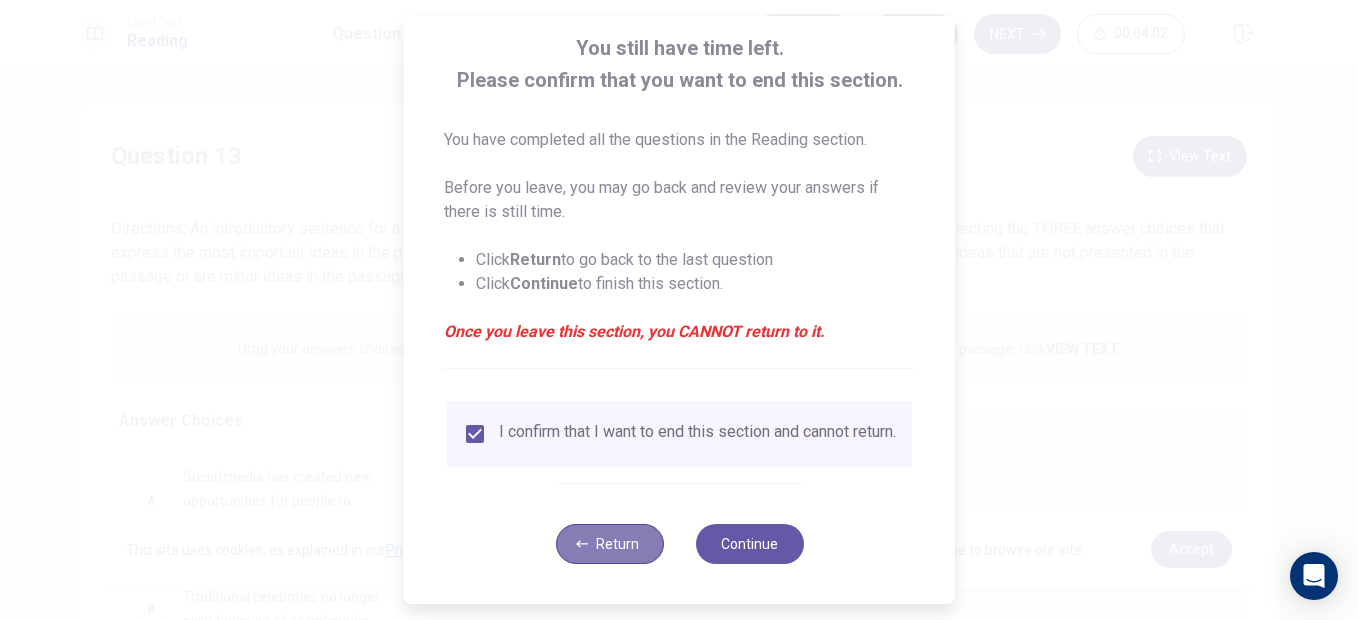 click on "Return" at bounding box center [609, 544] 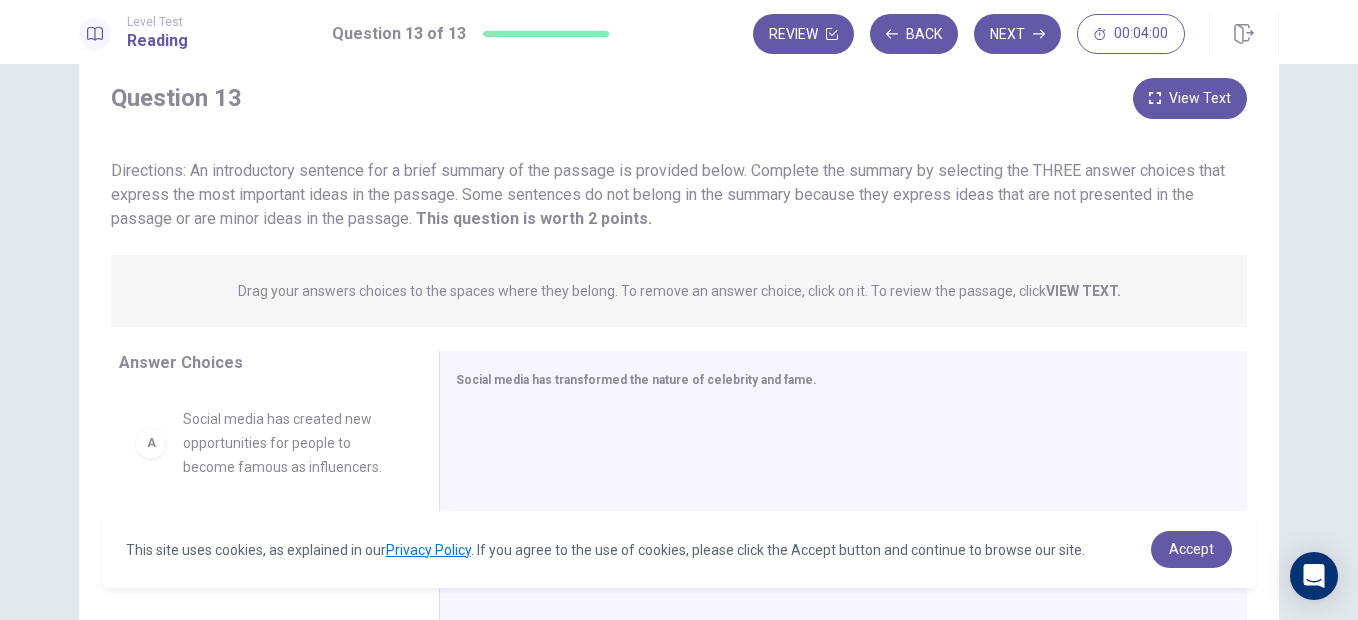 scroll, scrollTop: 51, scrollLeft: 0, axis: vertical 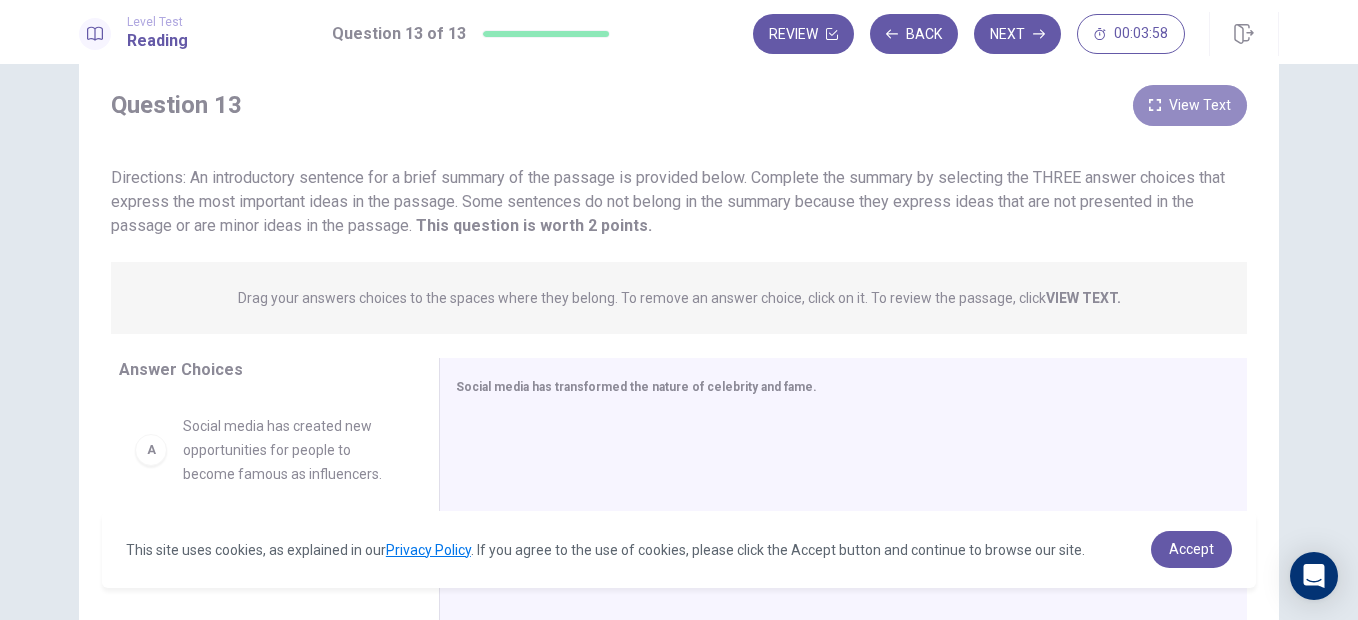 click on "View Text" at bounding box center (1190, 105) 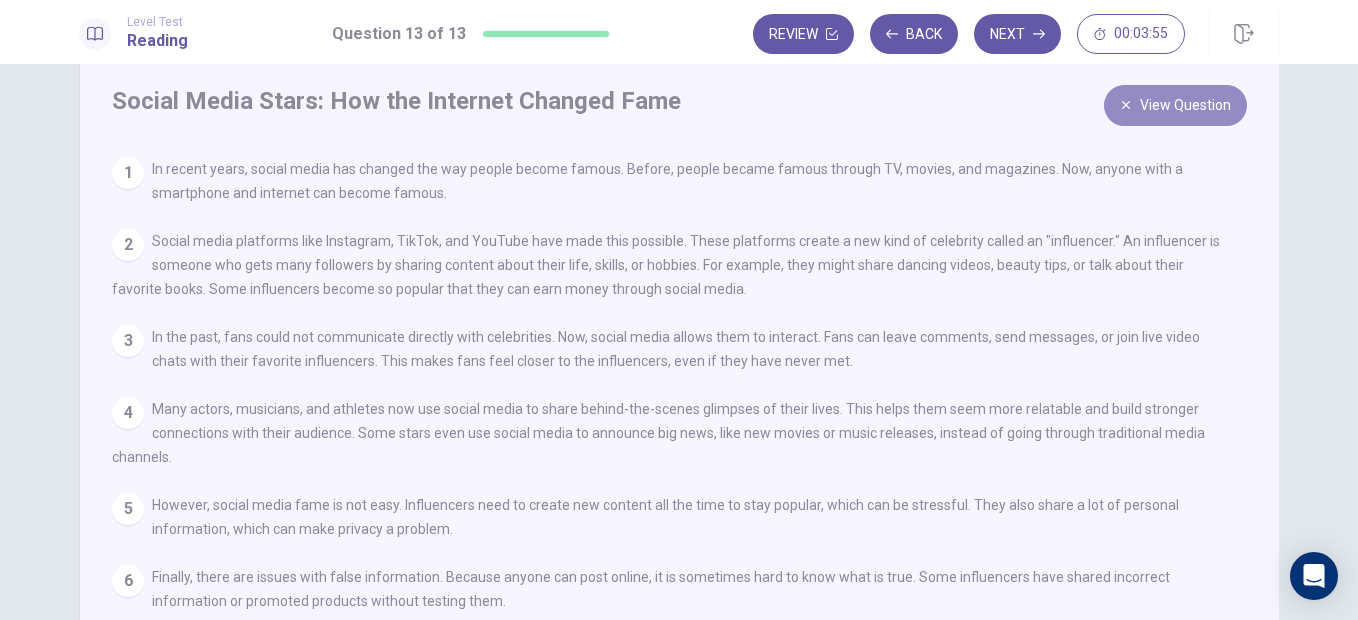 click on "View Question" at bounding box center [1175, 105] 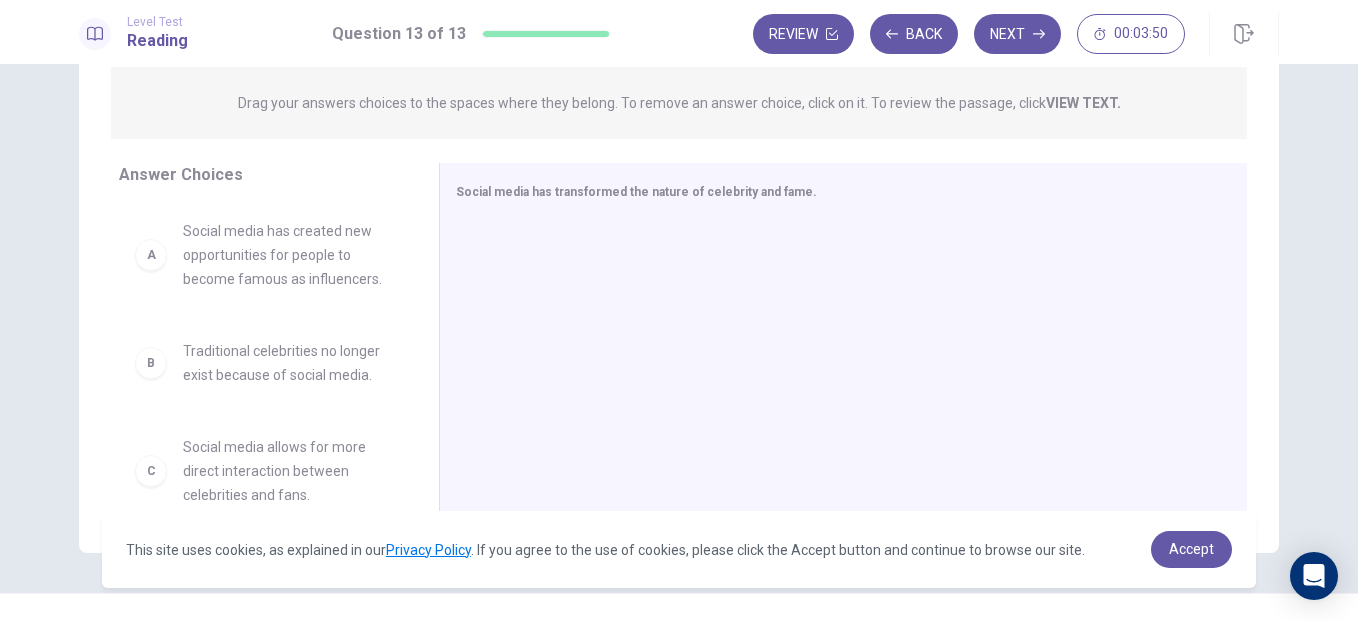 scroll, scrollTop: 283, scrollLeft: 0, axis: vertical 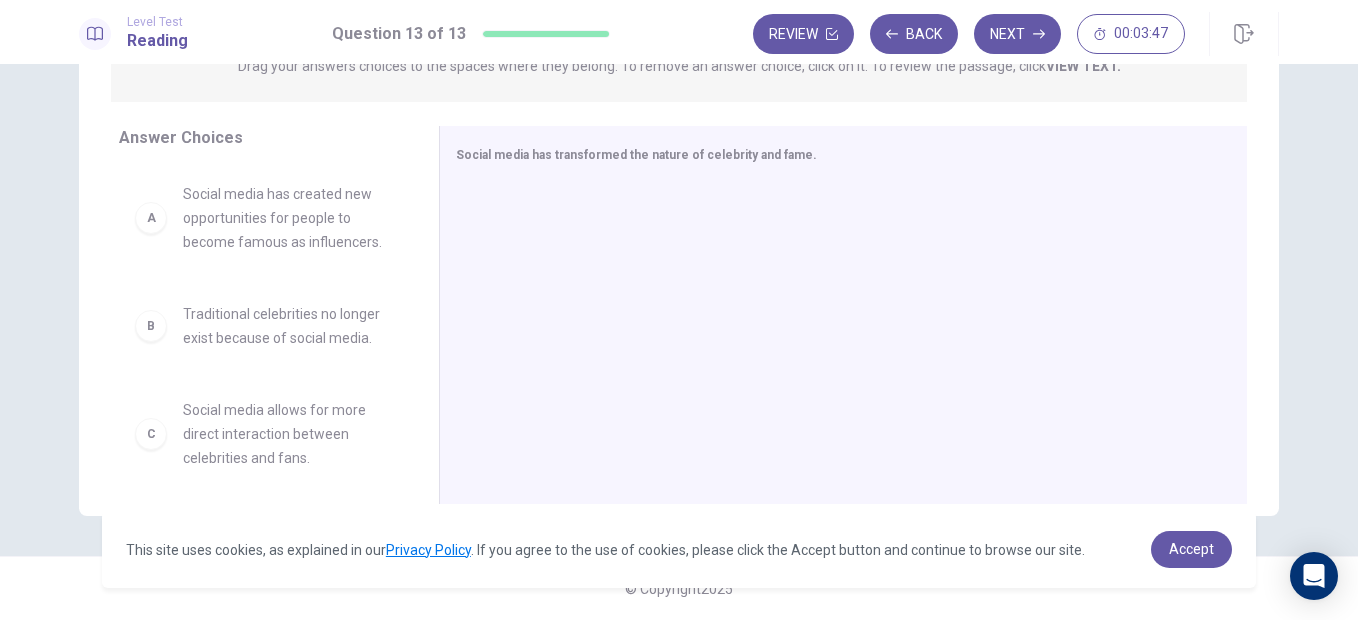 click on "Answer Choices A Social media has created new opportunities for people to become famous as influencers. B Traditional celebrities no longer exist because of social media. C Social media allows for more direct interaction between celebrities and fans. D All information shared by influencers on social media is always true. E Social media fame comes with challenges, such as pressure to create content and privacy concerns. F Only young people use social media to follow celebrities." at bounding box center (259, 320) 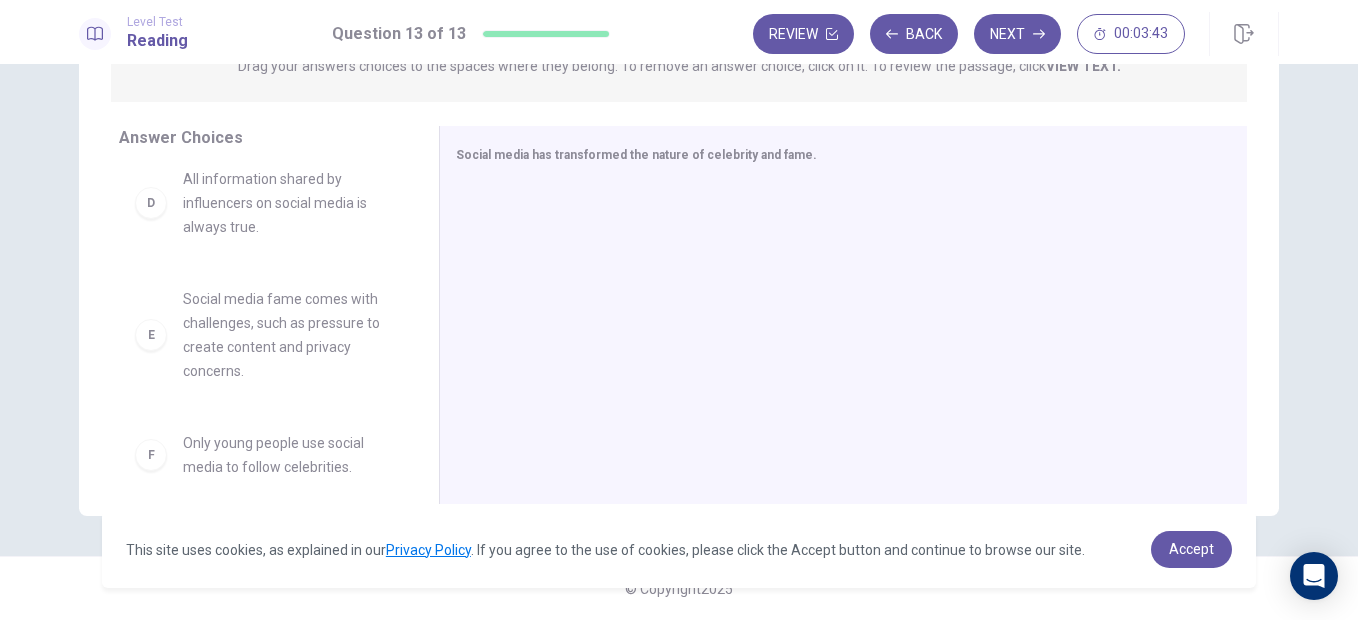 scroll, scrollTop: 372, scrollLeft: 0, axis: vertical 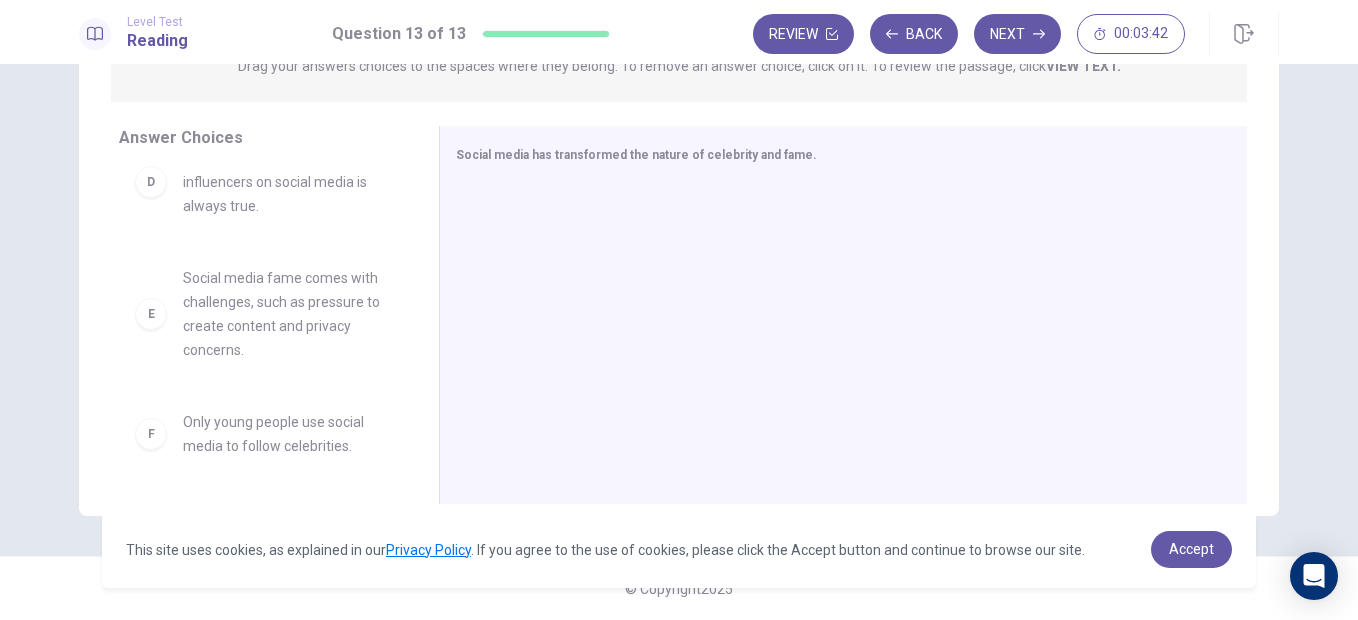click on "Social media fame comes with challenges, such as pressure to create content and privacy concerns." at bounding box center (287, 314) 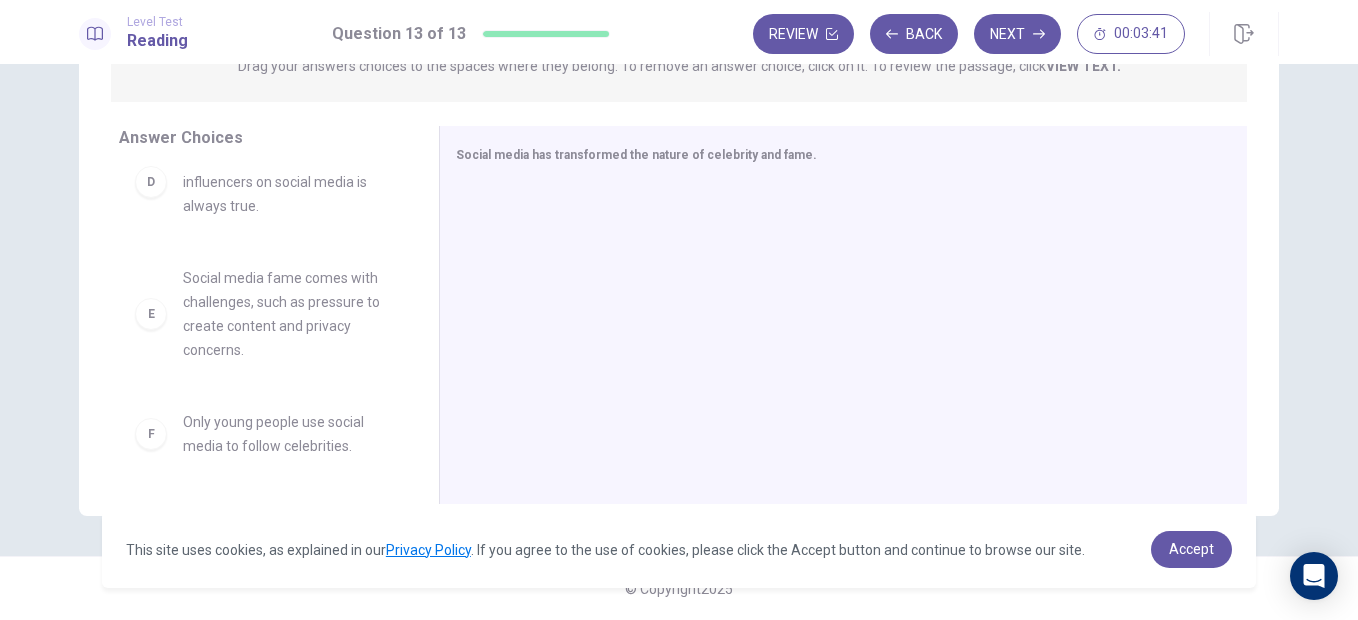 click on "Social media fame comes with challenges, such as pressure to create content and privacy concerns." at bounding box center (287, 314) 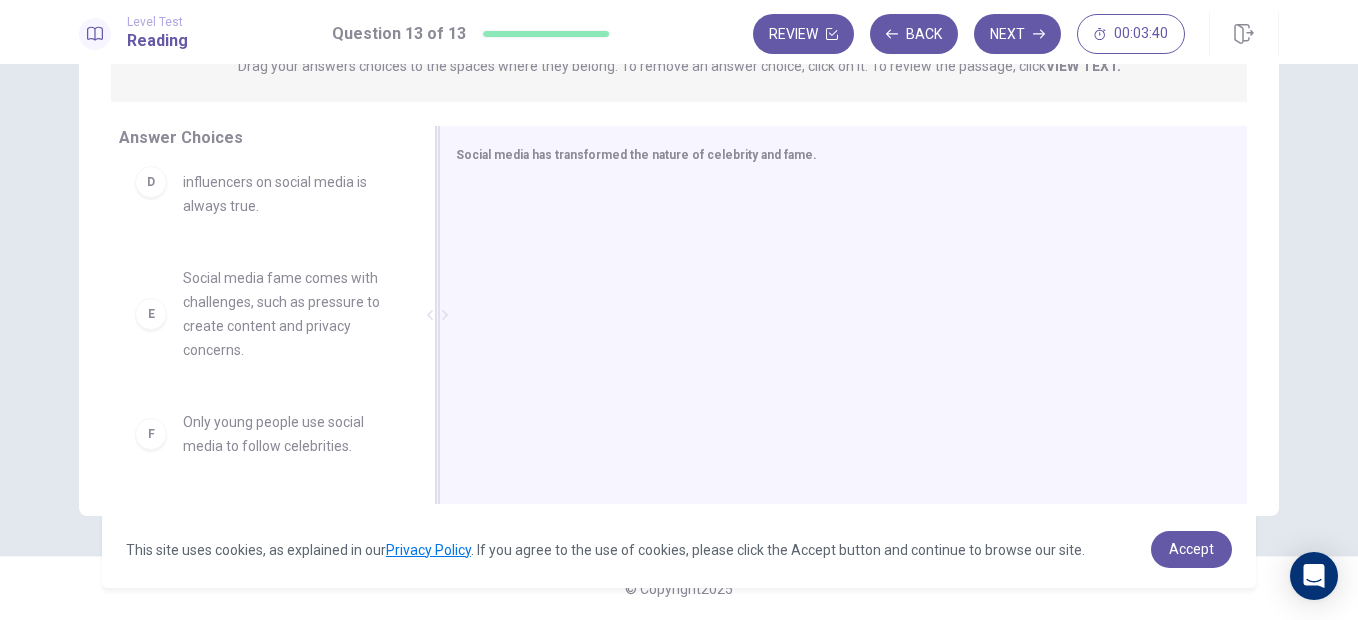 click at bounding box center [835, 317] 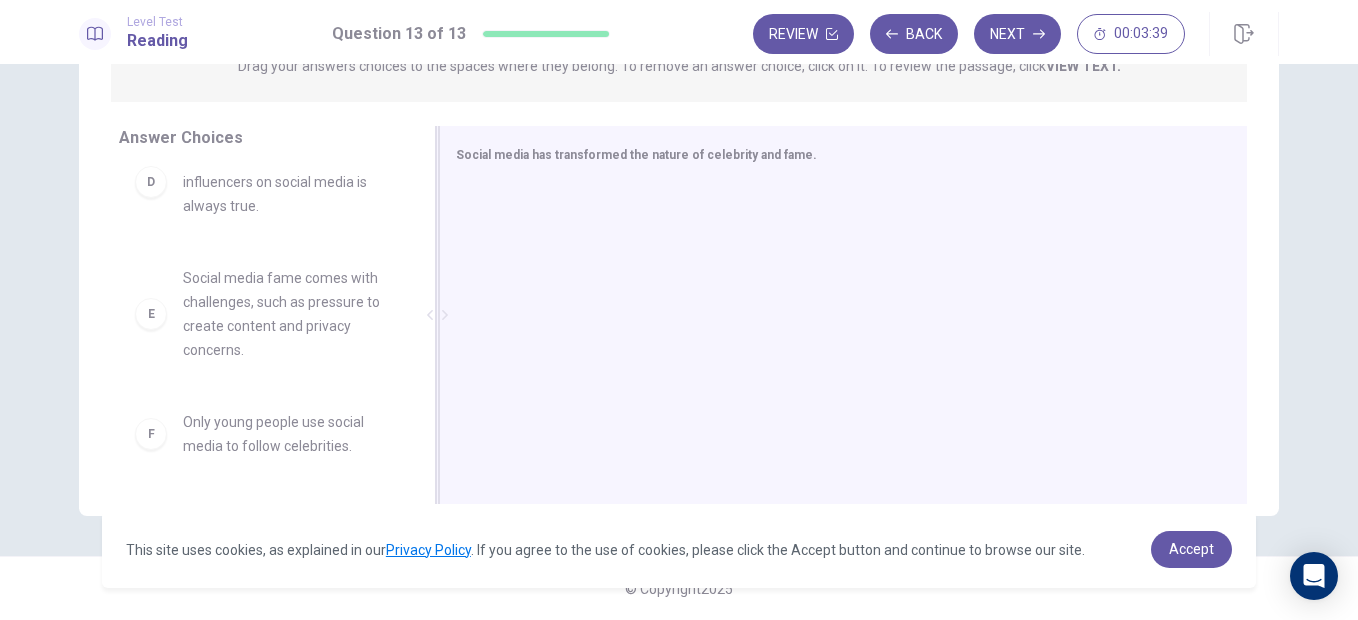 click on "Social media has transformed the nature of celebrity and fame." at bounding box center [831, 154] 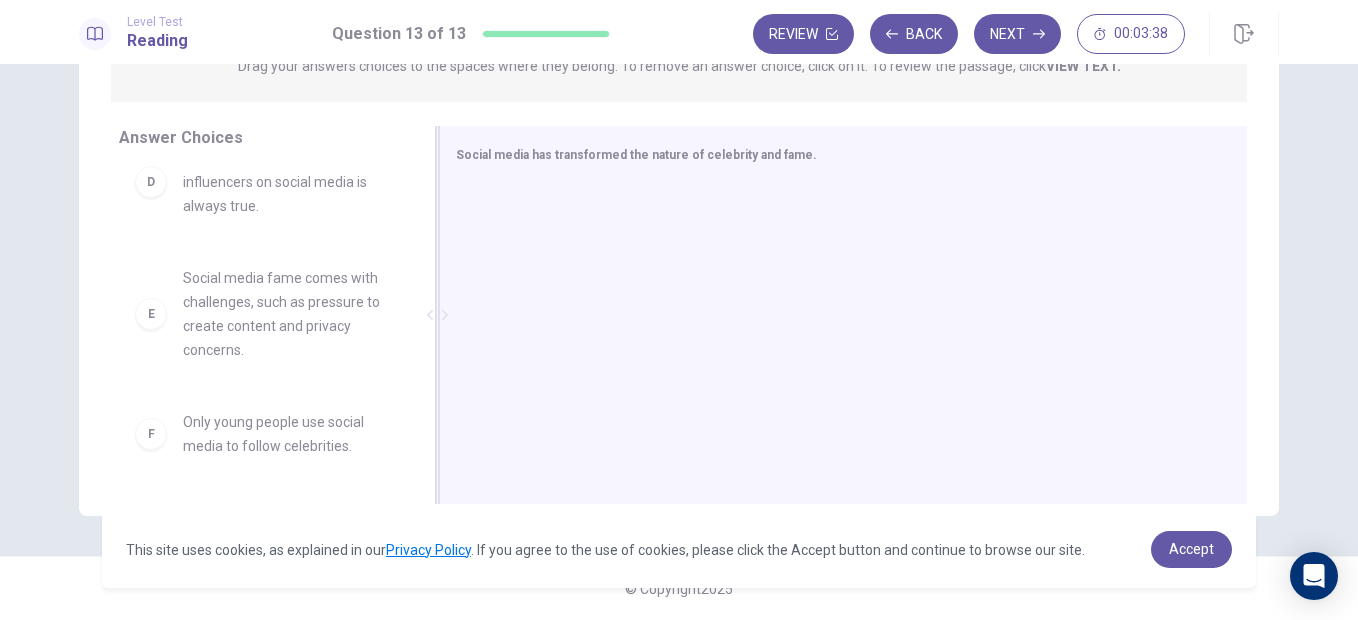 click on "Social media has transformed the nature of celebrity and fame." at bounding box center [831, 154] 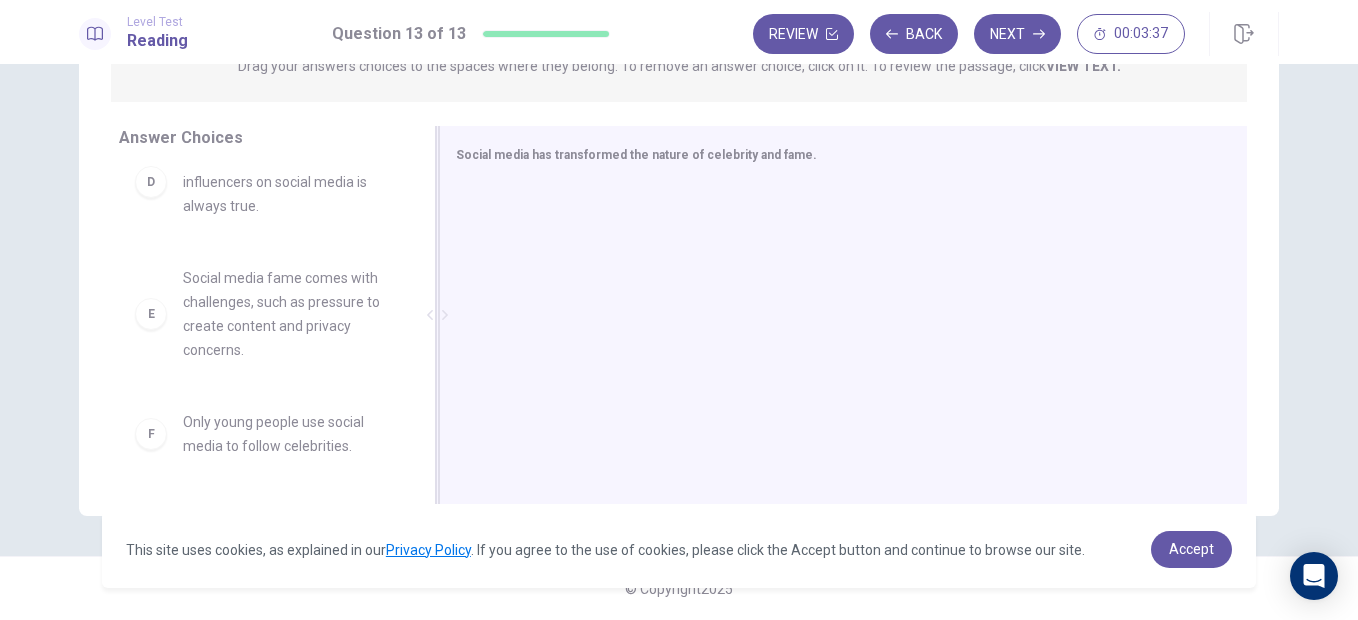 click on "Social media has transformed the nature of celebrity and fame." at bounding box center [636, 155] 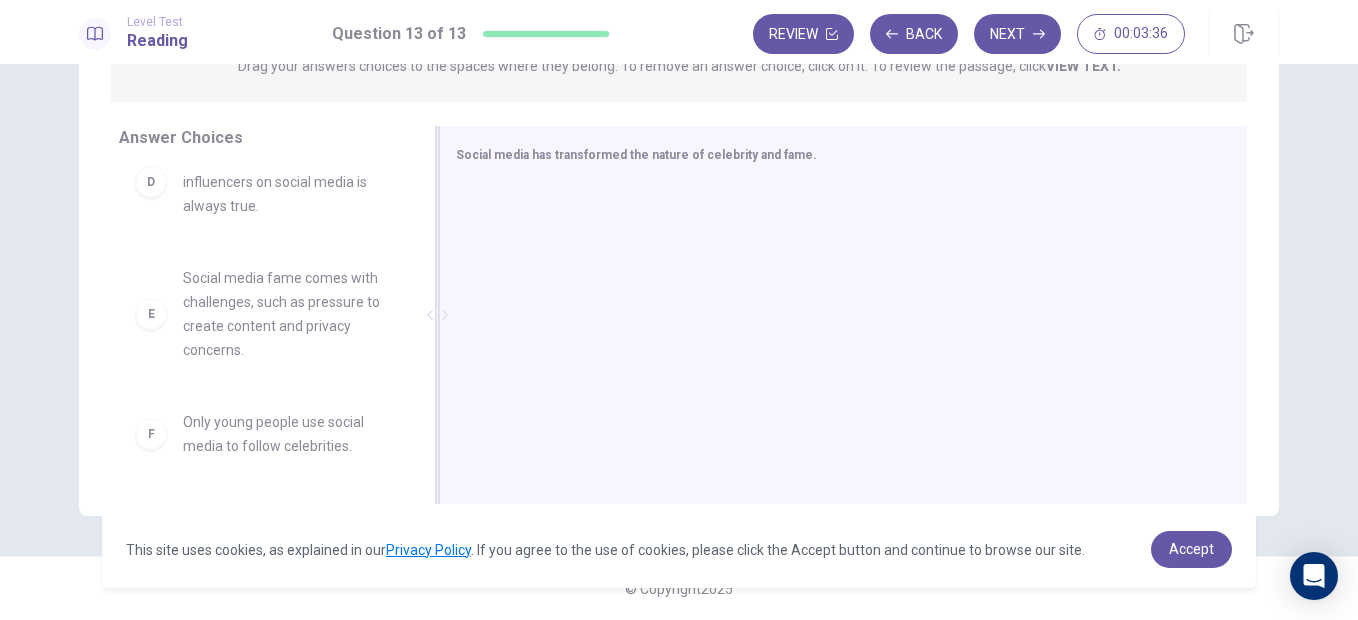click on "Social media has transformed the nature of celebrity and fame." at bounding box center [831, 154] 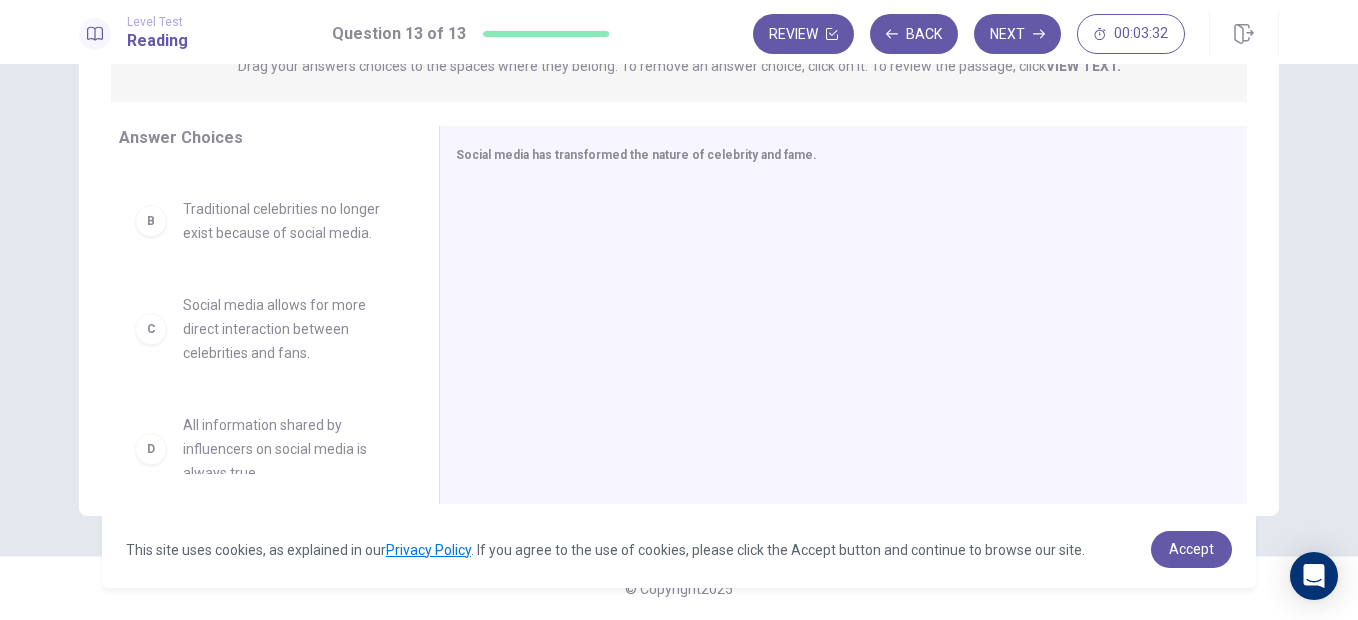 scroll, scrollTop: 0, scrollLeft: 0, axis: both 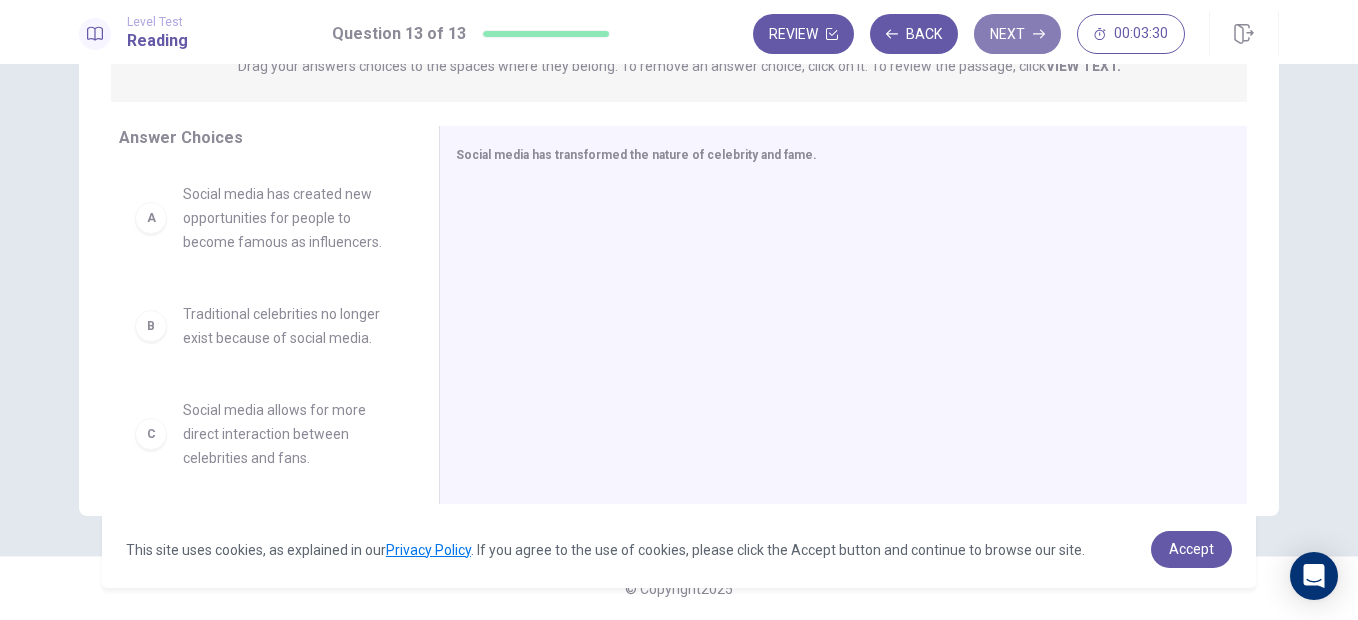 click on "Next" at bounding box center [1017, 34] 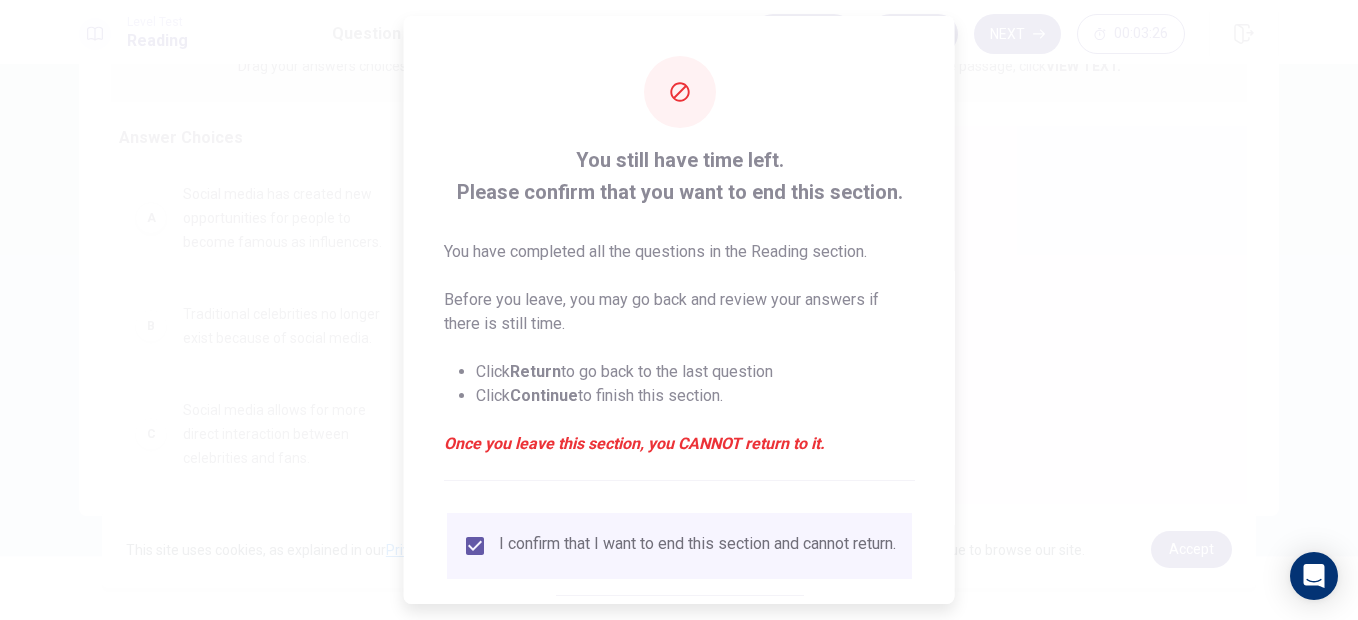 scroll, scrollTop: 126, scrollLeft: 0, axis: vertical 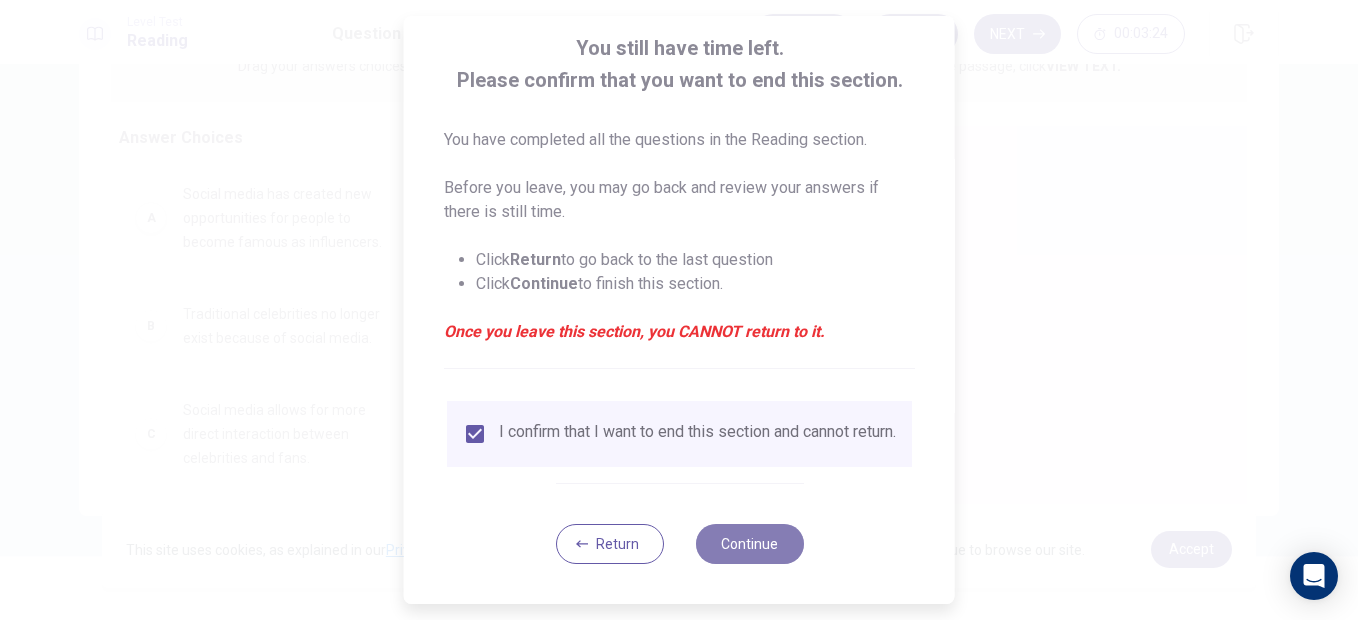 click on "Continue" at bounding box center [749, 544] 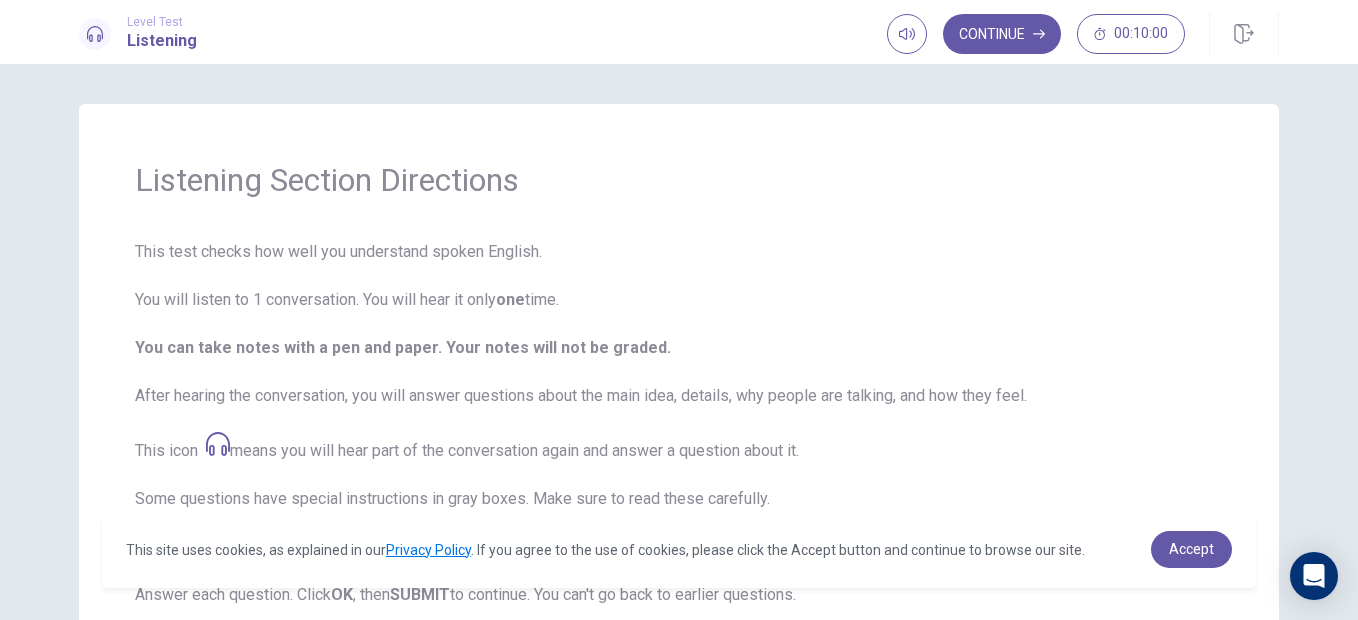 scroll, scrollTop: 186, scrollLeft: 0, axis: vertical 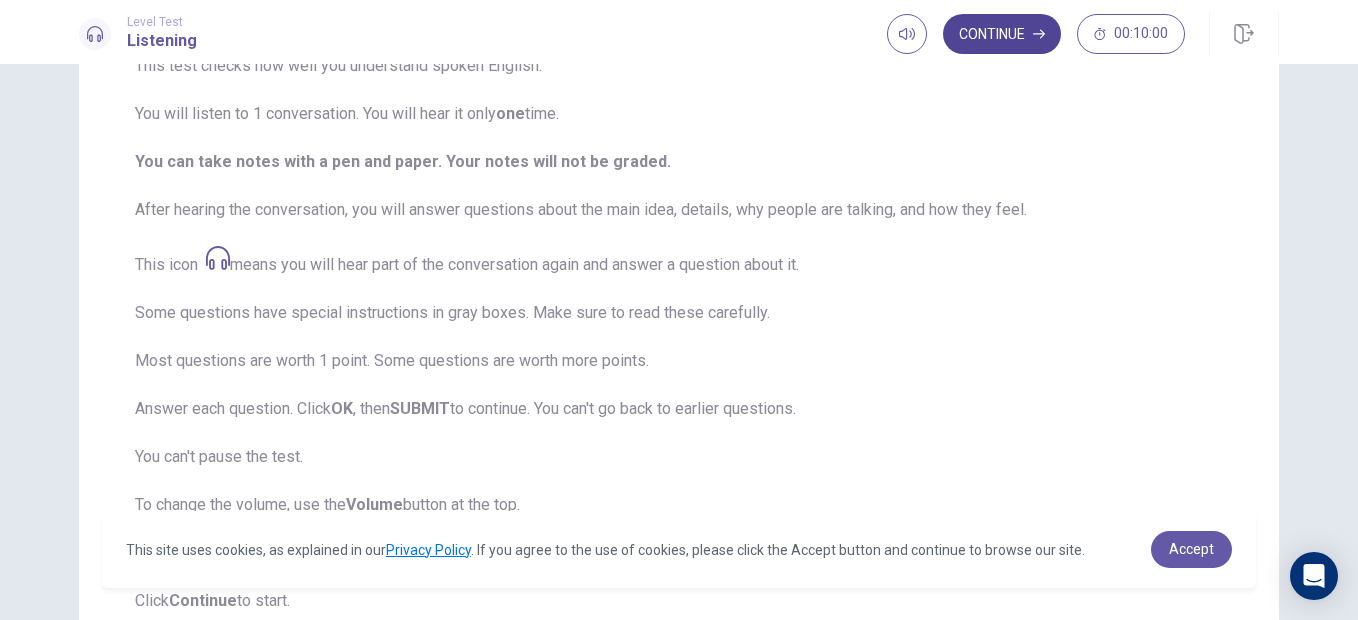 click on "Continue" at bounding box center (1002, 34) 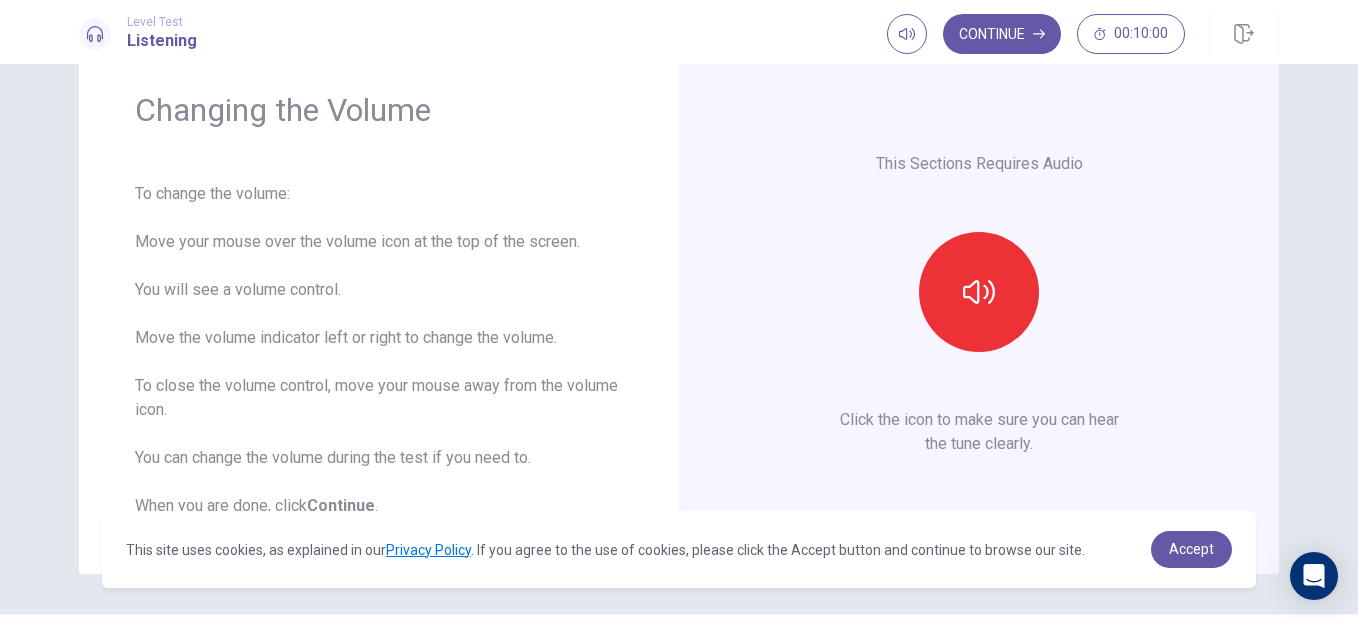 scroll, scrollTop: 67, scrollLeft: 0, axis: vertical 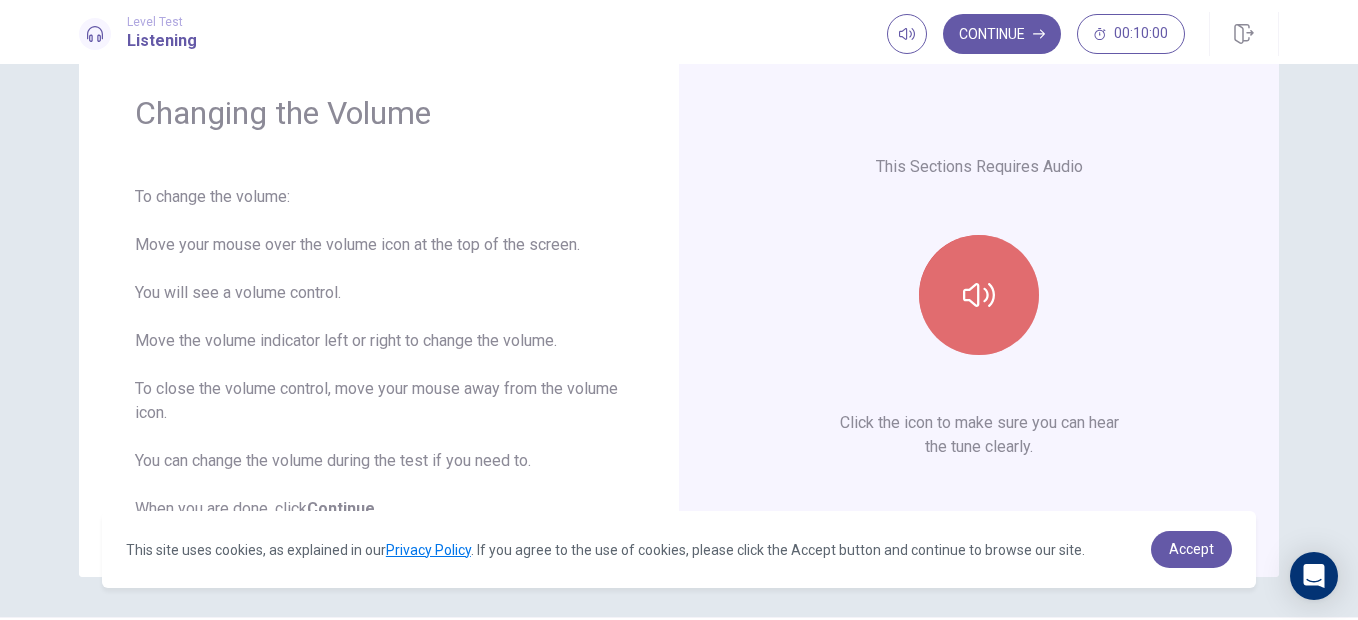 click at bounding box center [979, 295] 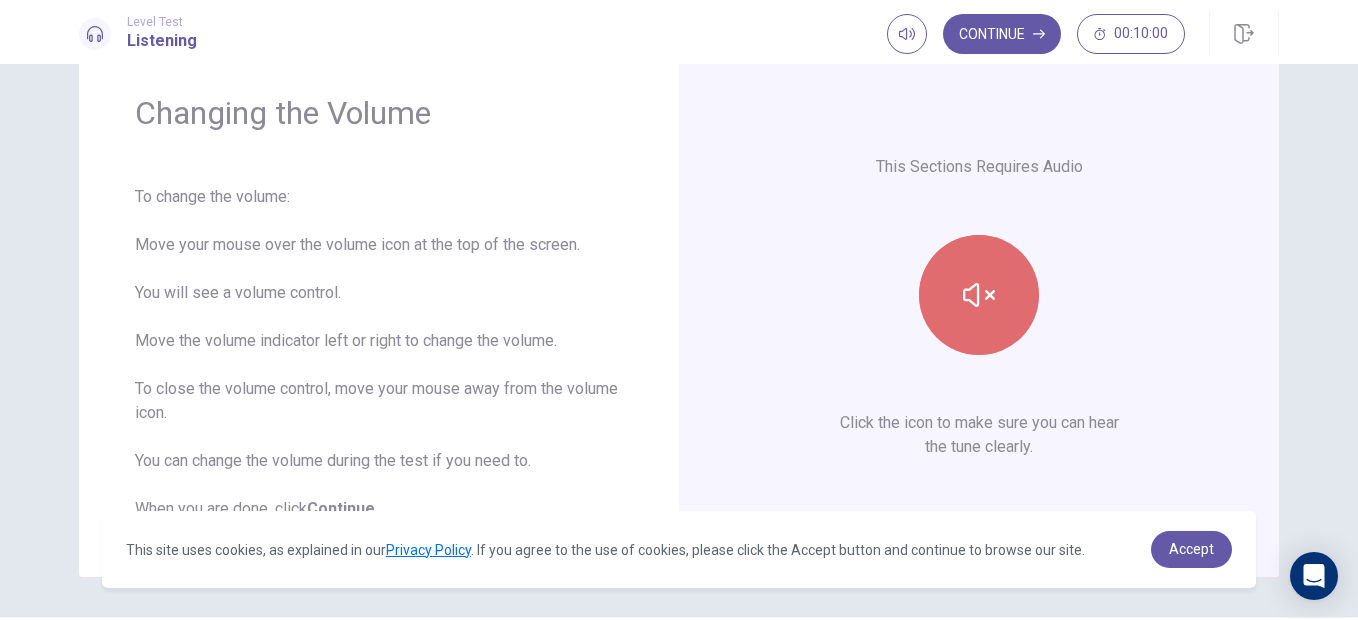 click at bounding box center (979, 295) 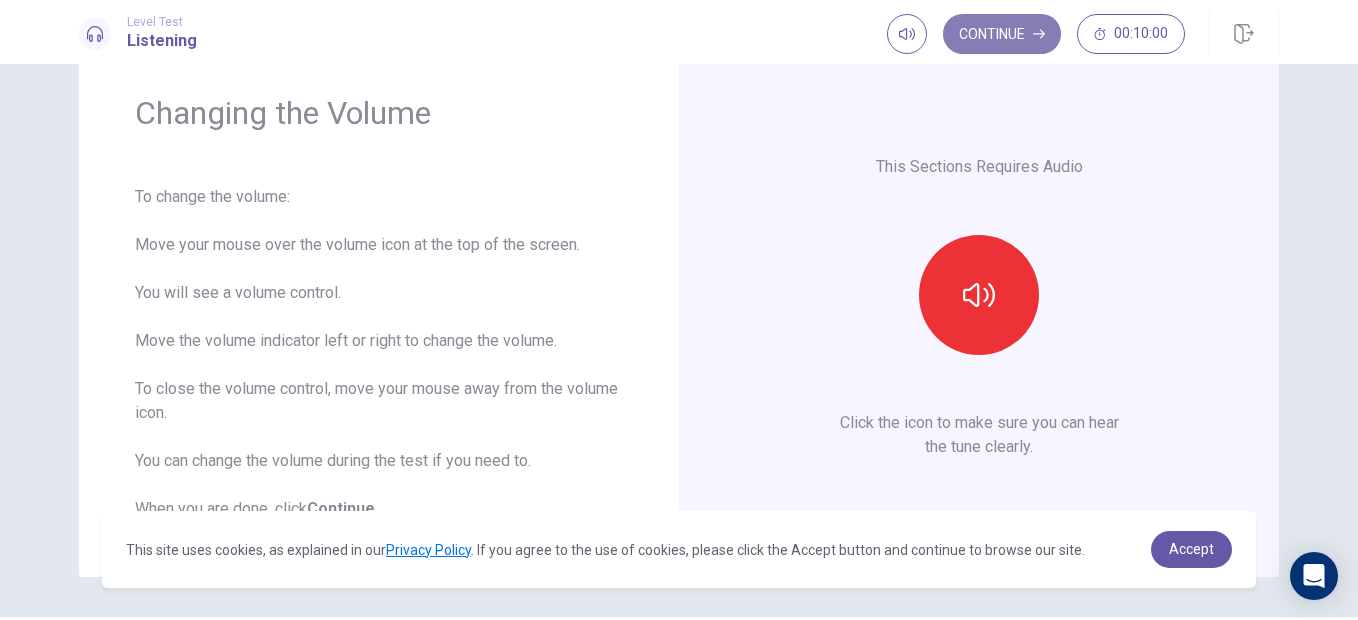 click on "Continue" at bounding box center [1002, 34] 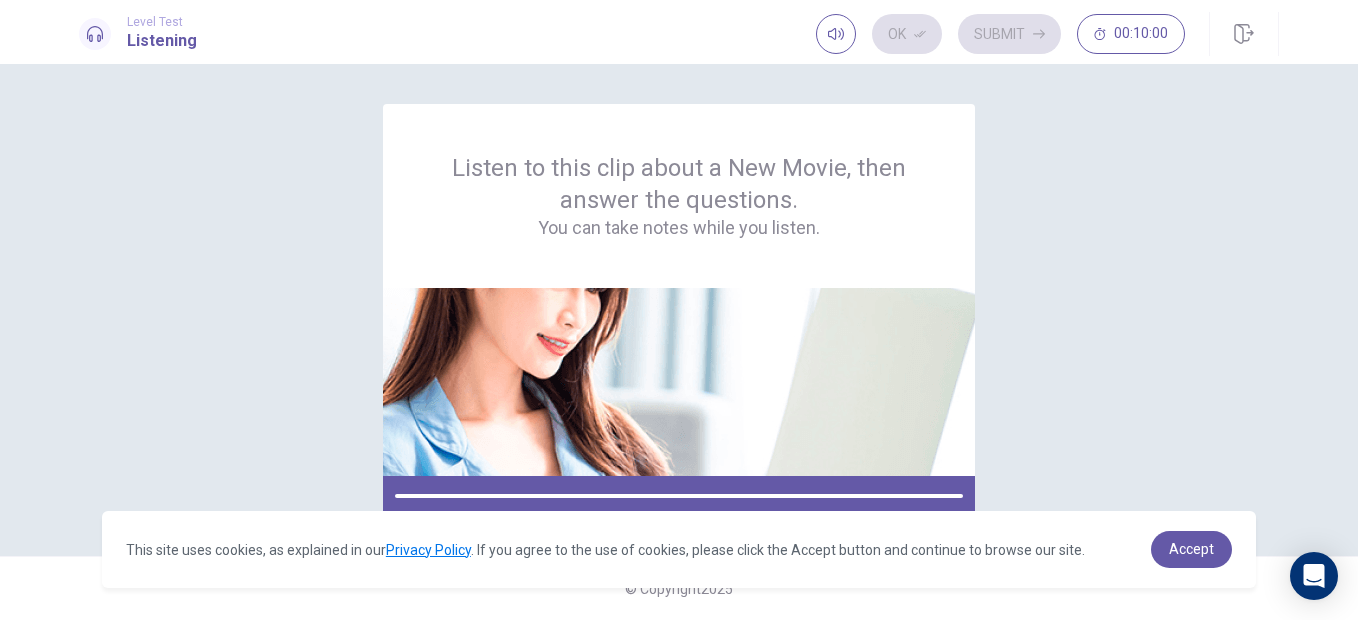 scroll, scrollTop: 0, scrollLeft: 0, axis: both 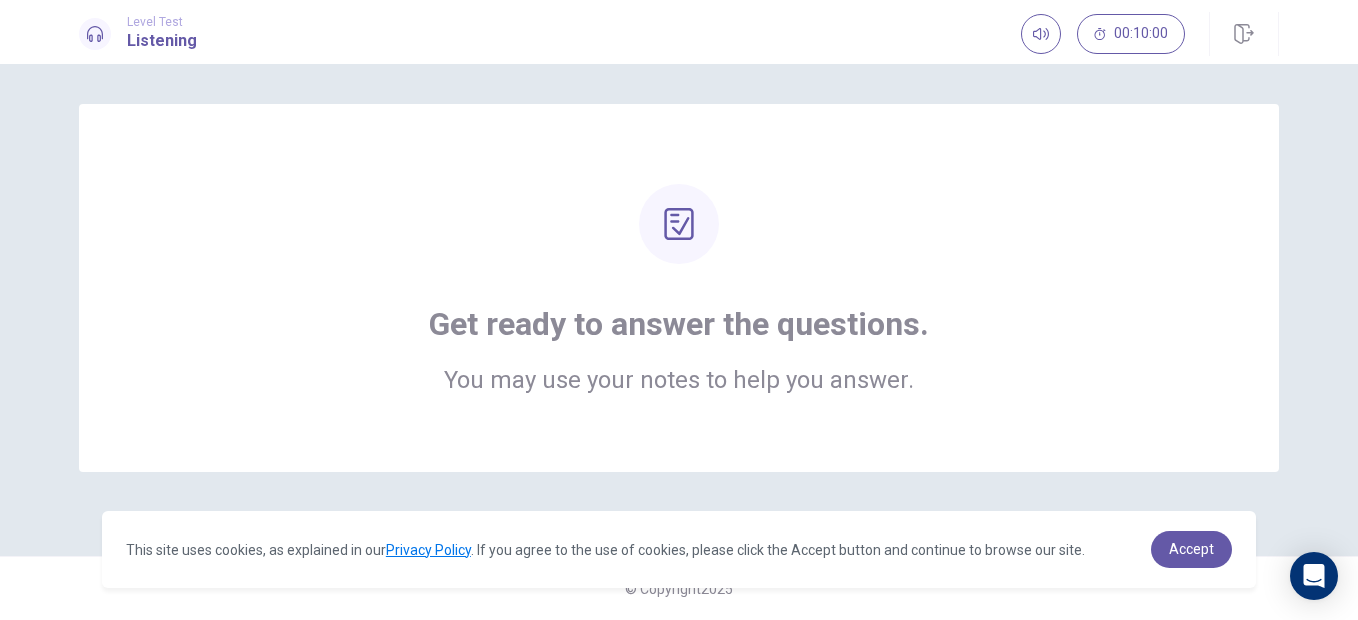 click on "Get ready to answer the questions. You may use your notes to help you answer." at bounding box center (679, 288) 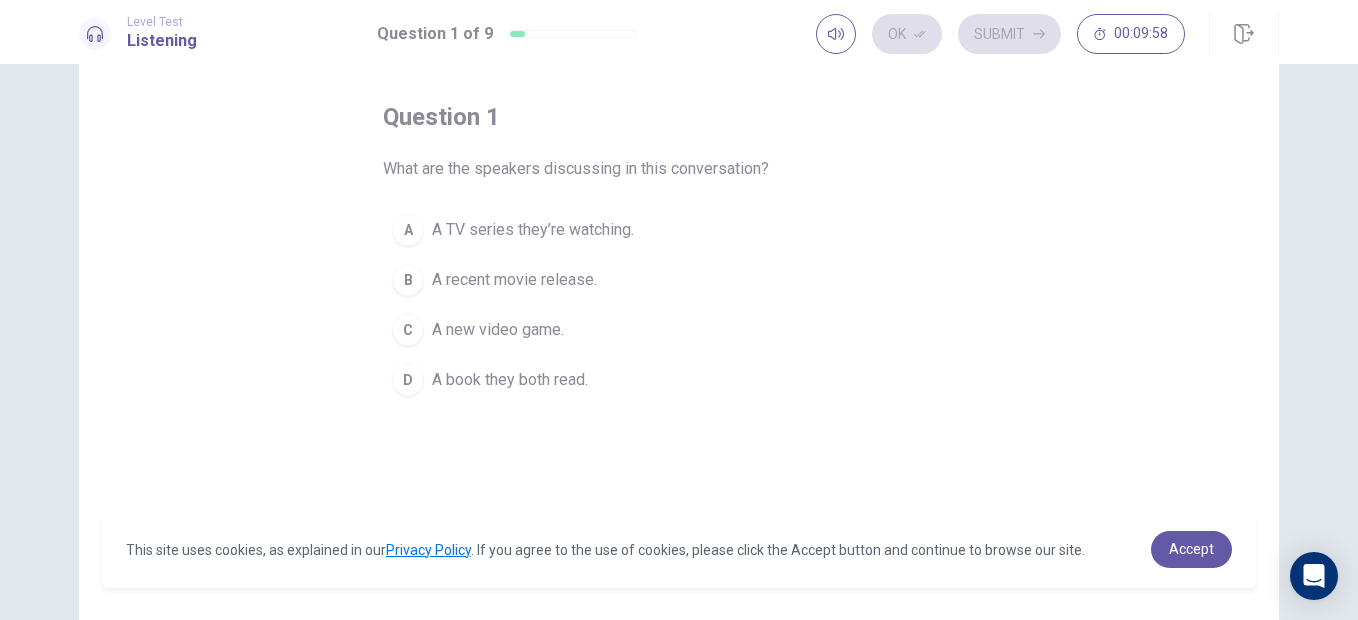 scroll, scrollTop: 85, scrollLeft: 0, axis: vertical 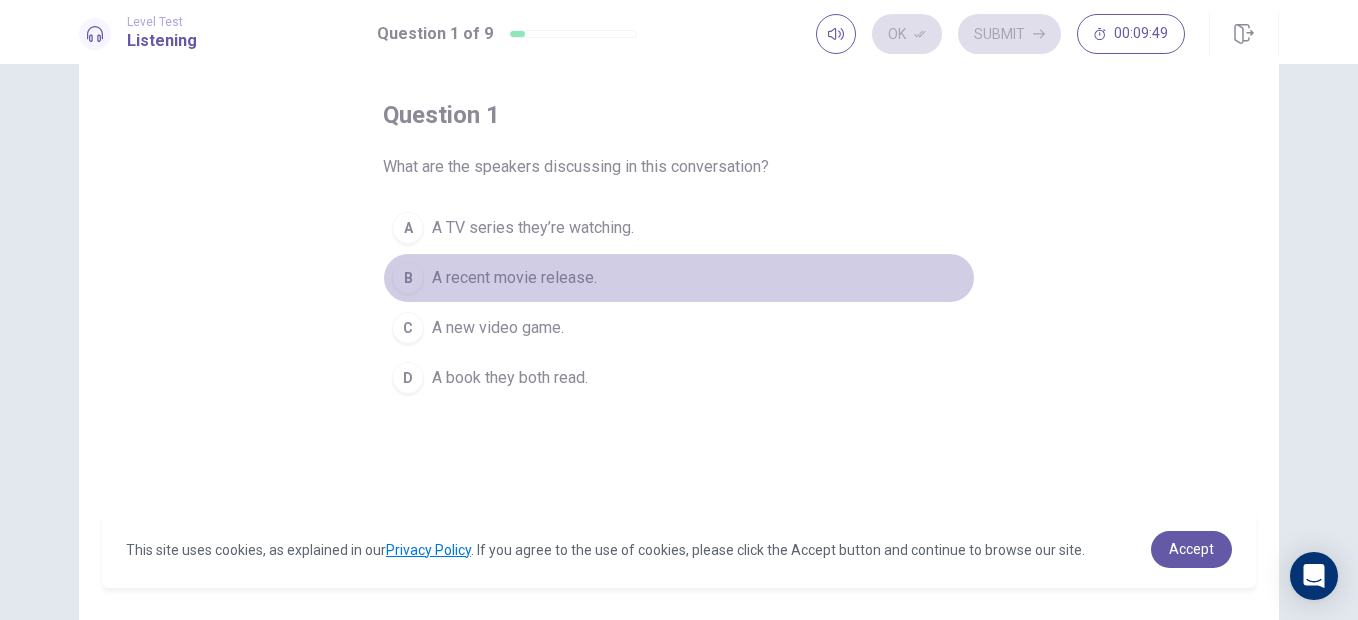 click on "A recent movie release." at bounding box center (514, 278) 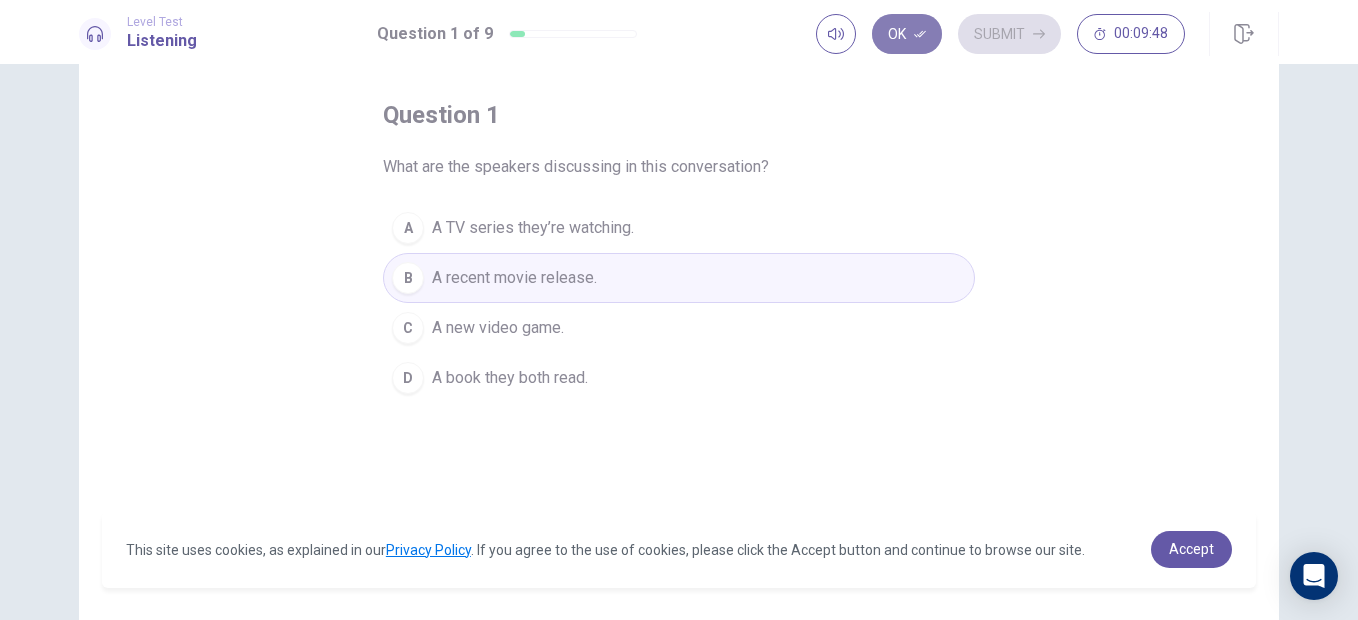 click 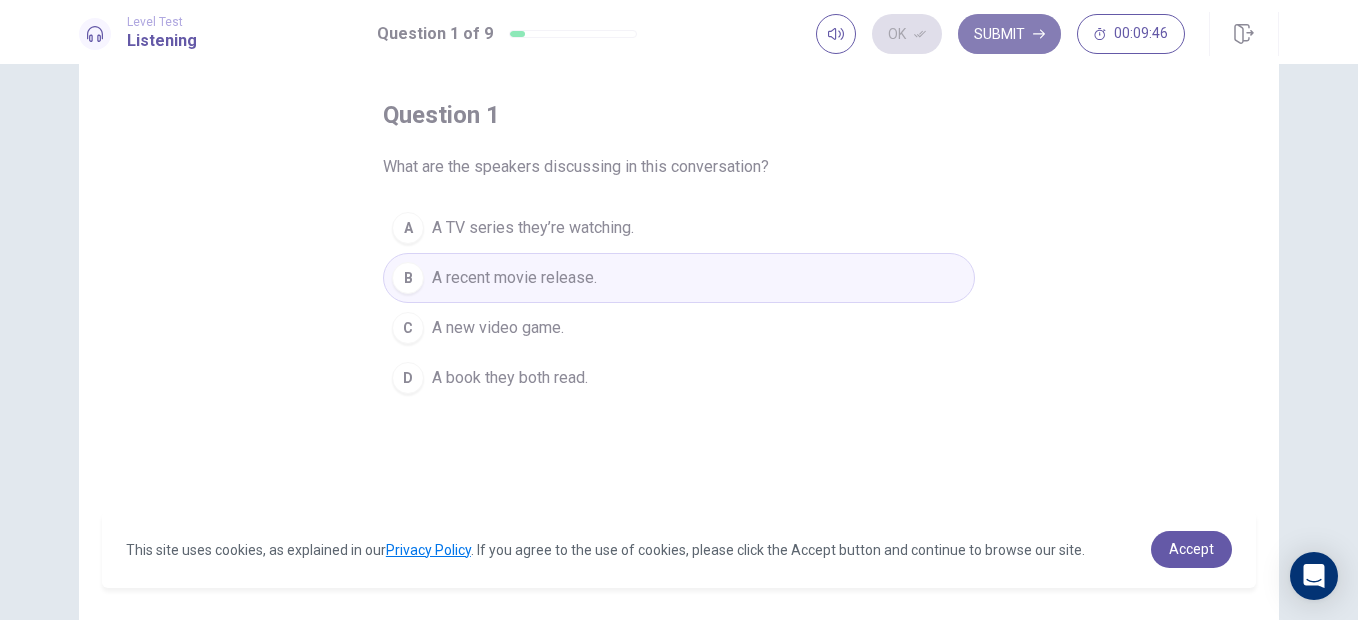 click on "Submit" at bounding box center (1009, 34) 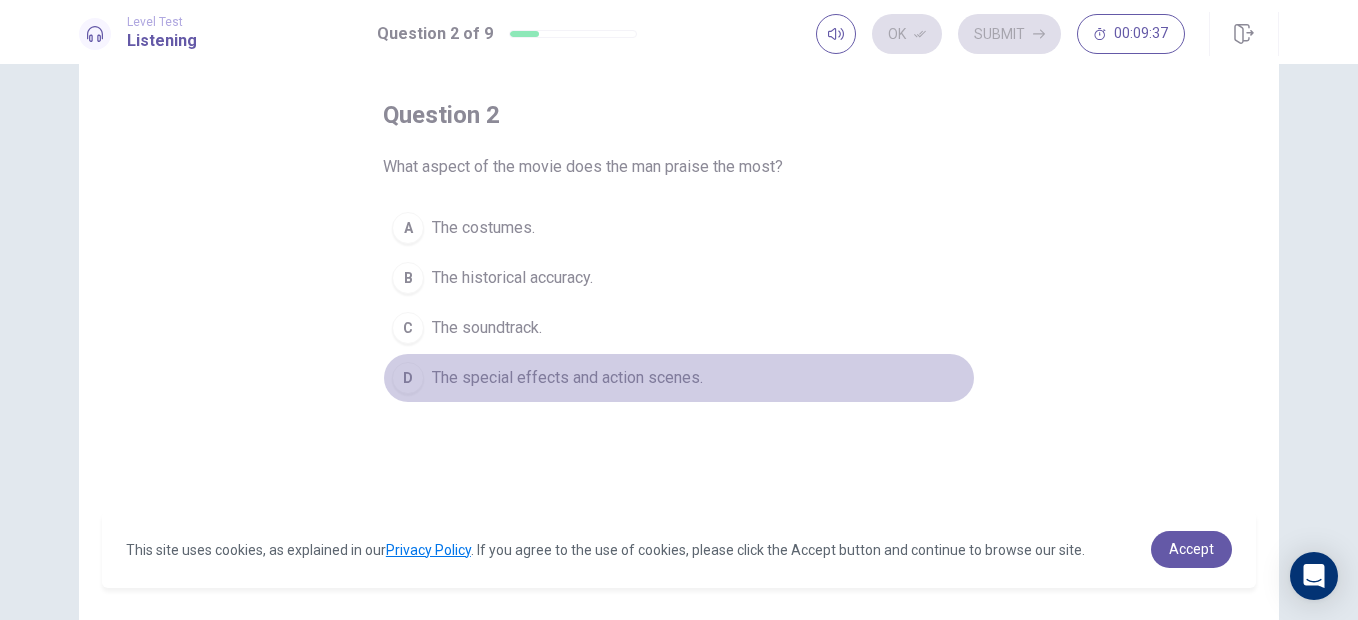 click on "The special effects and action scenes." at bounding box center (567, 378) 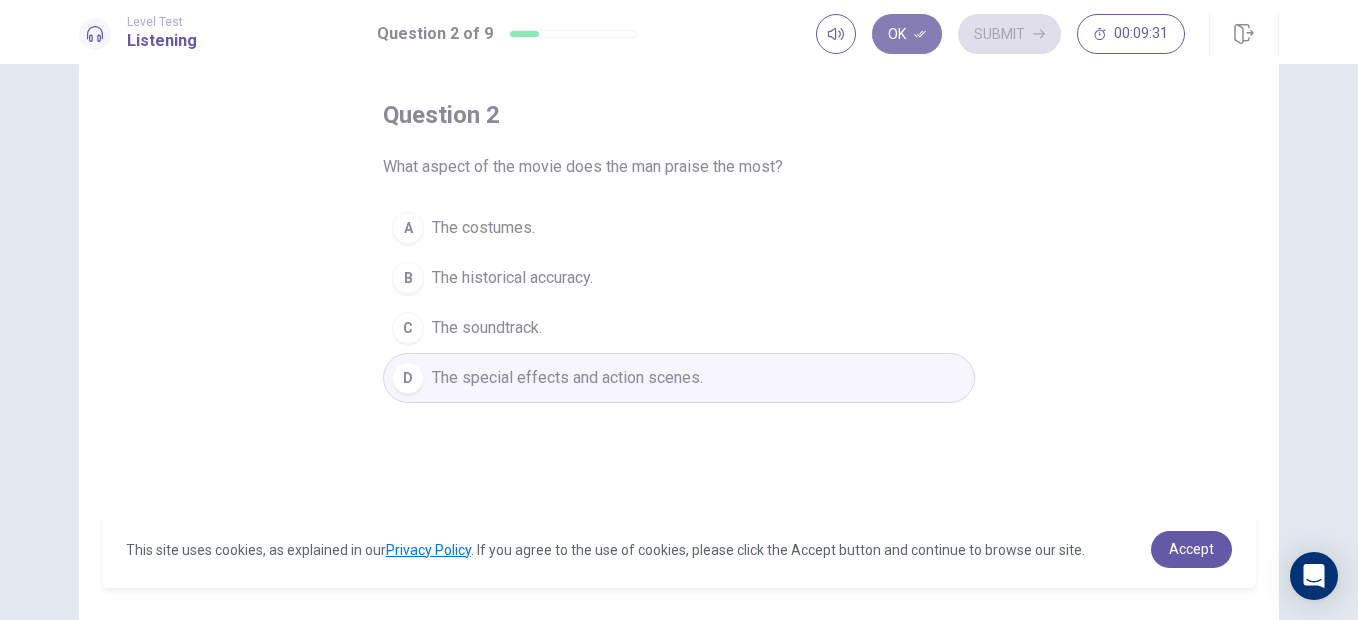 click on "Ok" at bounding box center [907, 34] 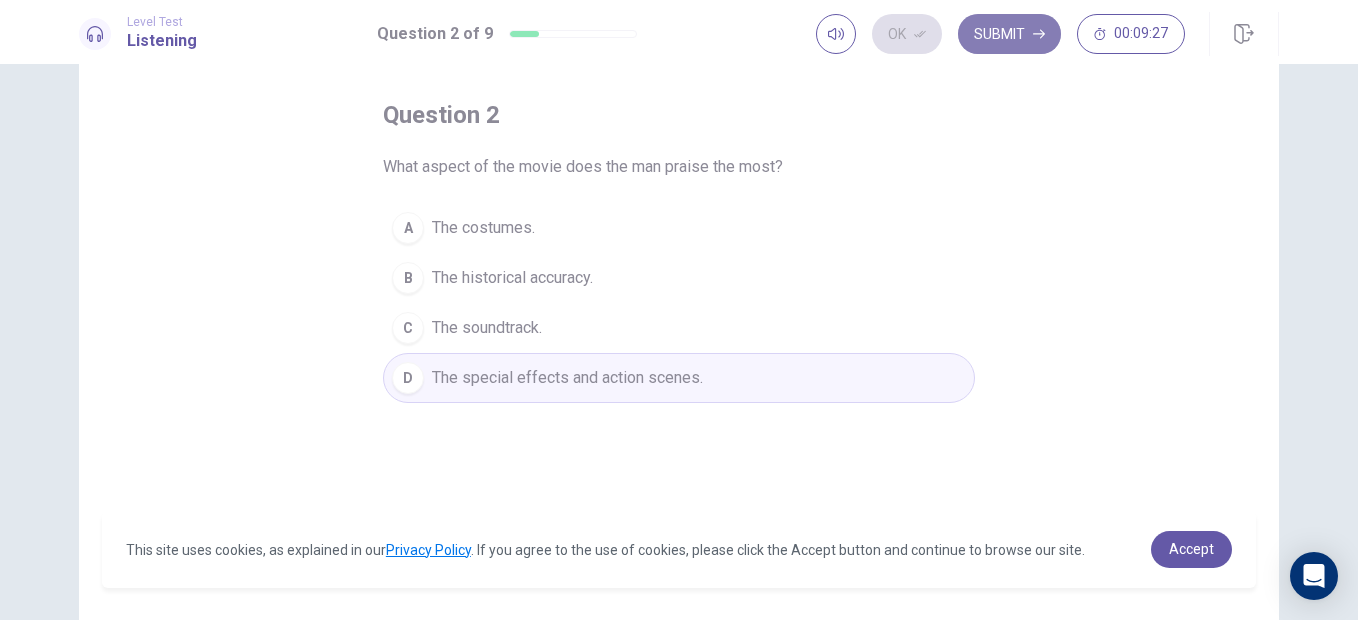 click on "Submit" at bounding box center (1009, 34) 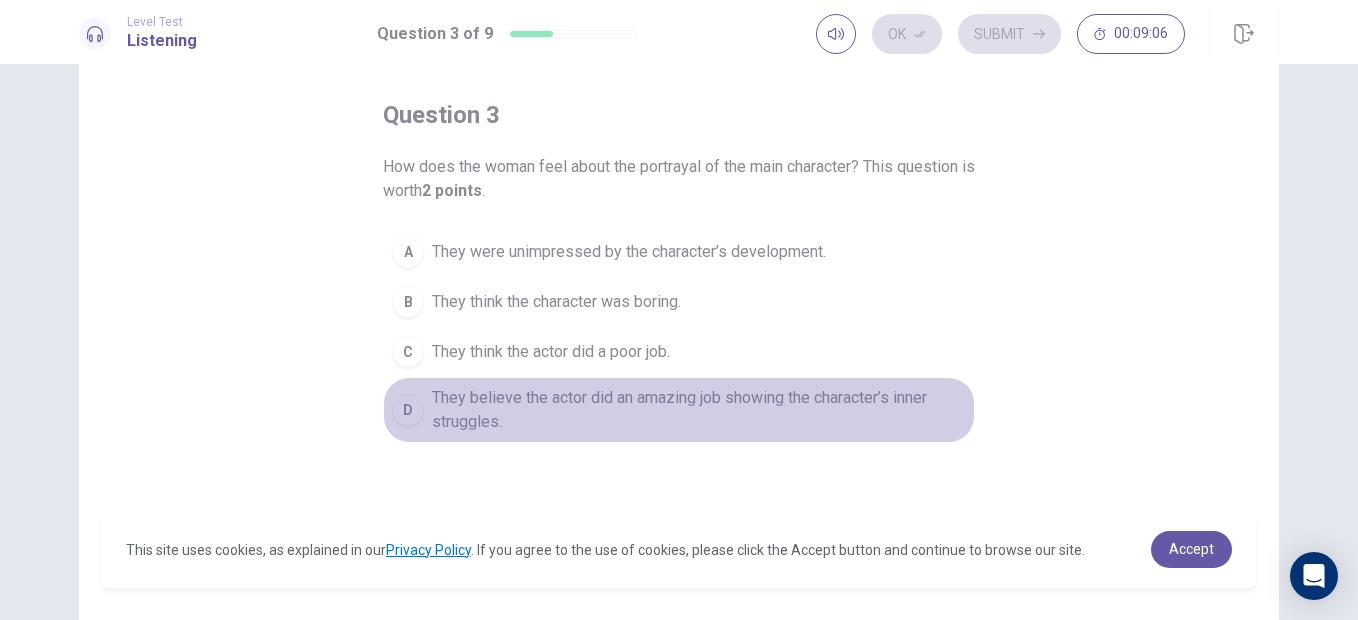 click on "They believe the actor did an amazing job showing the character’s inner struggles." at bounding box center [699, 410] 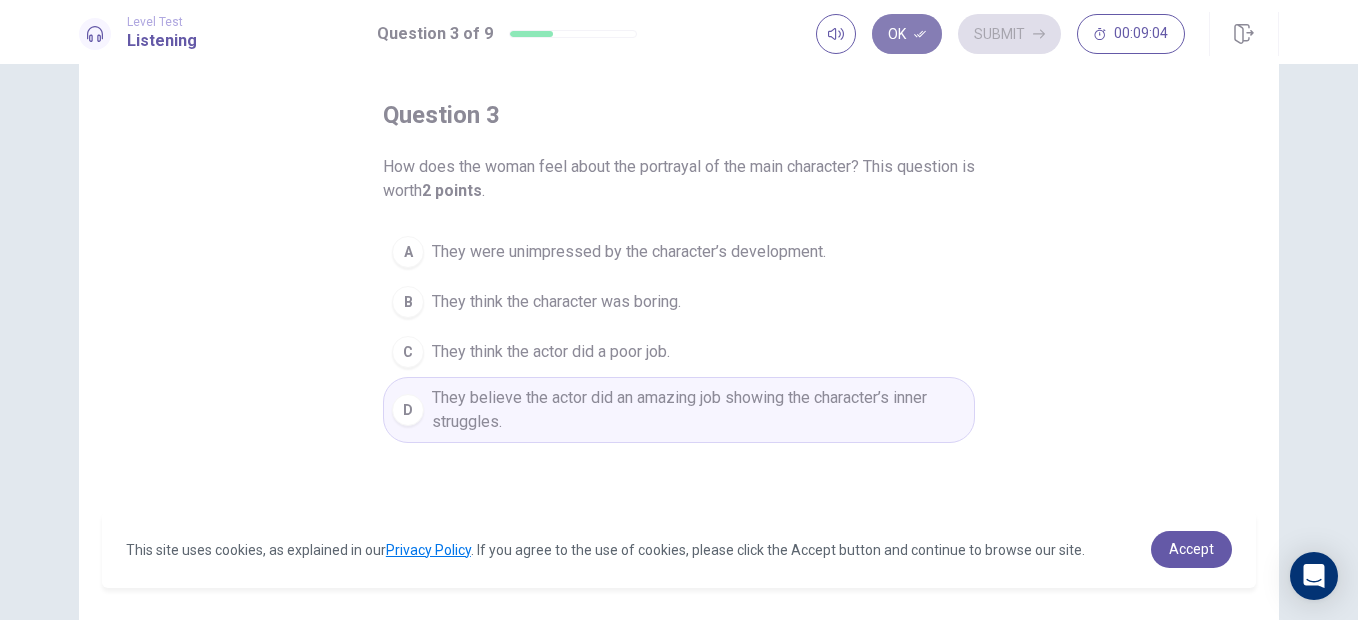 click 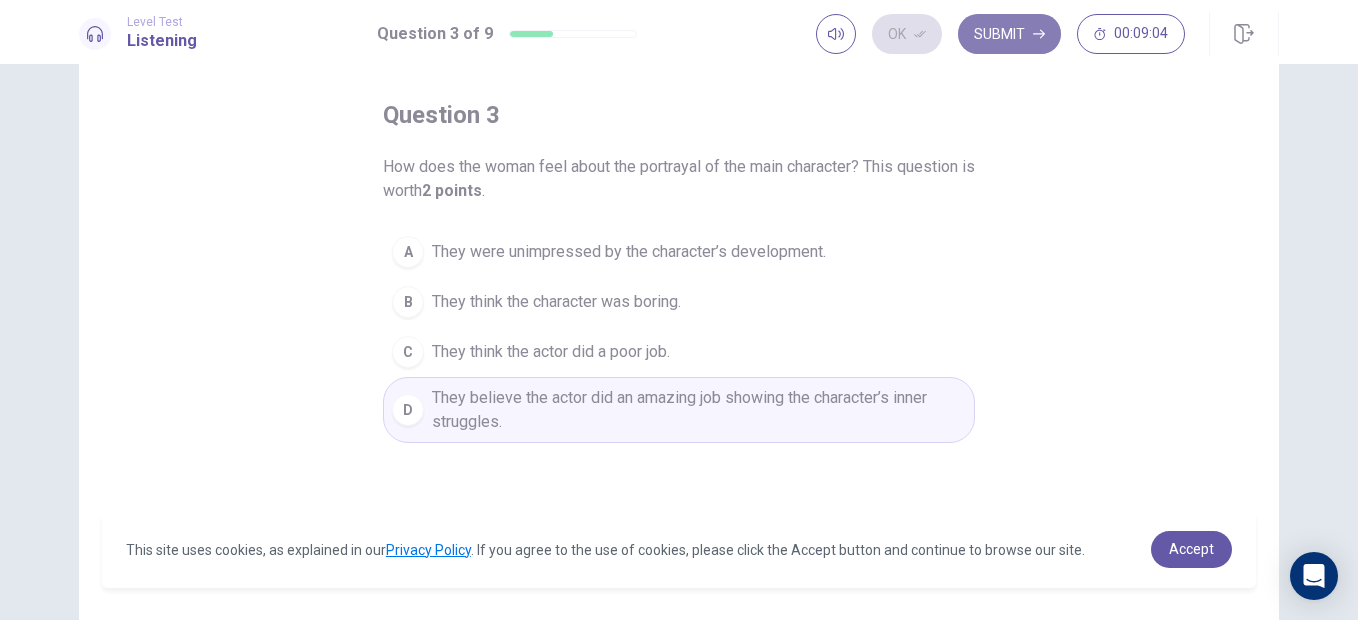 click on "Submit" at bounding box center [1009, 34] 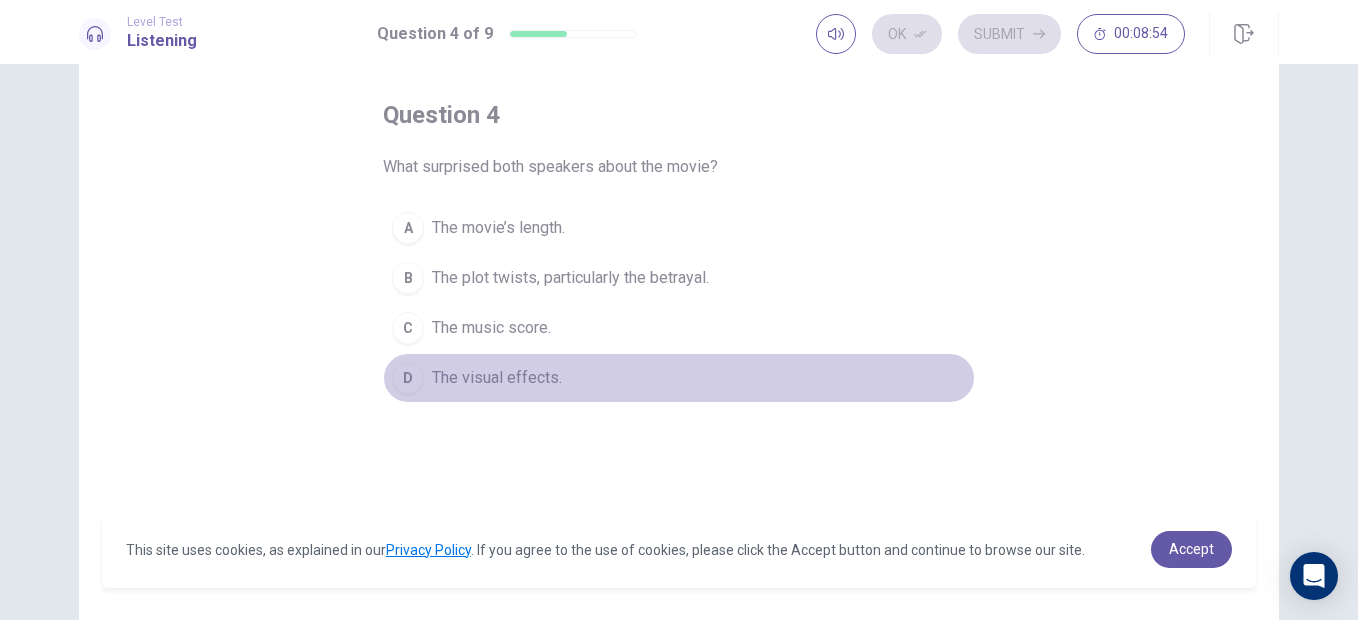 click on "The visual effects." at bounding box center [497, 378] 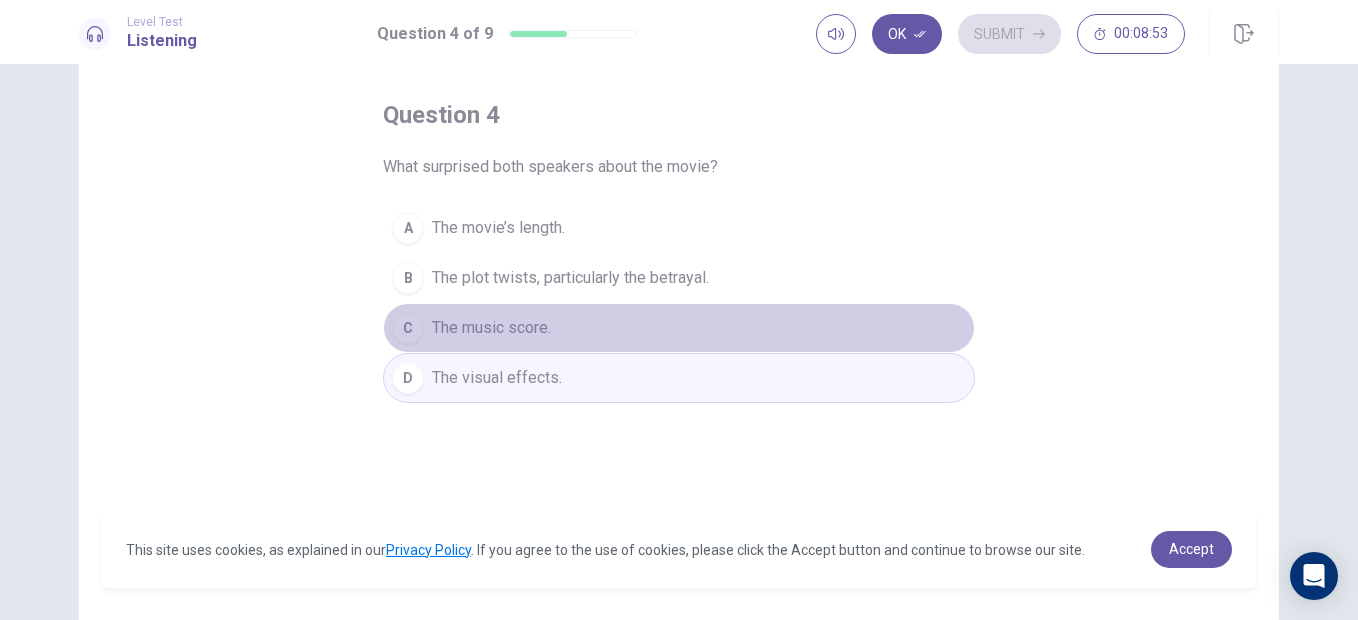 click on "The music score." at bounding box center (491, 328) 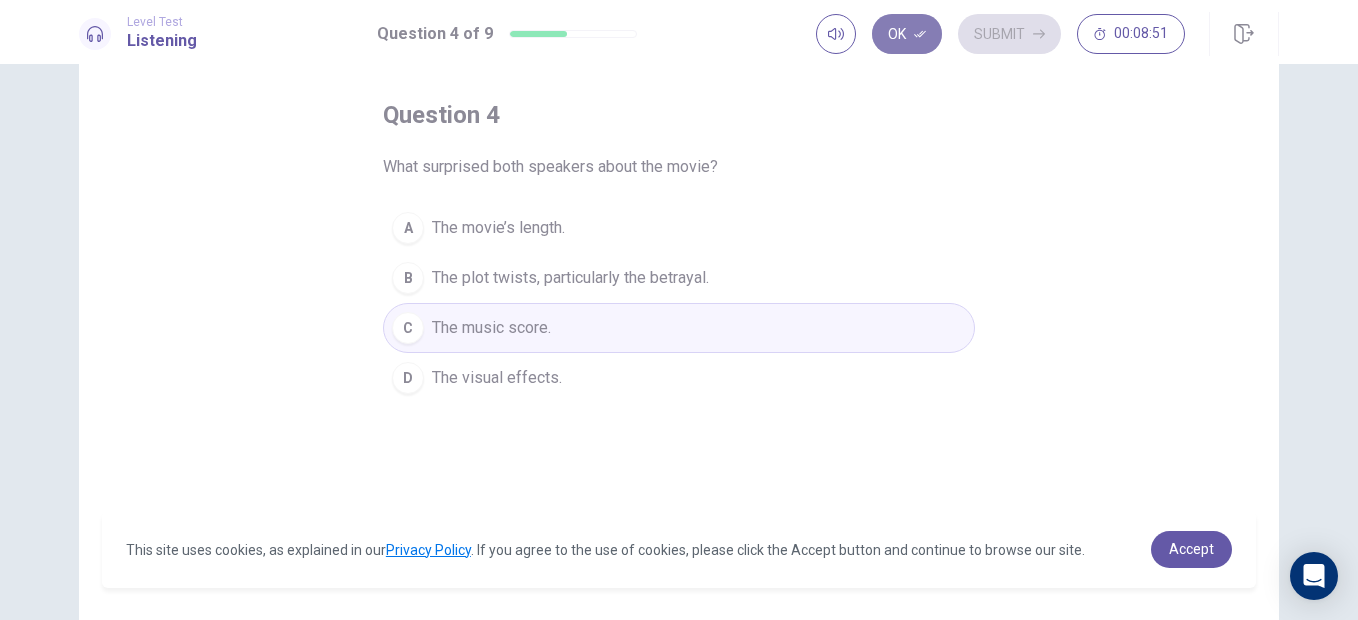 click on "Ok" at bounding box center [907, 34] 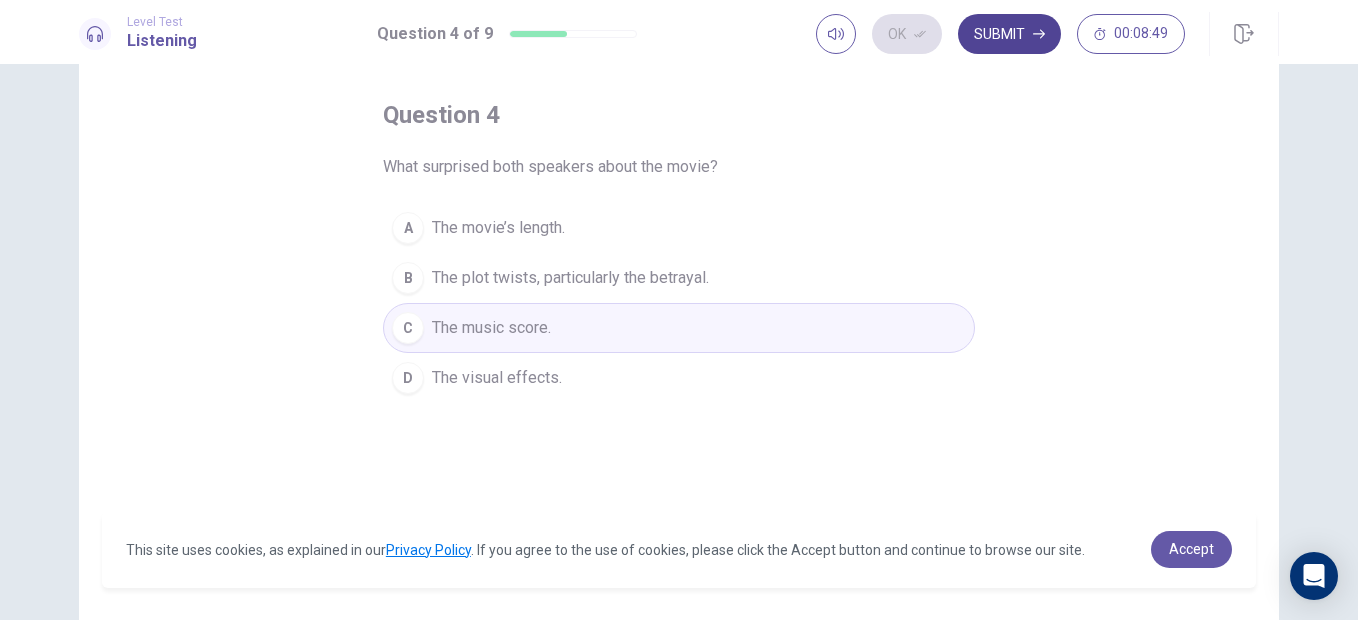 click on "Submit" at bounding box center (1009, 34) 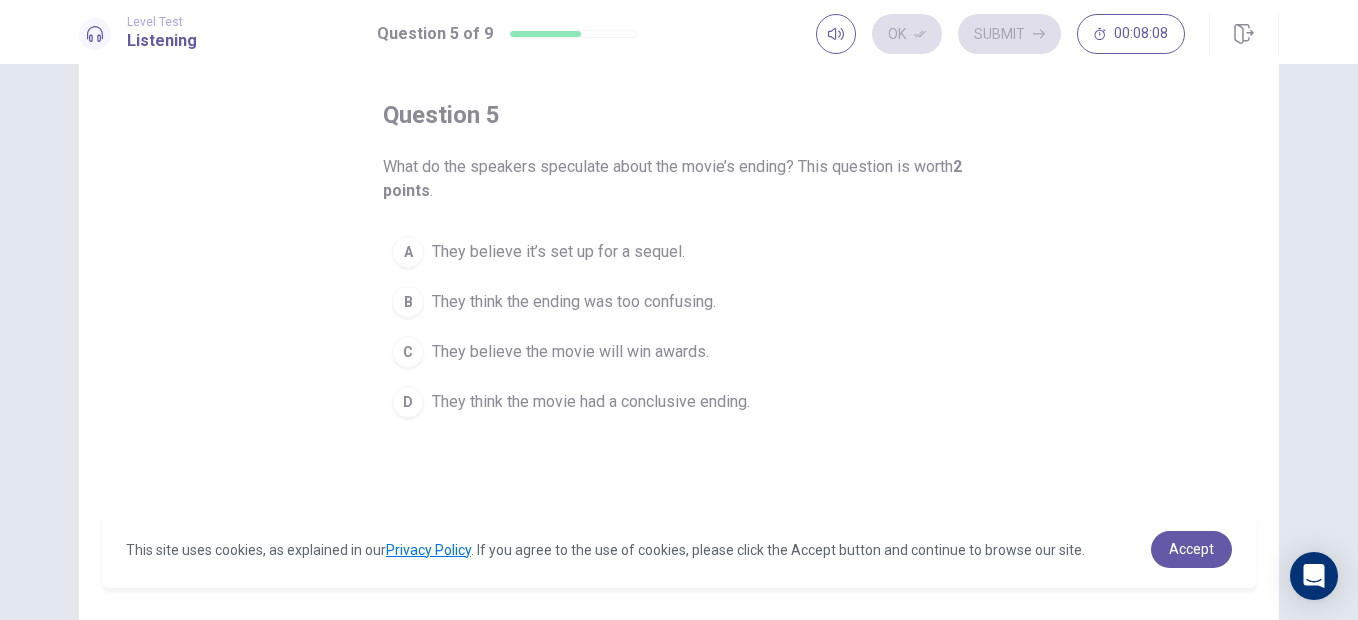 click on "D" at bounding box center (408, 402) 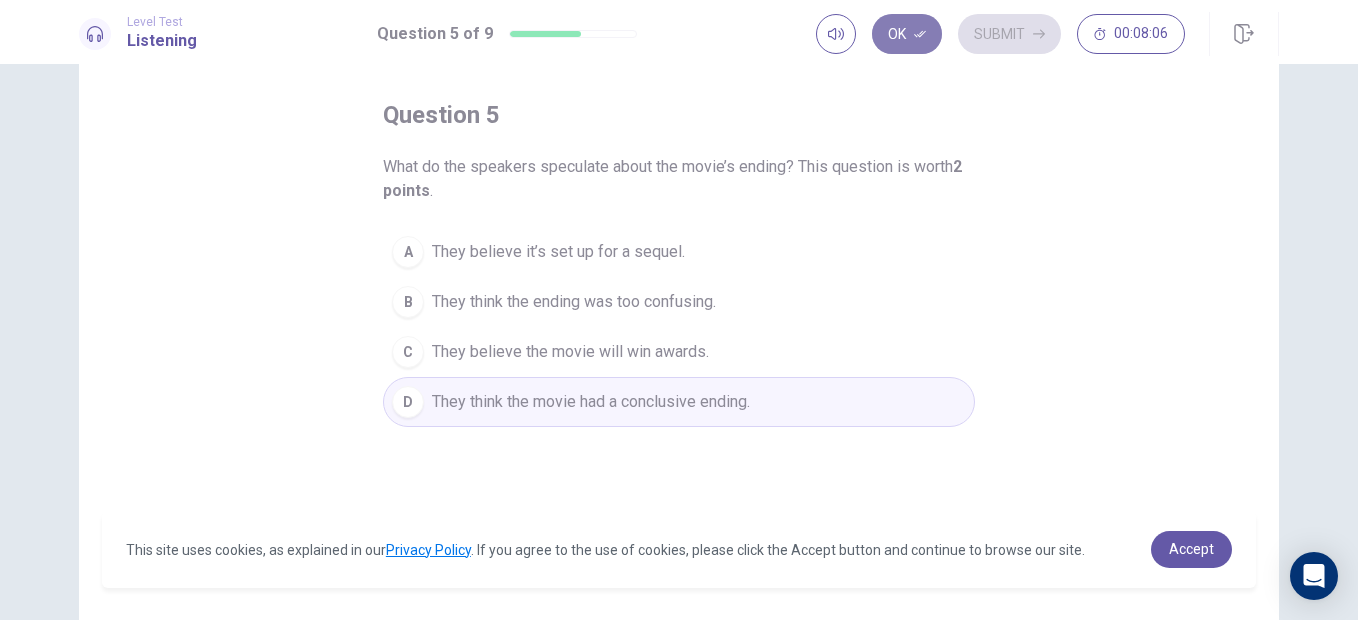 click on "Ok" at bounding box center (907, 34) 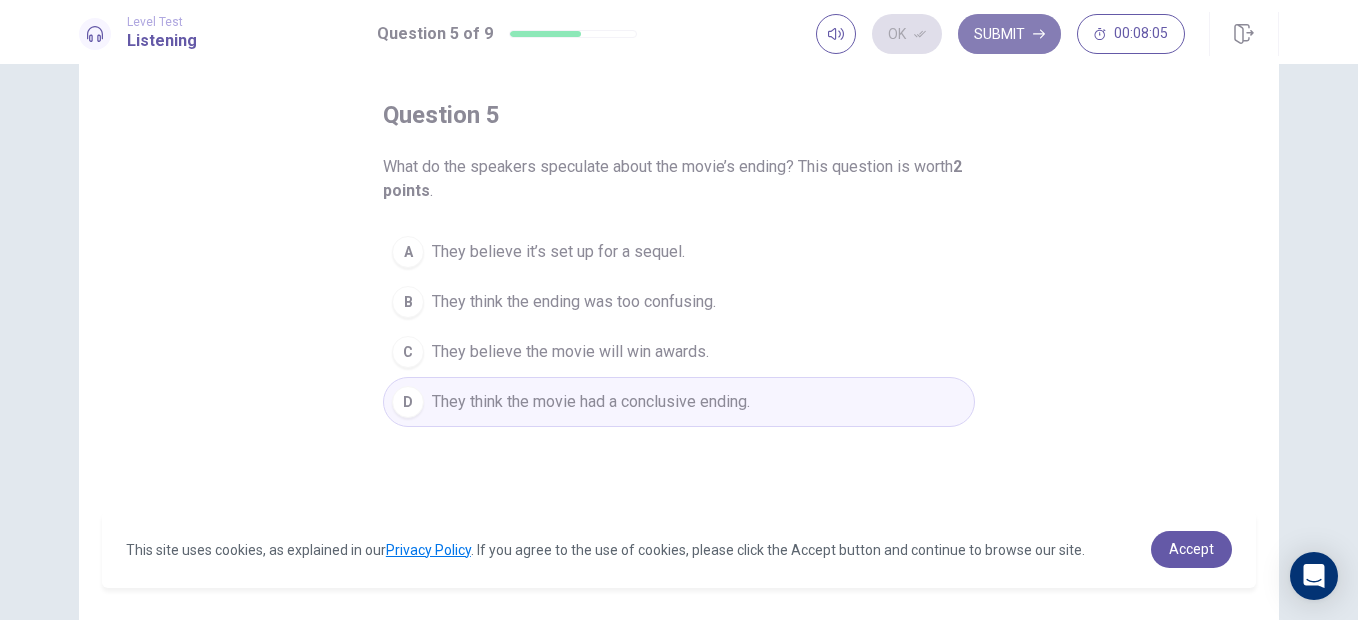 click on "Submit" at bounding box center (1009, 34) 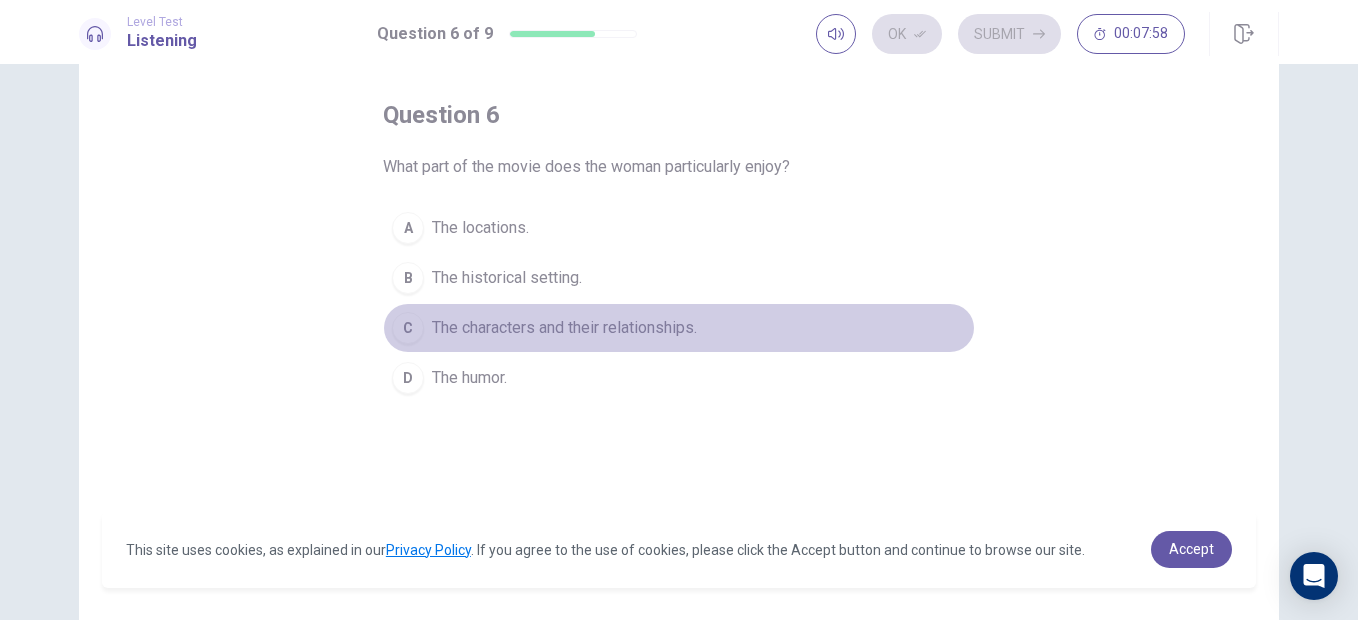 click on "The characters and their relationships." at bounding box center (564, 328) 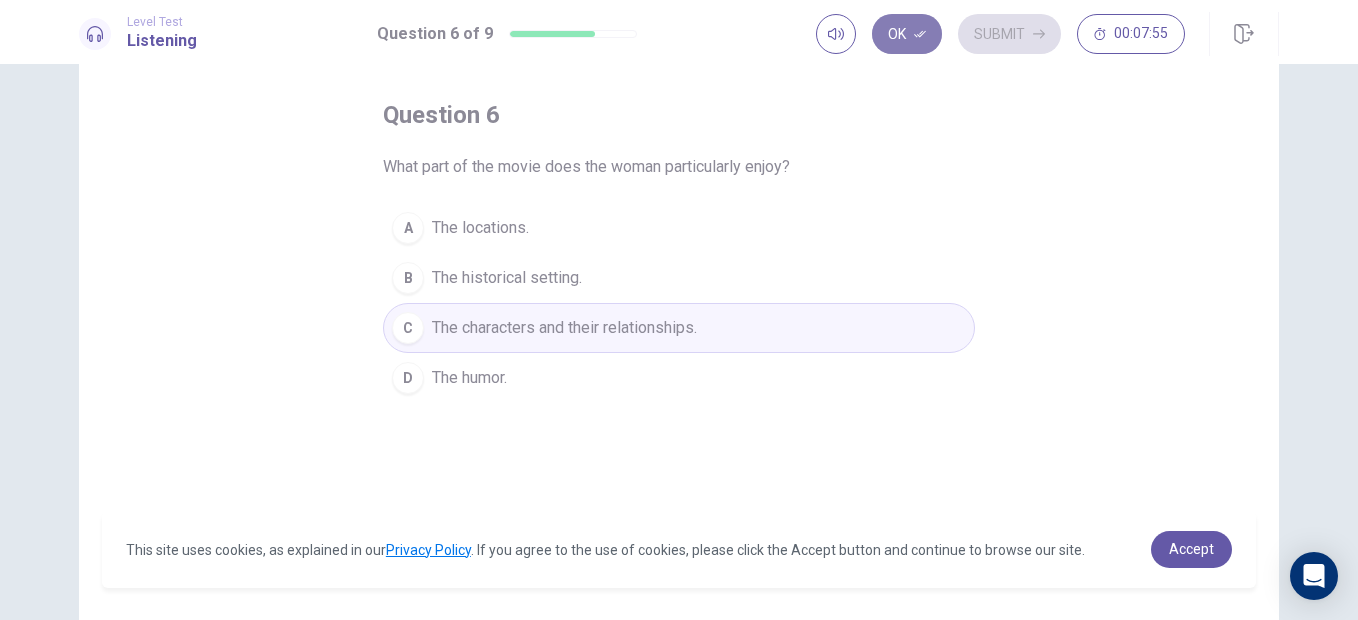 click on "Ok" at bounding box center [907, 34] 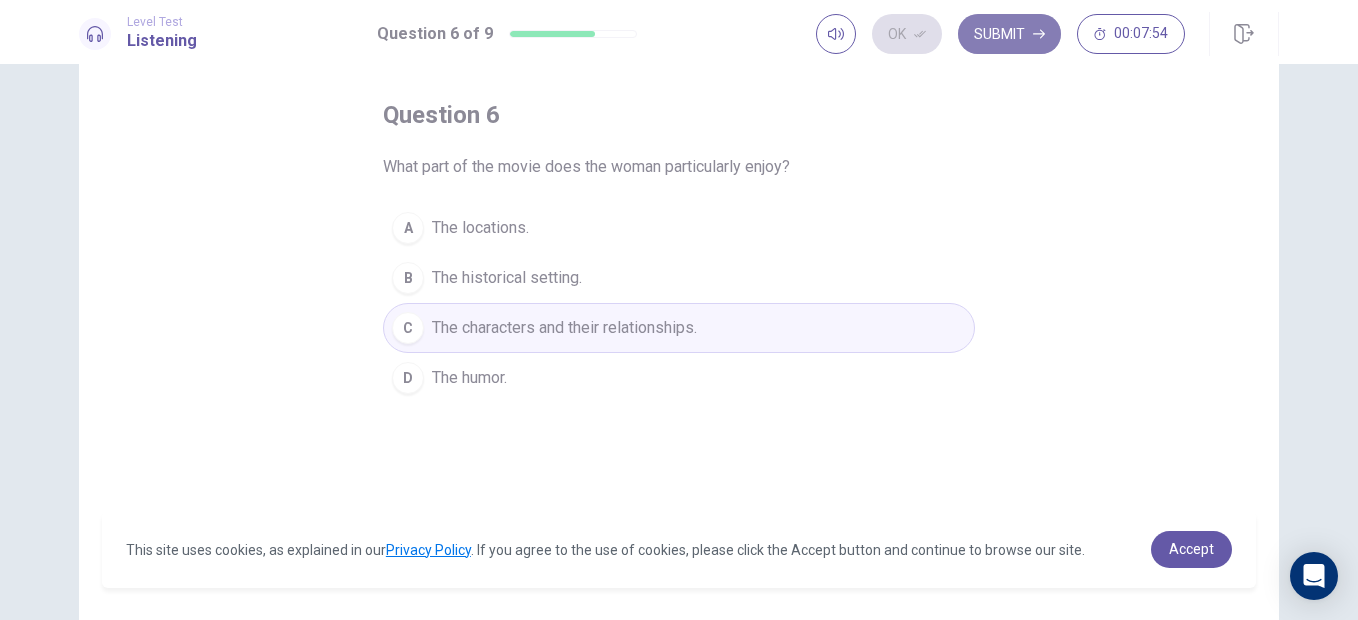 click on "Submit" at bounding box center (1009, 34) 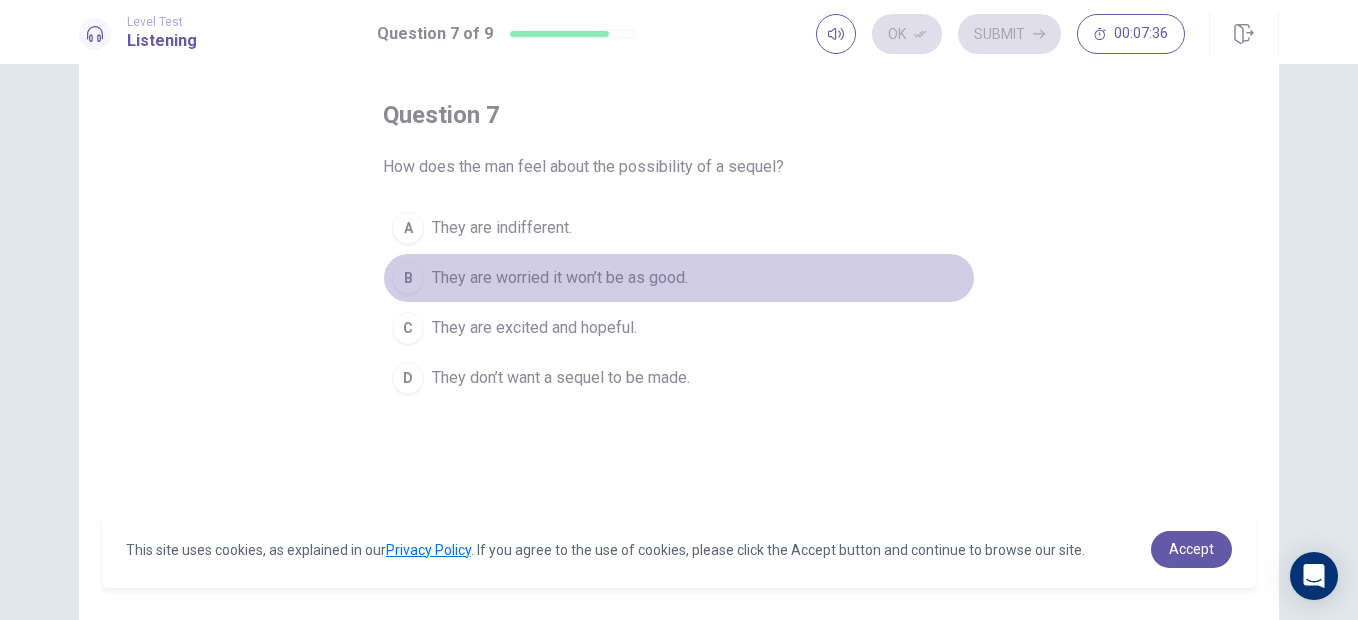 click on "B They are worried it won’t be as good." at bounding box center (679, 278) 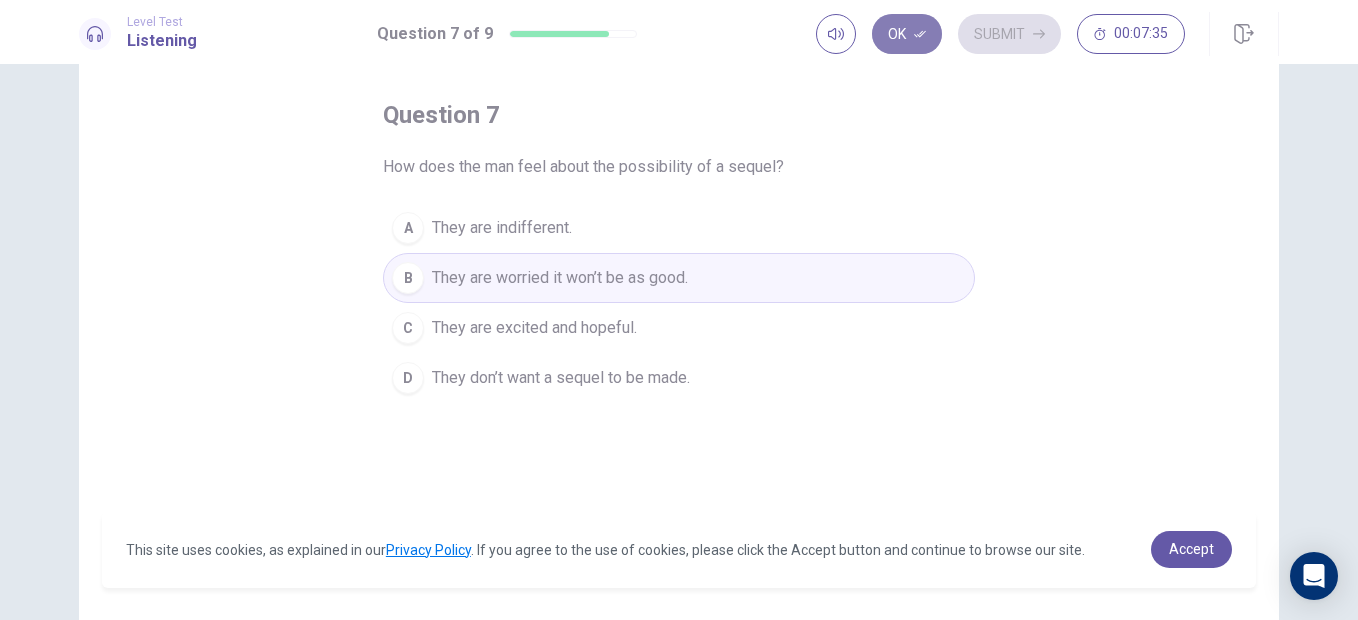 click on "Ok" at bounding box center (907, 34) 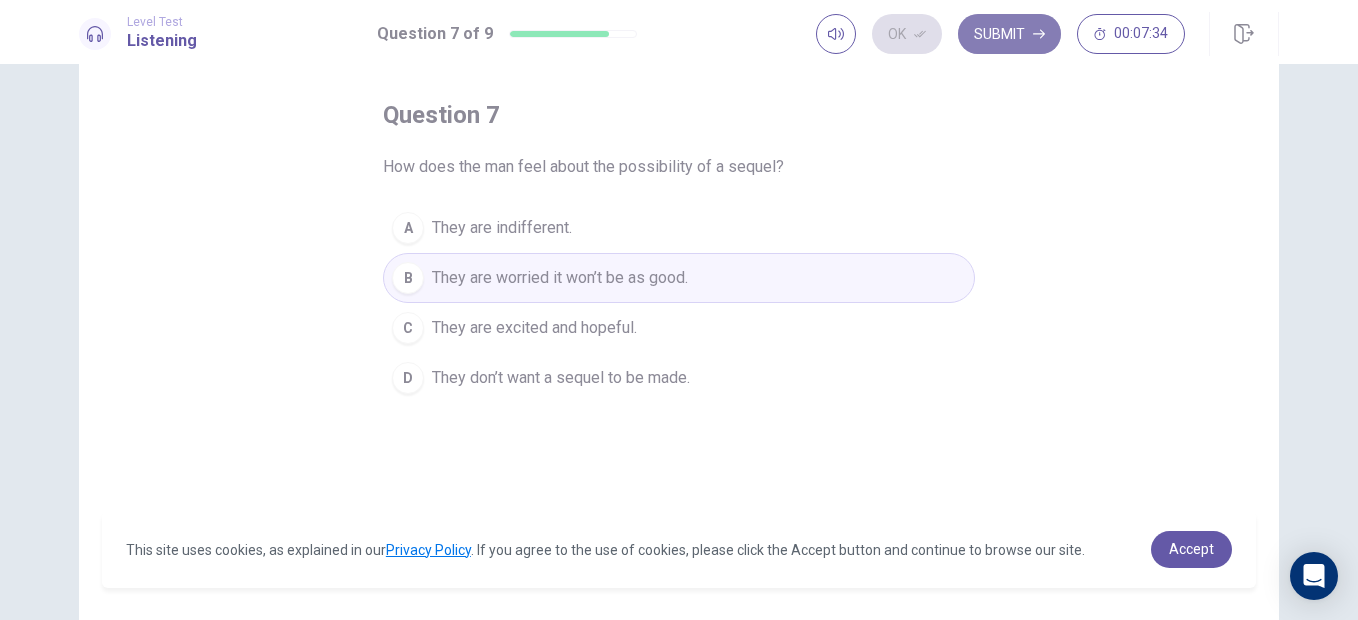 click on "Submit" at bounding box center [1009, 34] 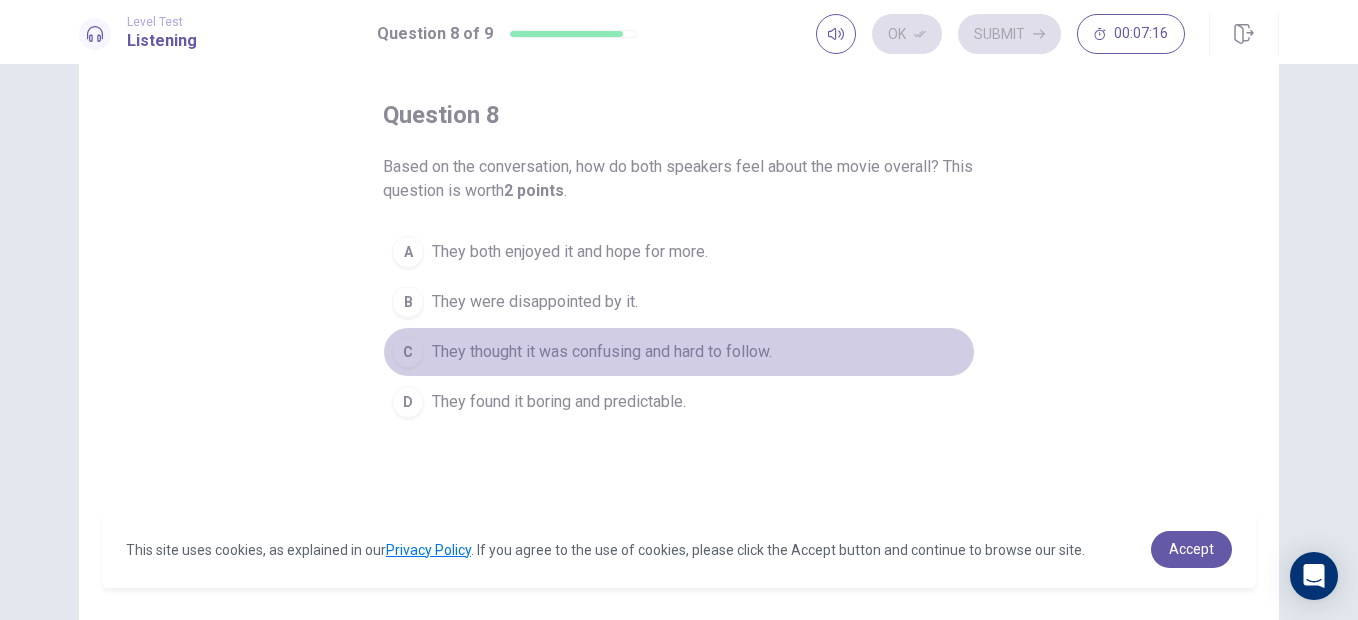 click on "They thought it was confusing and hard to follow." at bounding box center (602, 352) 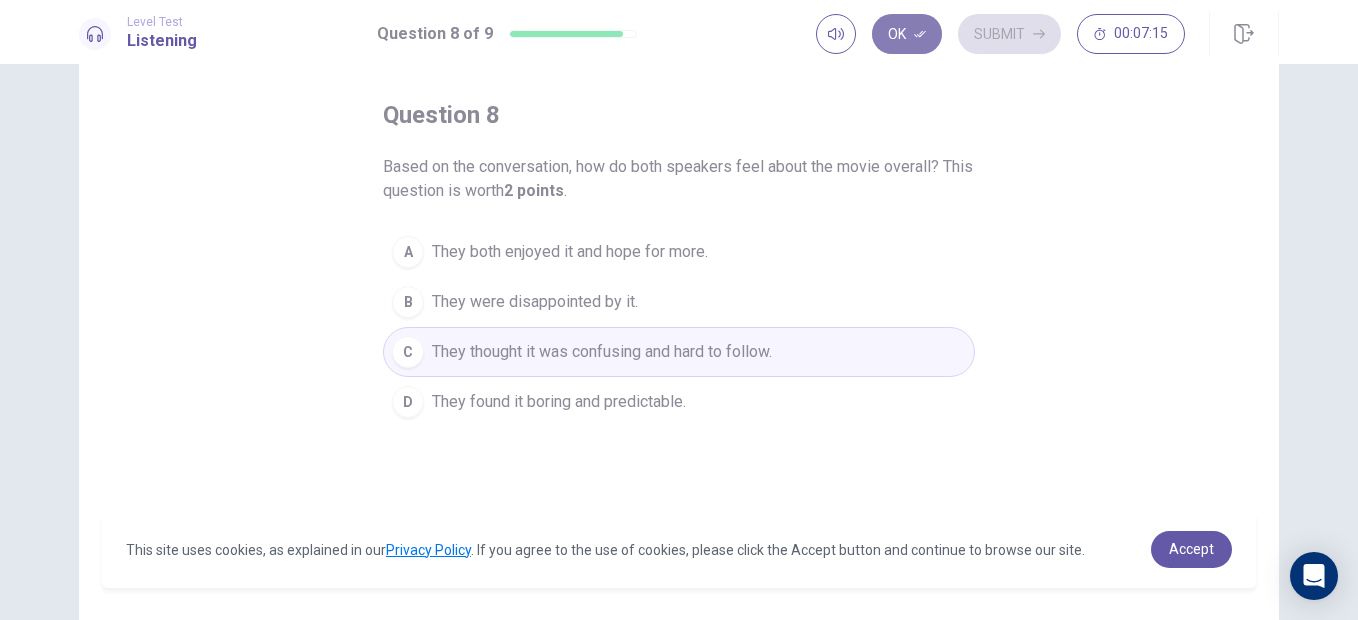 click on "Ok" at bounding box center (907, 34) 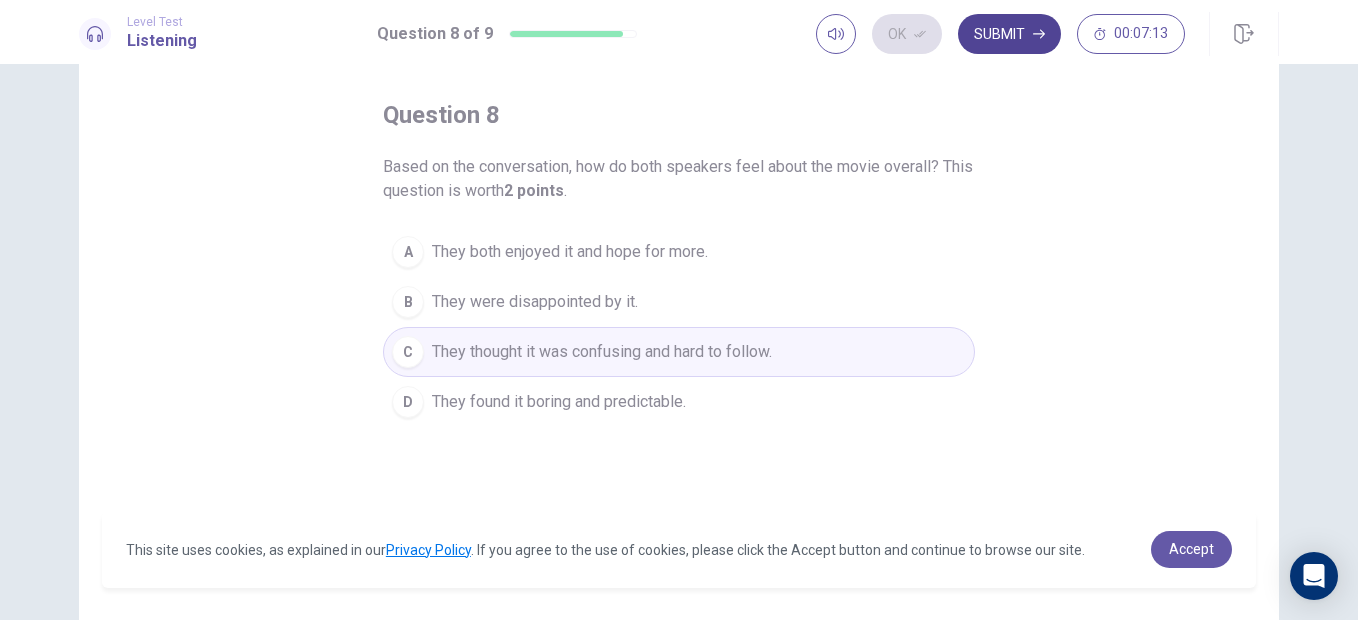 click on "Submit" at bounding box center [1009, 34] 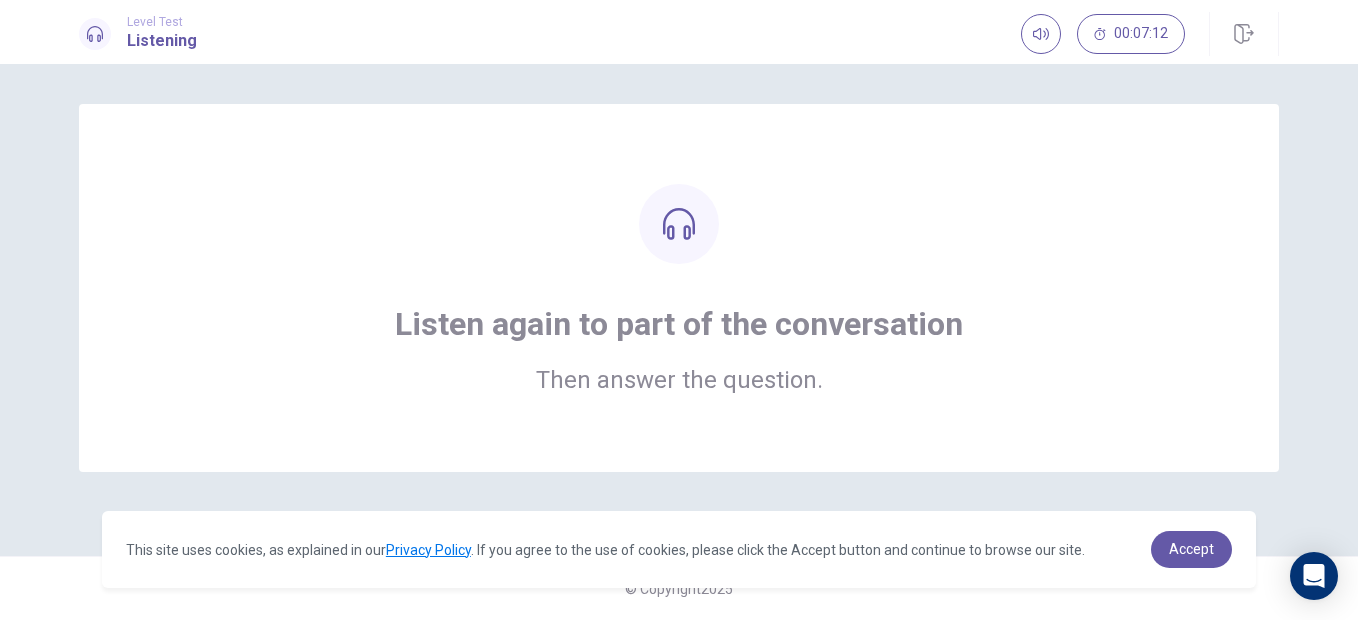 scroll, scrollTop: 0, scrollLeft: 0, axis: both 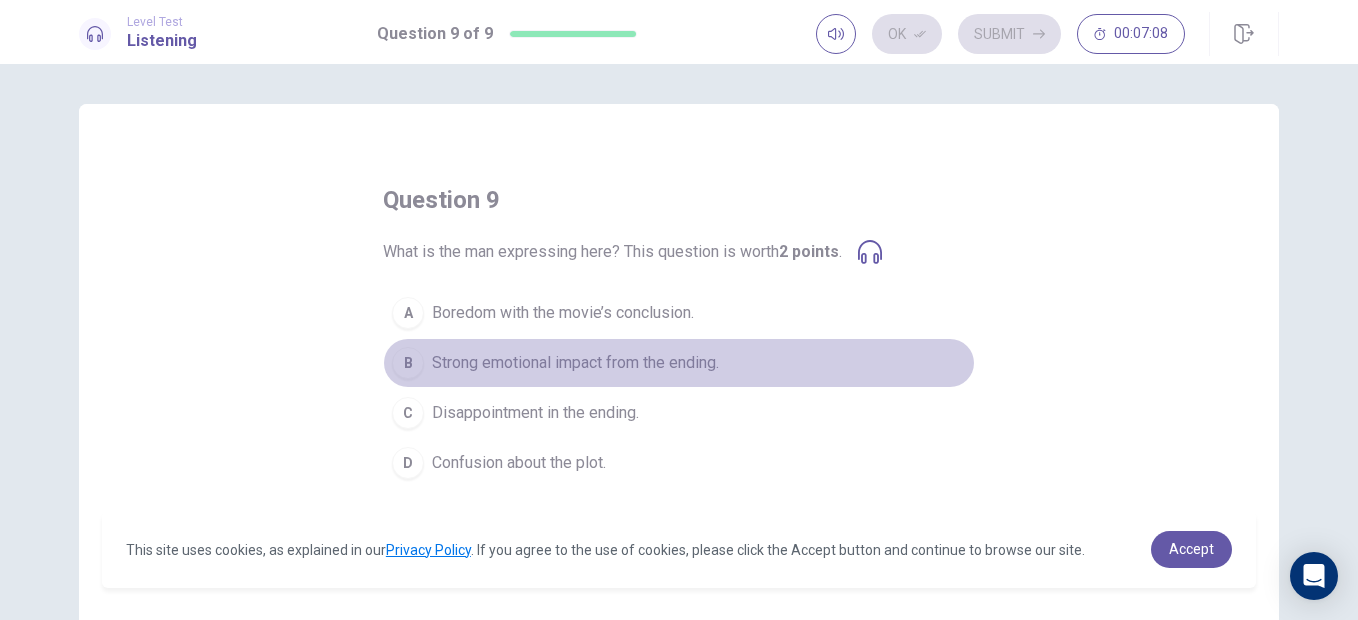 click on "Strong emotional impact from the ending." at bounding box center [575, 363] 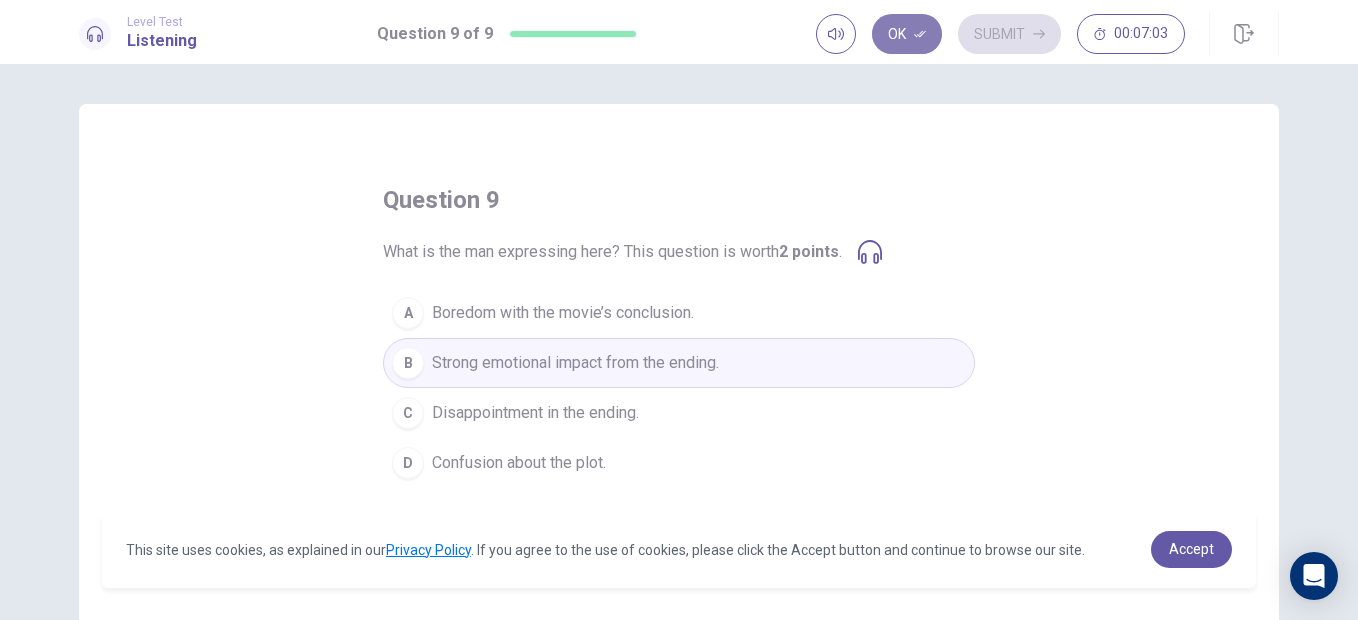 click on "Ok" at bounding box center (907, 34) 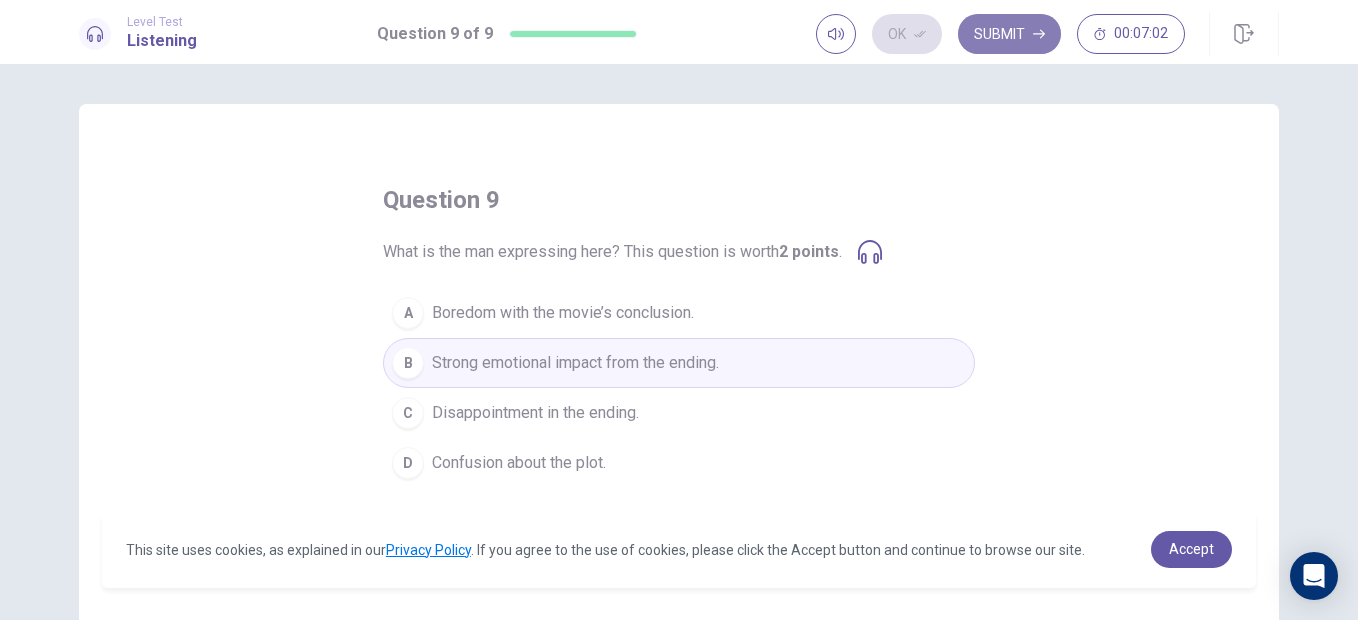 click on "Submit" at bounding box center (1009, 34) 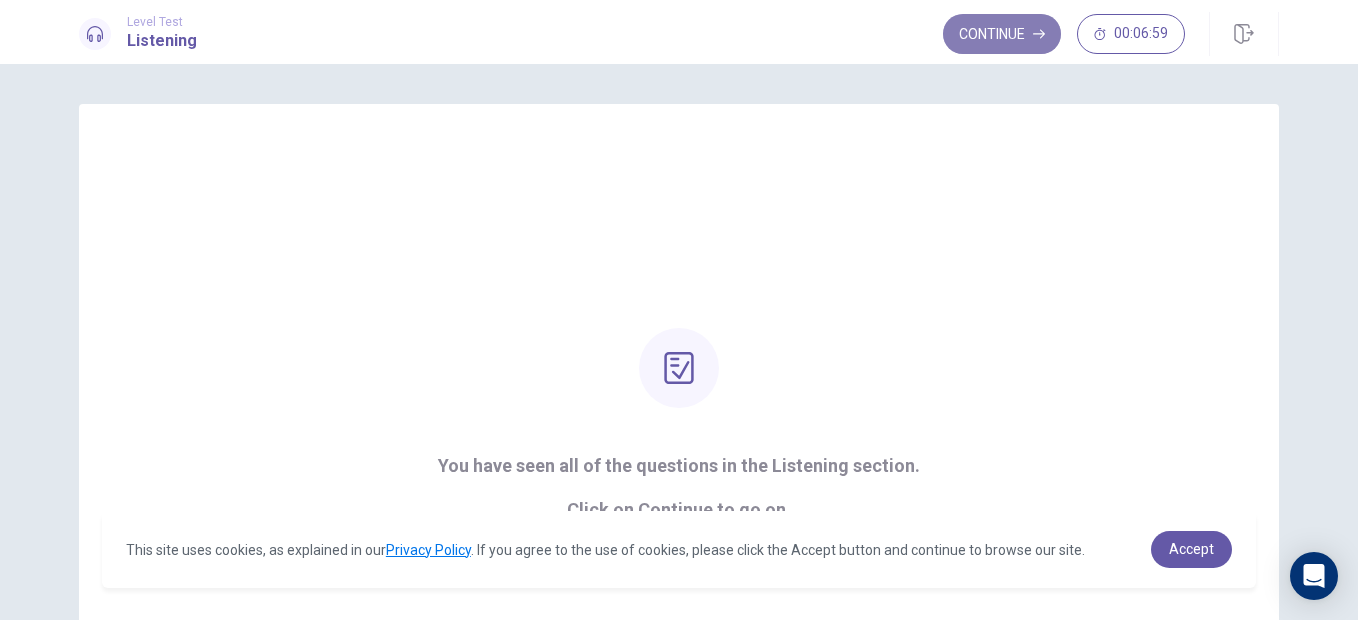 click on "Continue" at bounding box center (1002, 34) 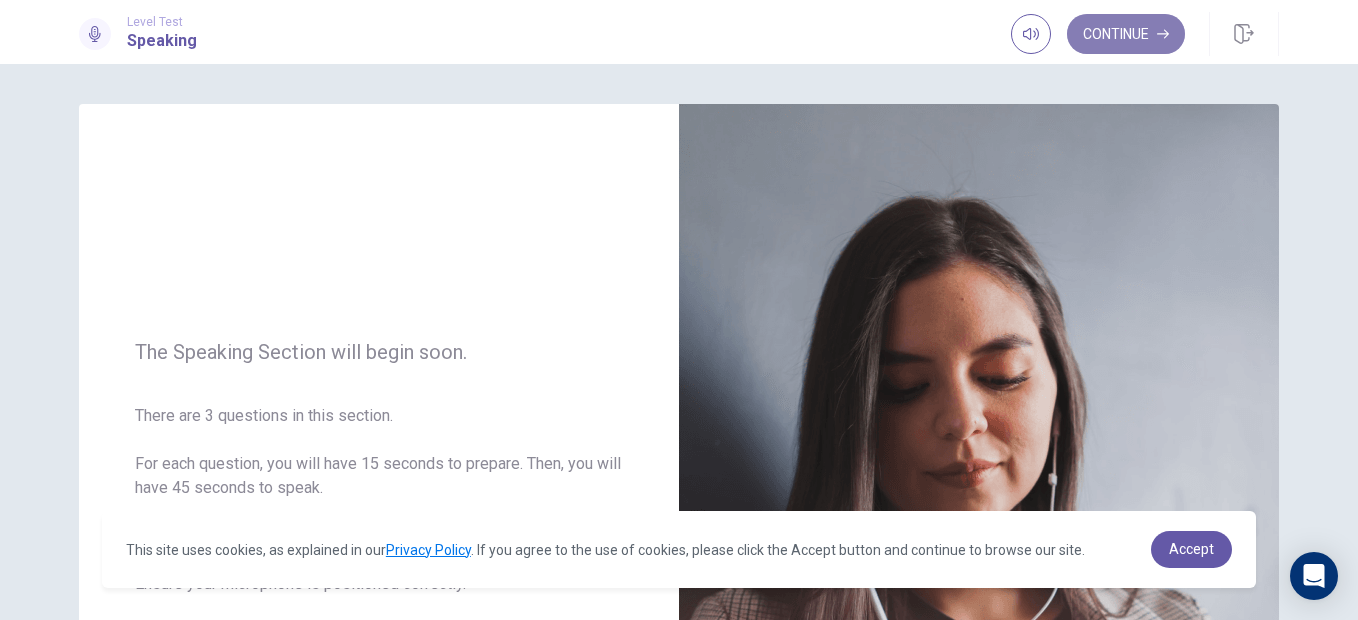 click on "Continue" at bounding box center (1126, 34) 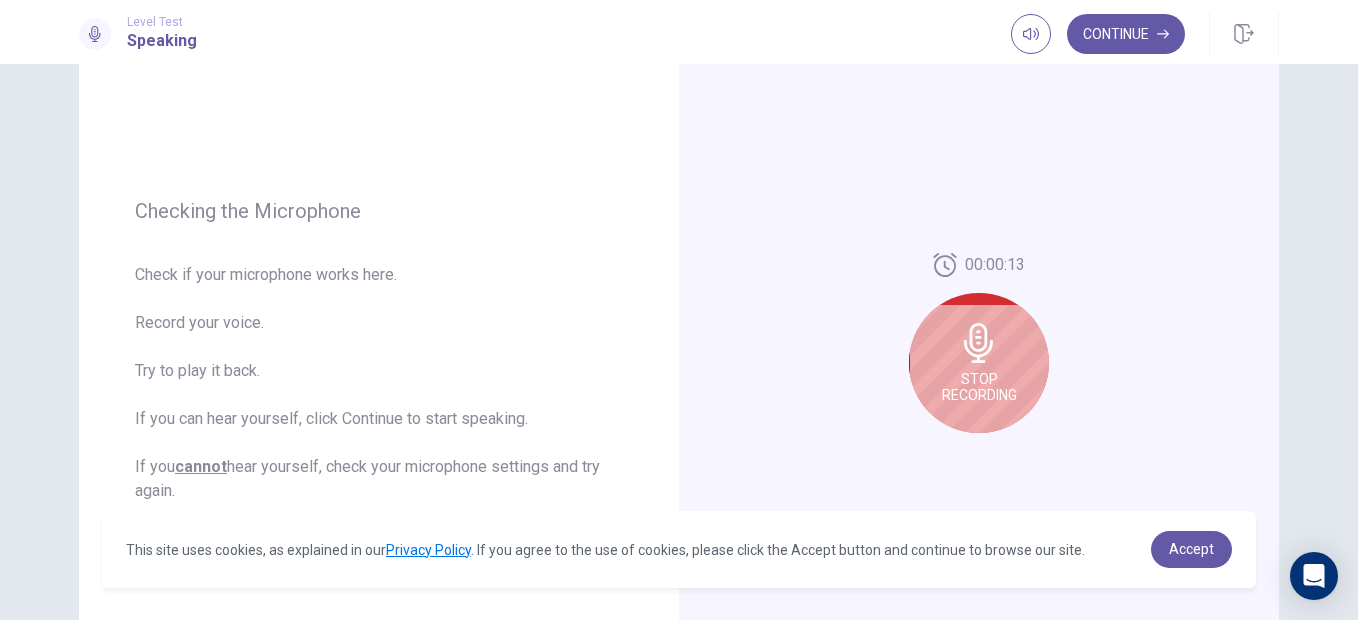 scroll, scrollTop: 226, scrollLeft: 0, axis: vertical 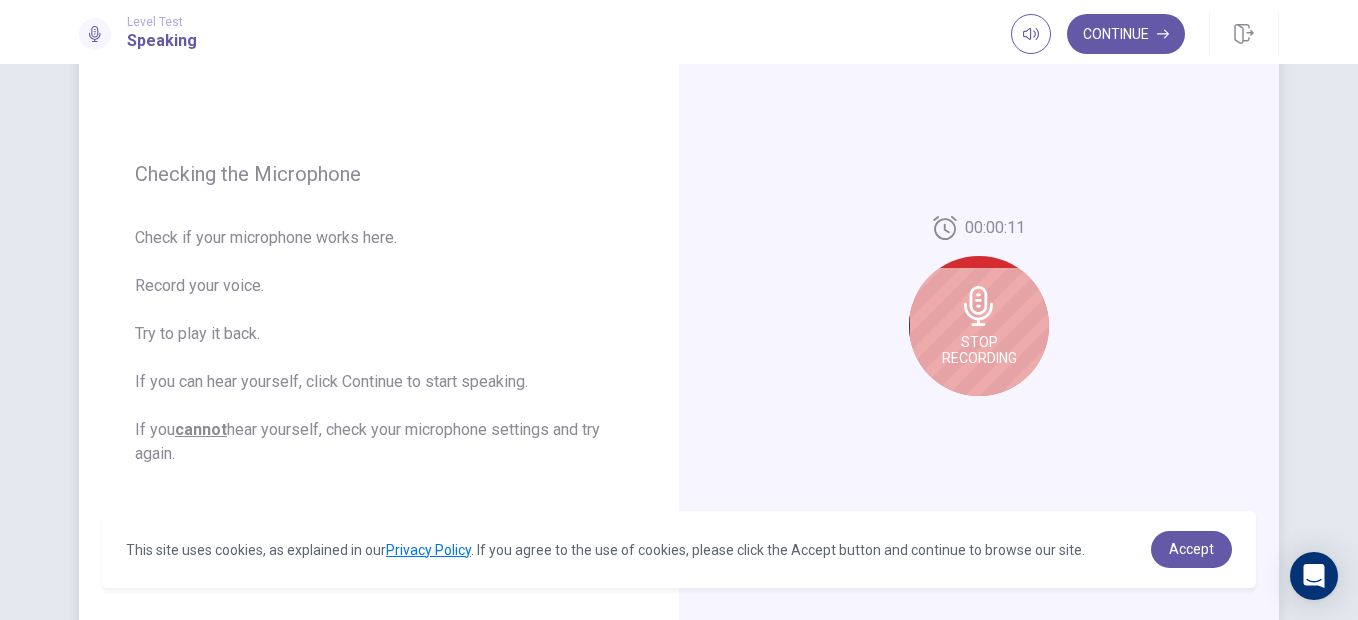 click on "Stop   Recording" at bounding box center [979, 350] 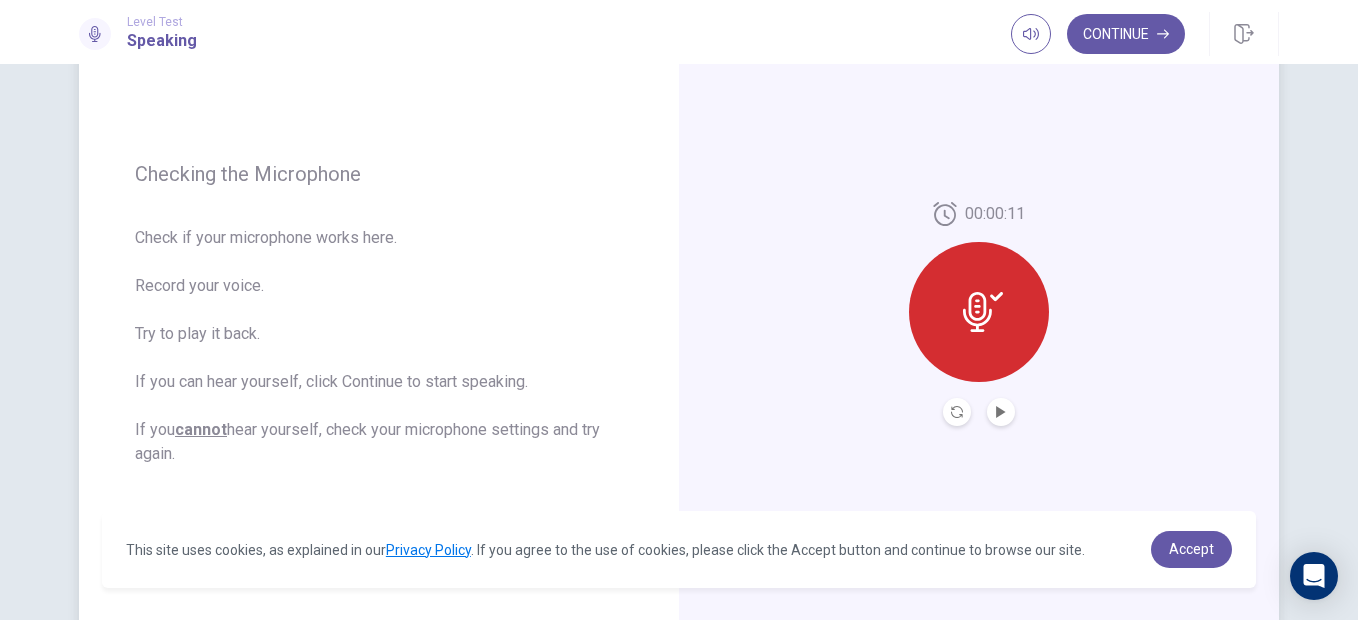 click 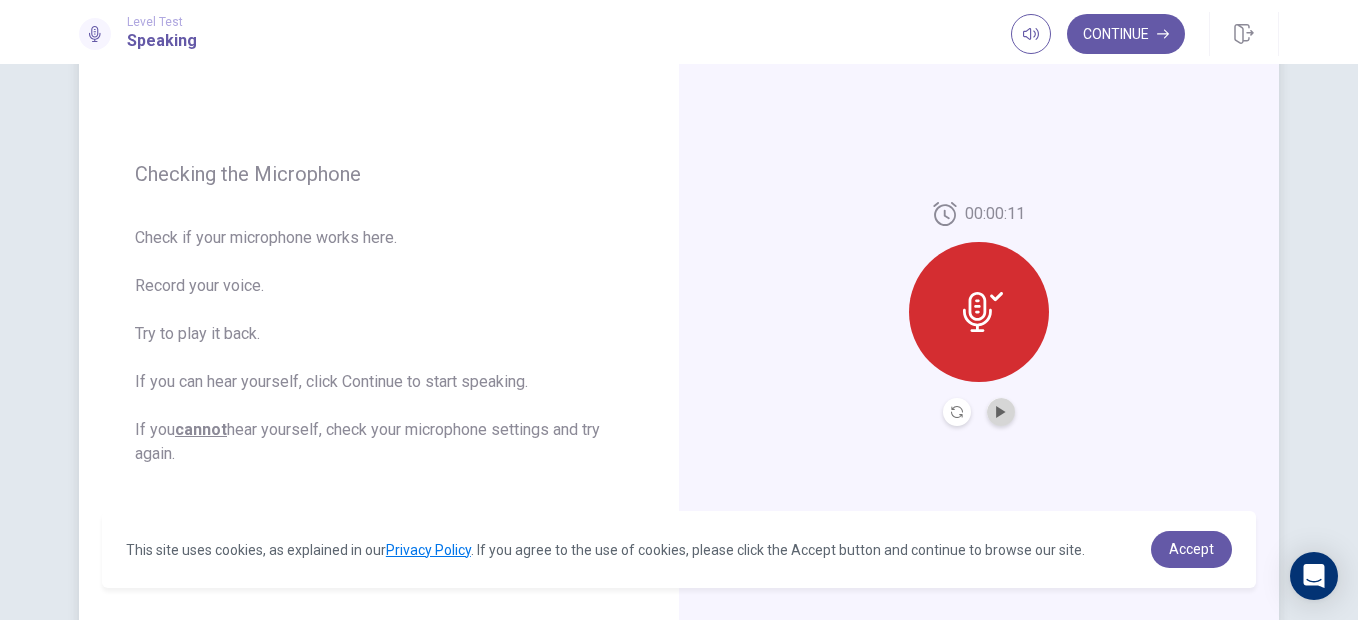 click at bounding box center (1001, 412) 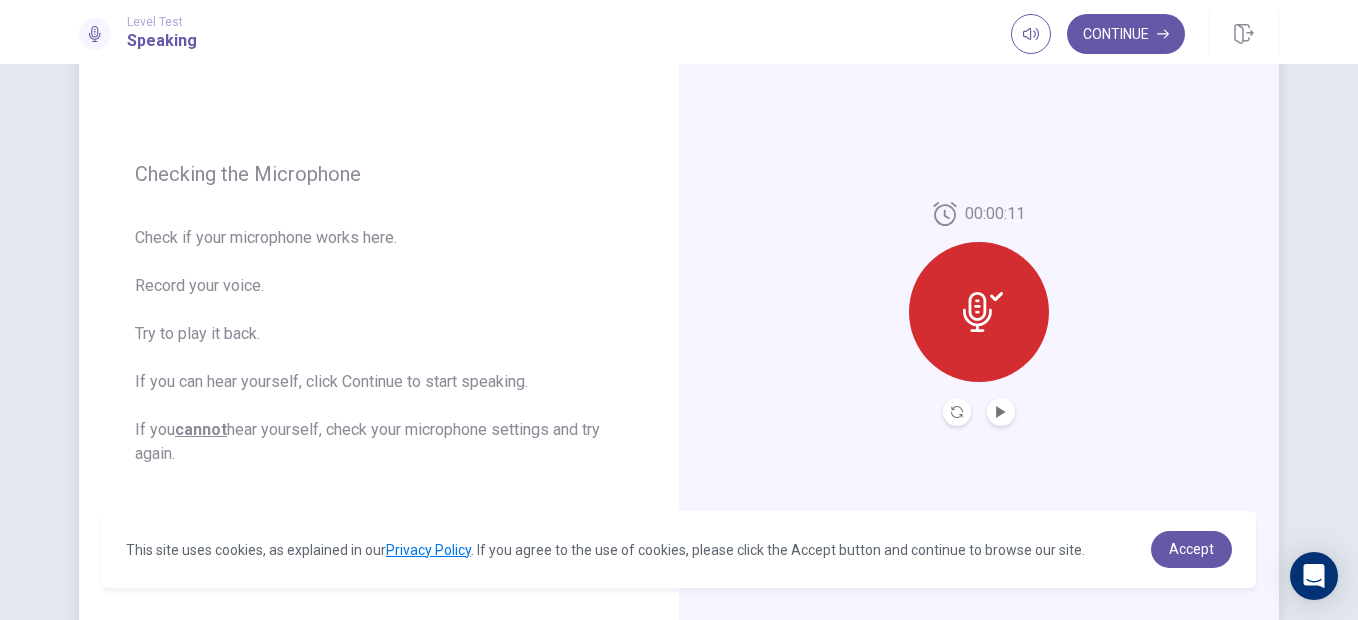 click at bounding box center (979, 412) 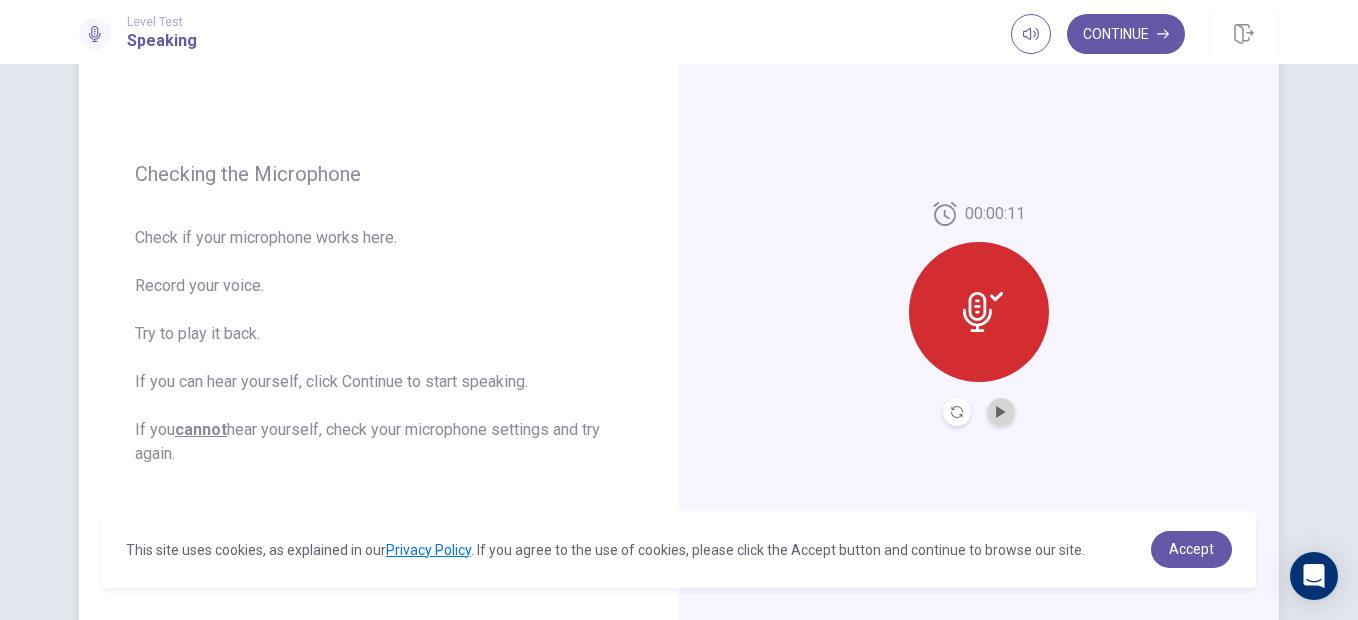 click at bounding box center [1001, 412] 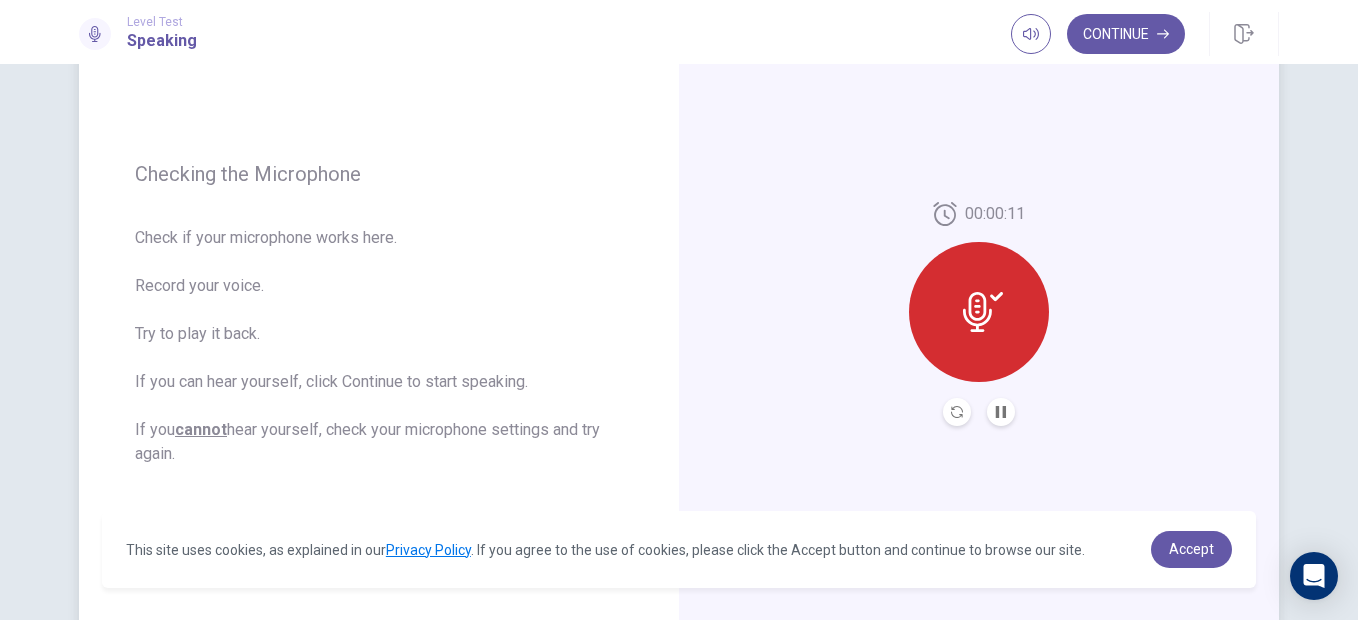 click at bounding box center (979, 312) 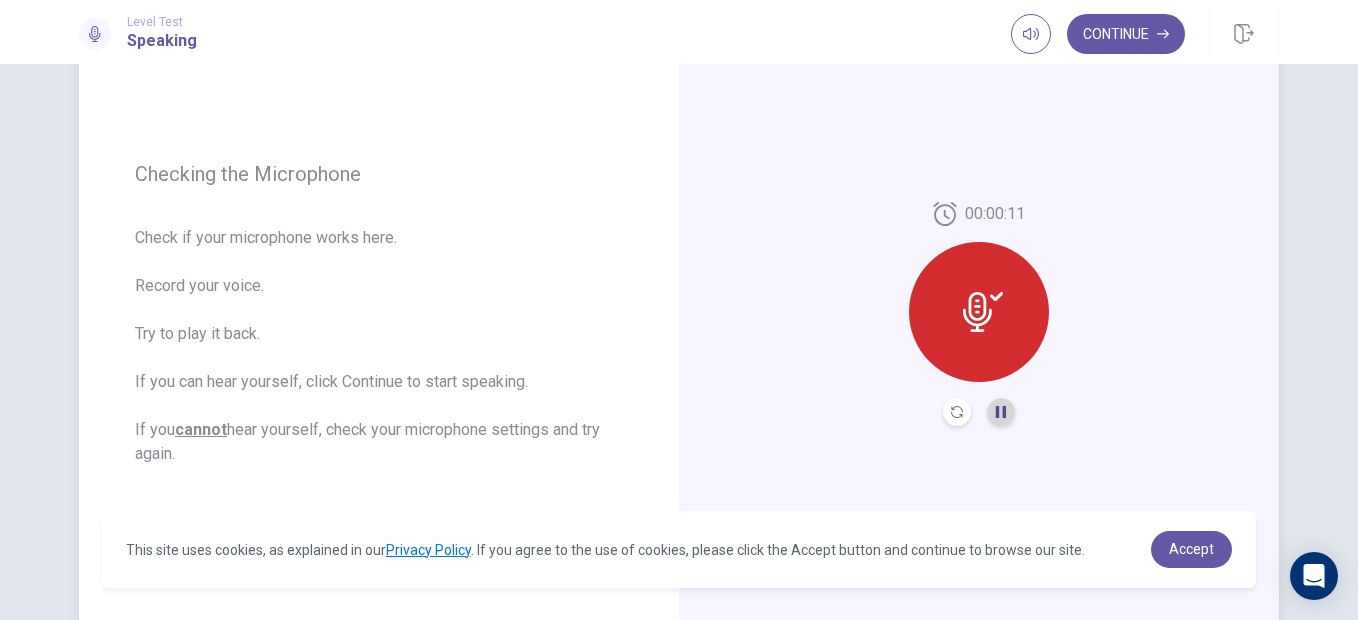 click 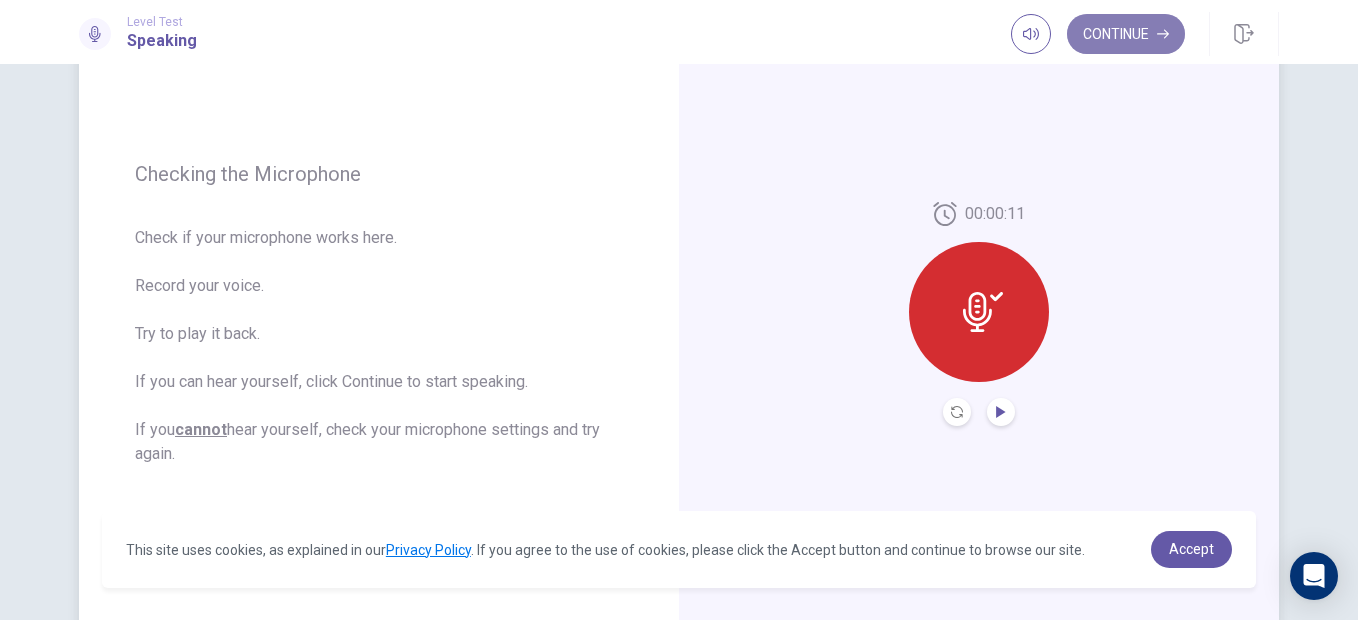 click on "Continue" at bounding box center [1126, 34] 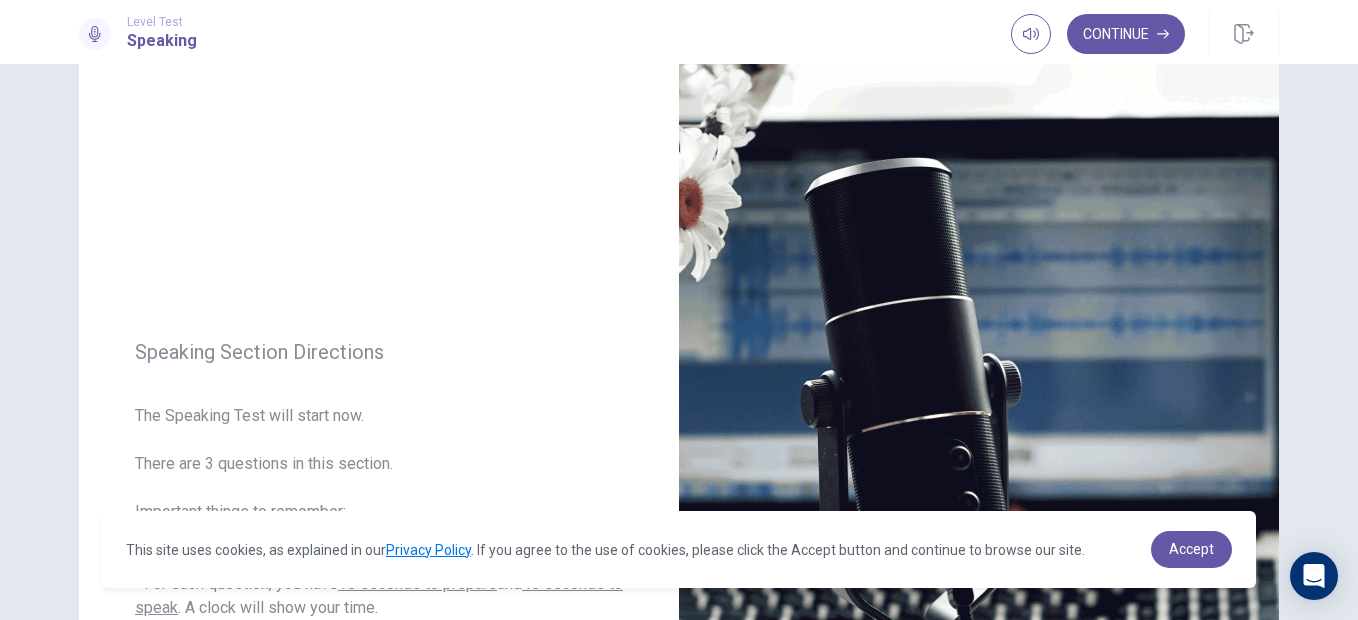 scroll, scrollTop: 280, scrollLeft: 0, axis: vertical 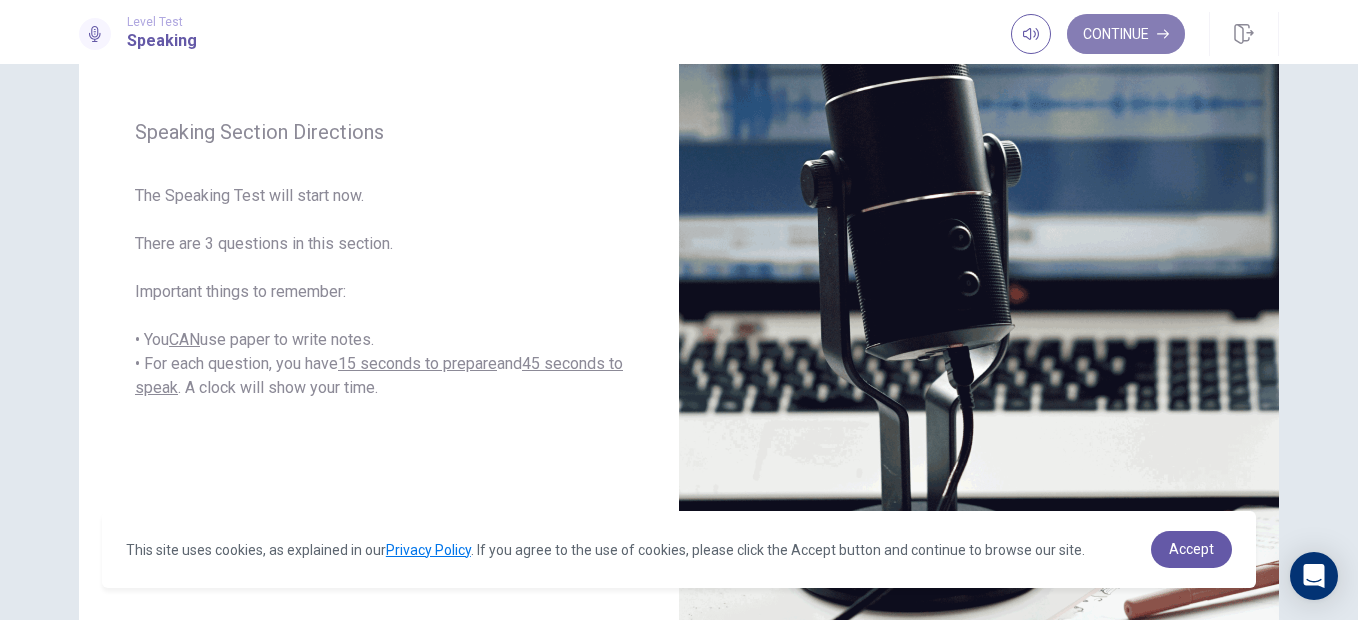 click on "Continue" at bounding box center [1126, 34] 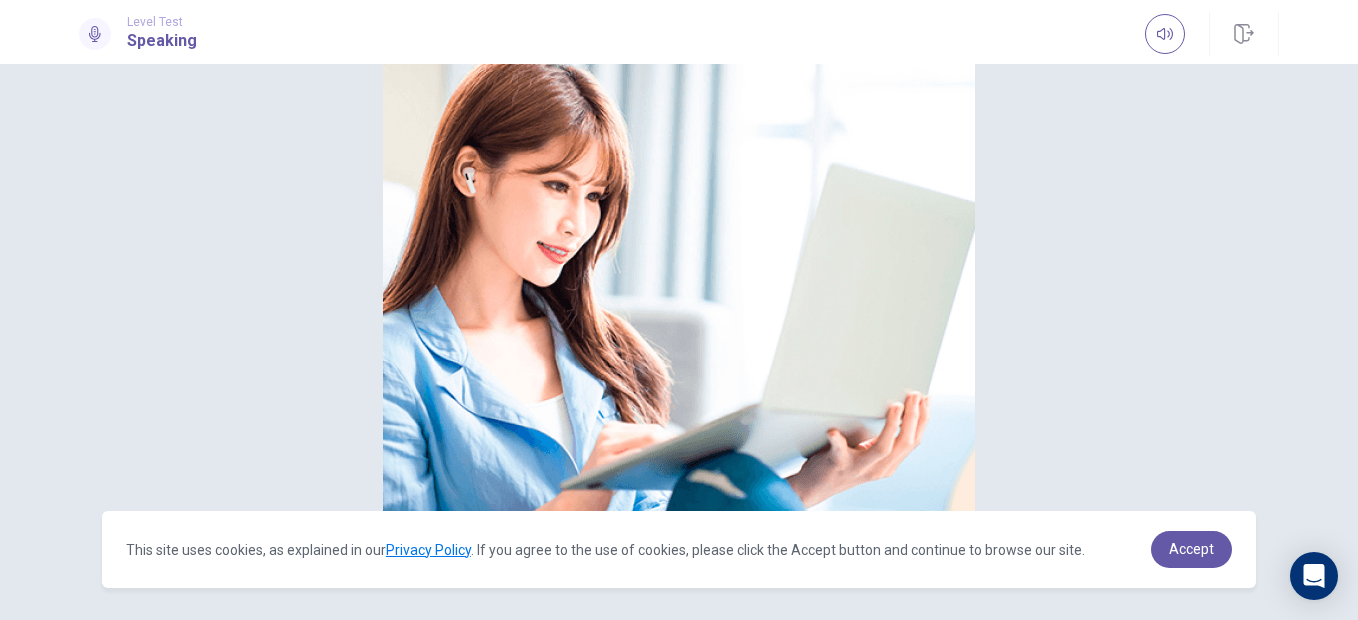 scroll, scrollTop: 197, scrollLeft: 0, axis: vertical 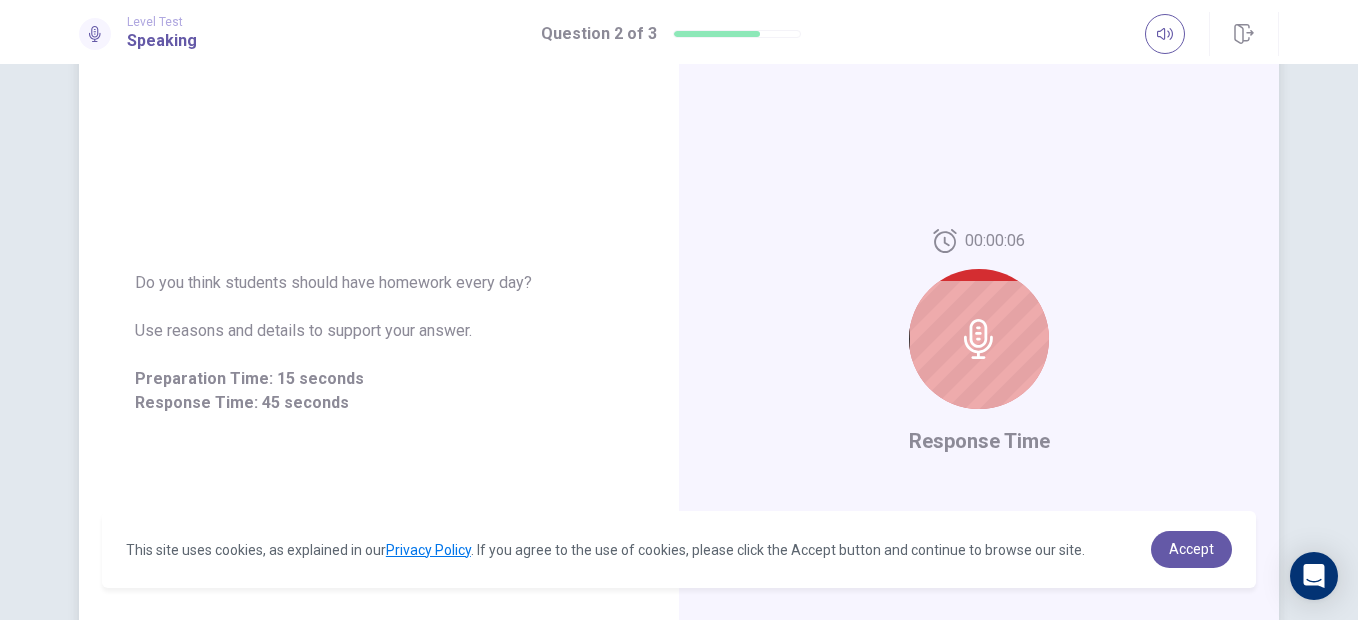 click 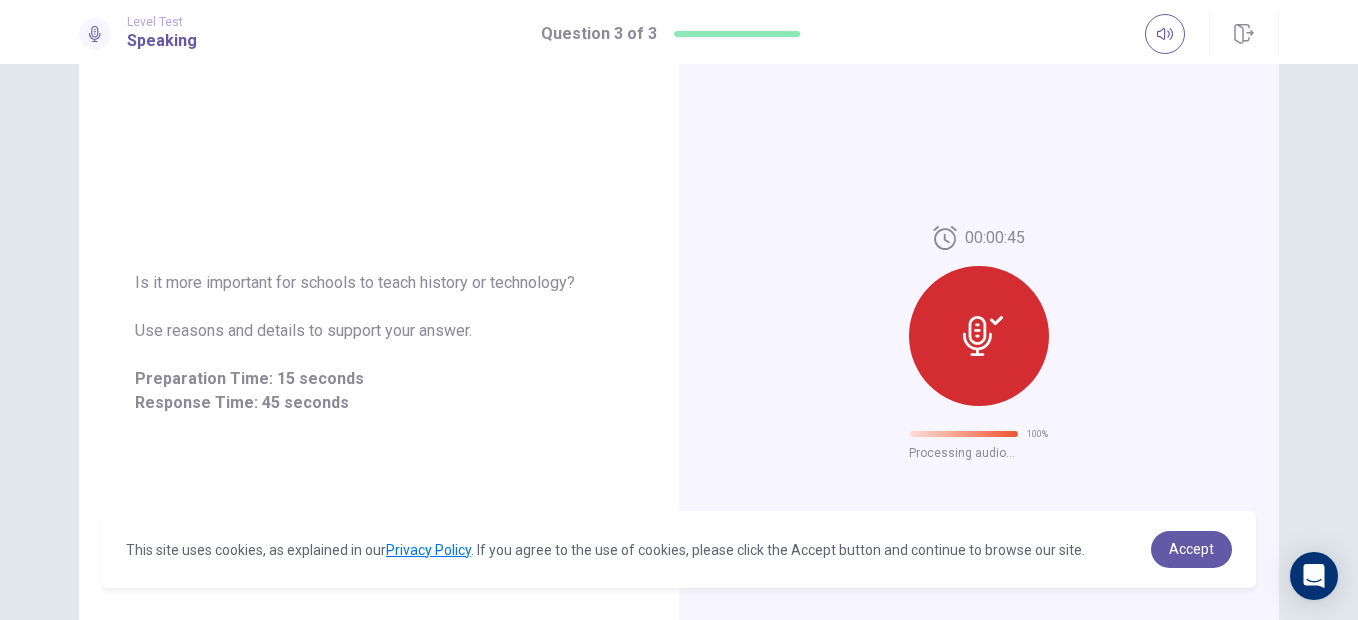 scroll, scrollTop: 108, scrollLeft: 0, axis: vertical 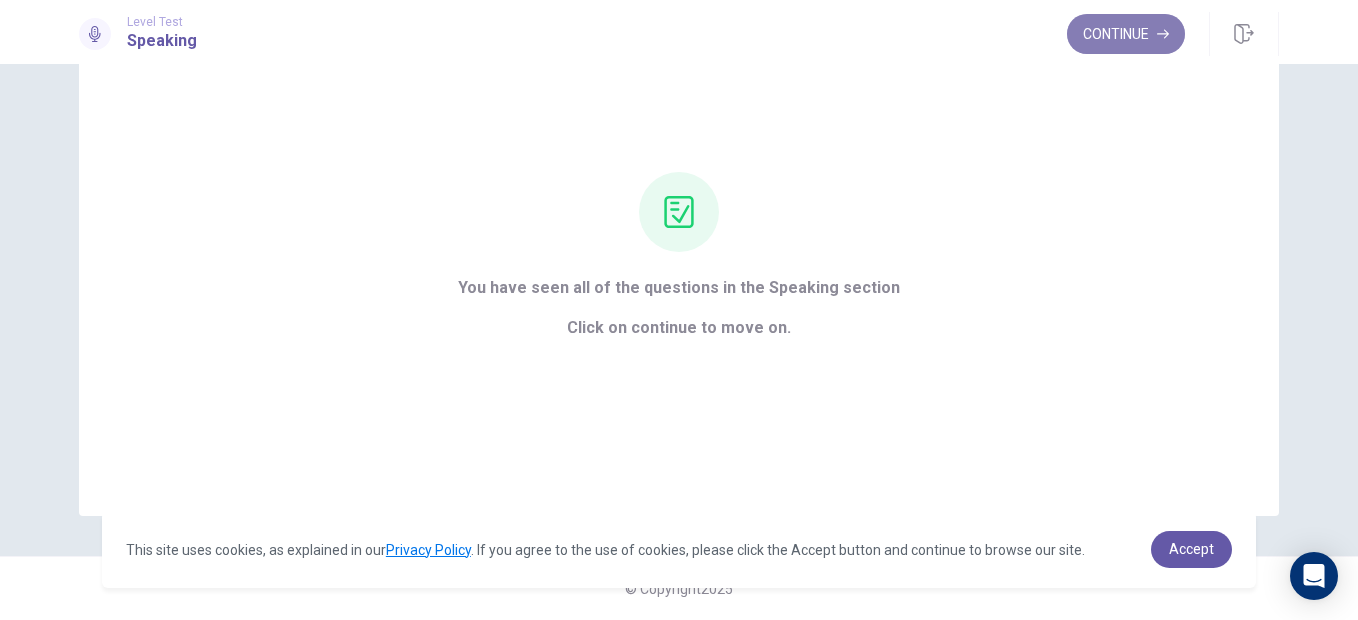click on "Continue" at bounding box center [1126, 34] 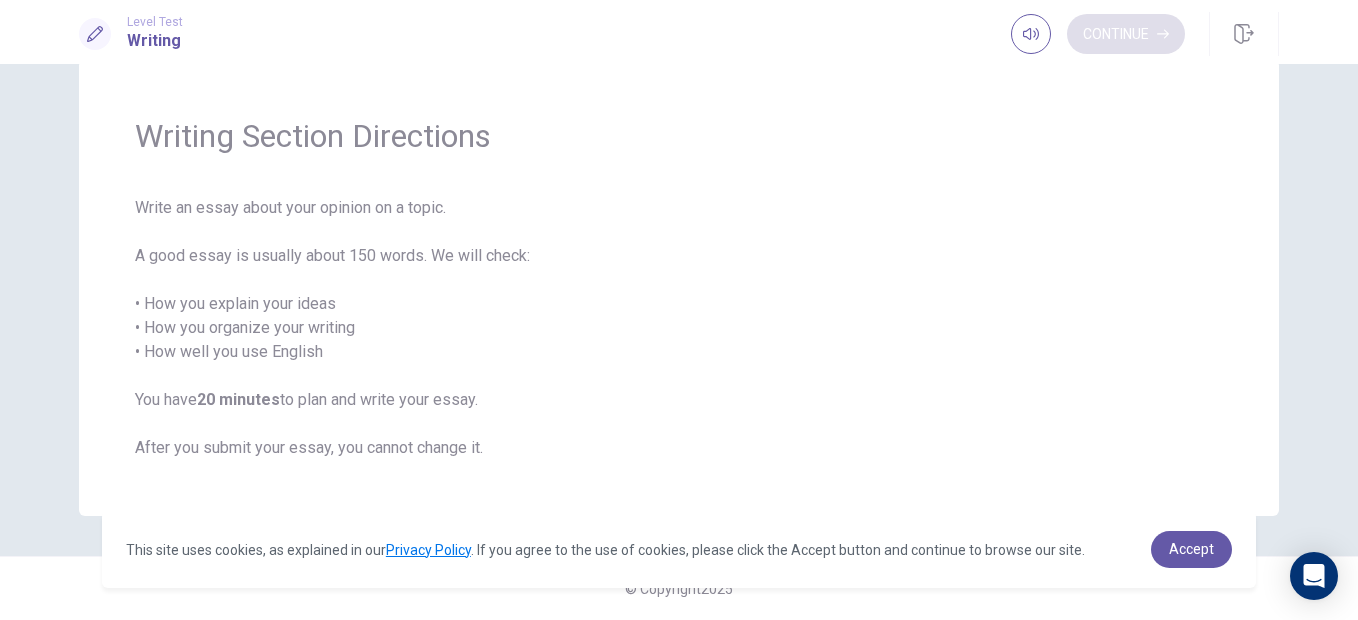 scroll, scrollTop: 44, scrollLeft: 0, axis: vertical 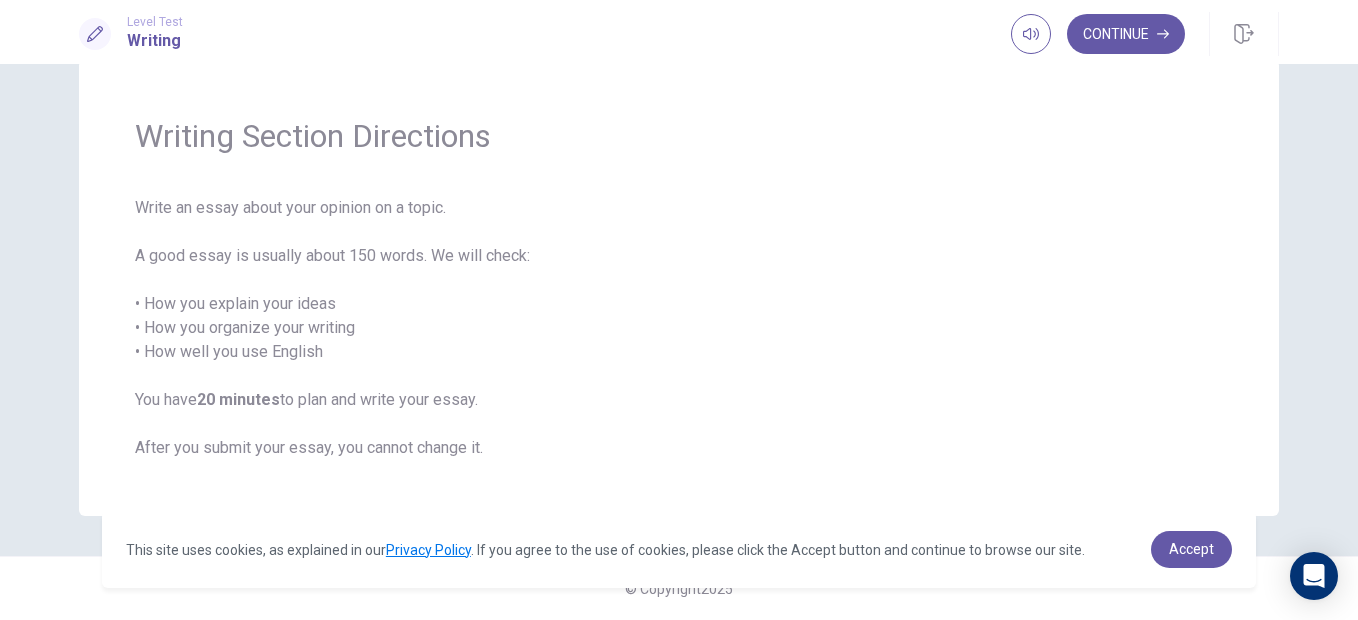 click on "Level Test   Writing Continue" at bounding box center (679, 32) 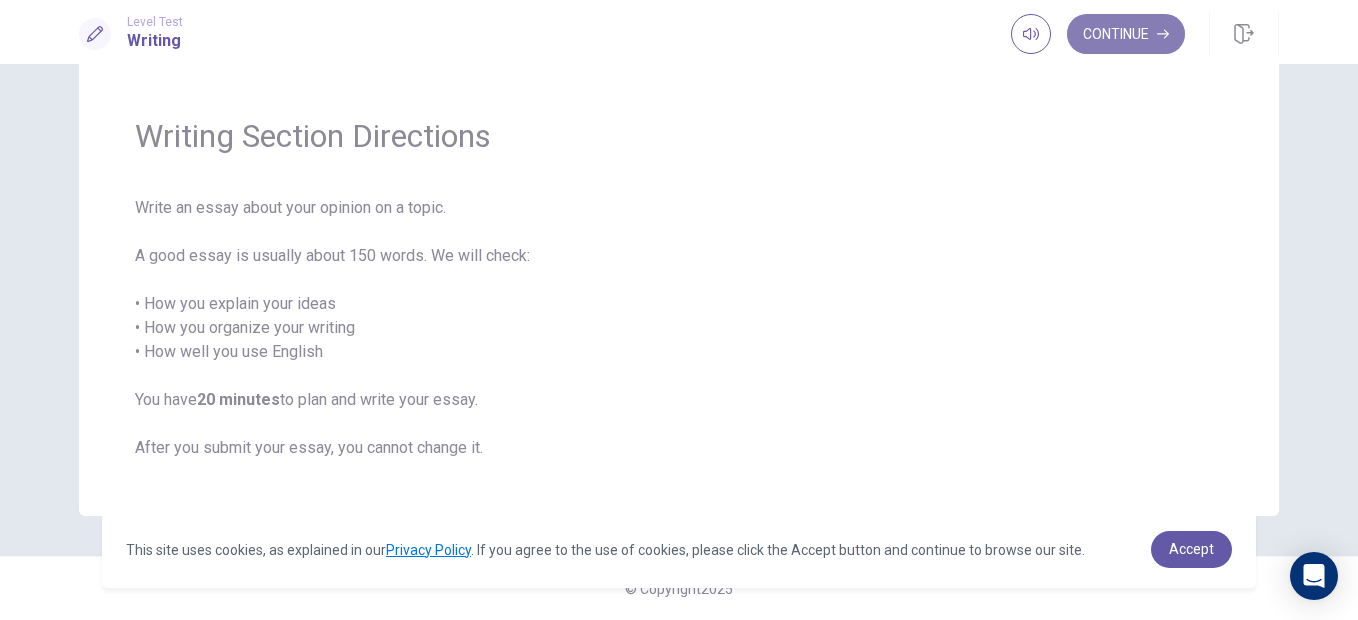 click 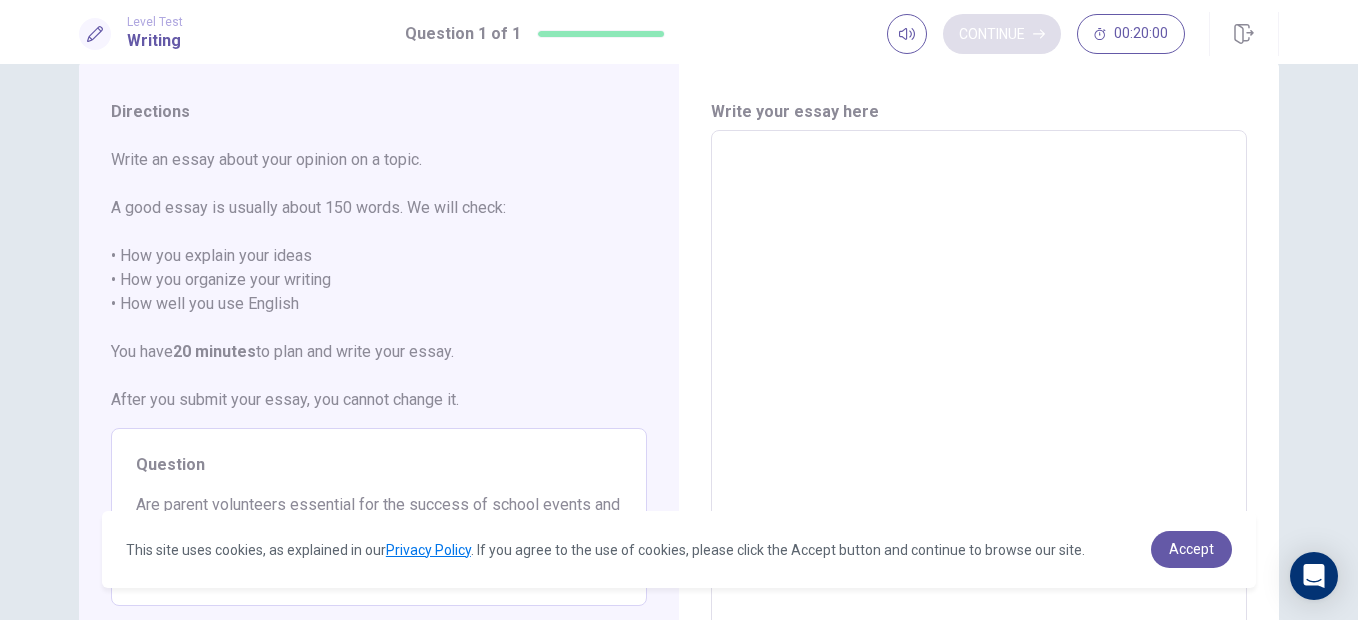 scroll, scrollTop: 197, scrollLeft: 0, axis: vertical 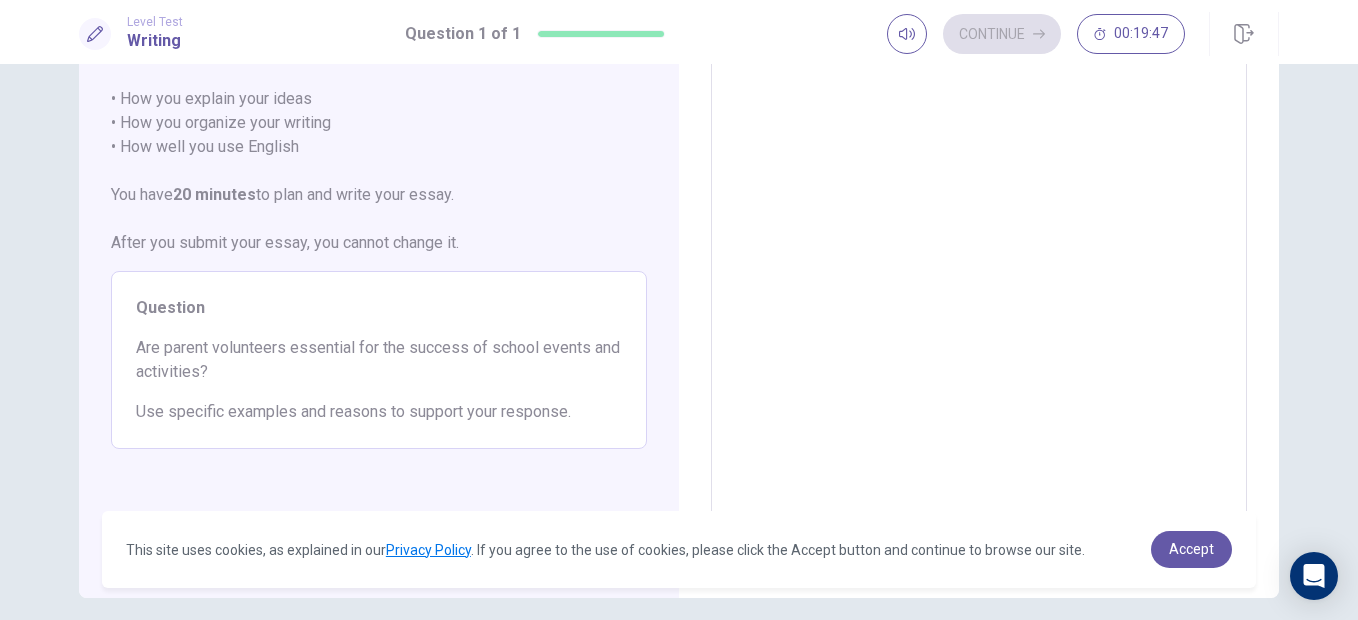 click on "Write an essay about your opinion on a topic.
A good essay is usually about 150 words. We will check:
• How you explain your ideas
• How you organize your writing
• How well you use English
You have  20 minutes  to plan and write your essay.
After you submit your essay, you cannot change it. Question Are parent volunteers essential for the success of school events and activities? Use specific examples and reasons to support your response." at bounding box center [379, 220] 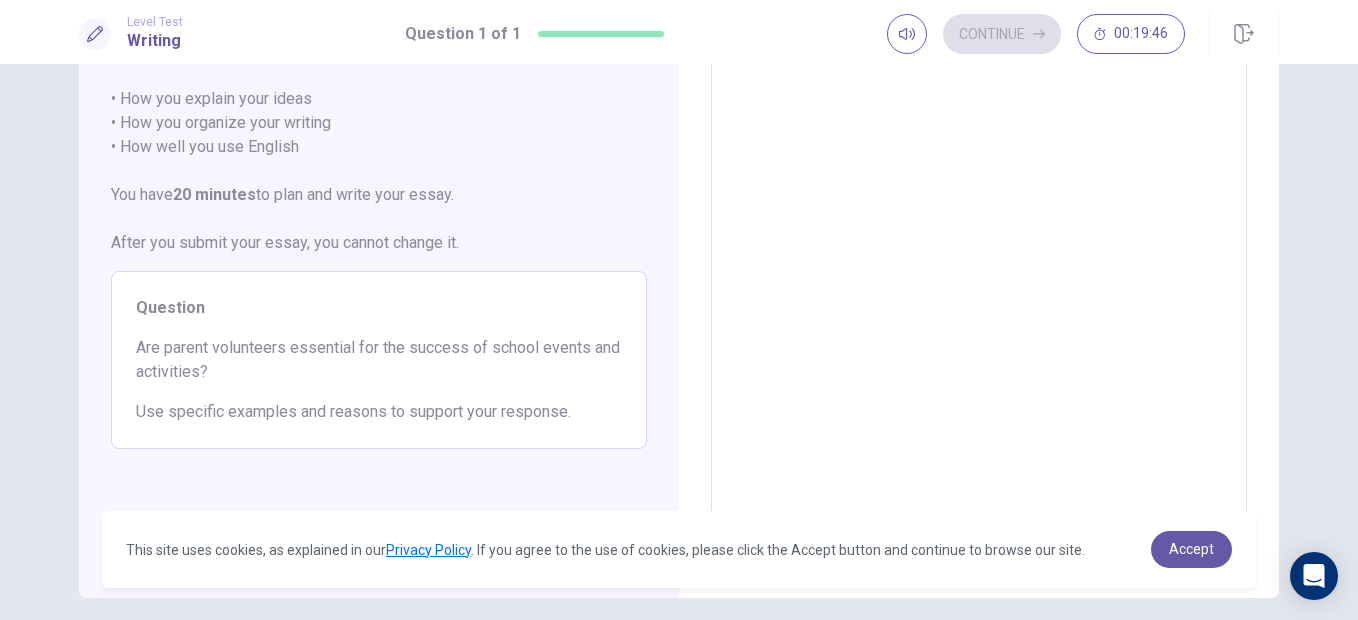click on "Question Are parent volunteers essential for the success of school events and activities? Use specific examples and reasons to support your response." at bounding box center (379, 360) 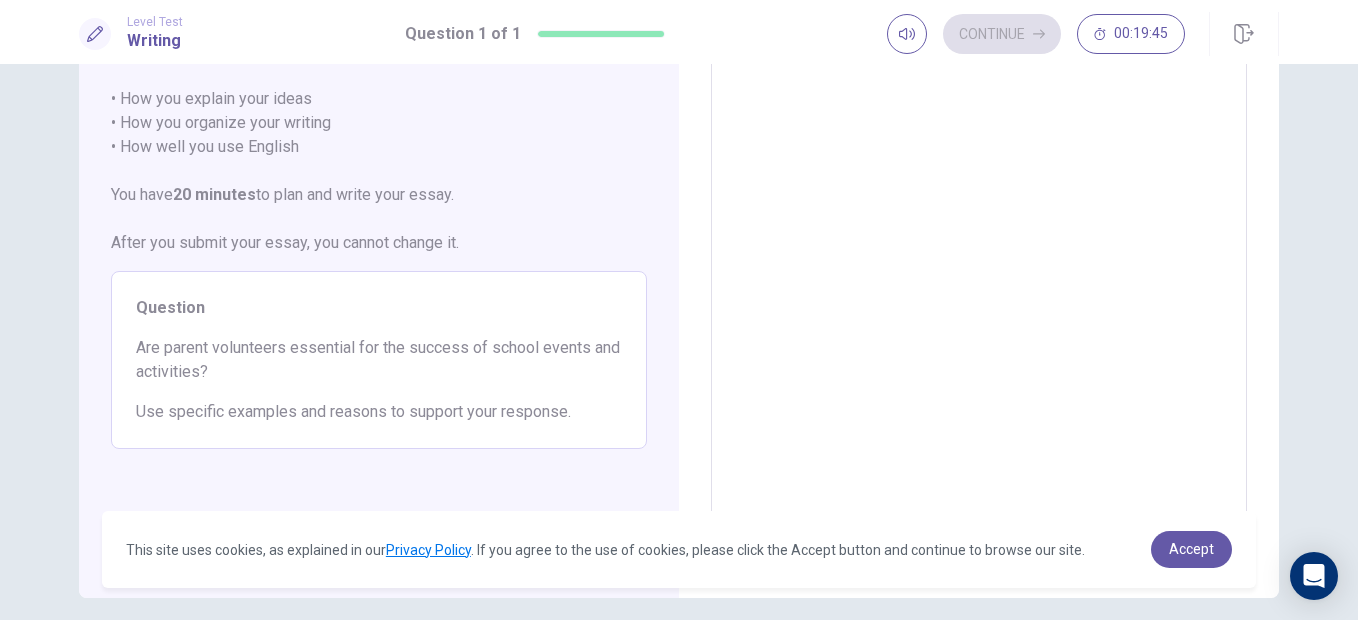 click on "Question Are parent volunteers essential for the success of school events and activities? Use specific examples and reasons to support your response." at bounding box center (379, 360) 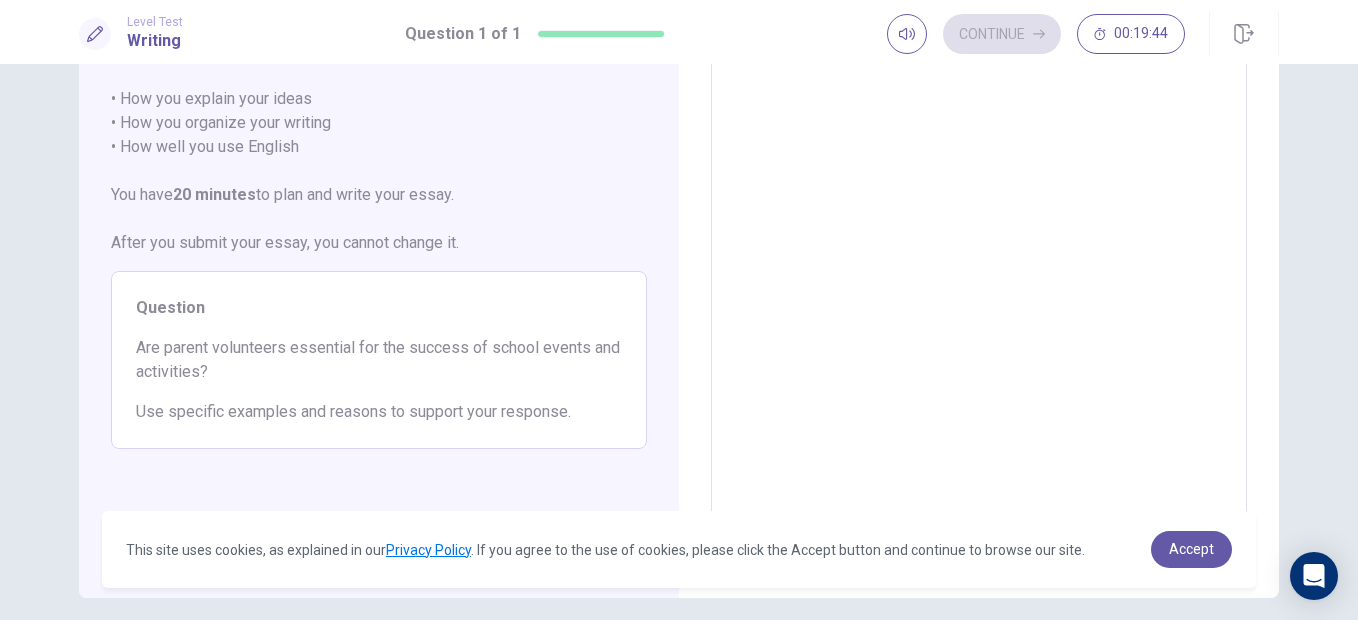click on "Continue 00:19:44" at bounding box center [1036, 34] 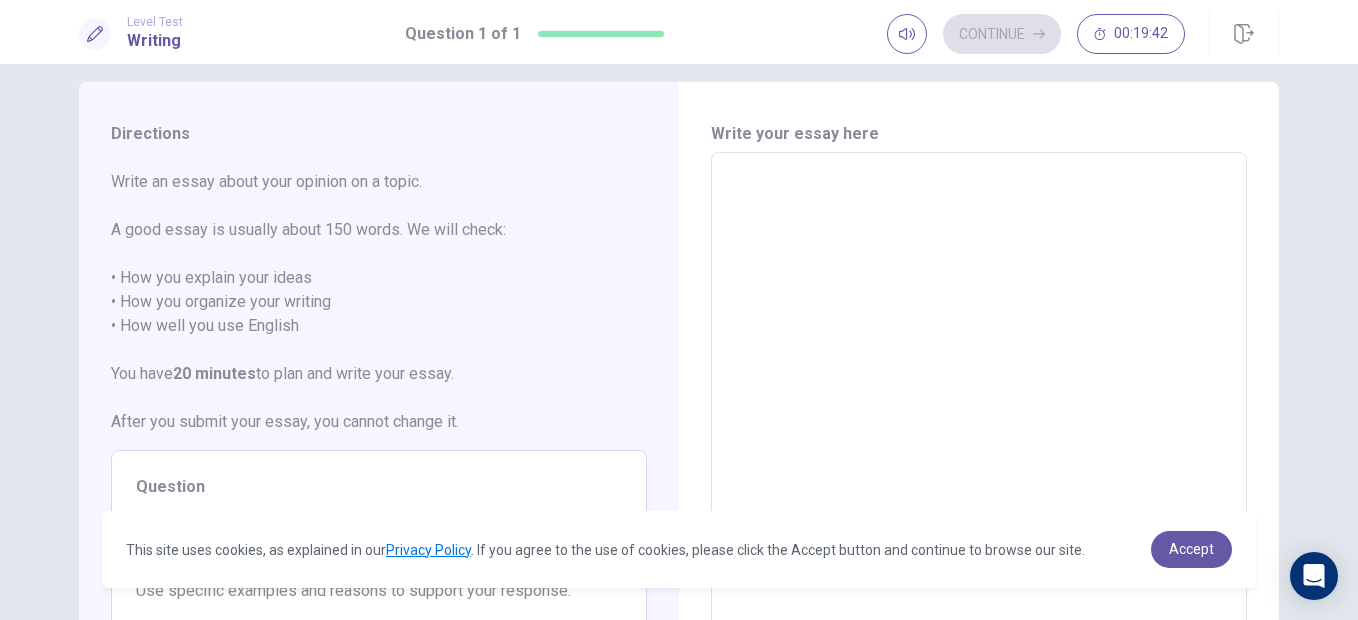 scroll, scrollTop: 0, scrollLeft: 0, axis: both 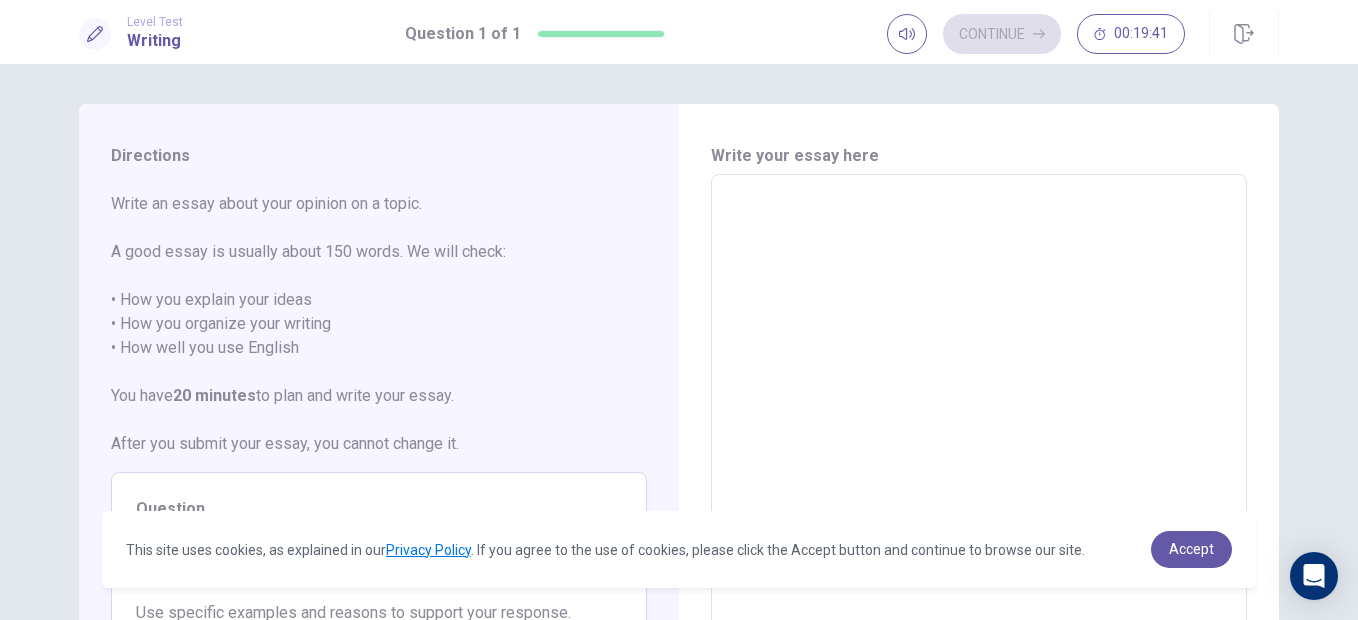 click on "Write an essay about your opinion on a topic.
A good essay is usually about 150 words. We will check:
• How you explain your ideas
• How you organize your writing
• How well you use English
You have  20 minutes  to plan and write your essay.
After you submit your essay, you cannot change it." at bounding box center (379, 324) 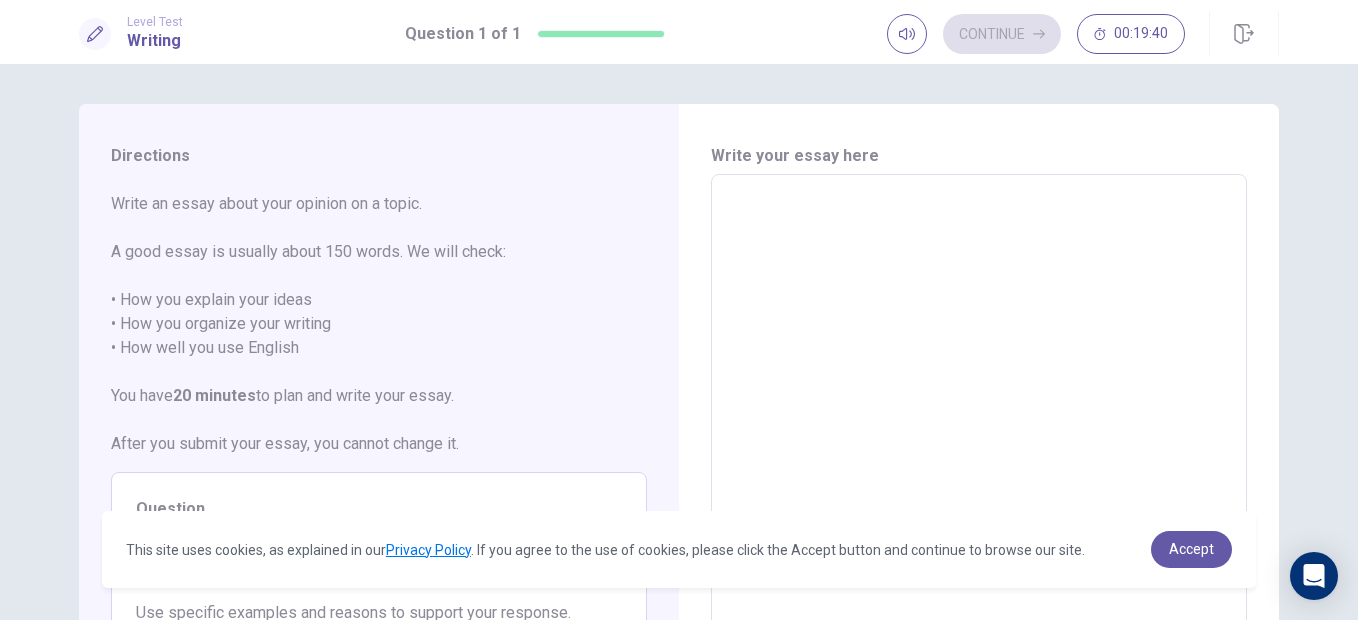 click on "Write an essay about your opinion on a topic.
A good essay is usually about 150 words. We will check:
• How you explain your ideas
• How you organize your writing
• How well you use English
You have  20 minutes  to plan and write your essay.
After you submit your essay, you cannot change it." at bounding box center [379, 324] 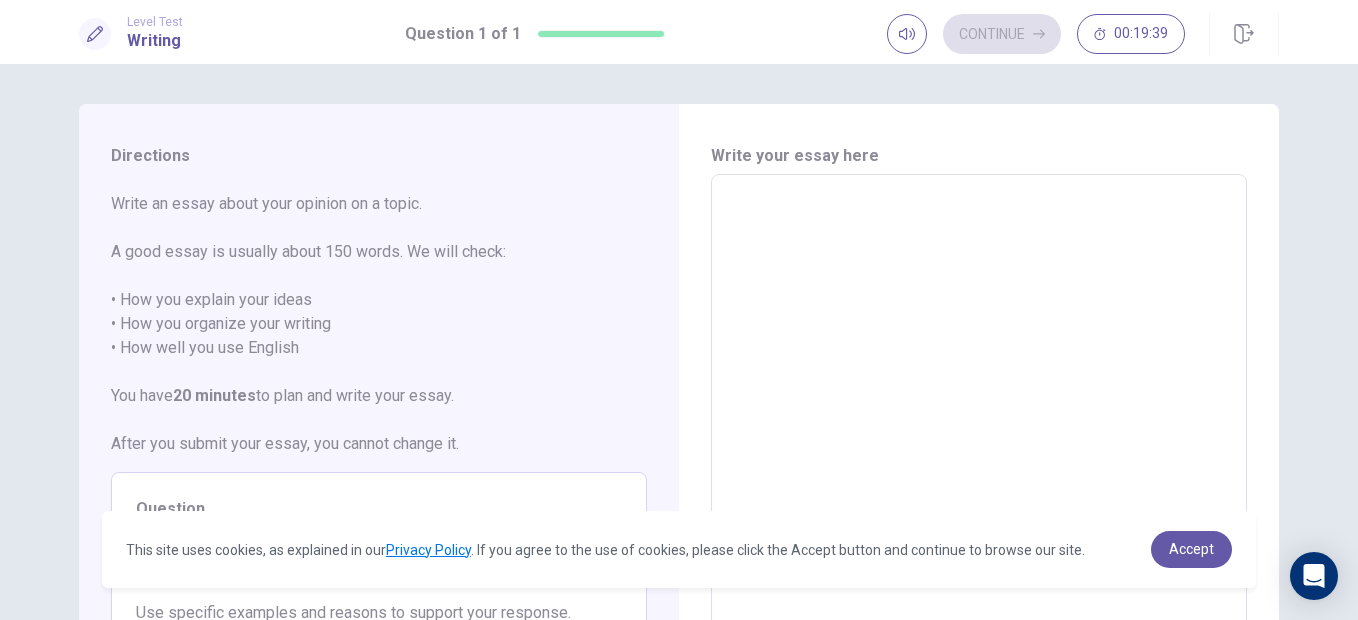 drag, startPoint x: 392, startPoint y: 443, endPoint x: 196, endPoint y: 257, distance: 270.20734 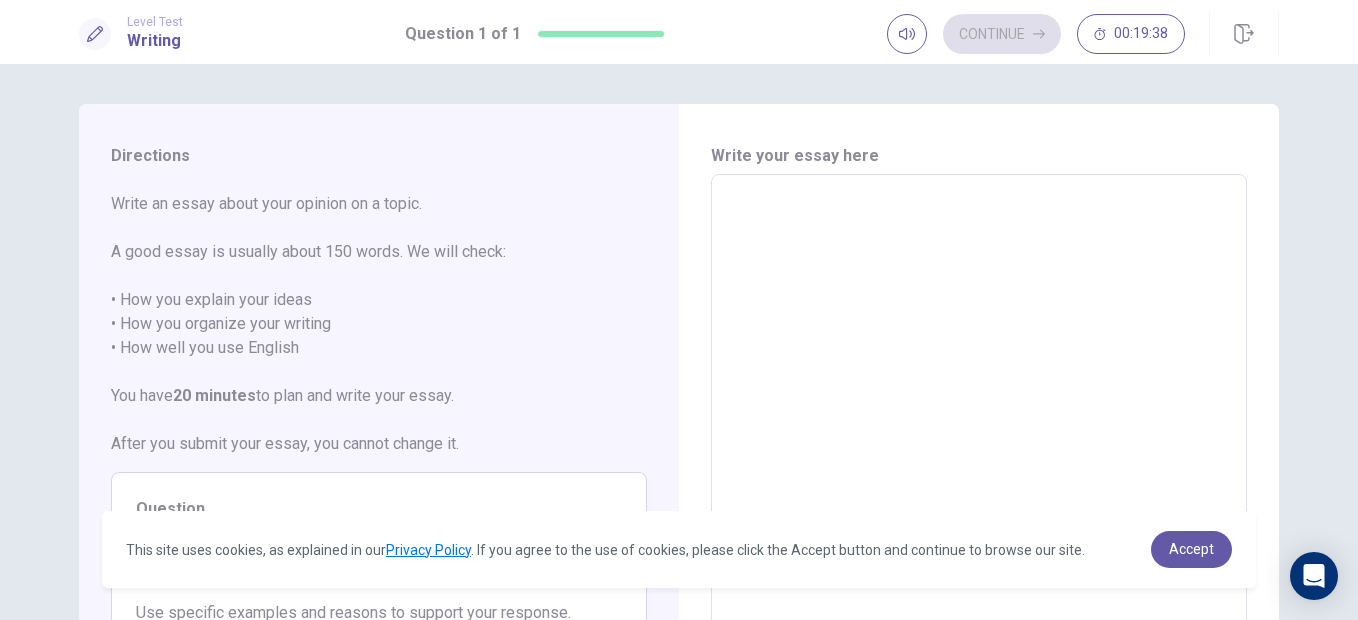 click on "Directions Write an essay about your opinion on a topic.
A good essay is usually about 150 words. We will check:
• How you explain your ideas
• How you organize your writing
• How well you use English
You have  20 minutes  to plan and write your essay.
After you submit your essay, you cannot change it. Question Are parent volunteers essential for the success of school events and activities? Use specific examples and reasons to support your response." at bounding box center (379, 451) 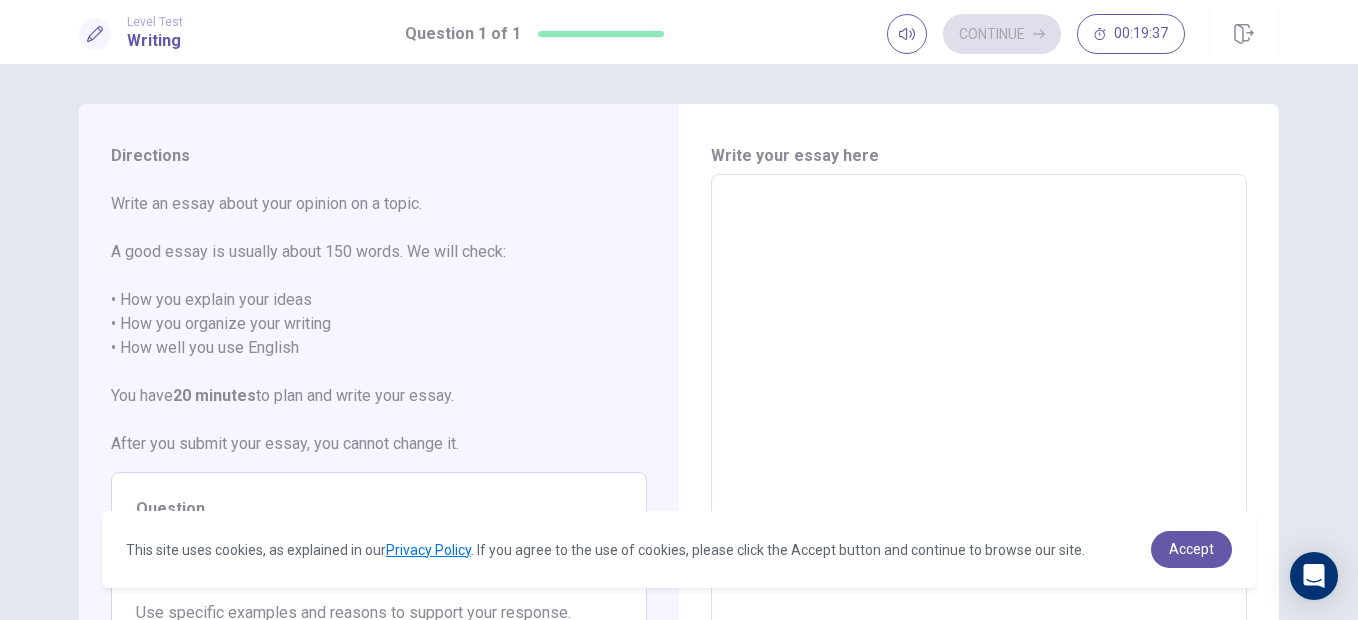 drag, startPoint x: 834, startPoint y: 140, endPoint x: 1109, endPoint y: -15, distance: 315.6739 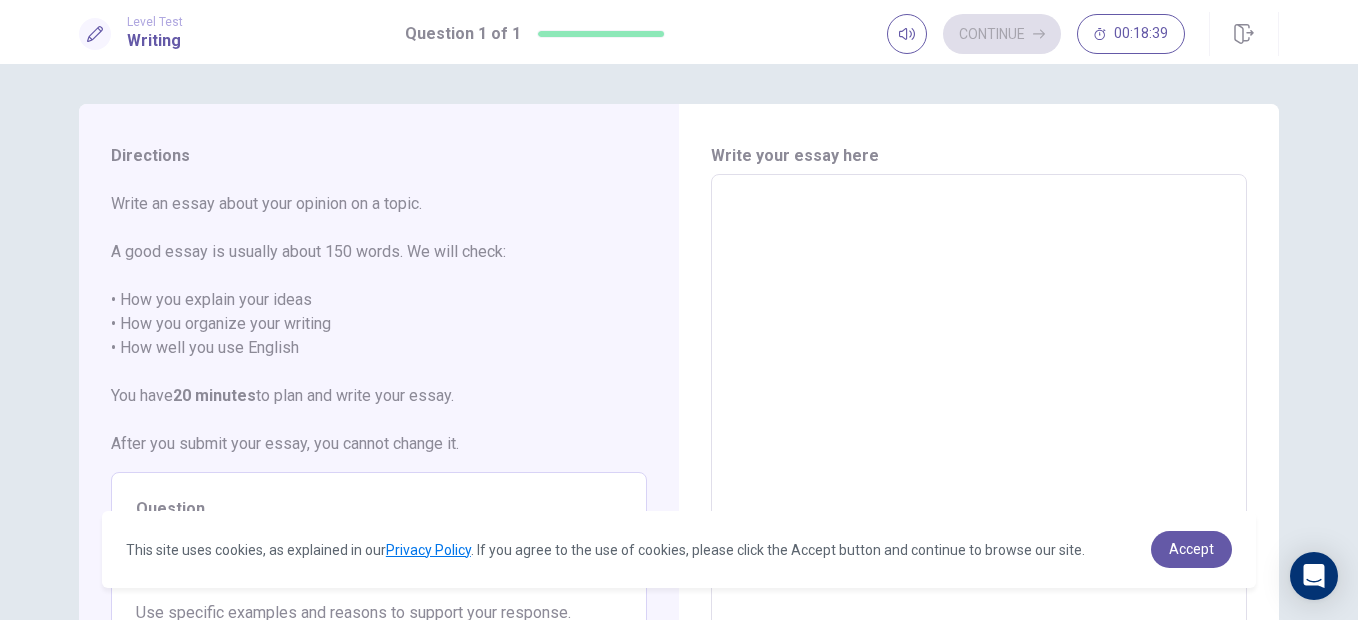 type on "*" 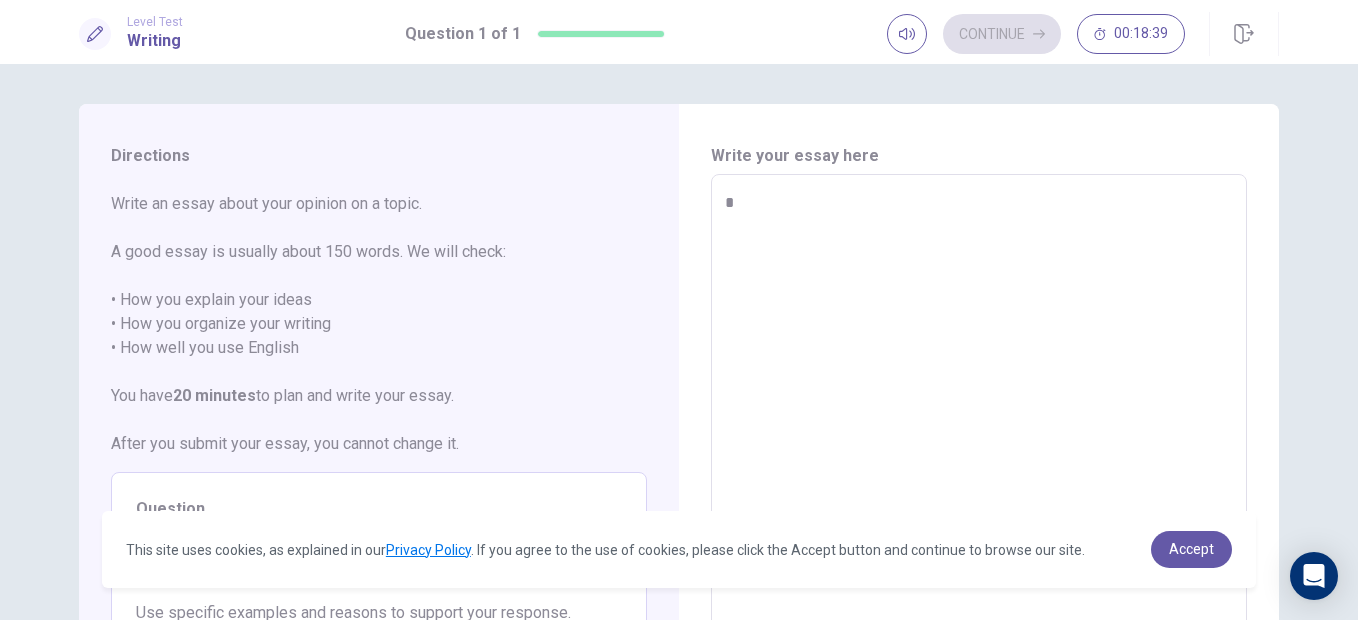 type on "*" 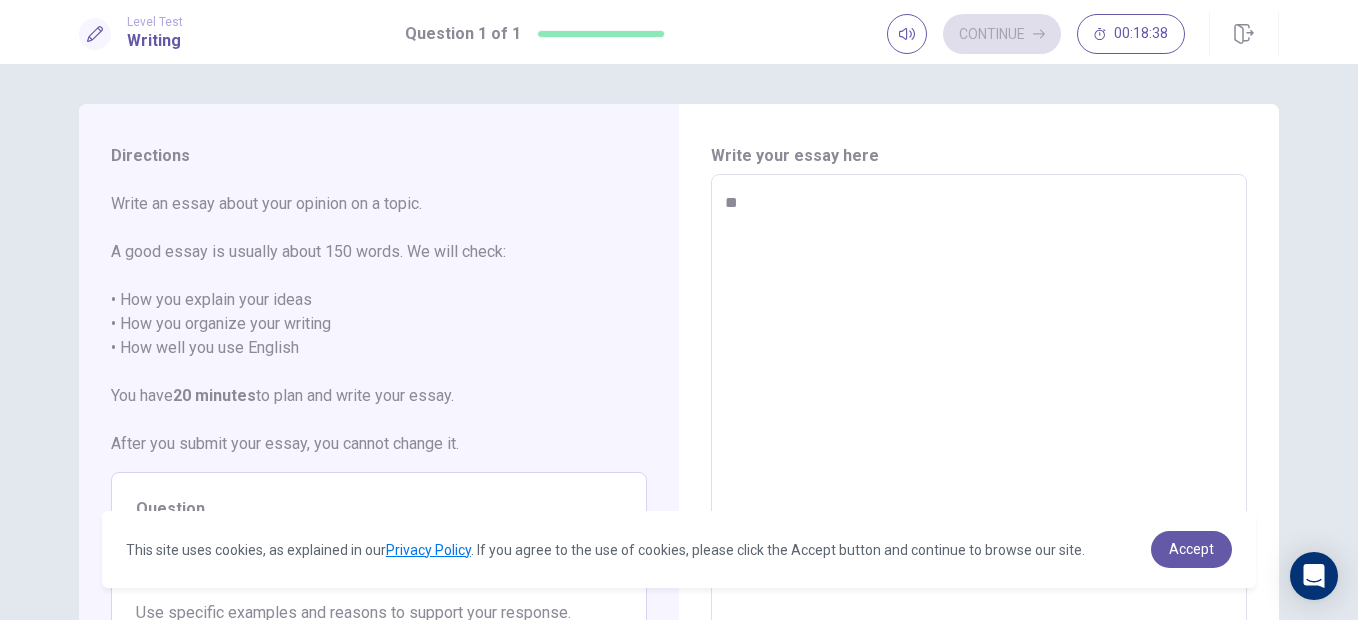 type on "***" 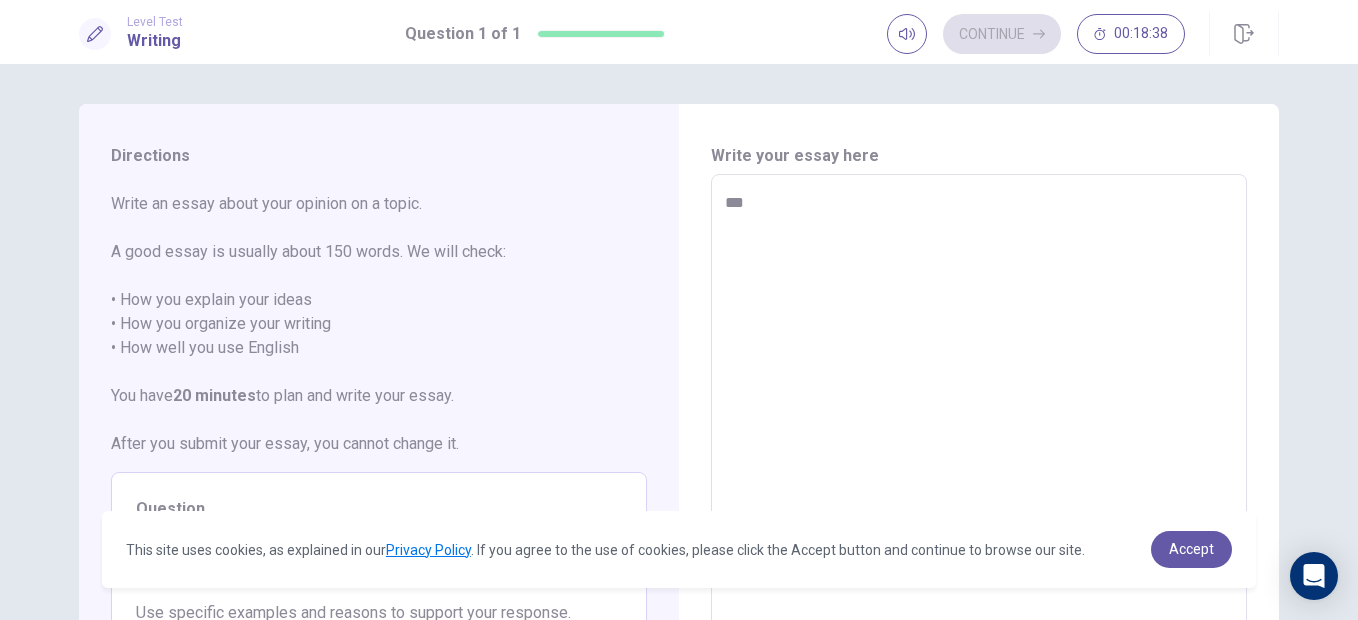type on "*" 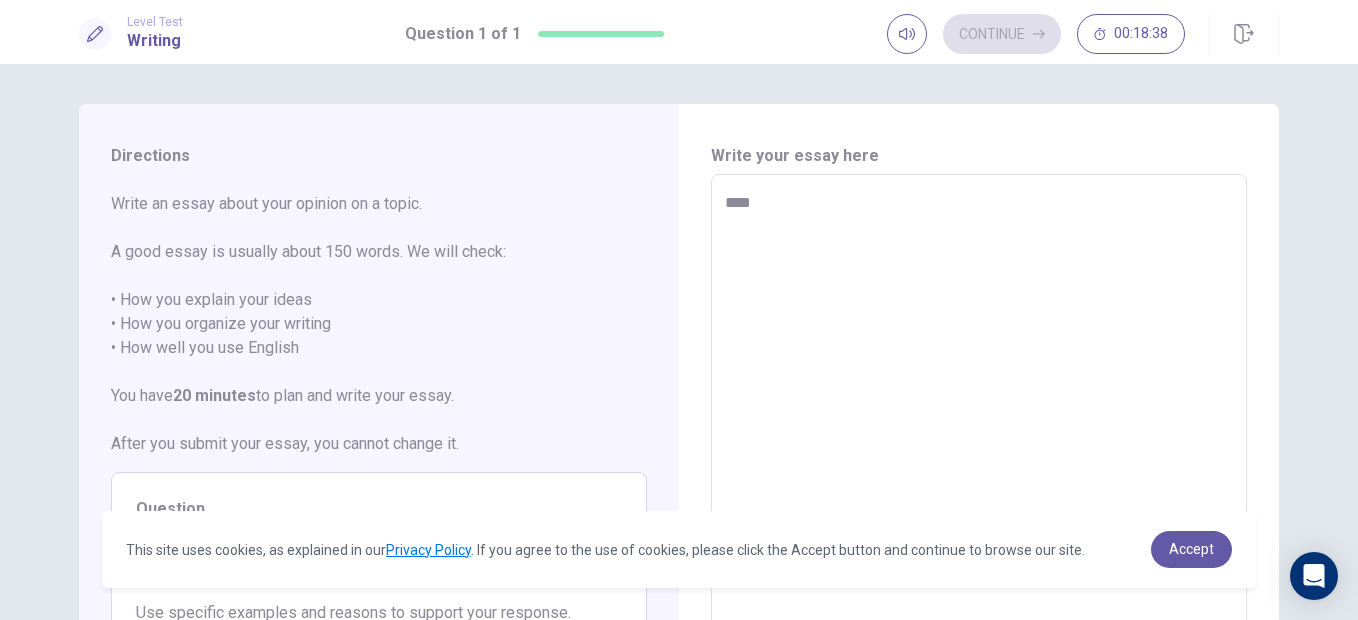 type on "*" 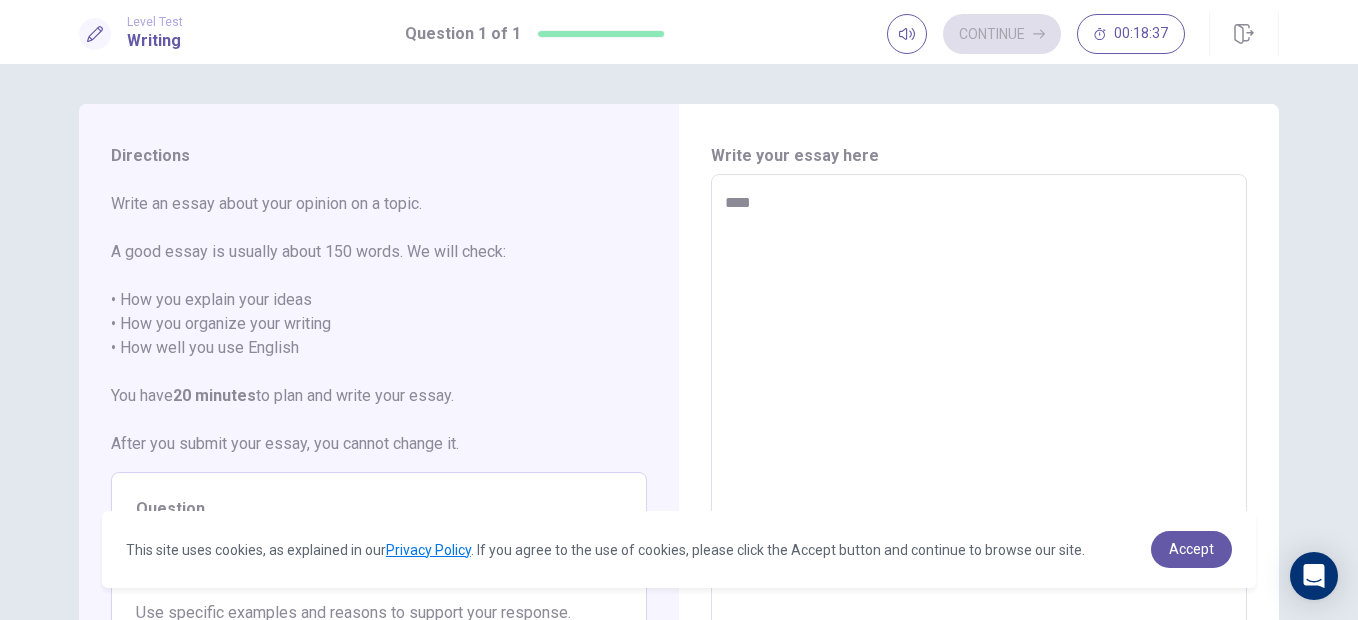 type on "*****" 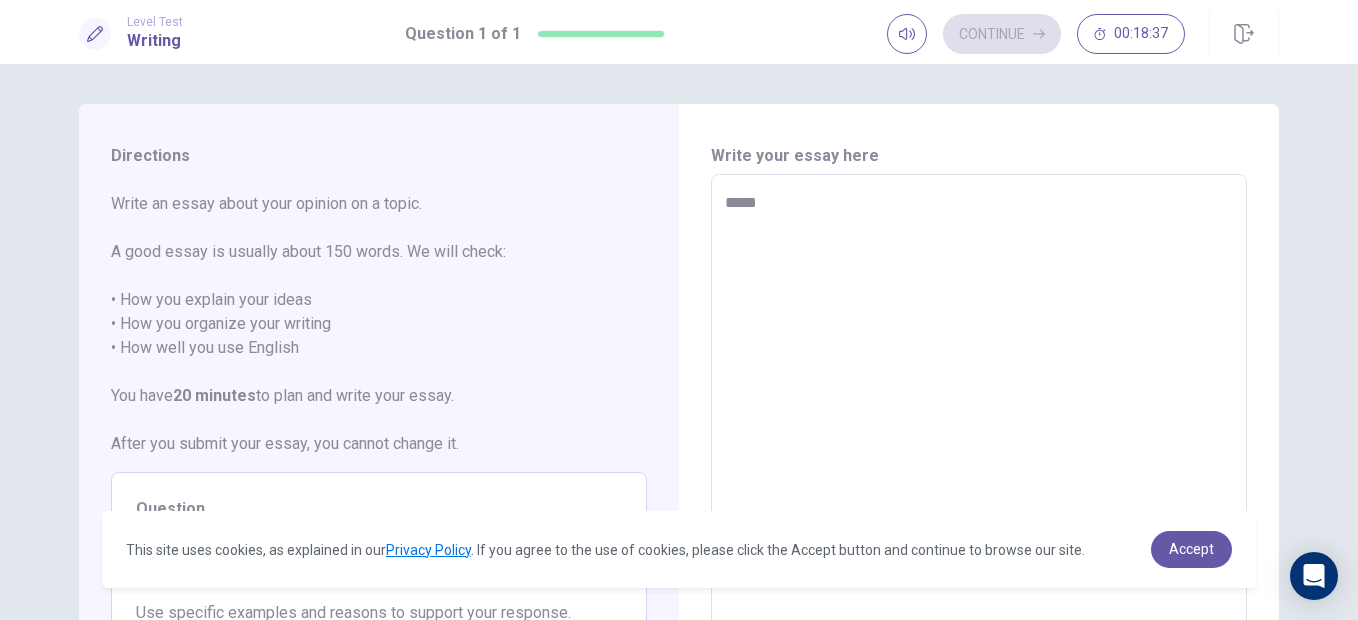 type on "*" 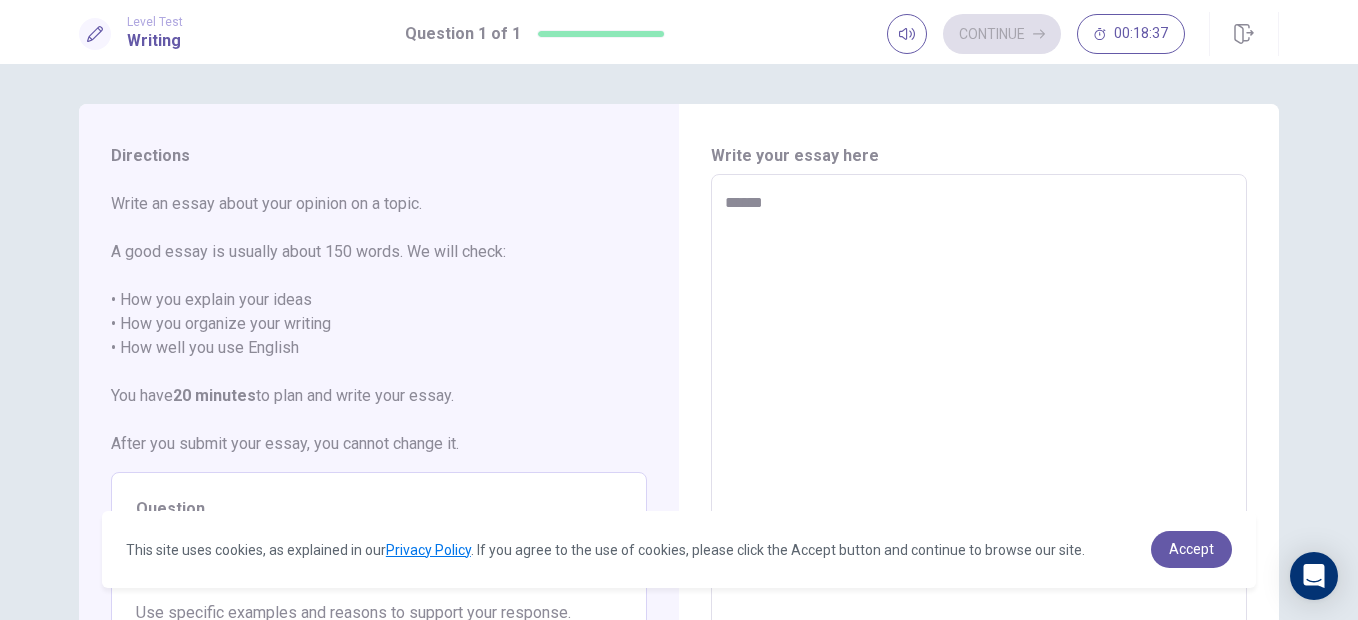 type on "*" 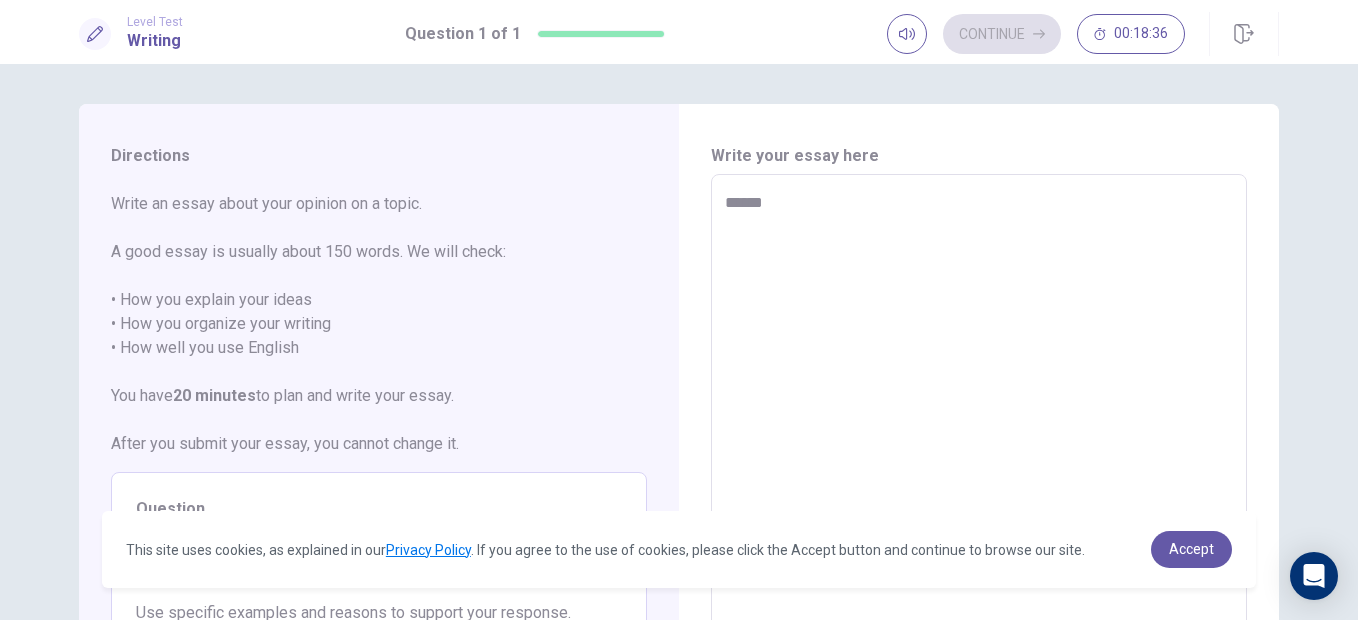type on "*******" 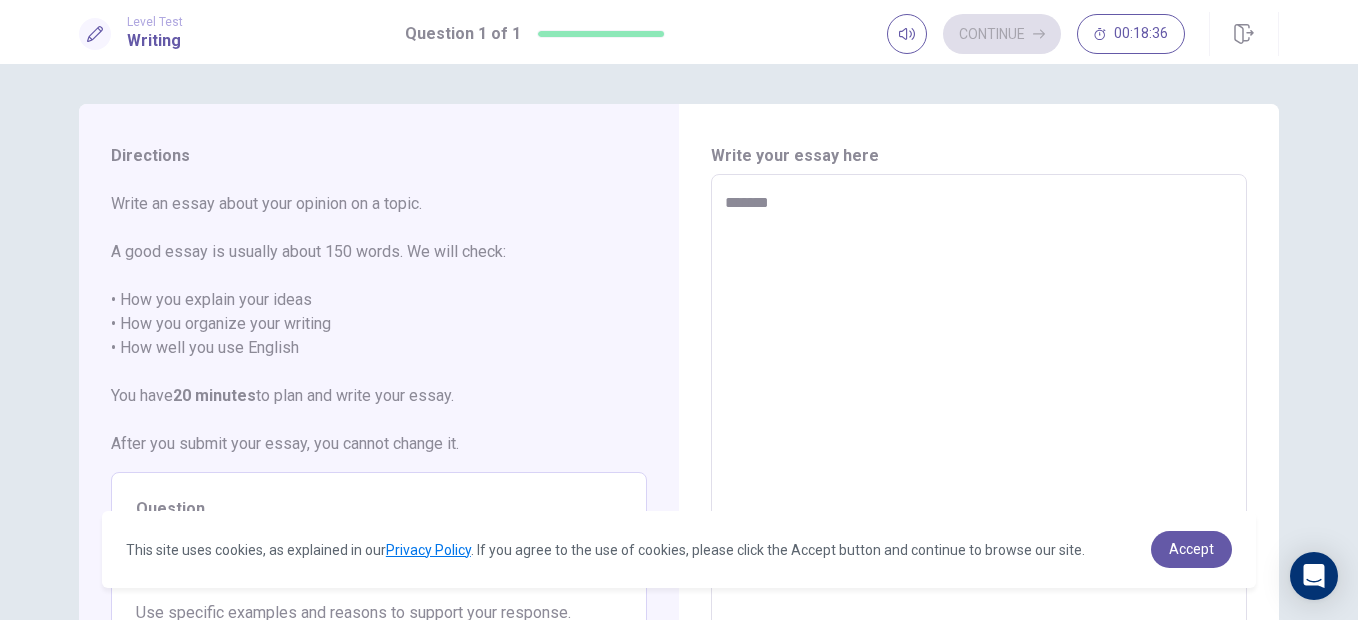 type on "*" 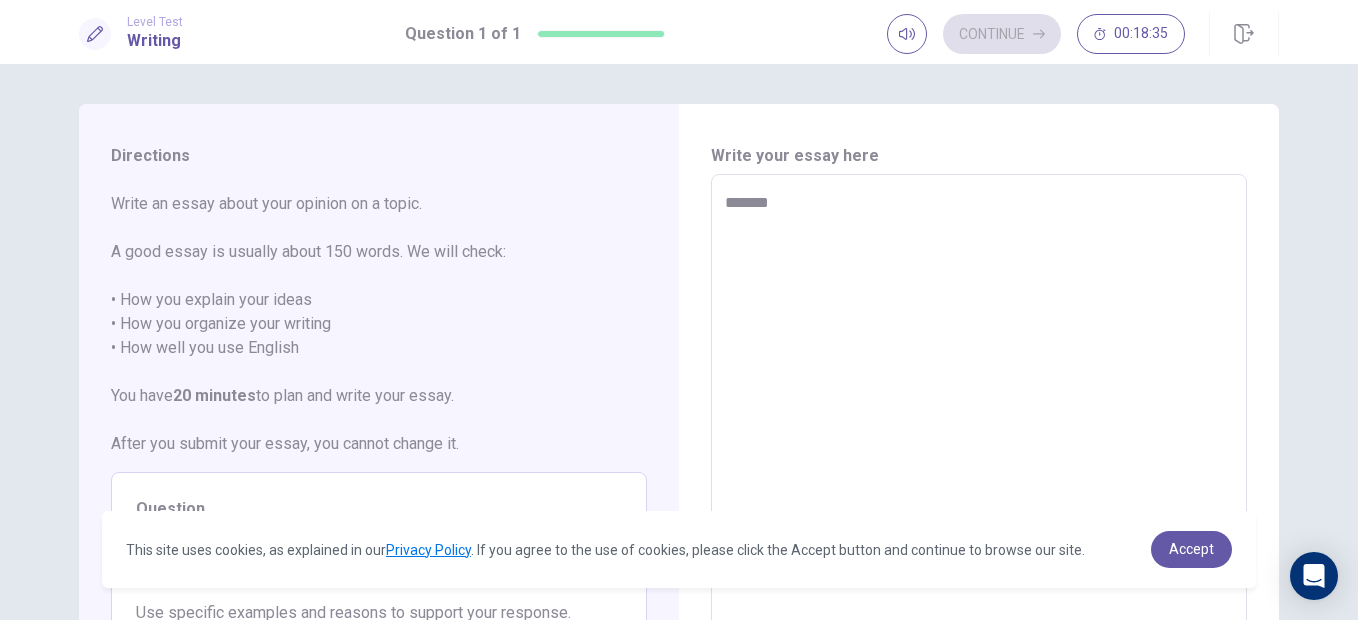 type on "********" 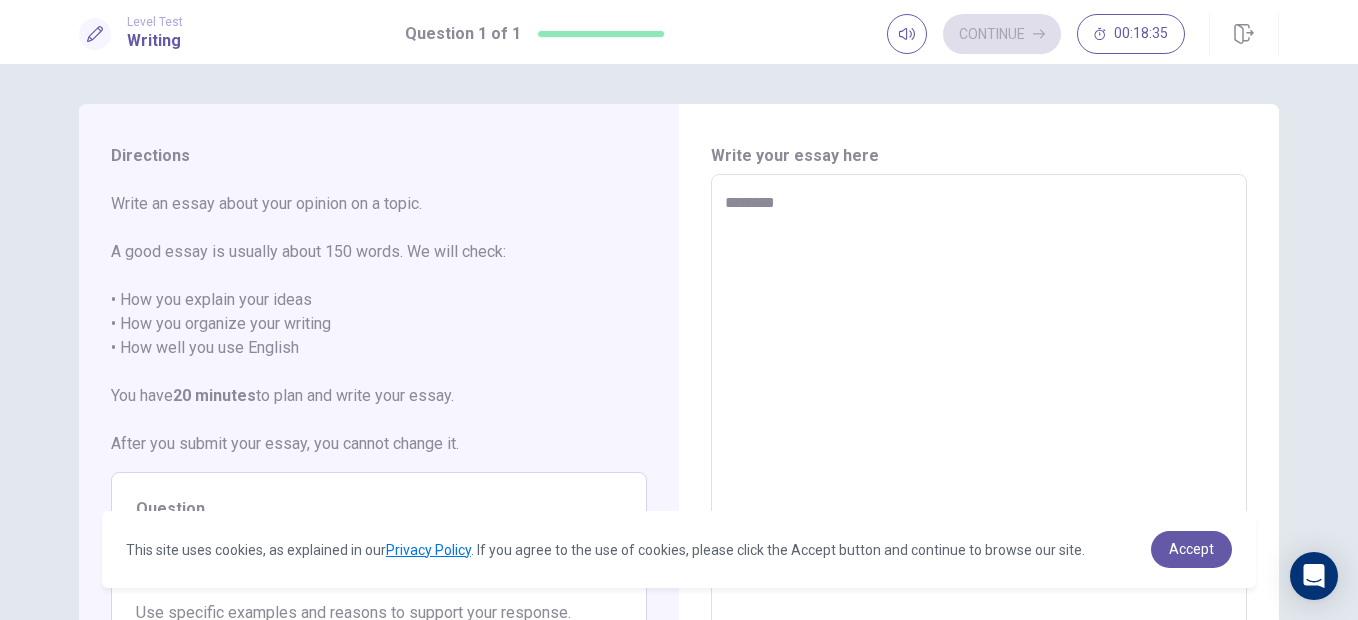 type on "*" 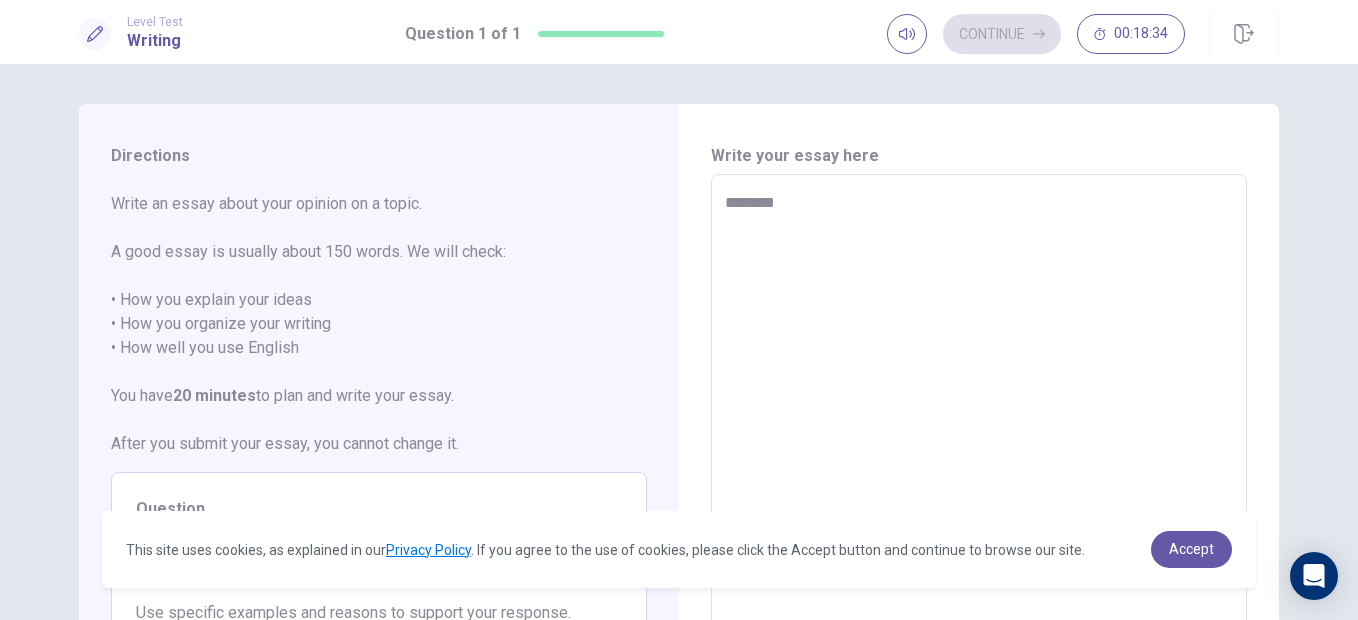 type on "*******" 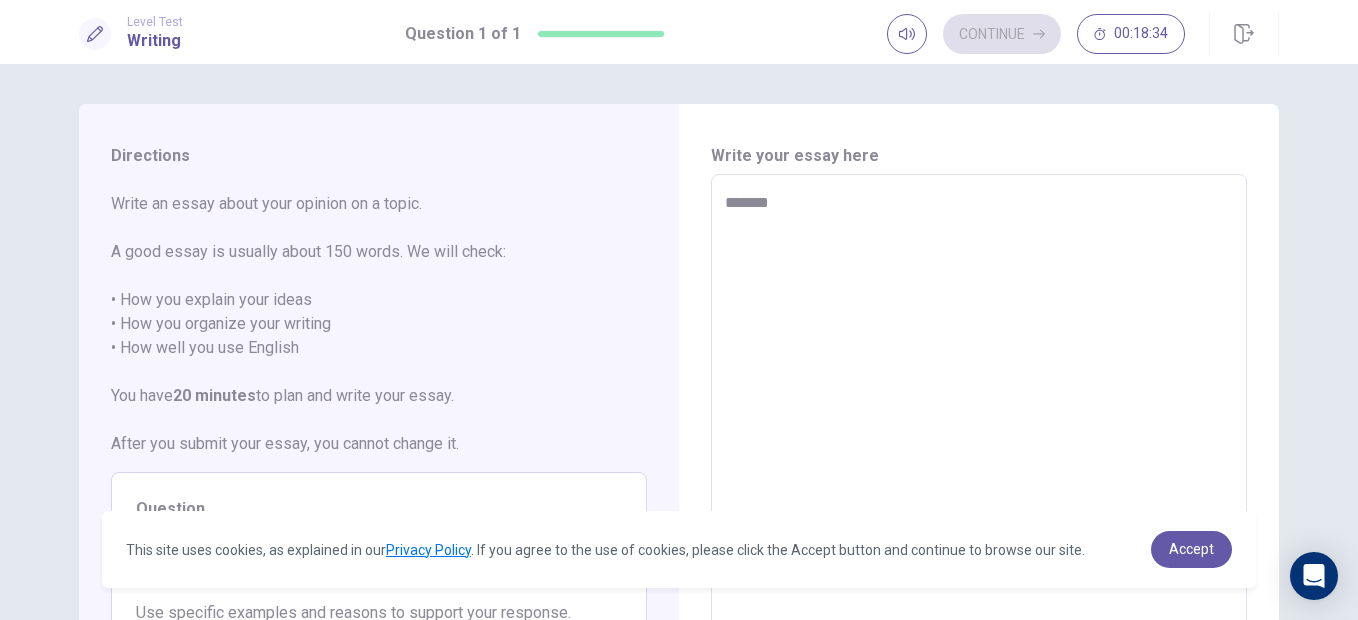 type on "*" 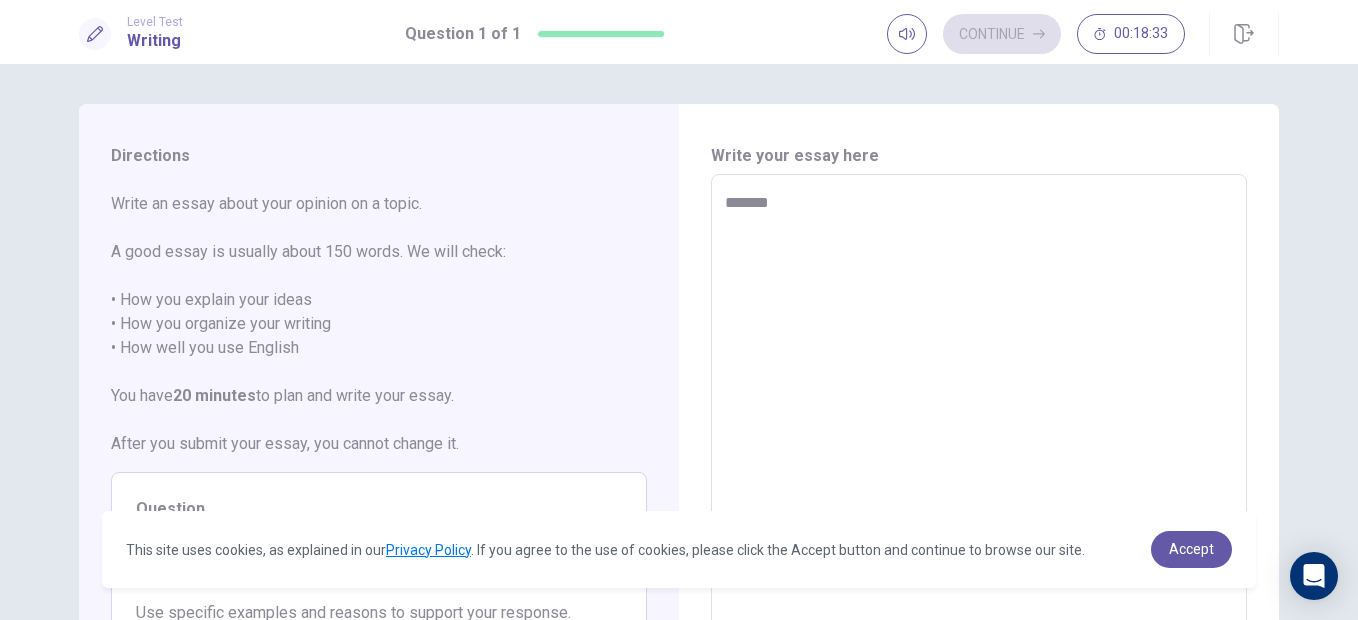 type on "******" 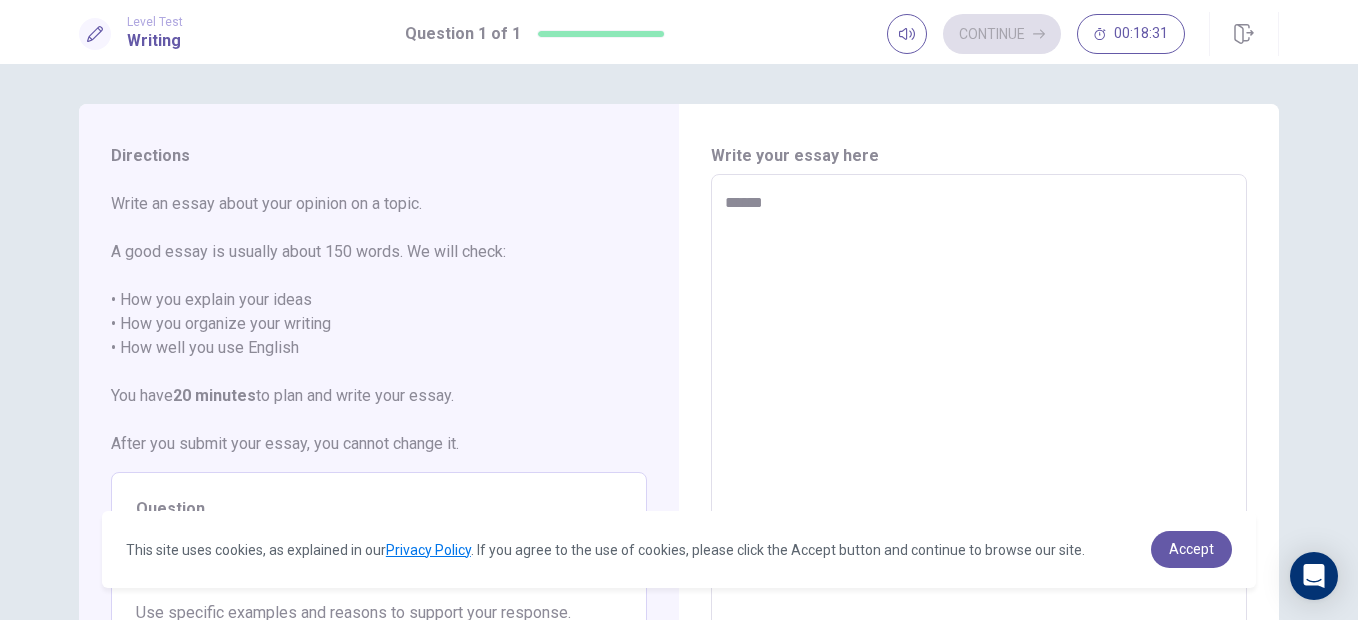 type on "*" 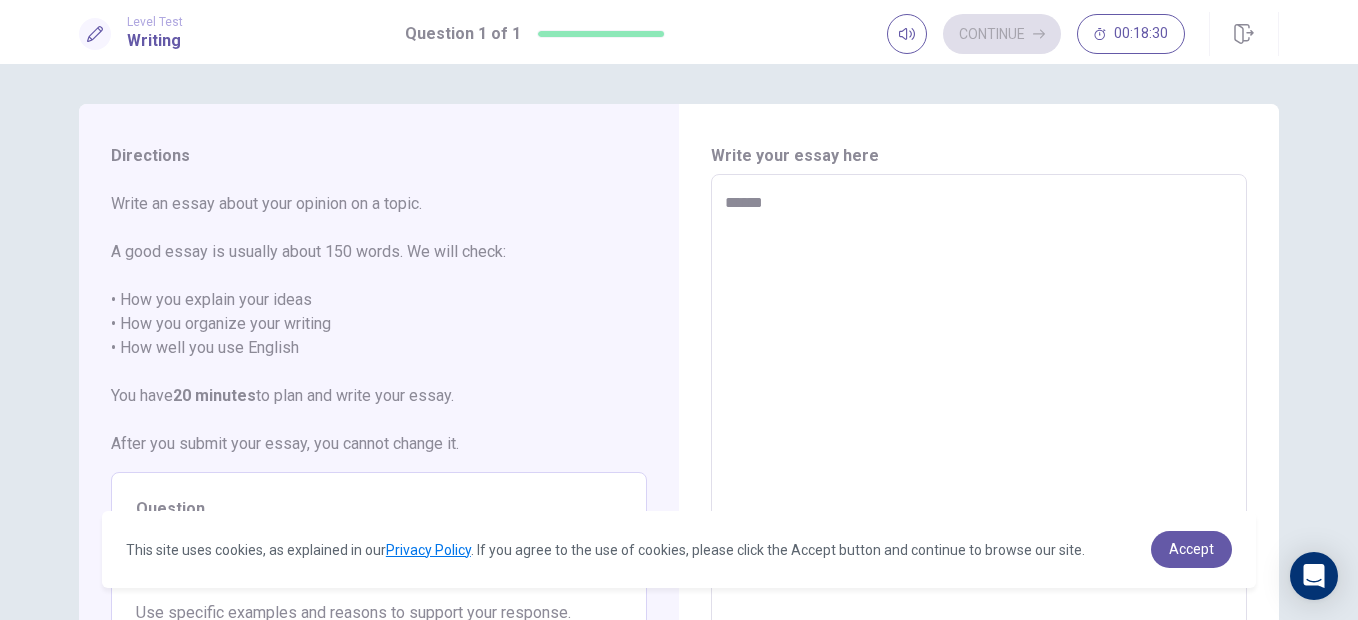 type on "*******" 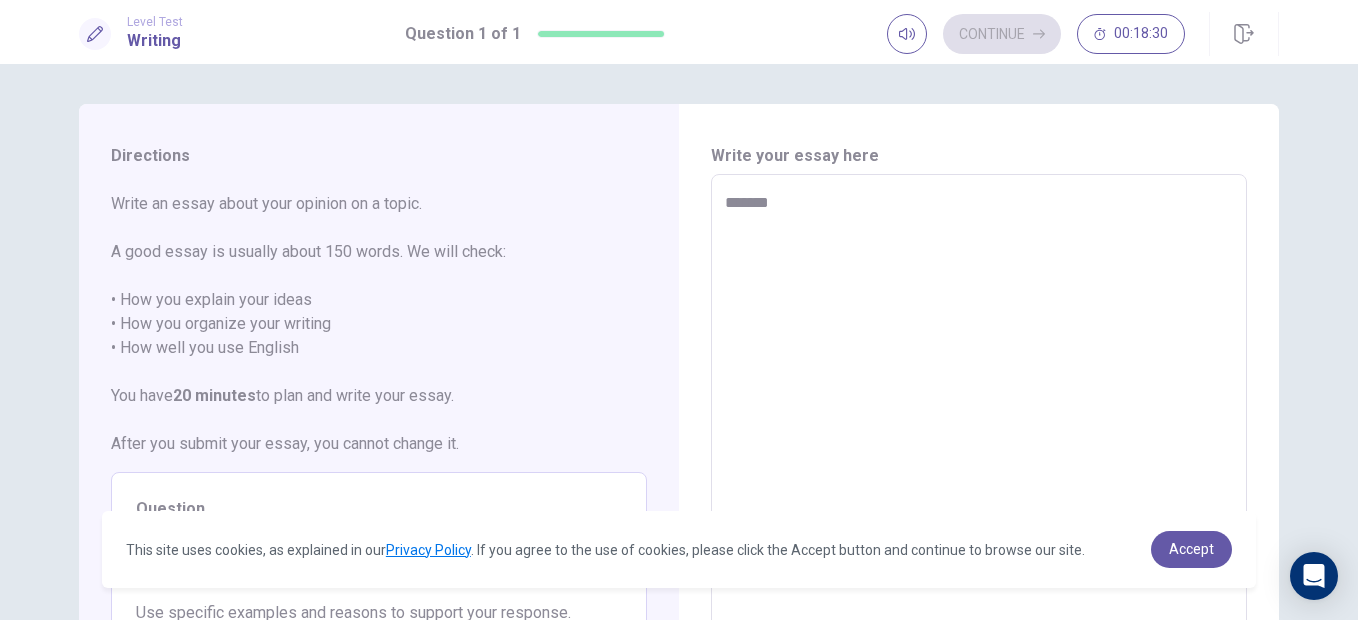 type on "*" 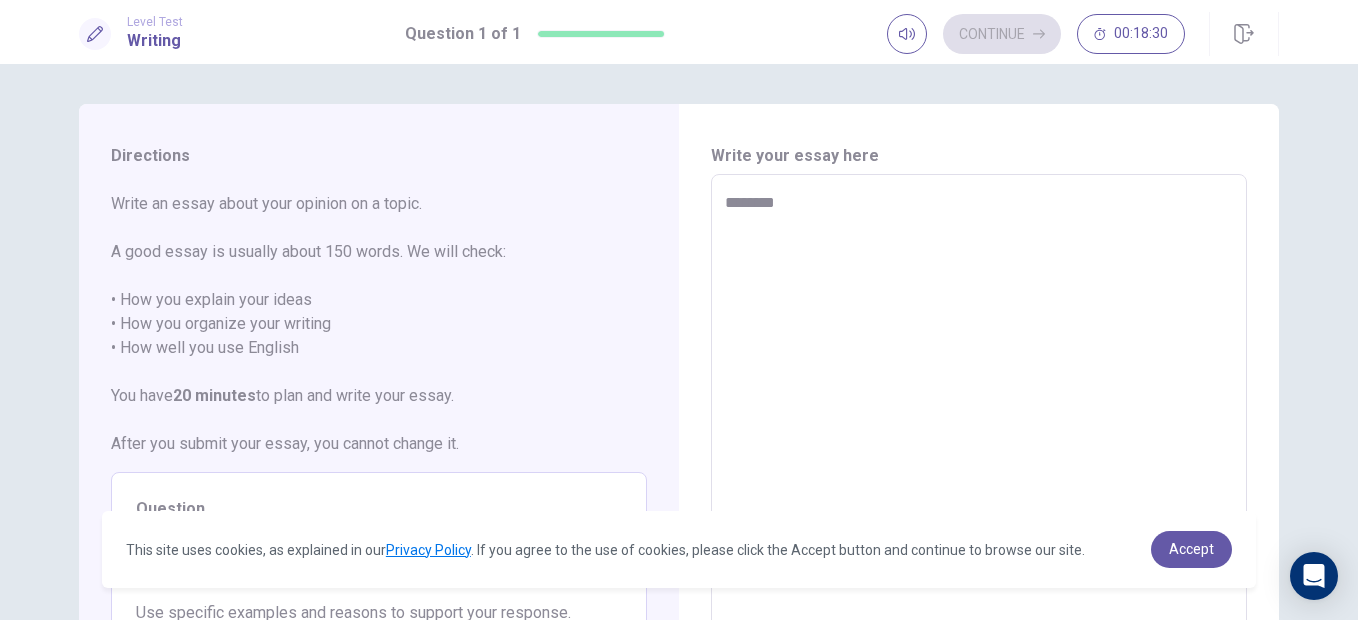type on "*" 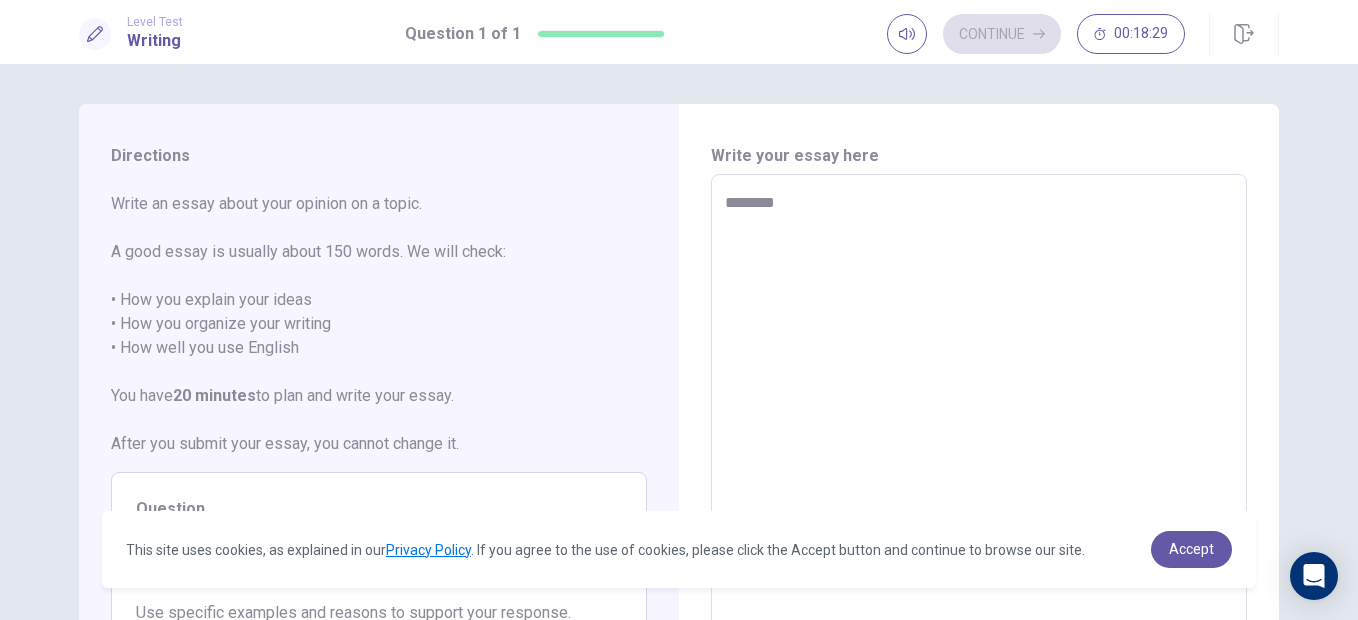 type on "*********" 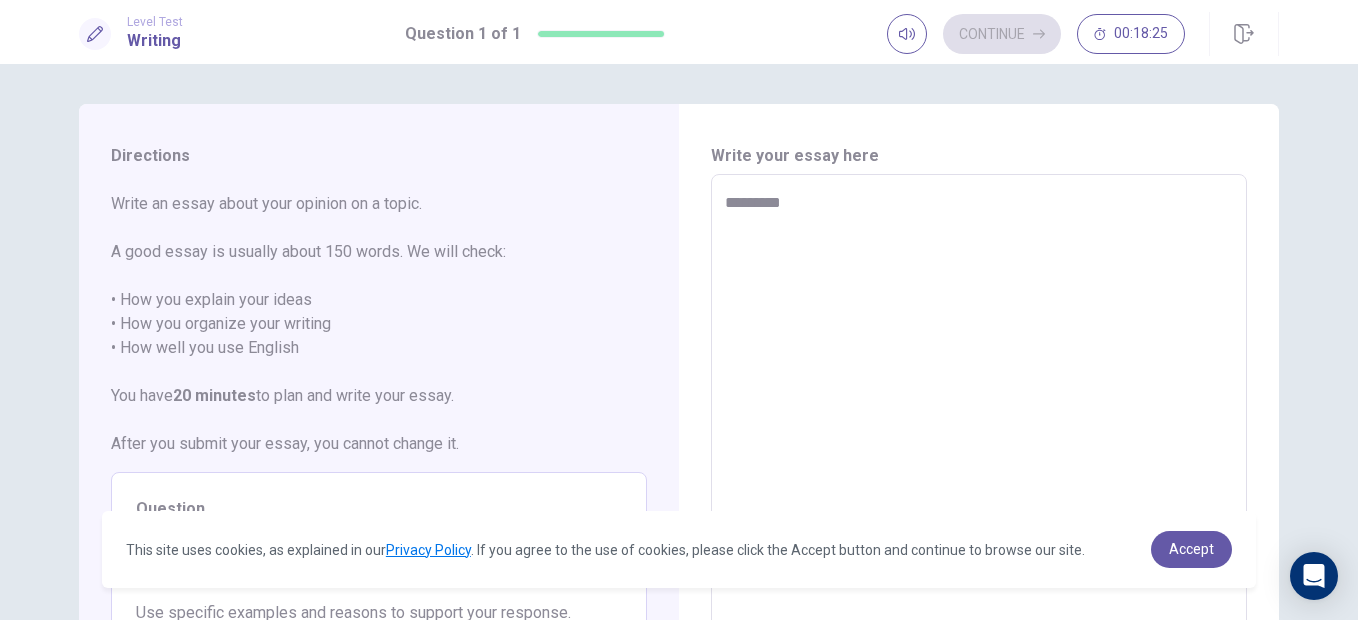 type on "*" 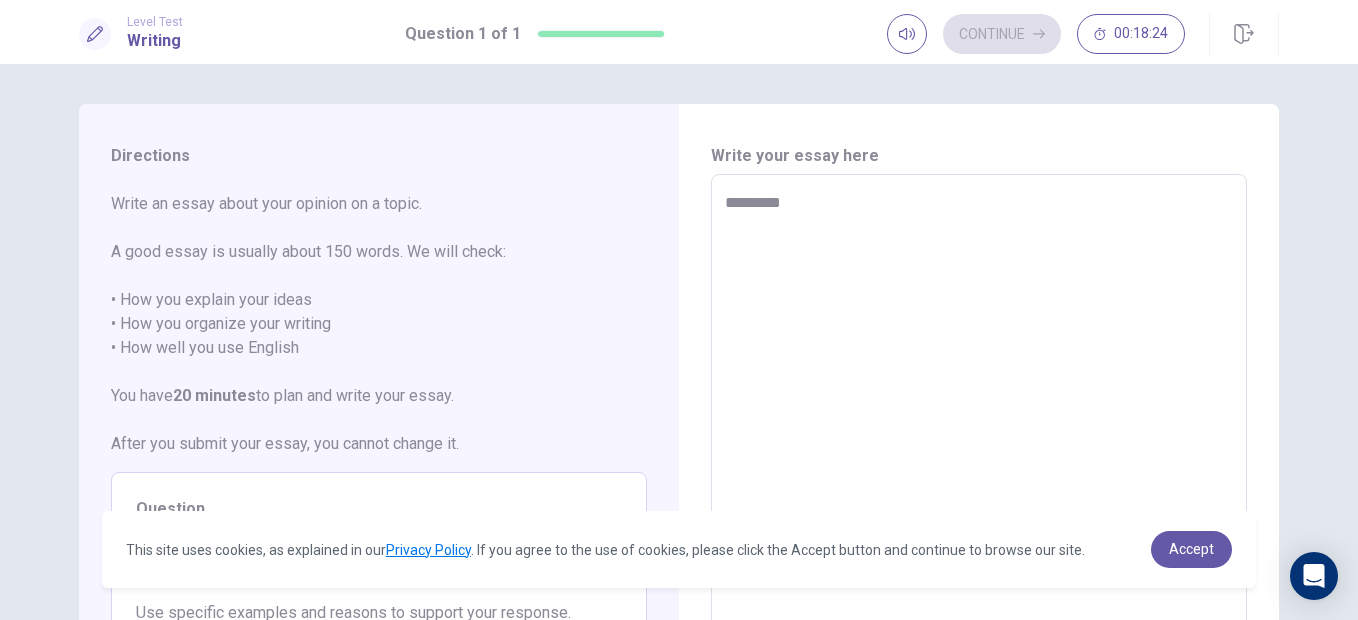 type on "**********" 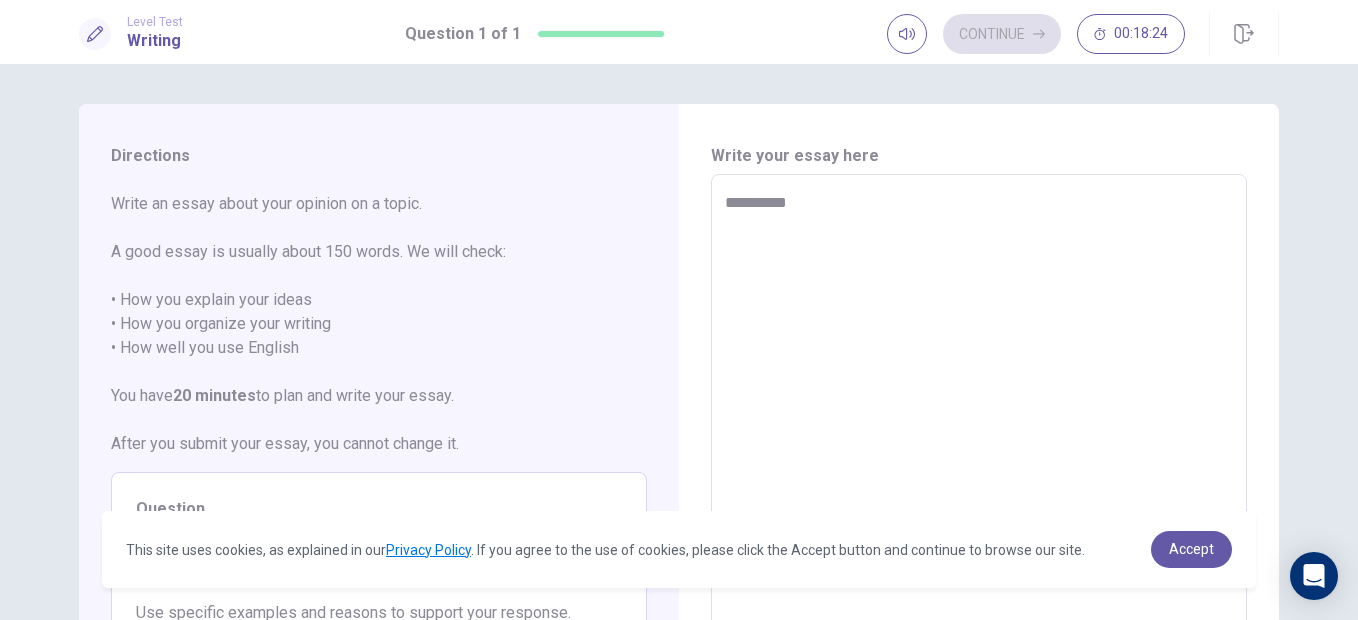 type on "*" 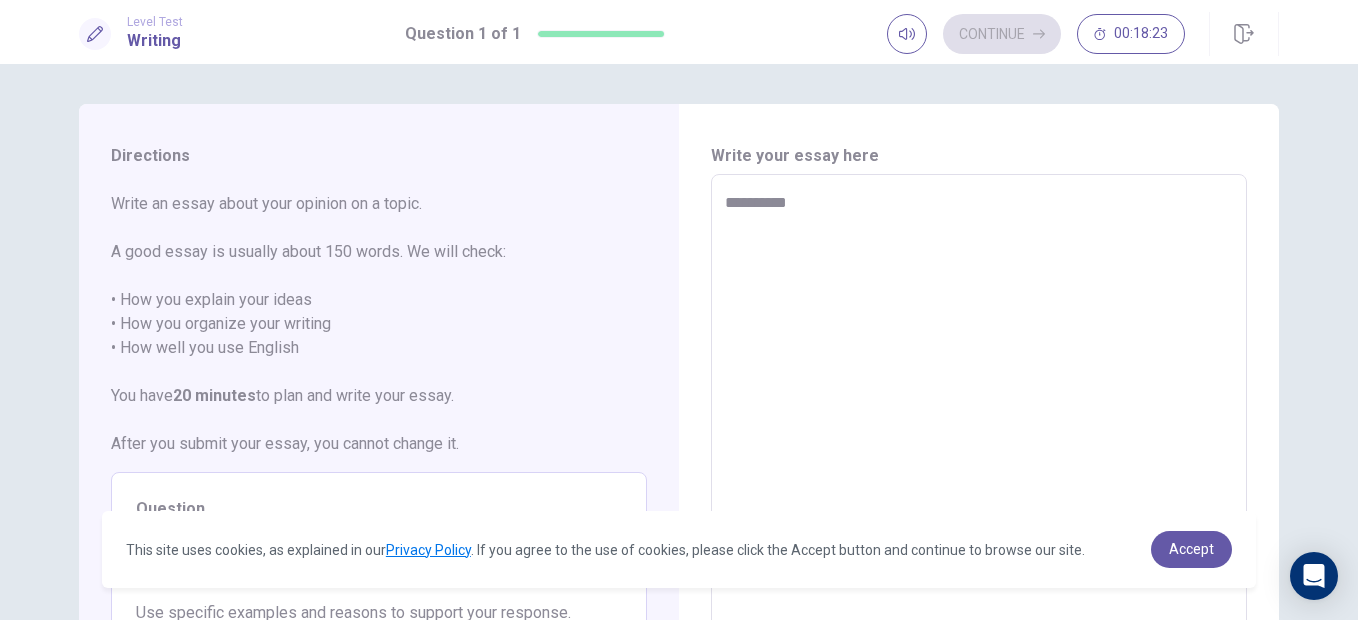 type on "*********" 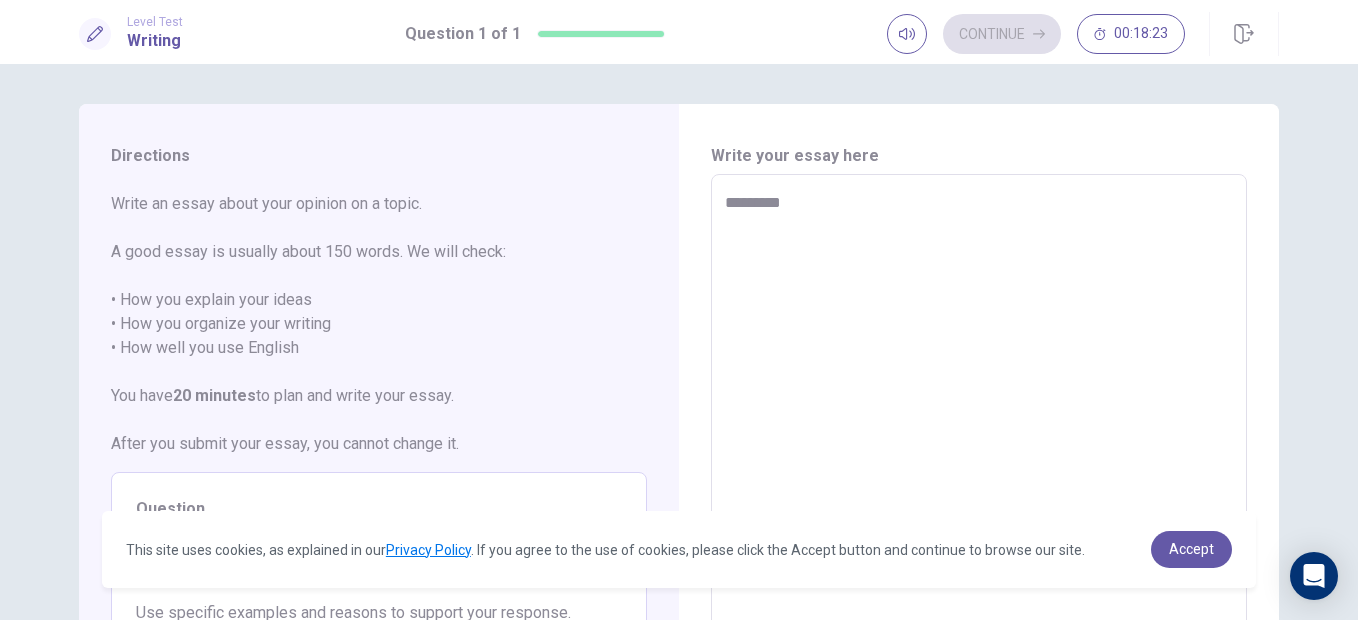 type on "*" 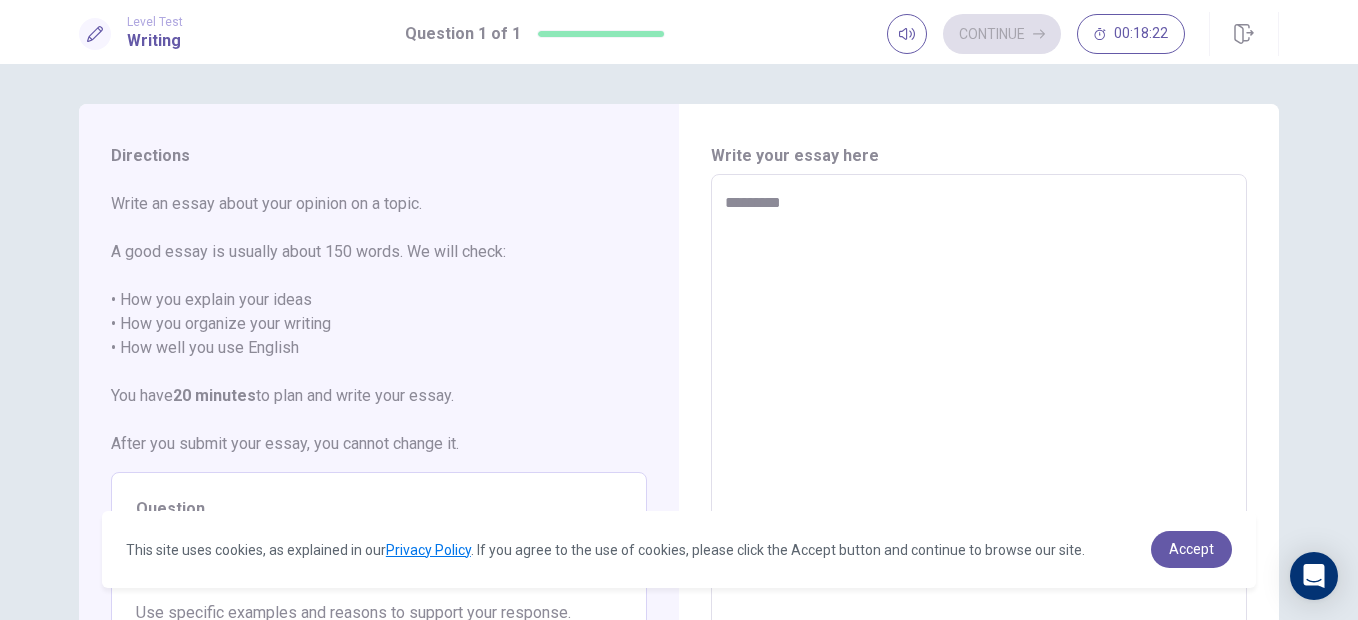 type on "*********" 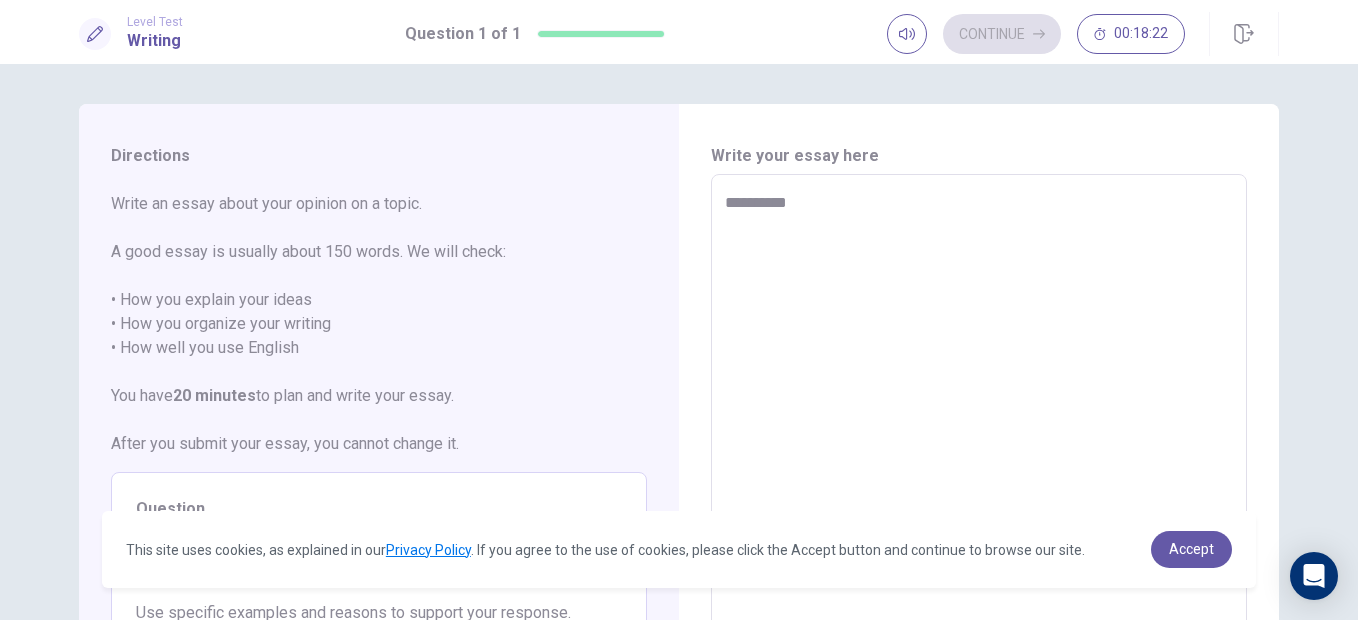 type on "*" 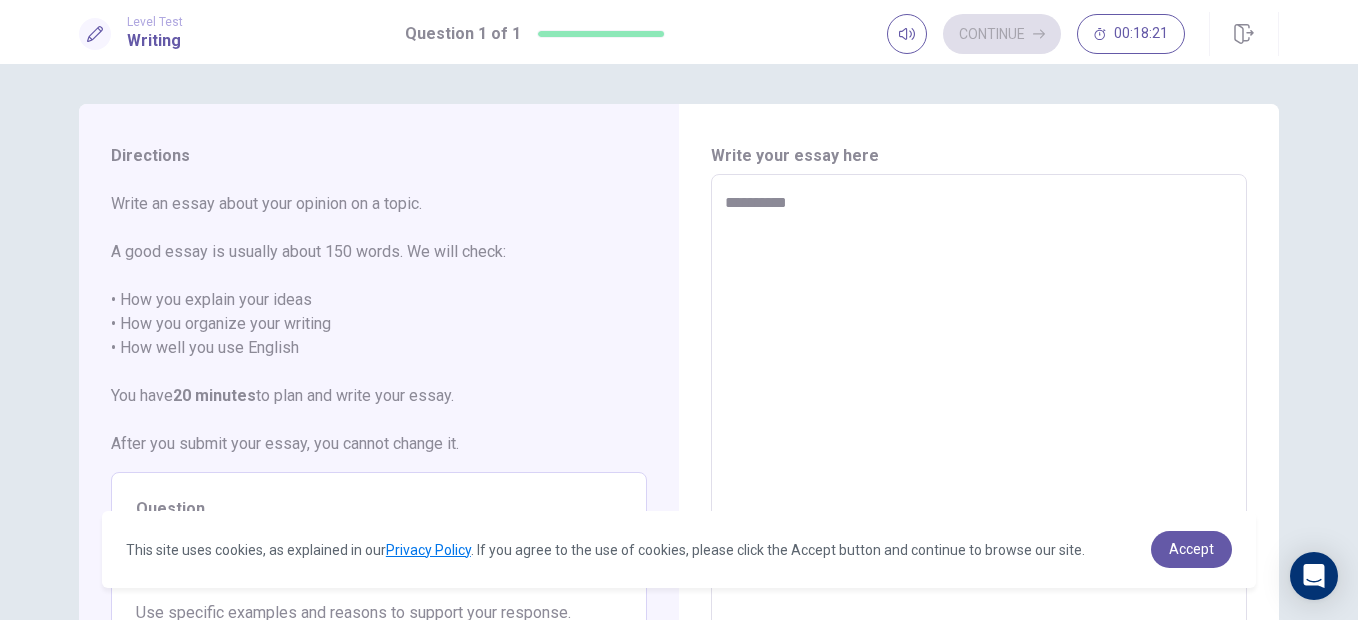 type on "**********" 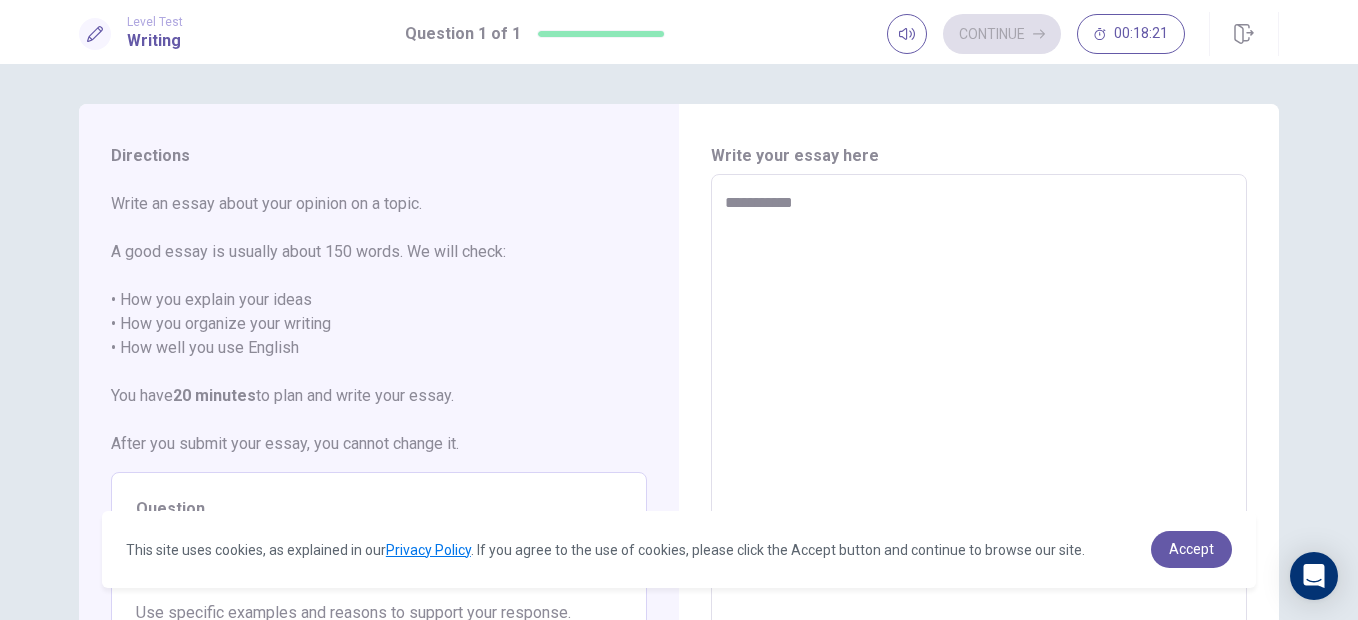 type on "*" 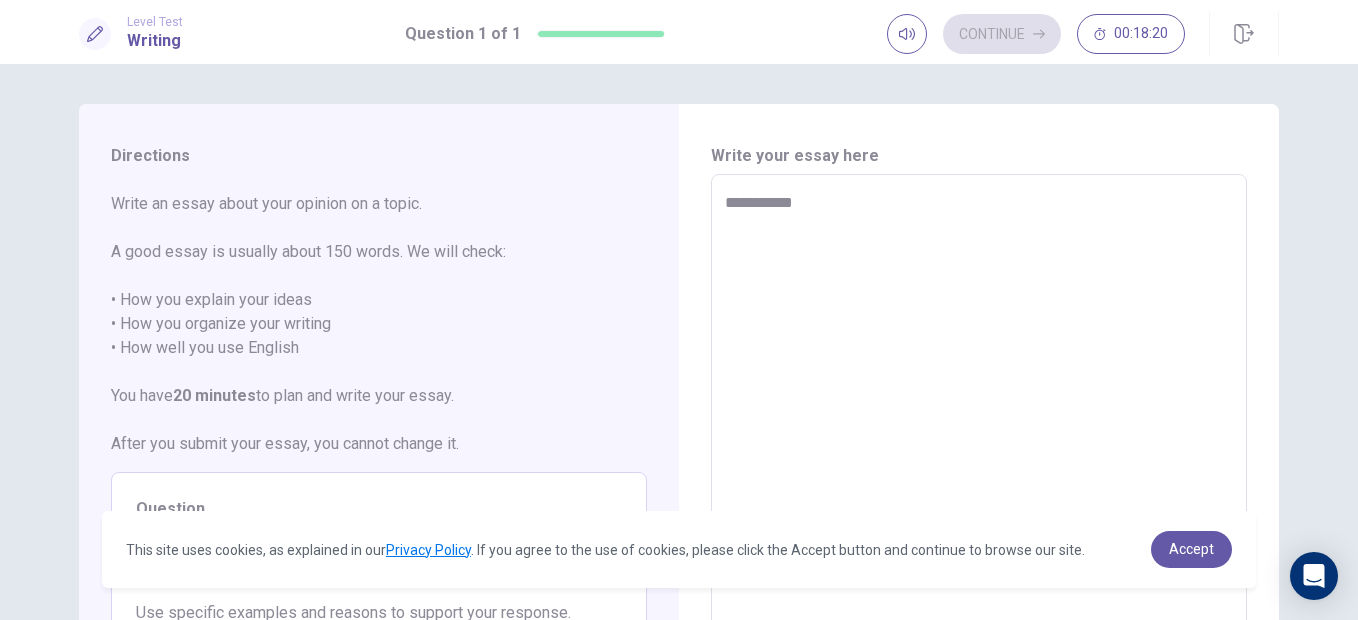 type on "**********" 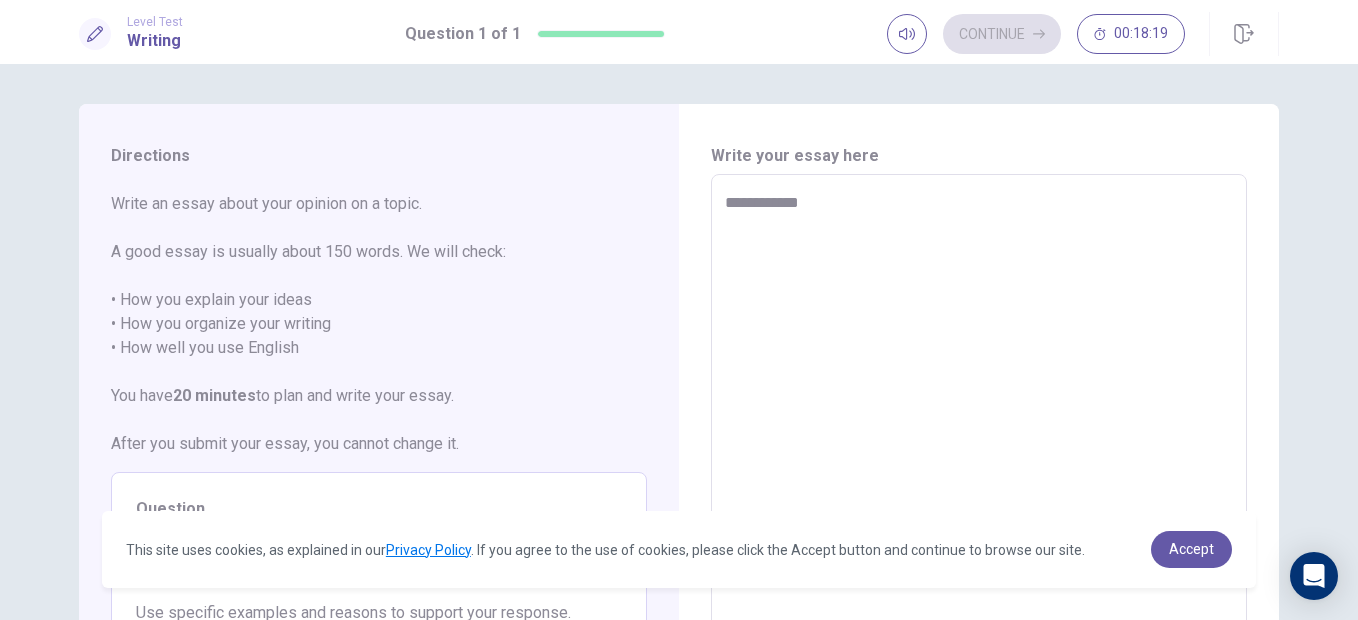 type on "*" 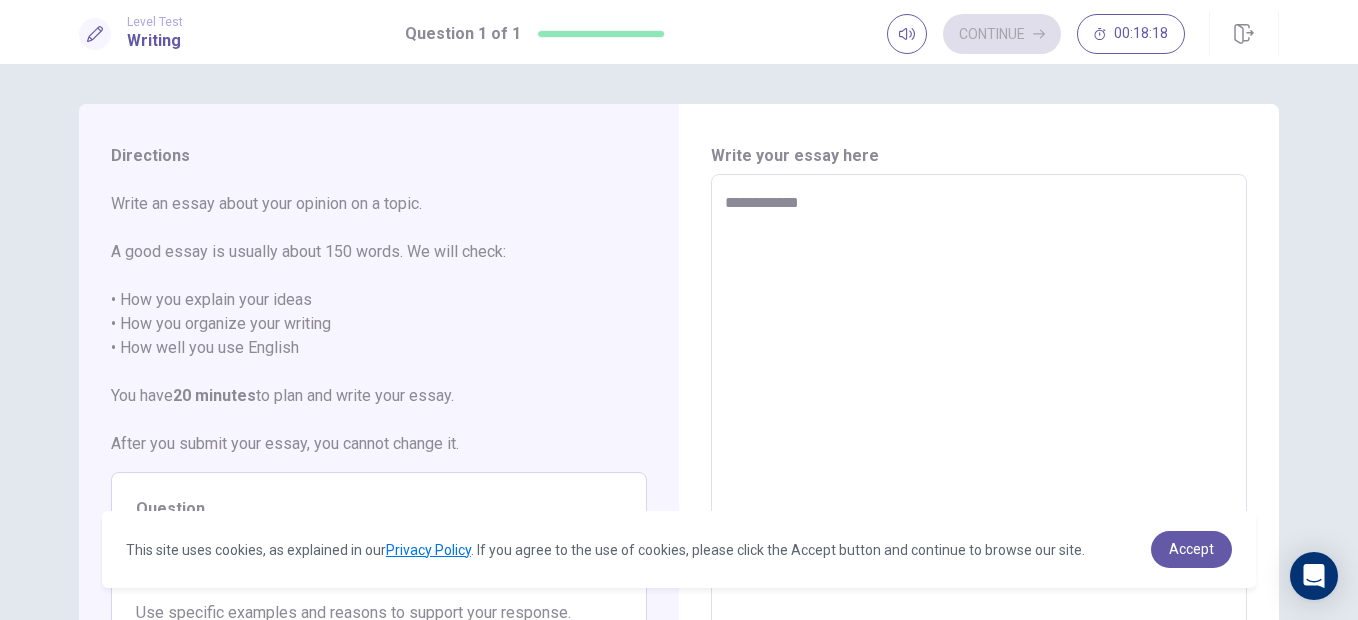 type on "**********" 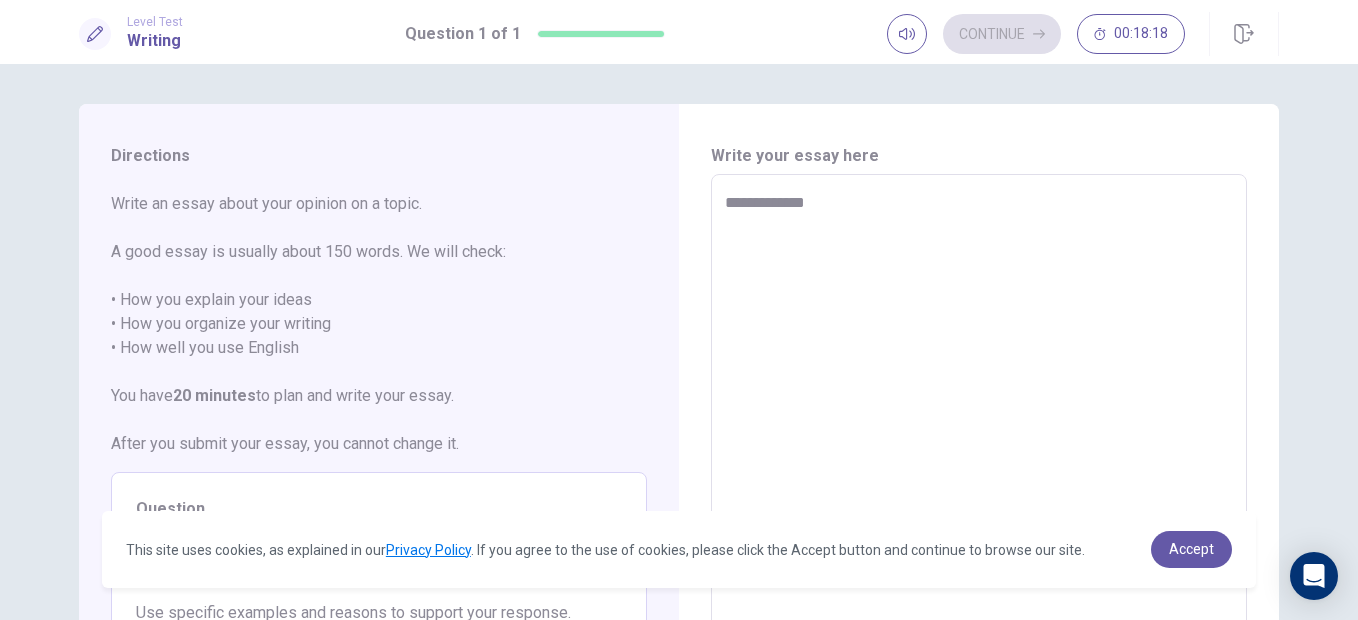 type on "*" 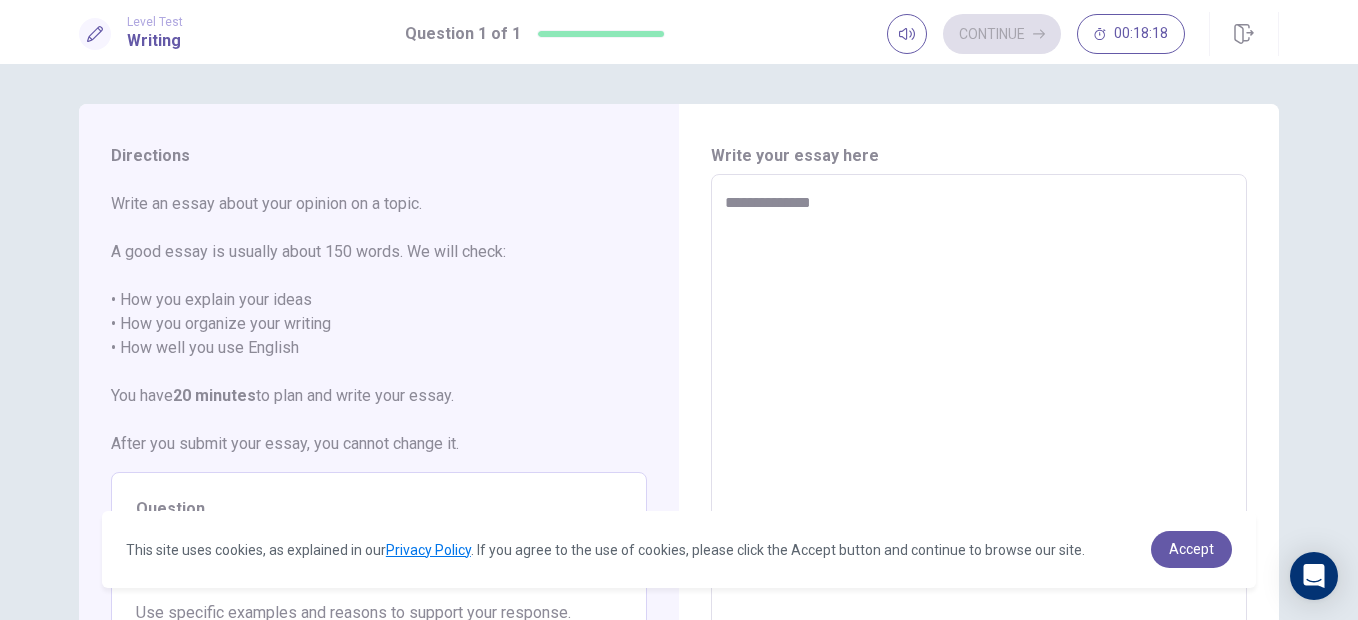 type on "*" 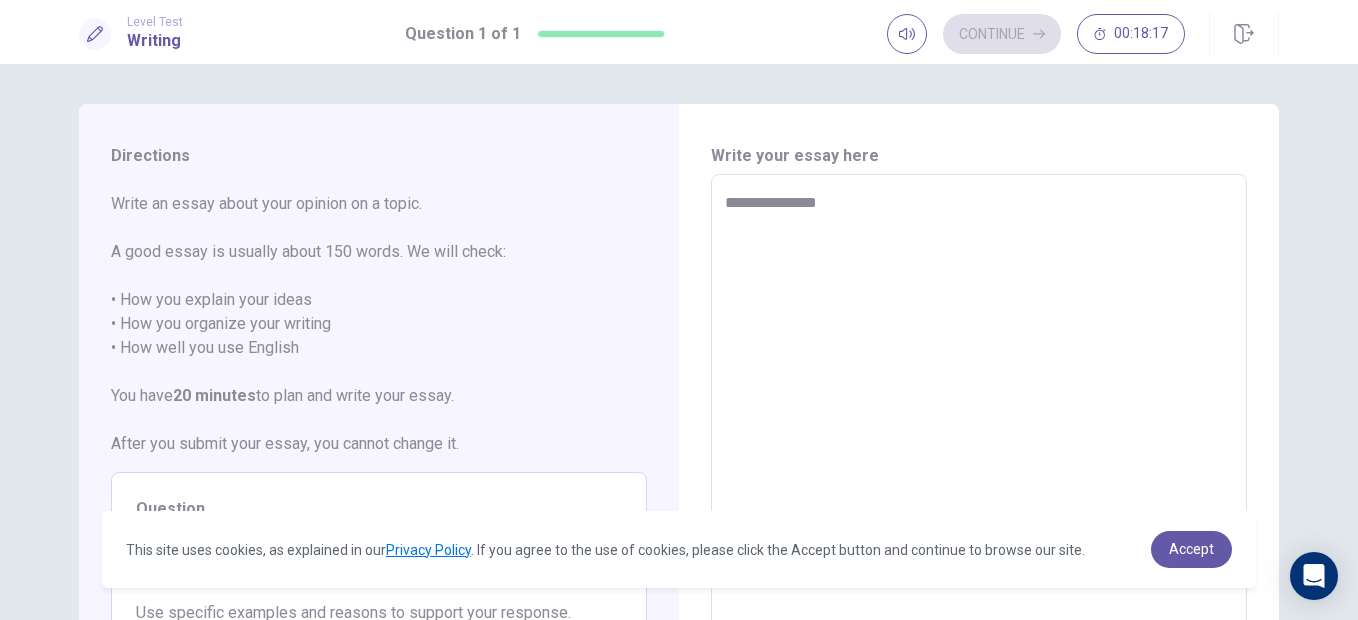 type on "*" 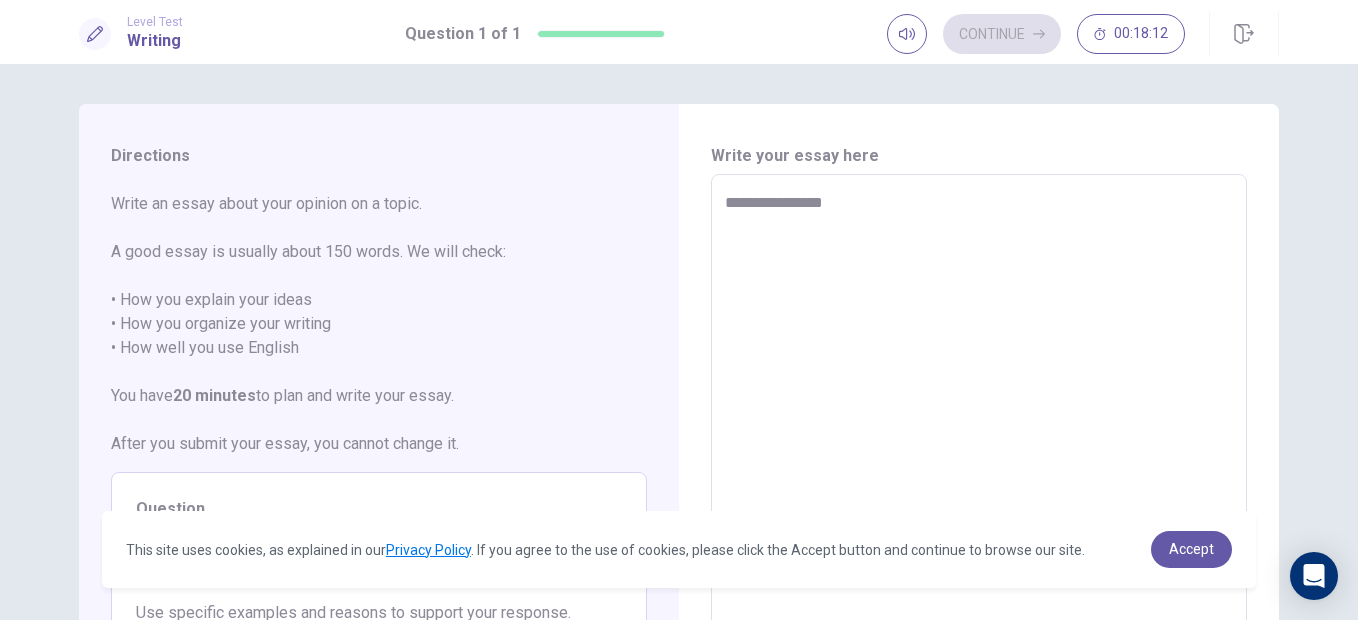 type on "*" 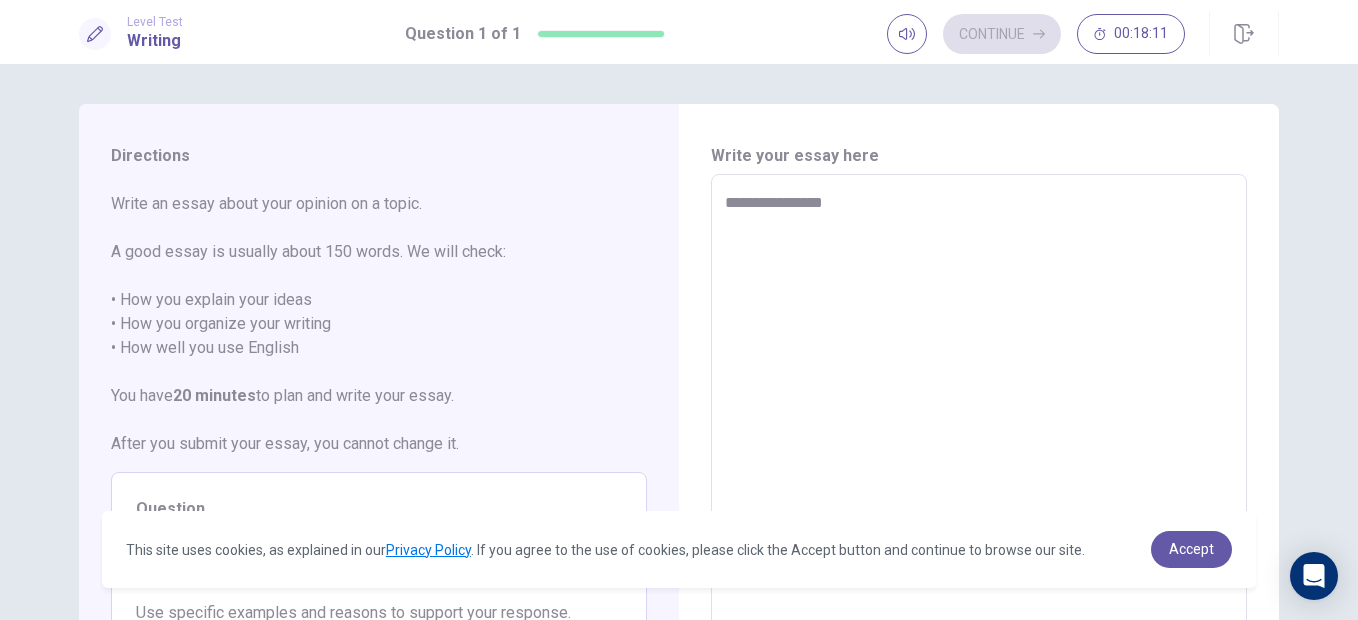 type on "**********" 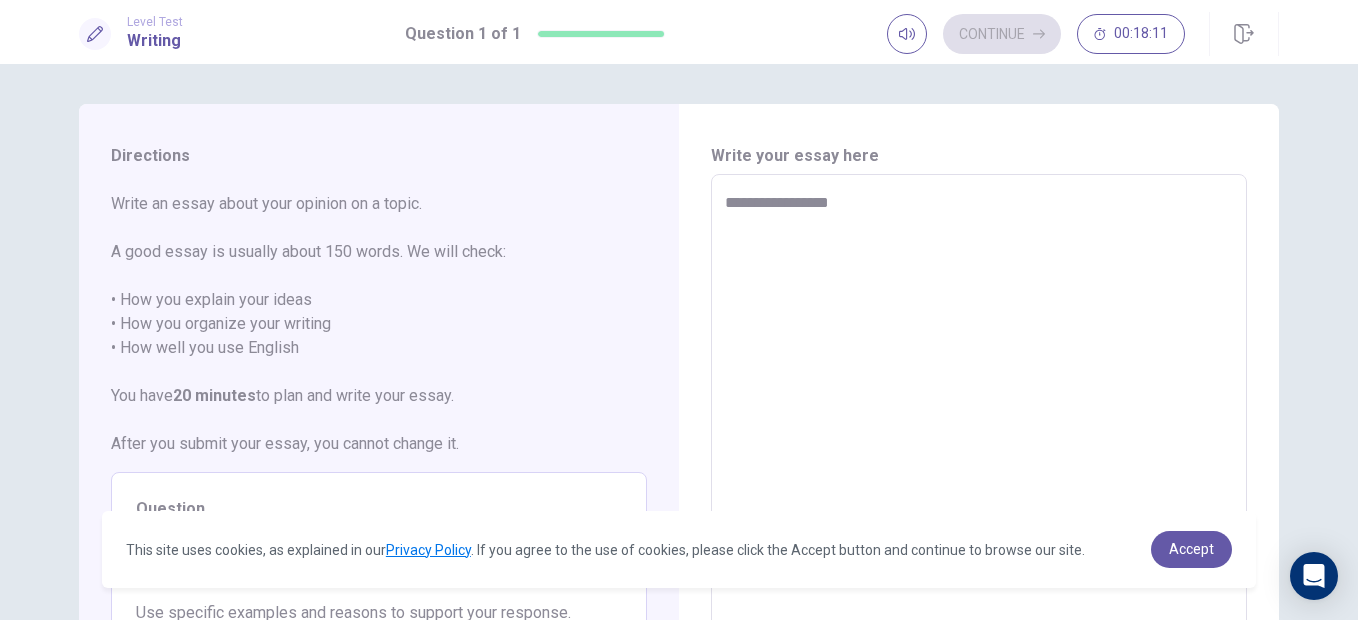 type on "*" 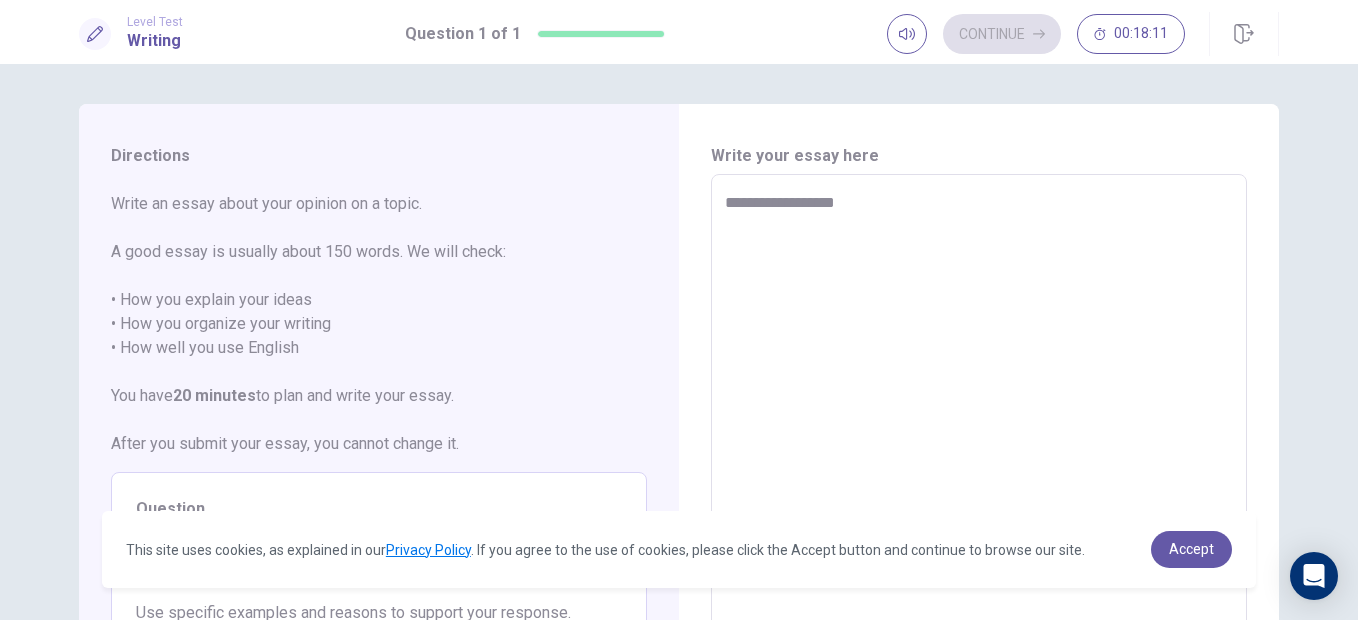 type on "*" 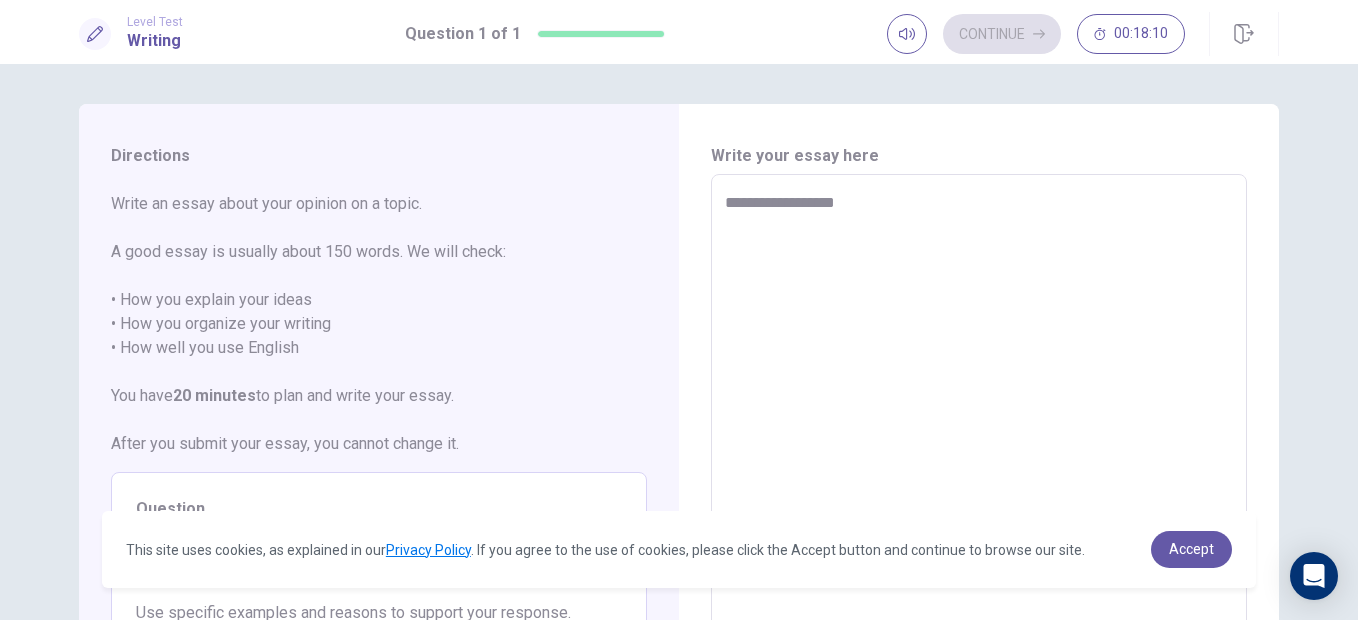type on "**********" 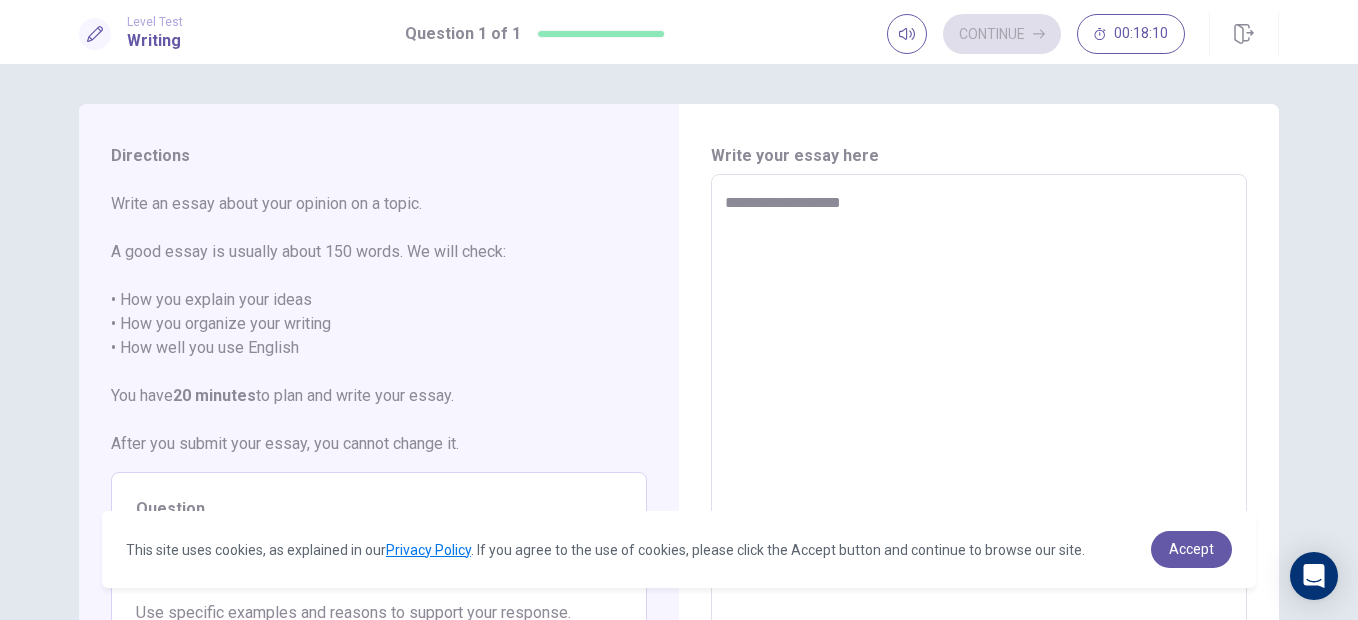 type on "*" 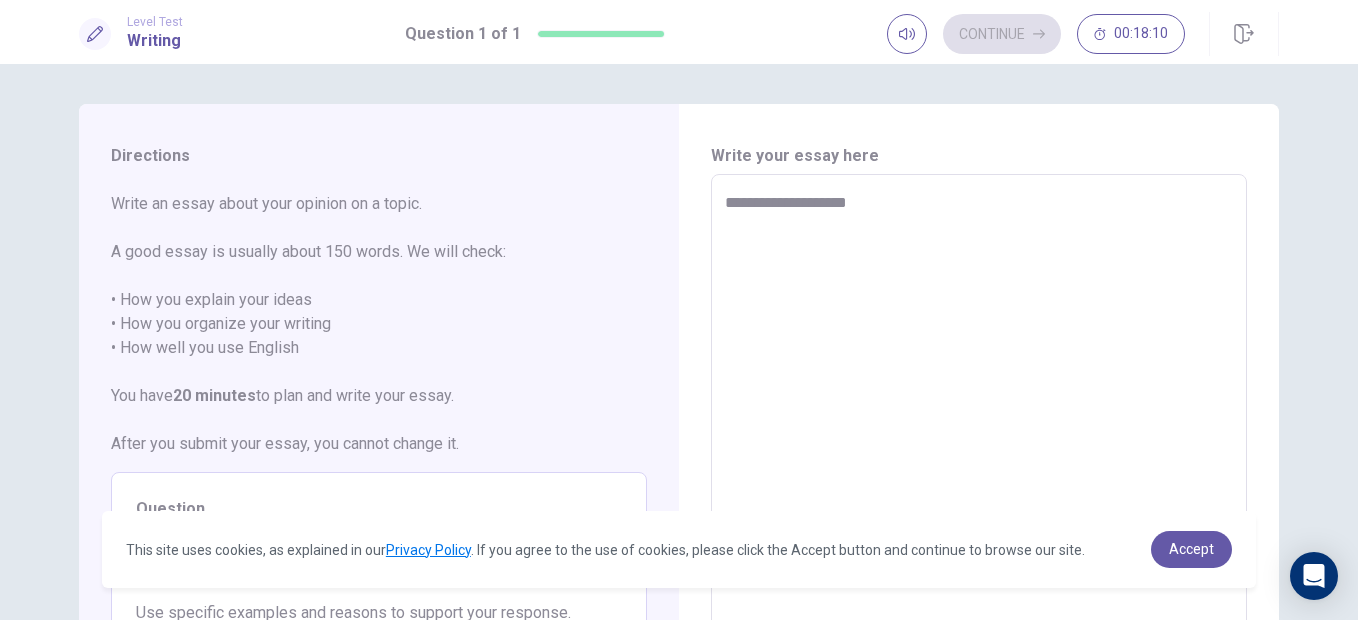 type on "*" 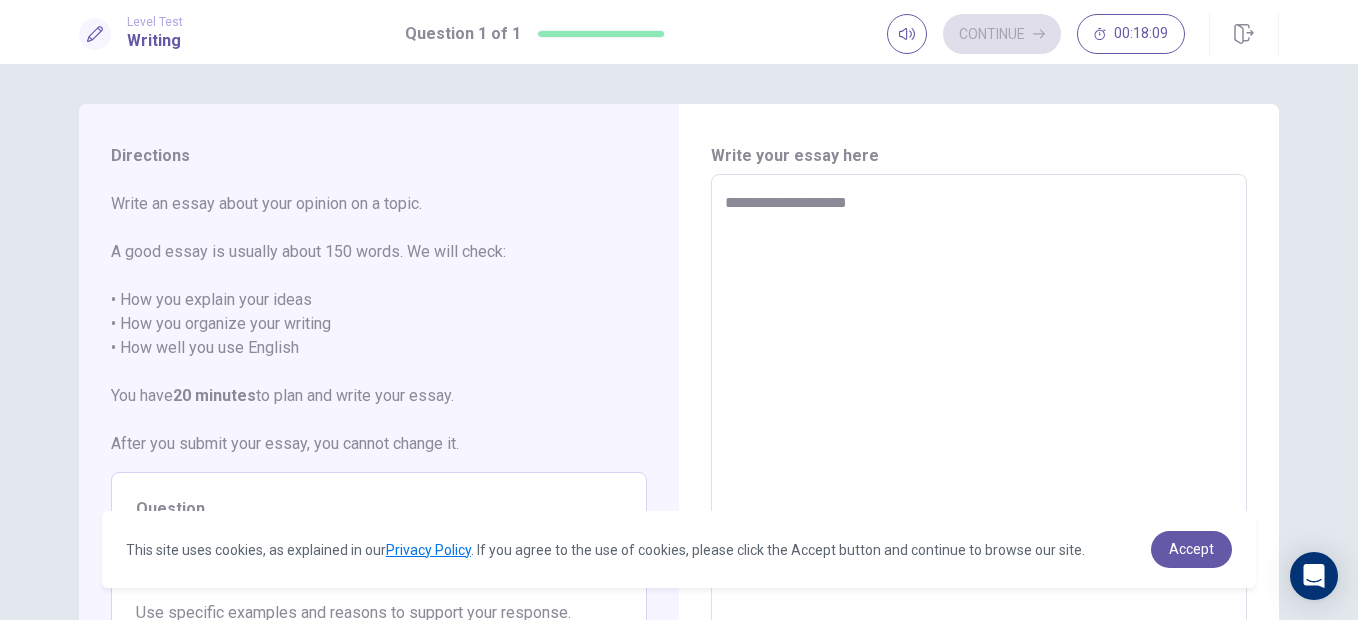 type on "**********" 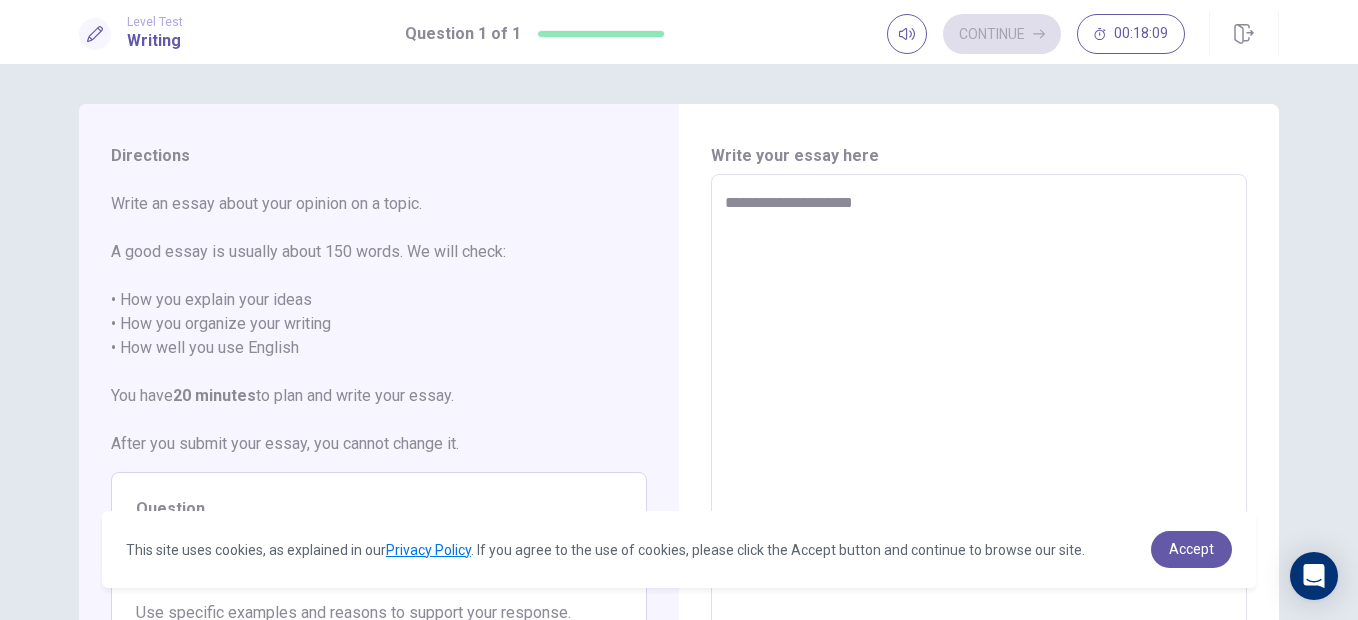 type on "*" 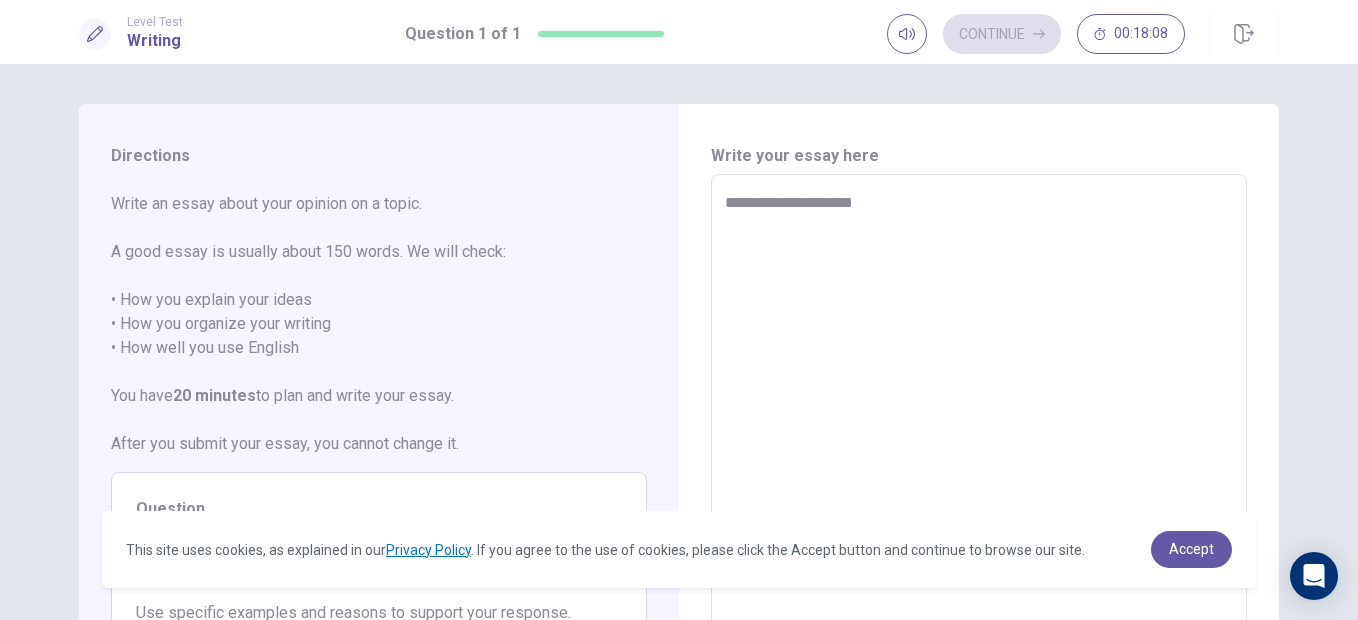 type on "**********" 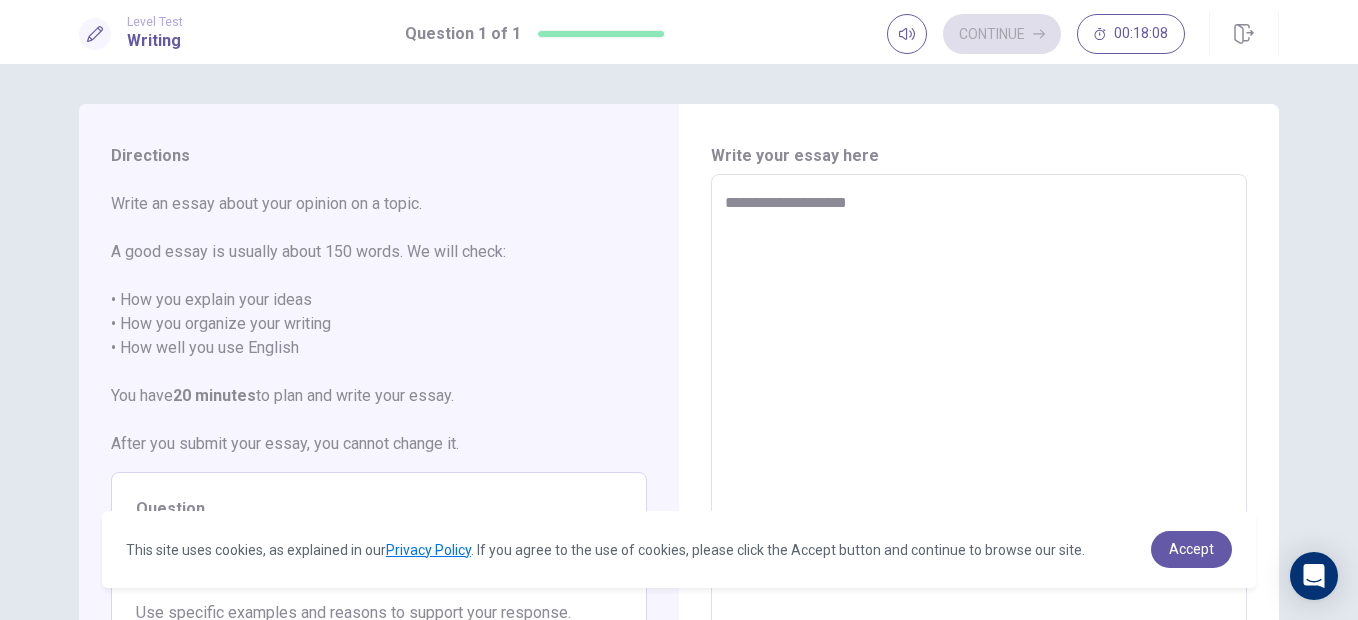 type on "*" 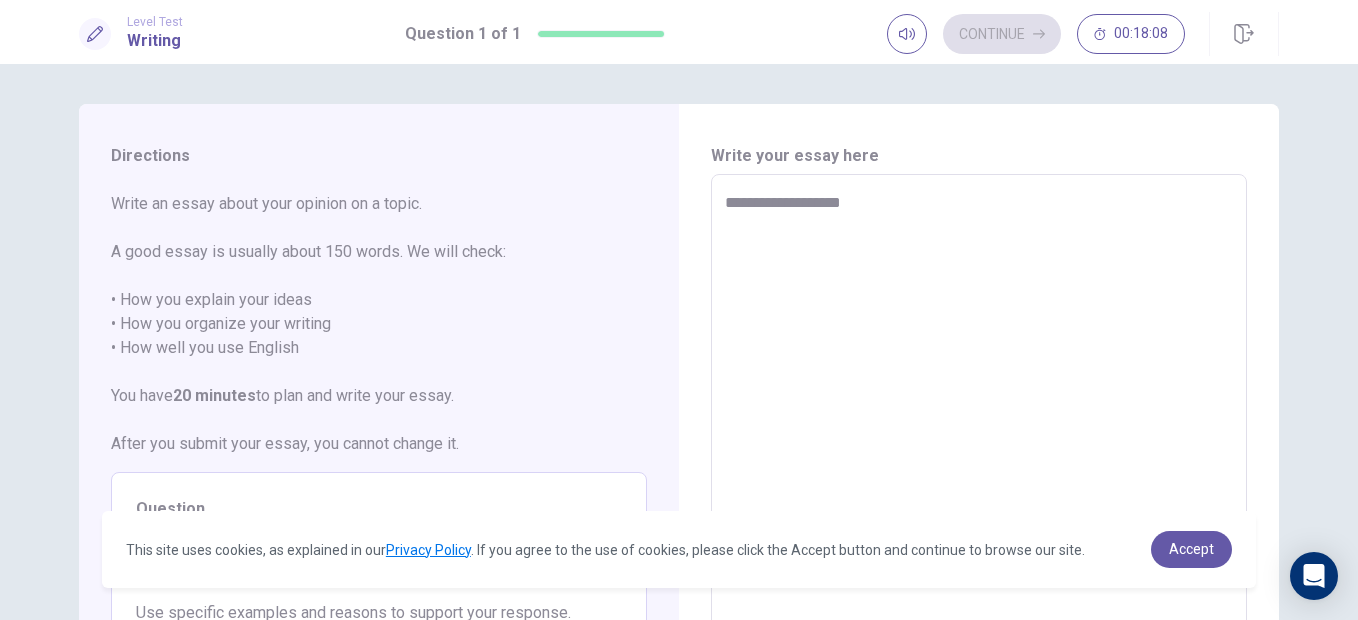 type on "*" 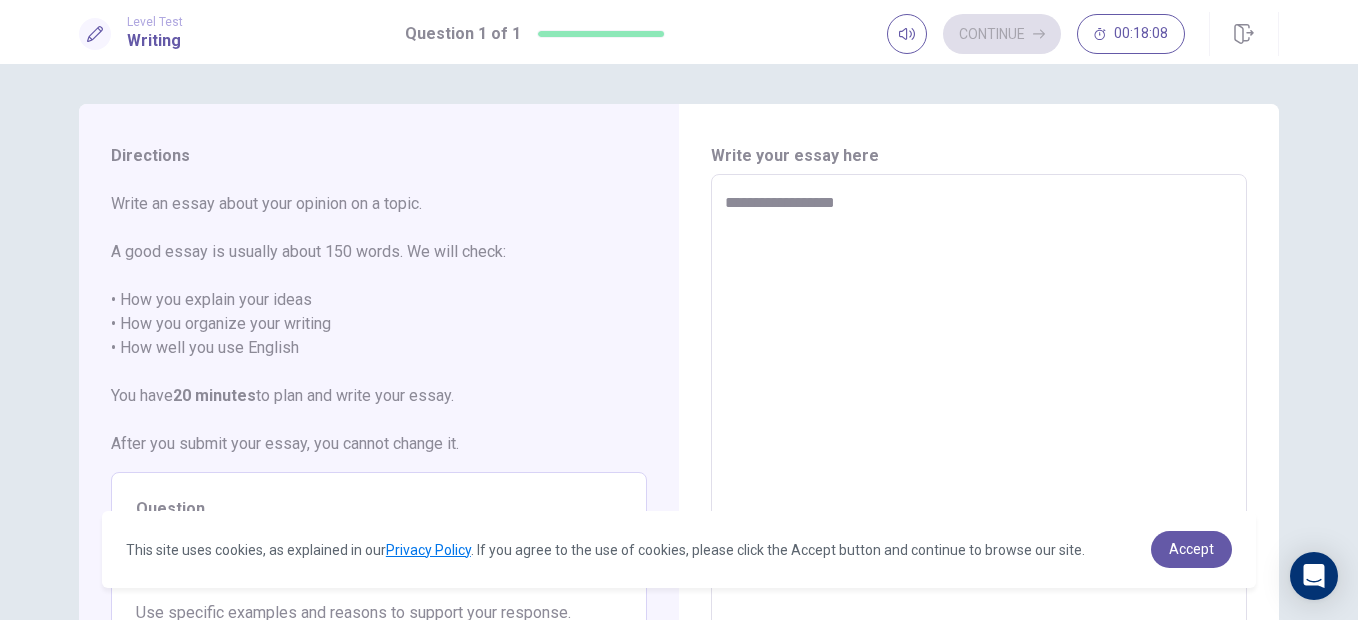 type on "*" 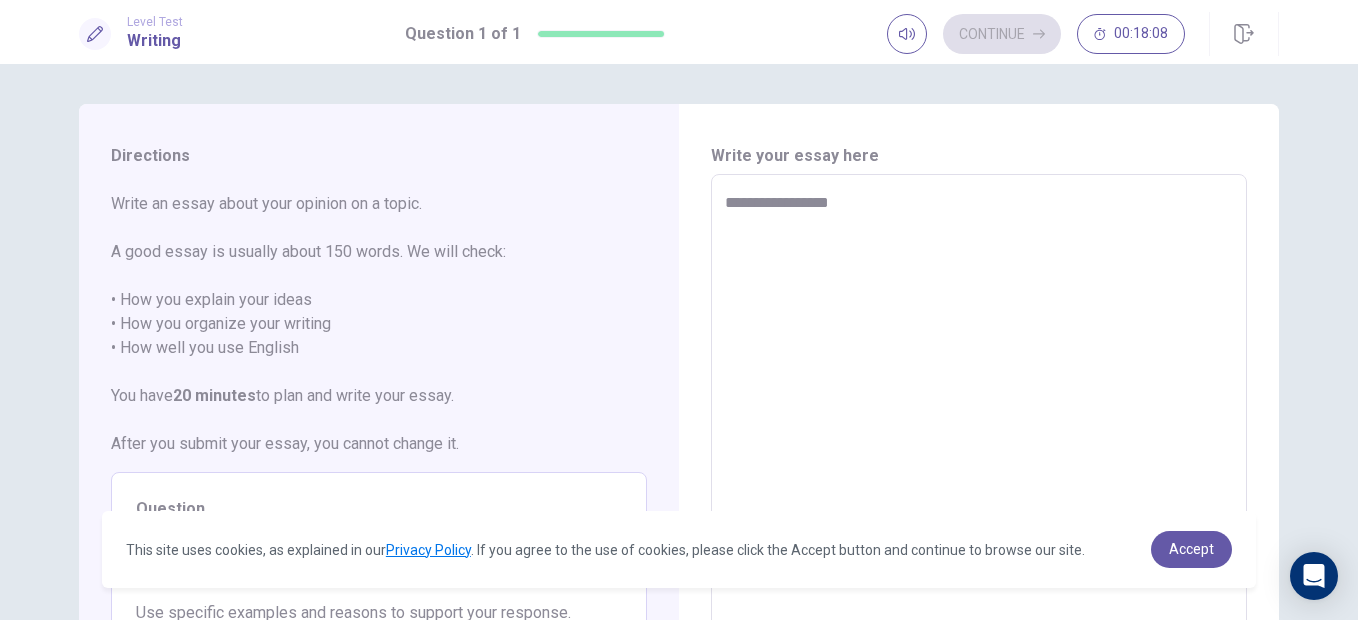 type on "*" 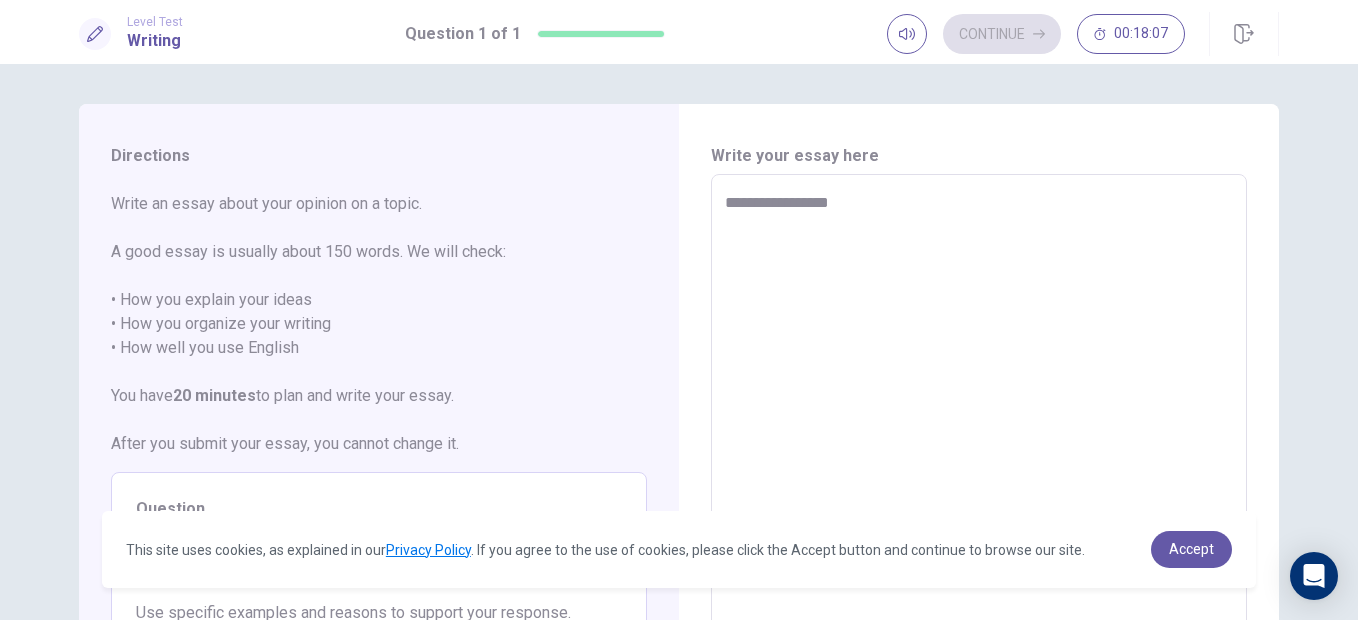 type on "**********" 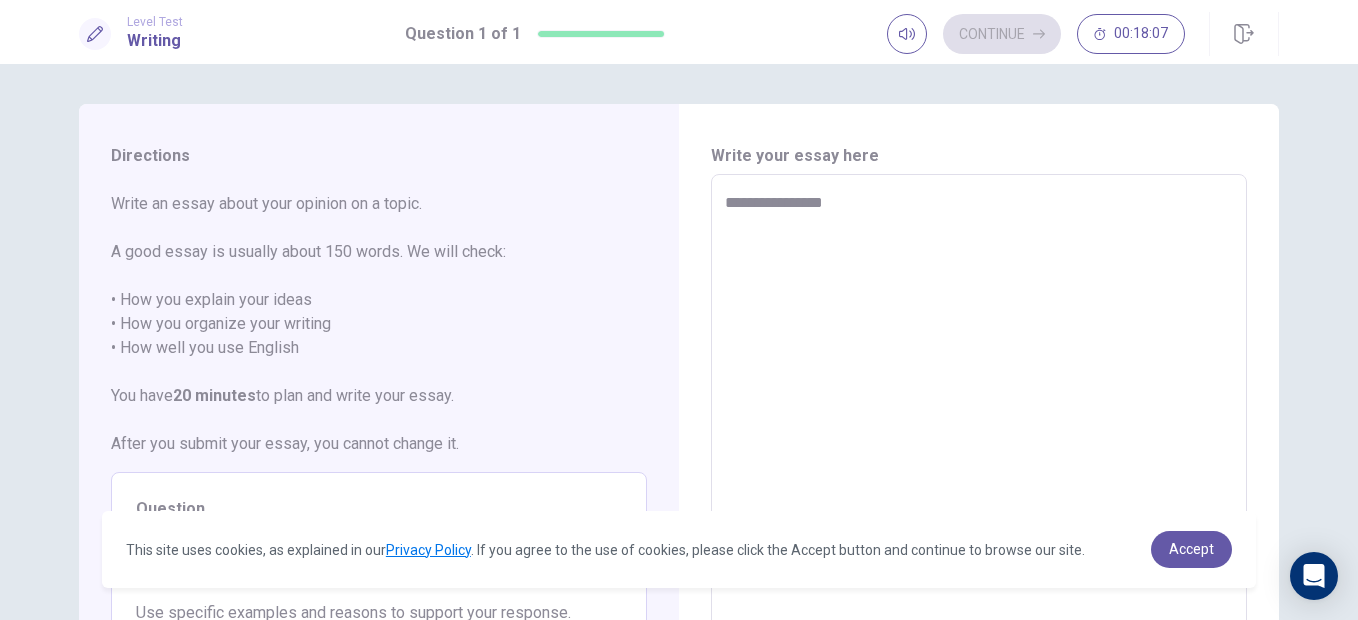 type on "*" 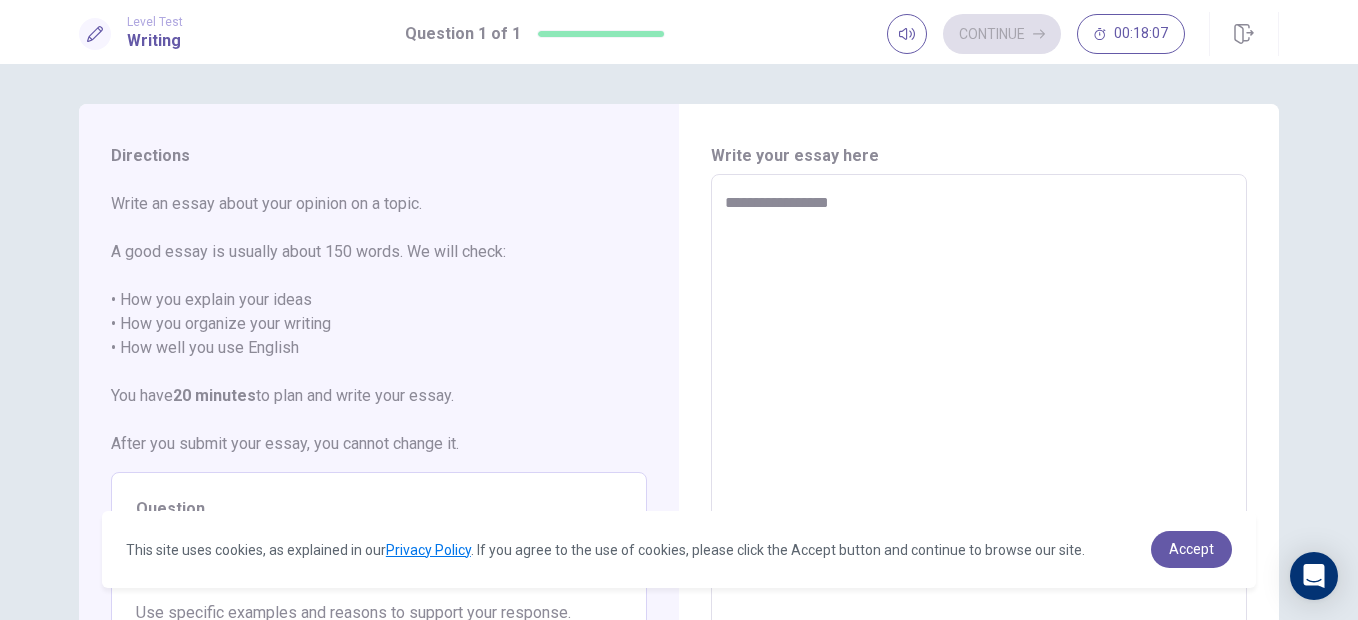 type on "*" 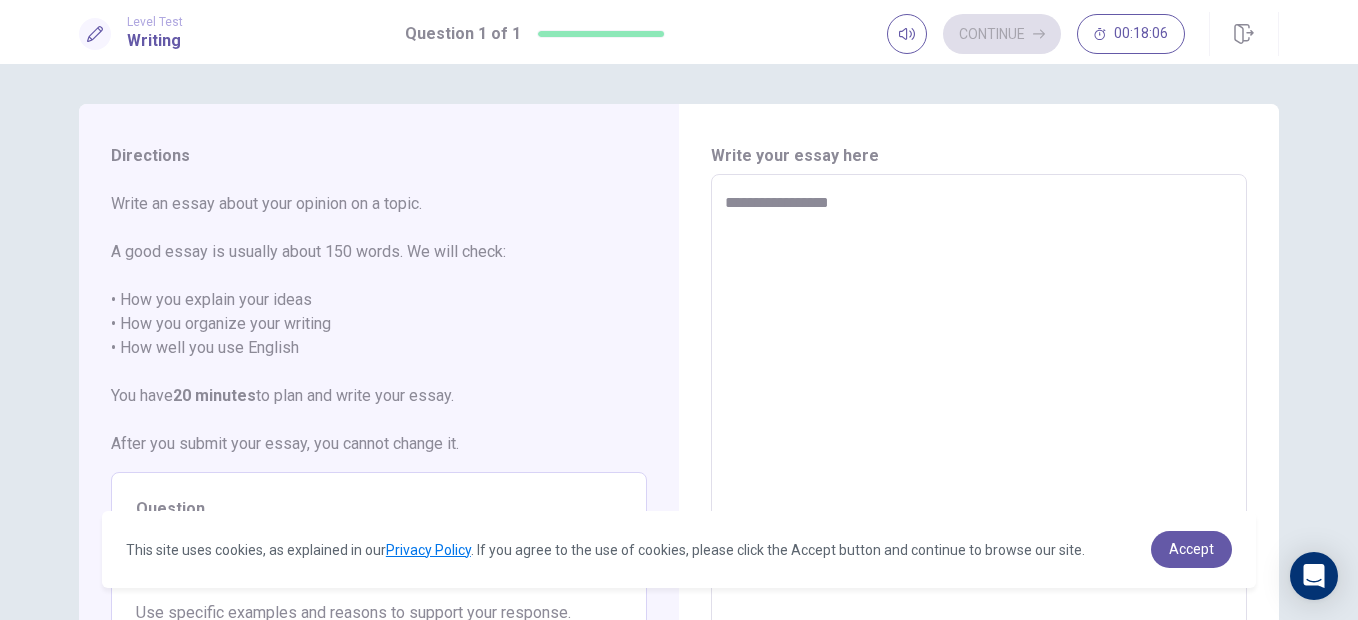 type on "**********" 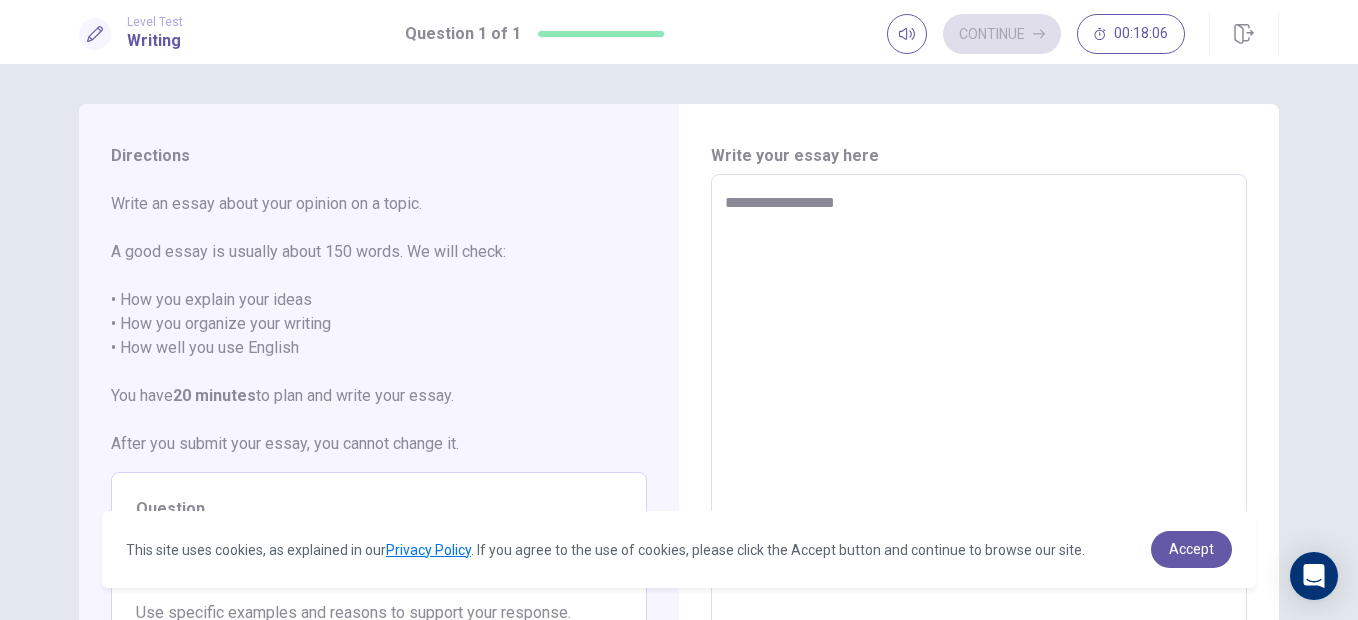type on "*" 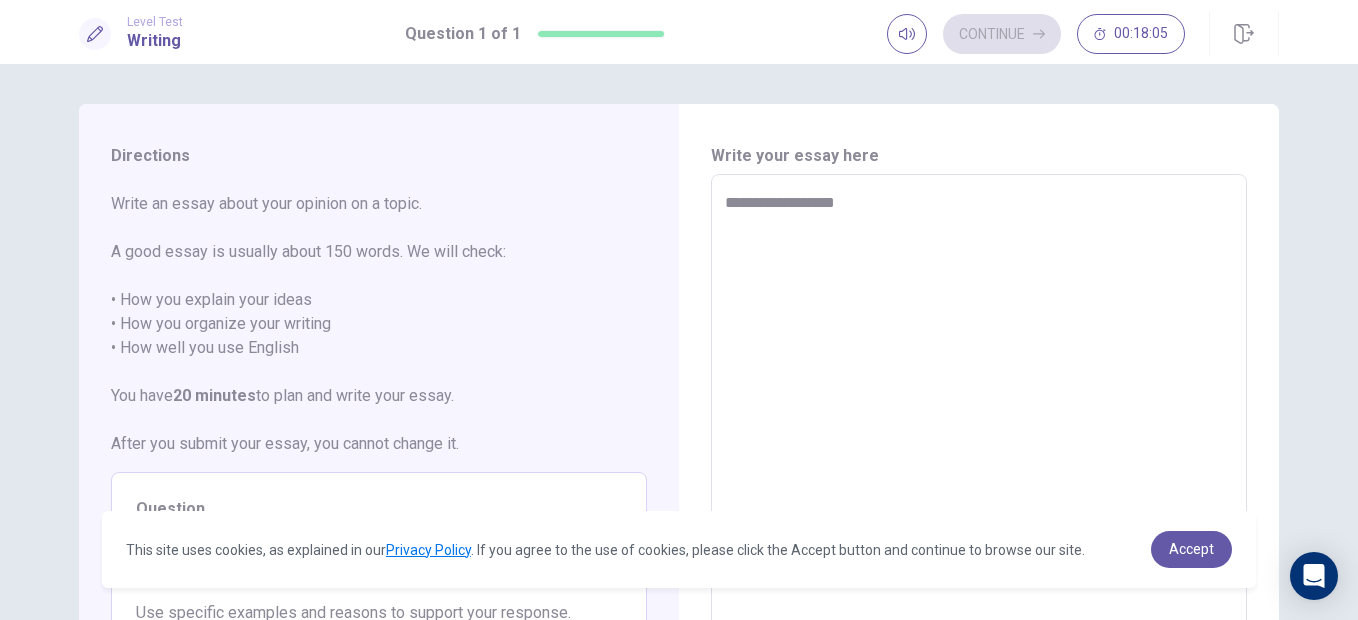 type on "**********" 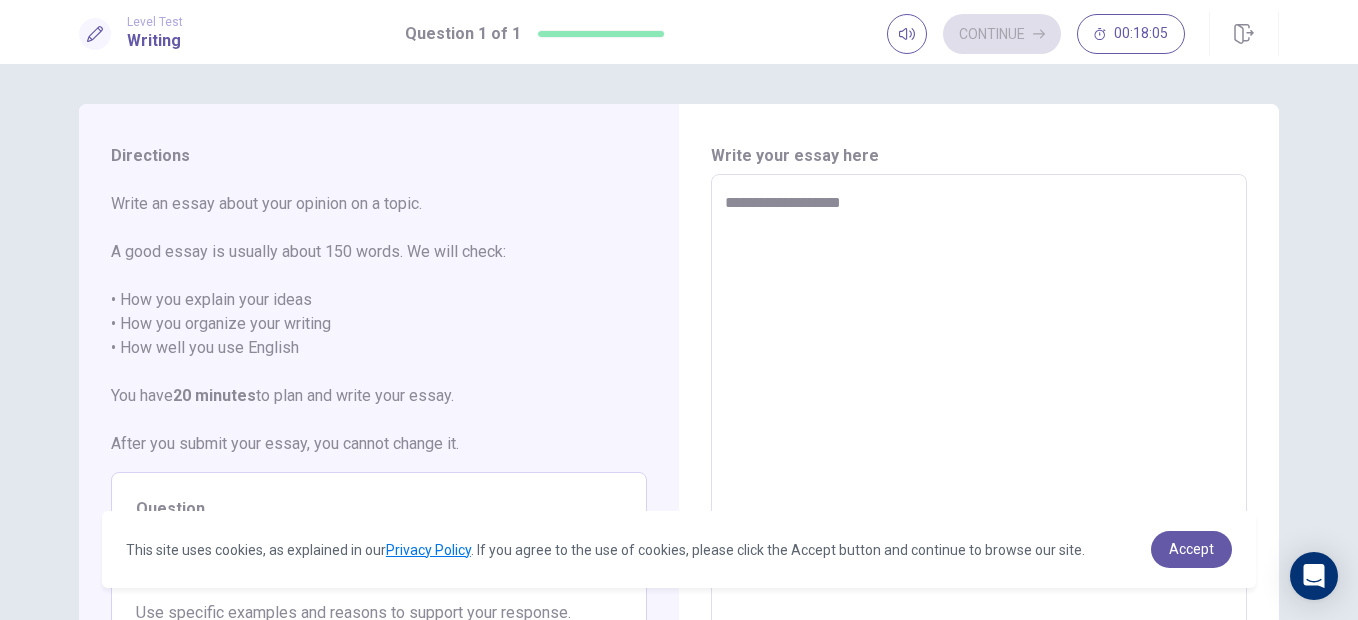 type on "*" 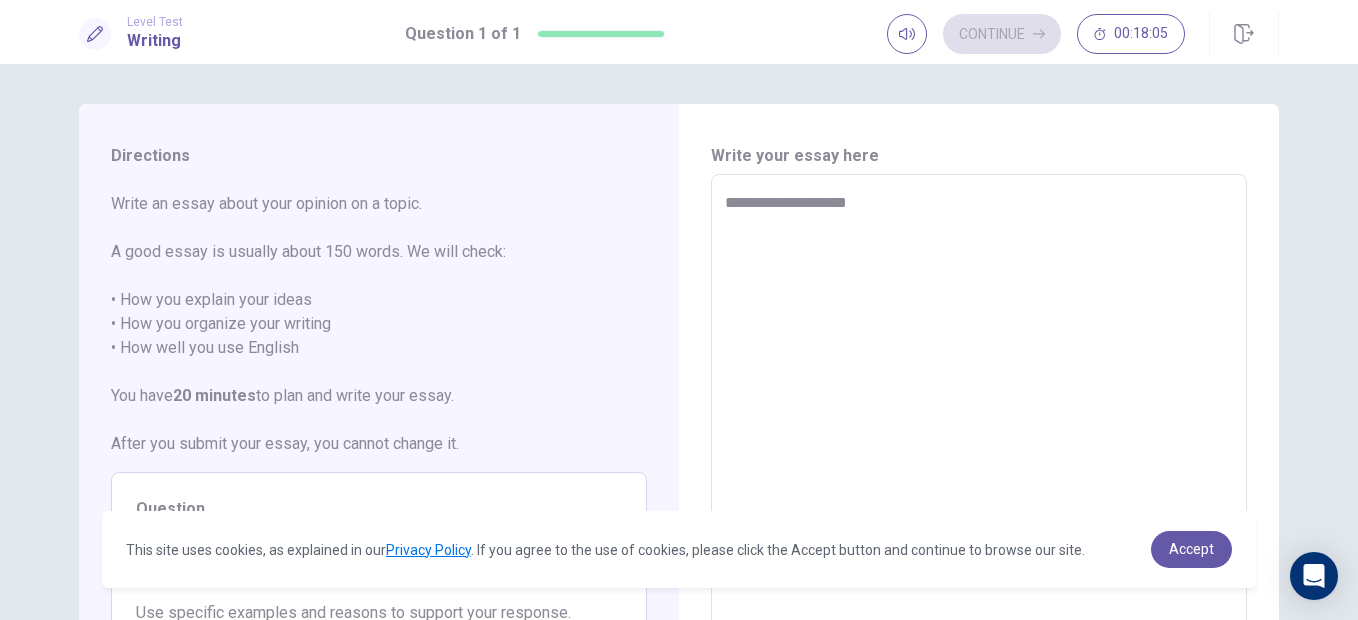 type on "*" 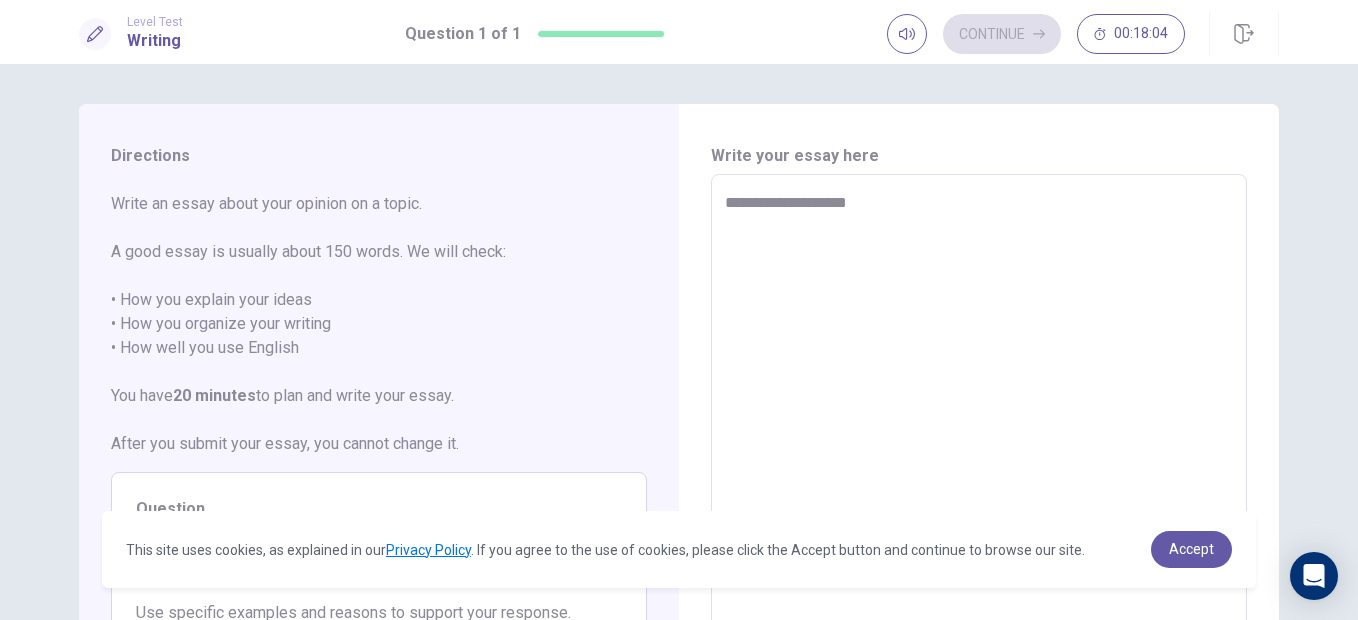 type on "**********" 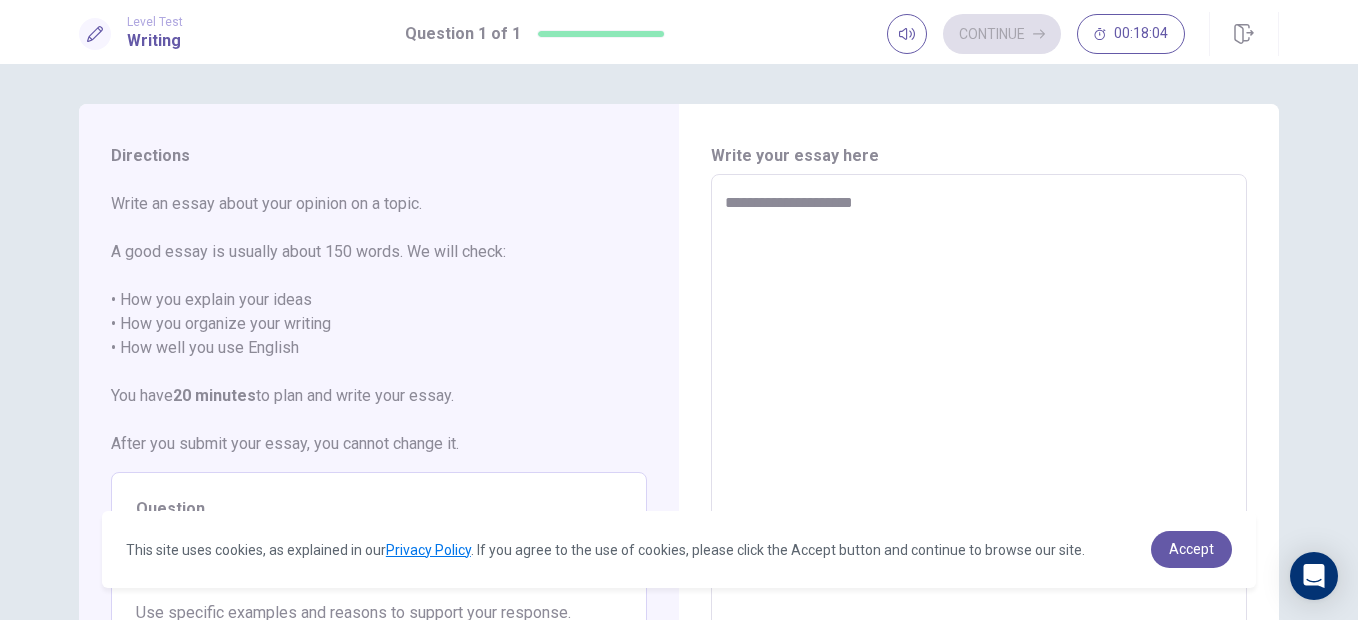 type on "*" 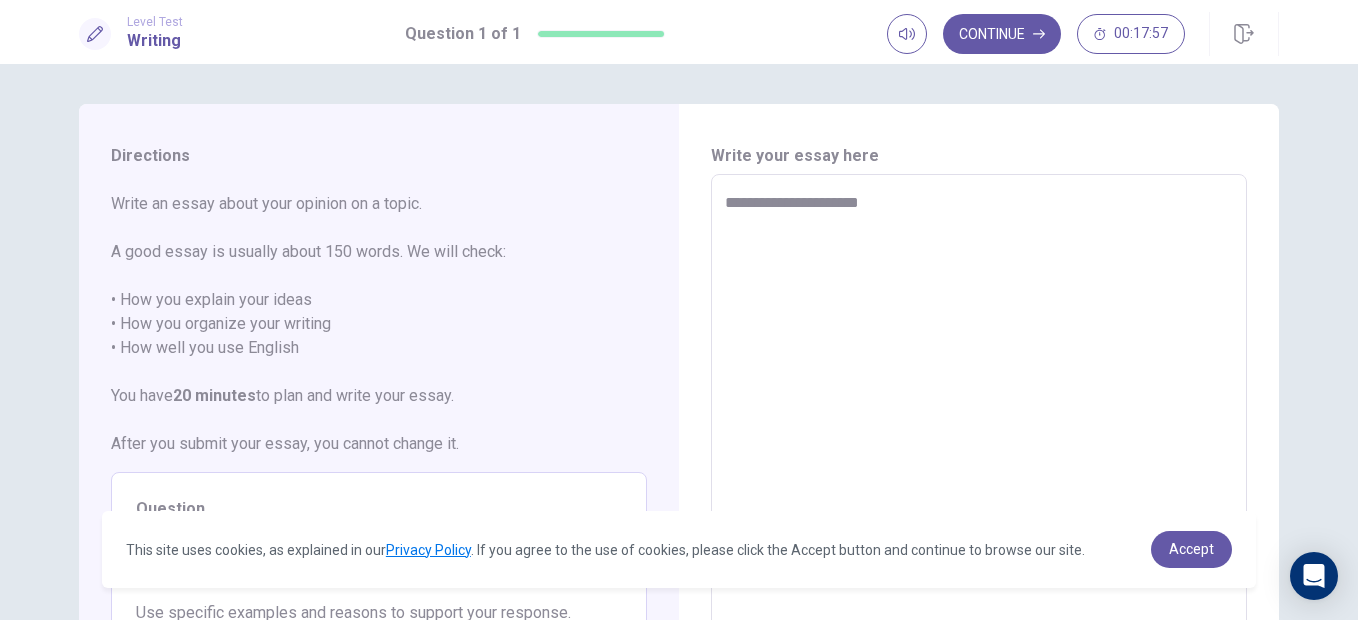 type on "*" 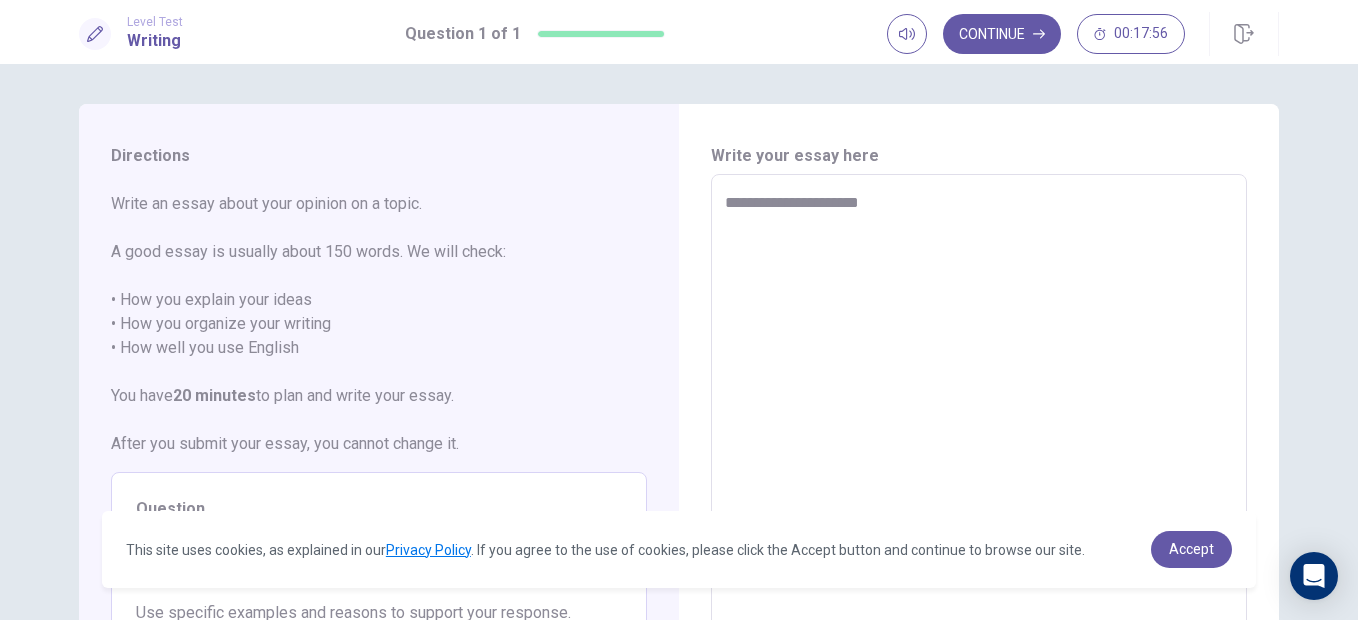 type on "**********" 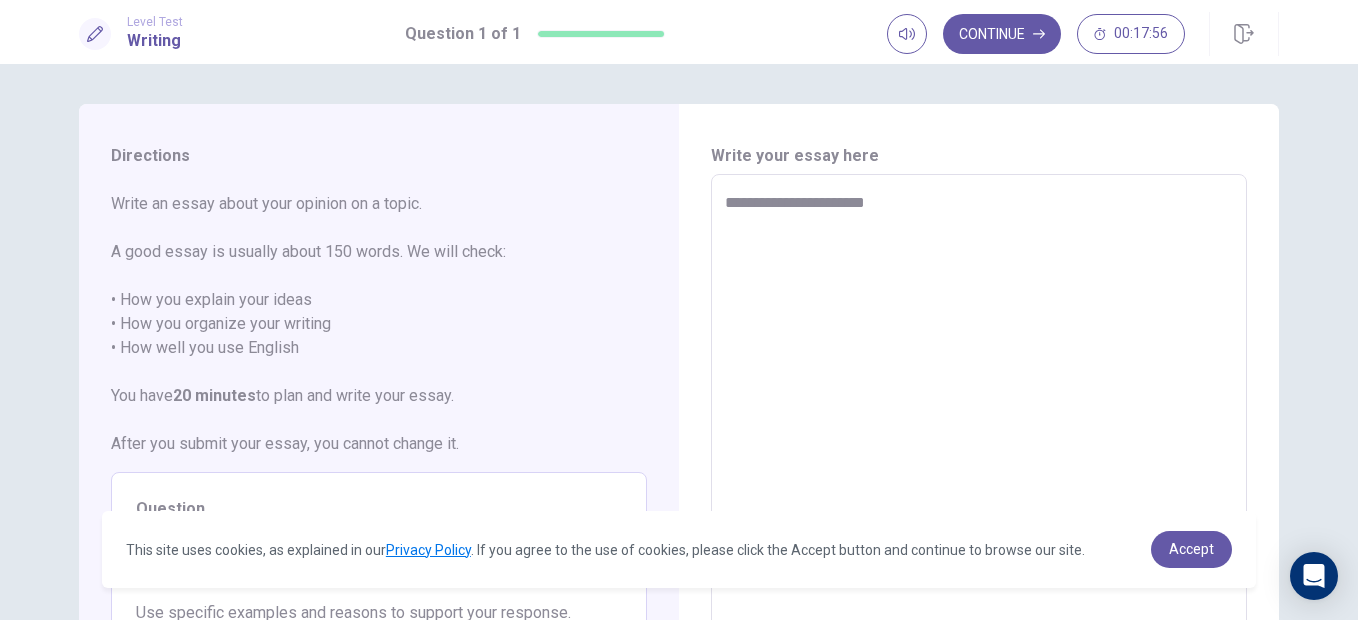 type on "*" 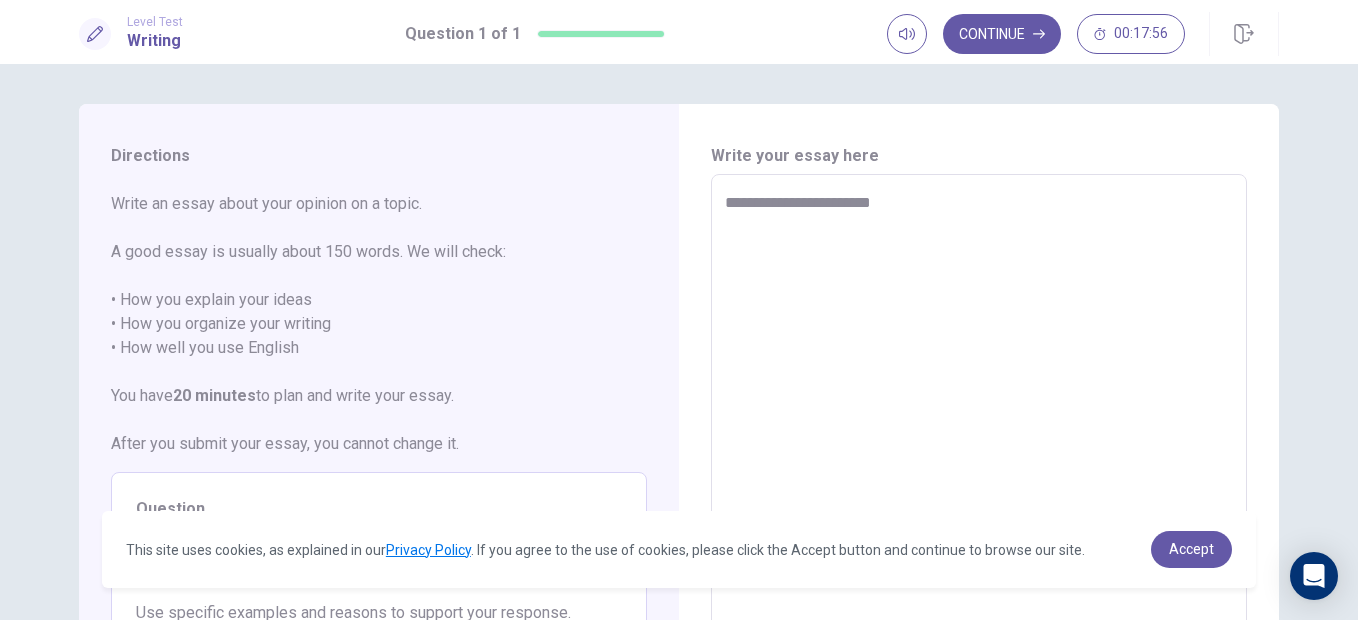 type on "*" 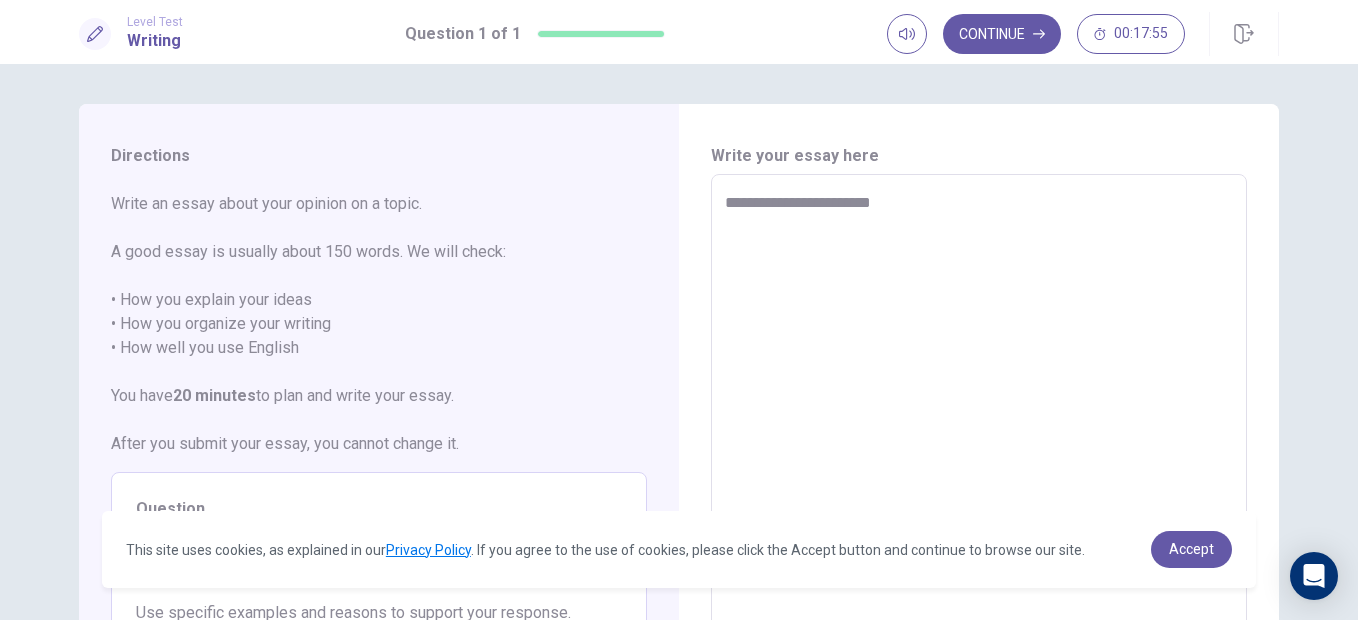 type on "**********" 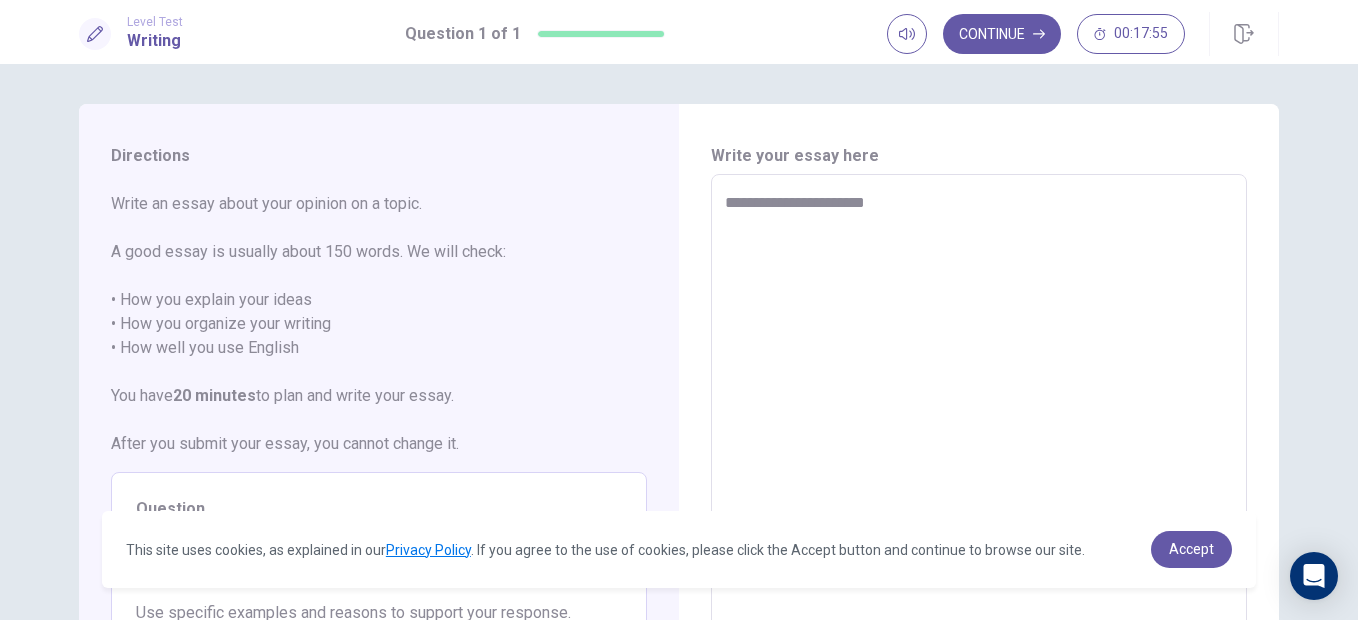 type on "*" 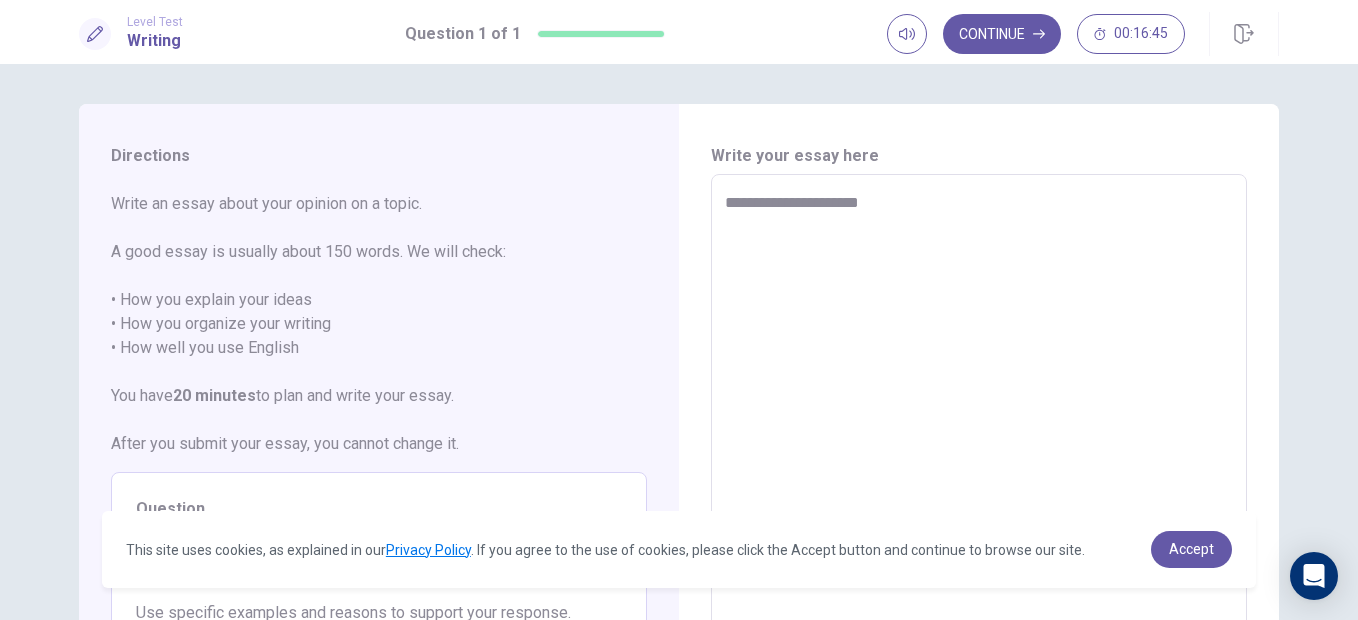 type on "*" 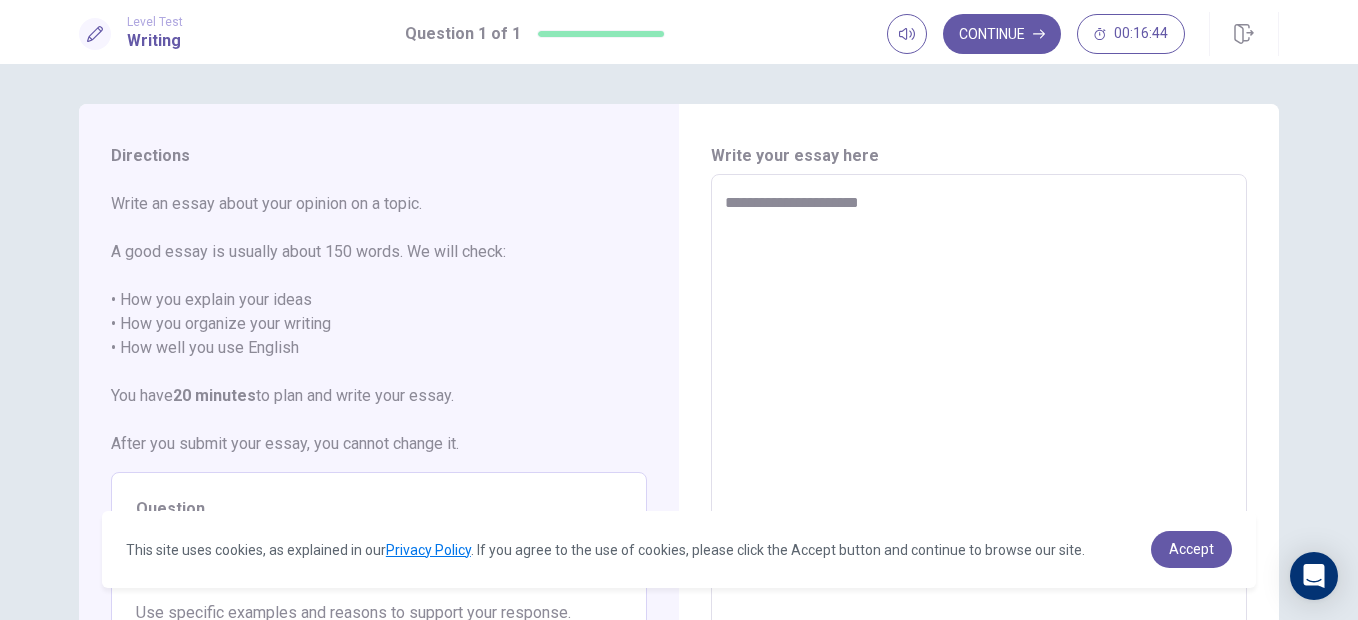 type on "**********" 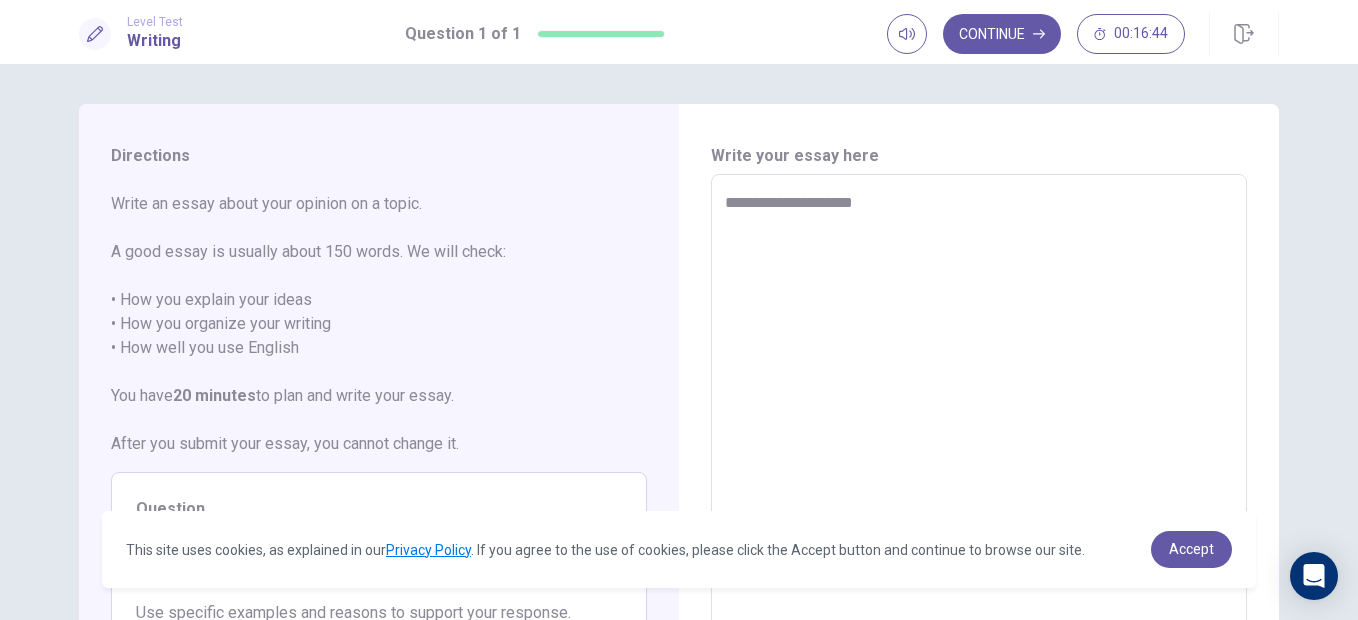 type on "*" 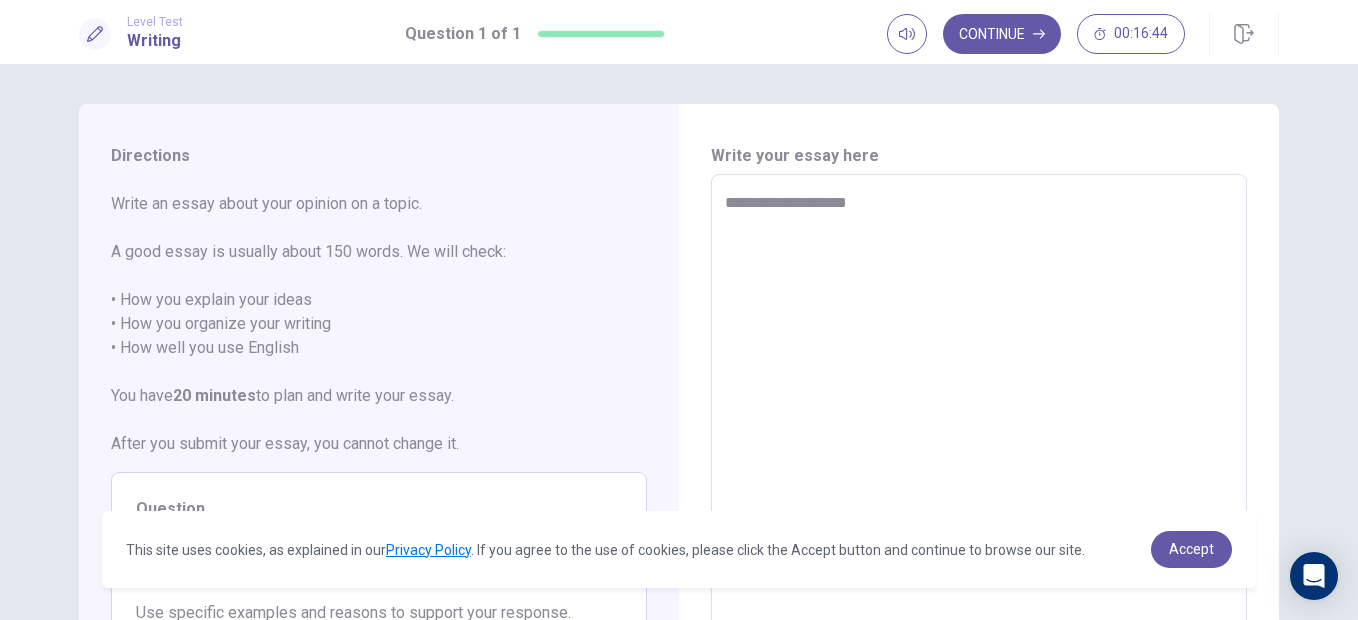 type on "*" 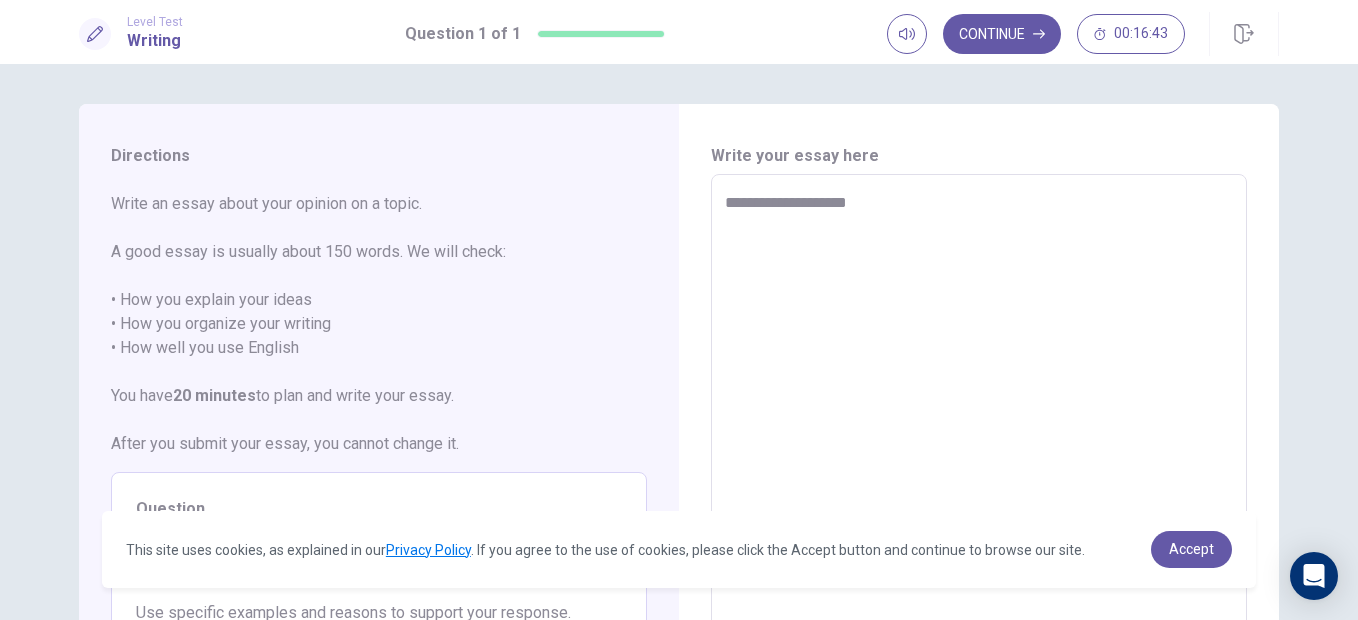 type on "**********" 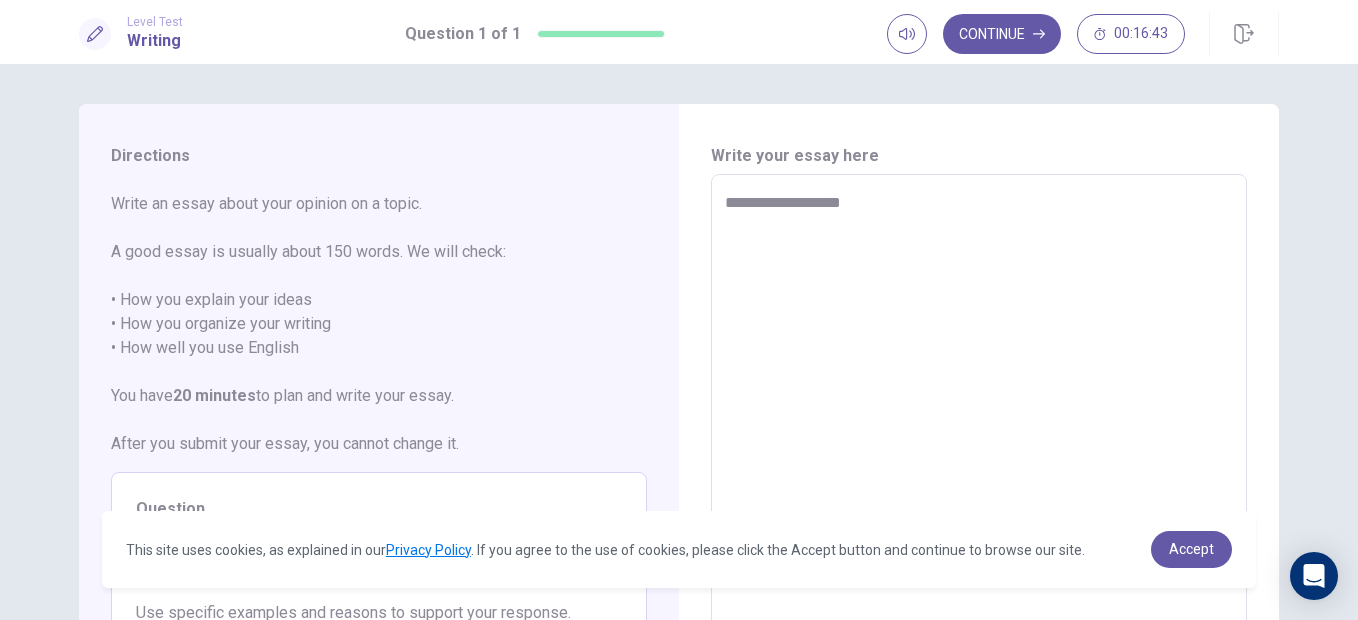 type on "*" 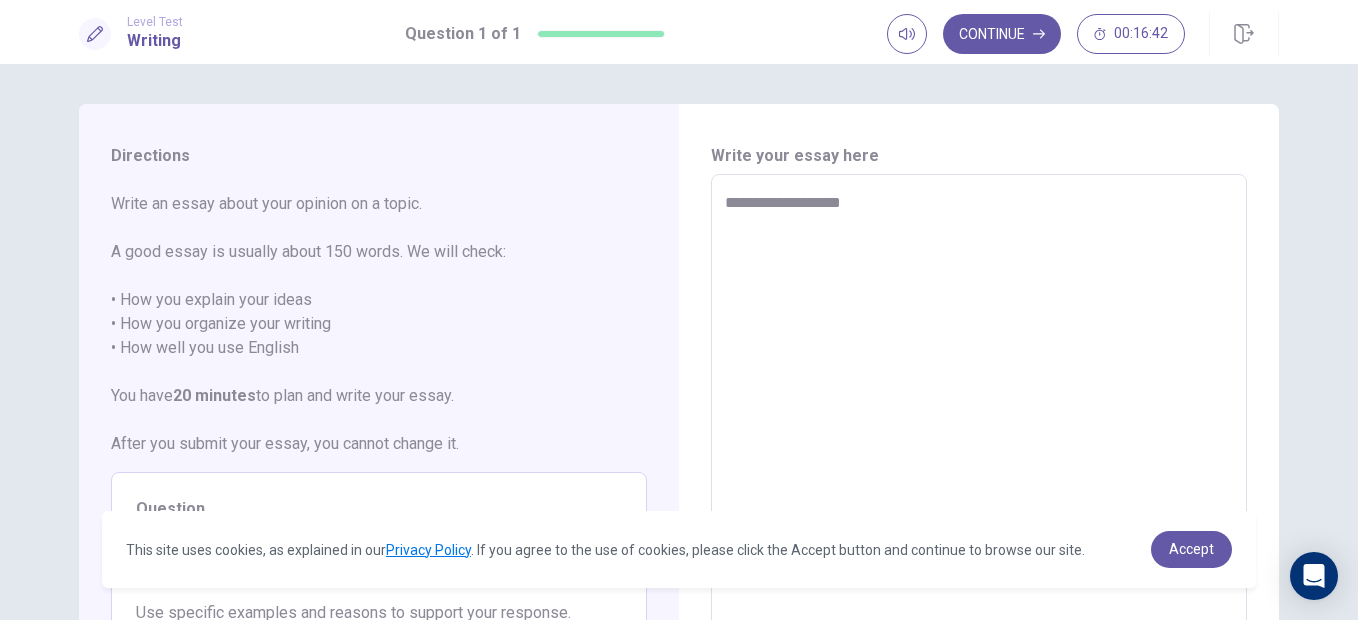type on "**********" 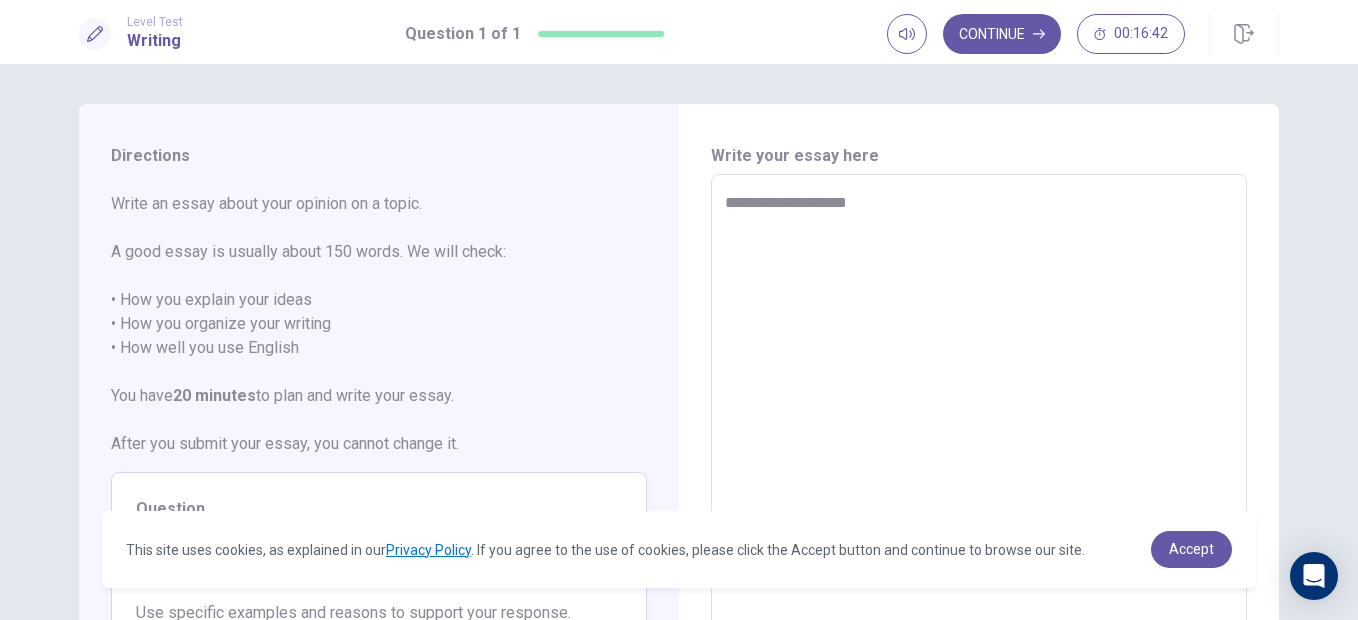 type on "*" 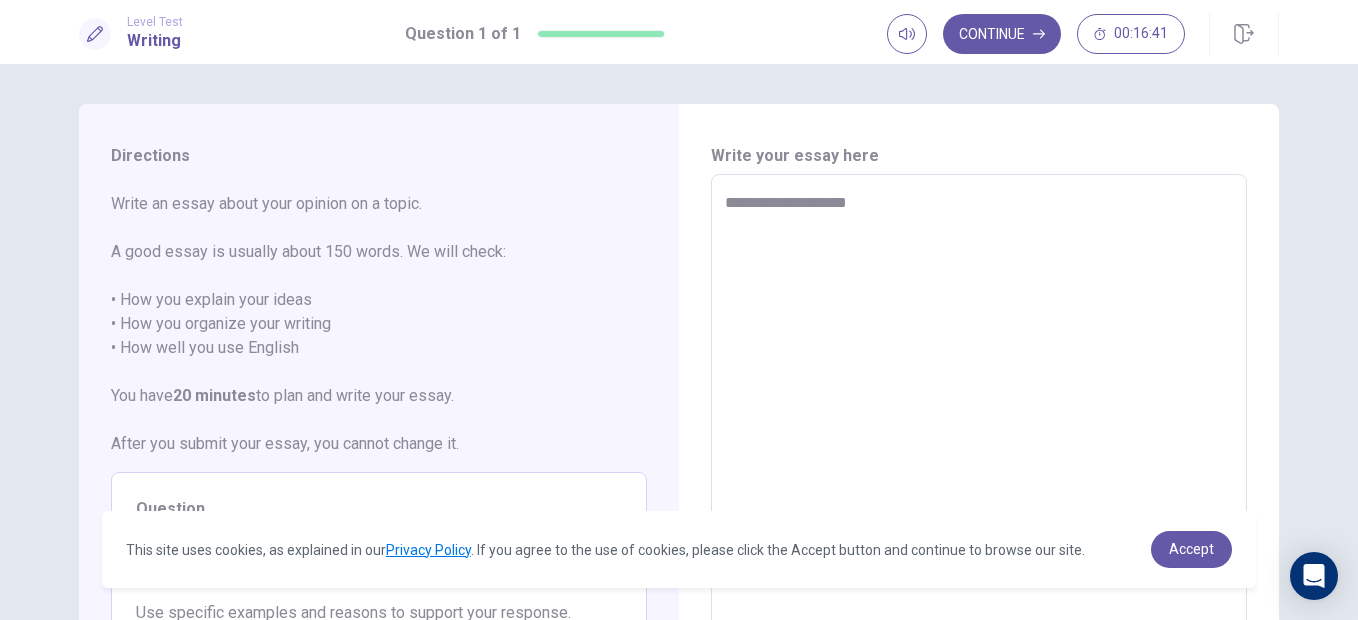 type on "**********" 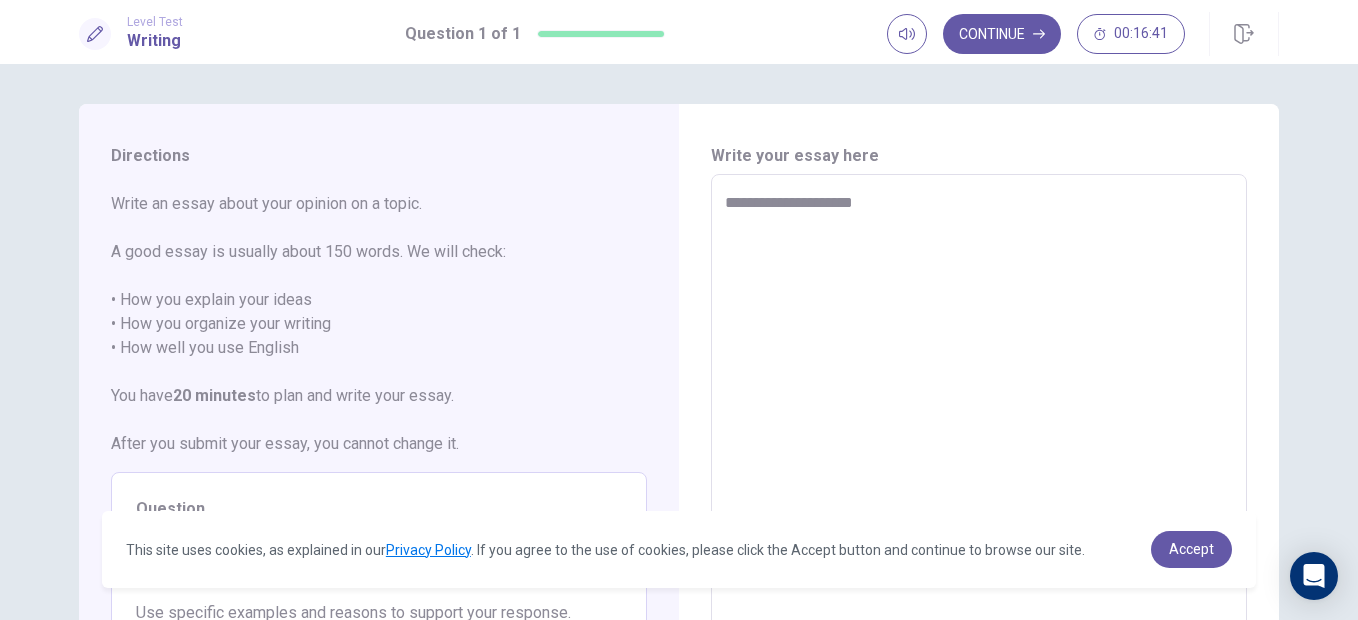type on "*" 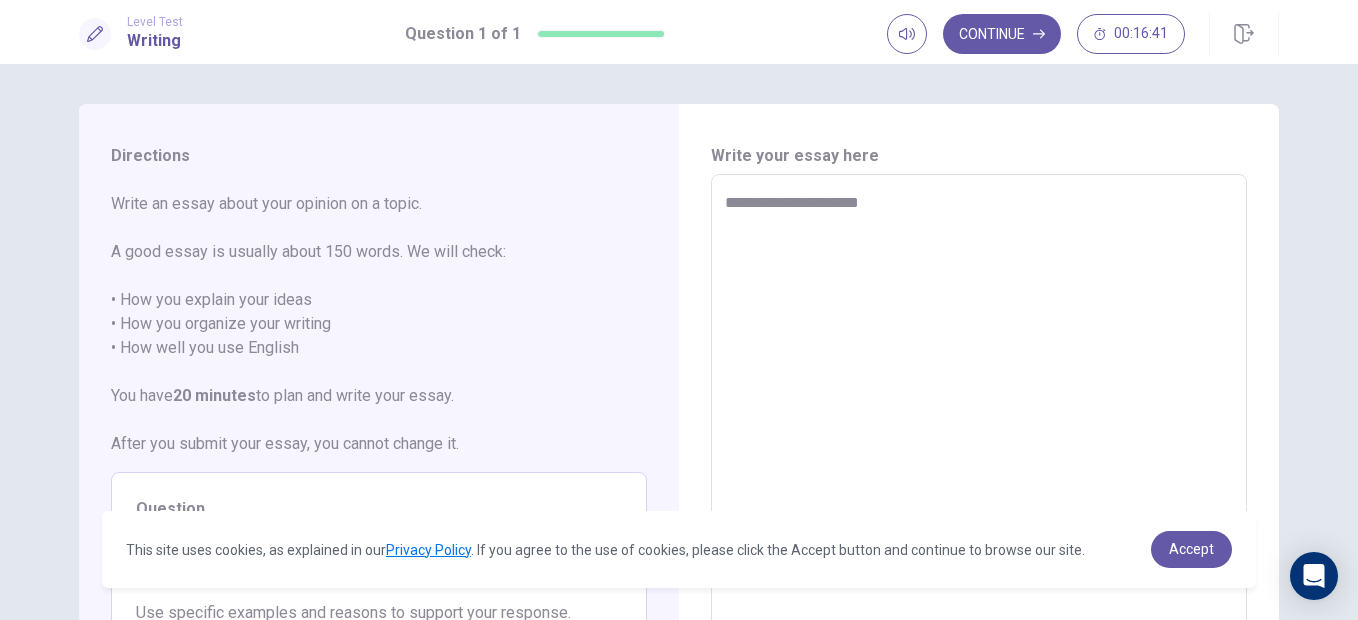 type on "*" 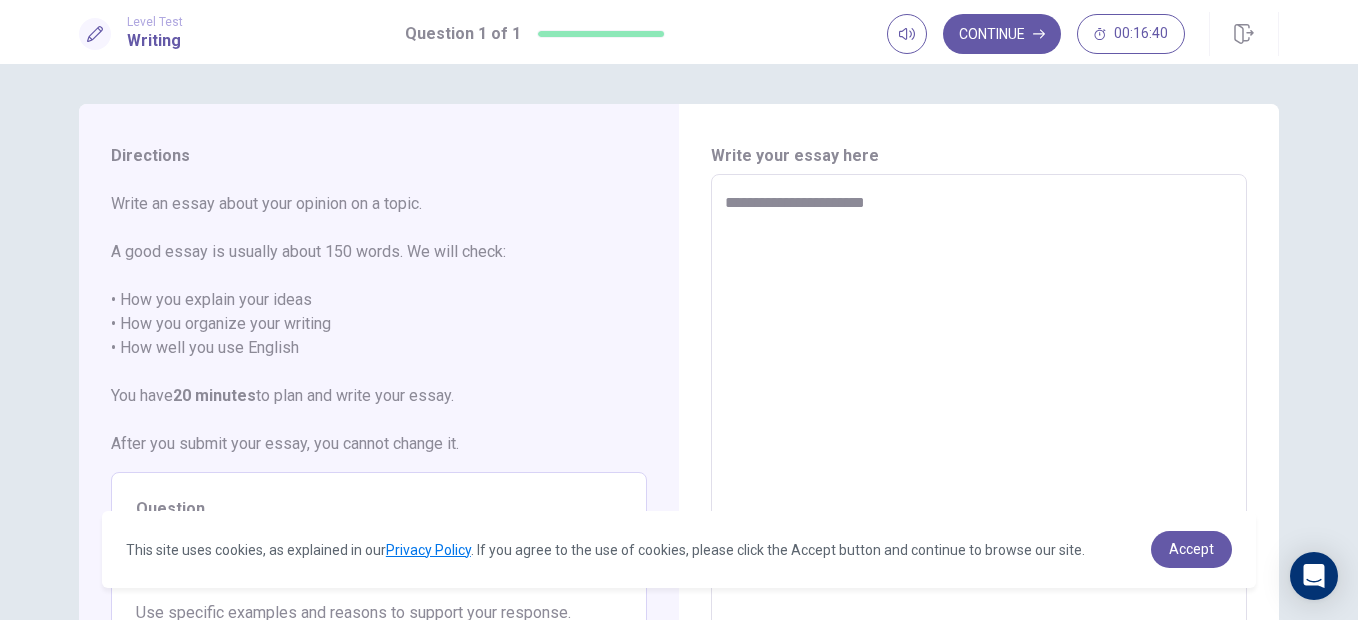 type on "*" 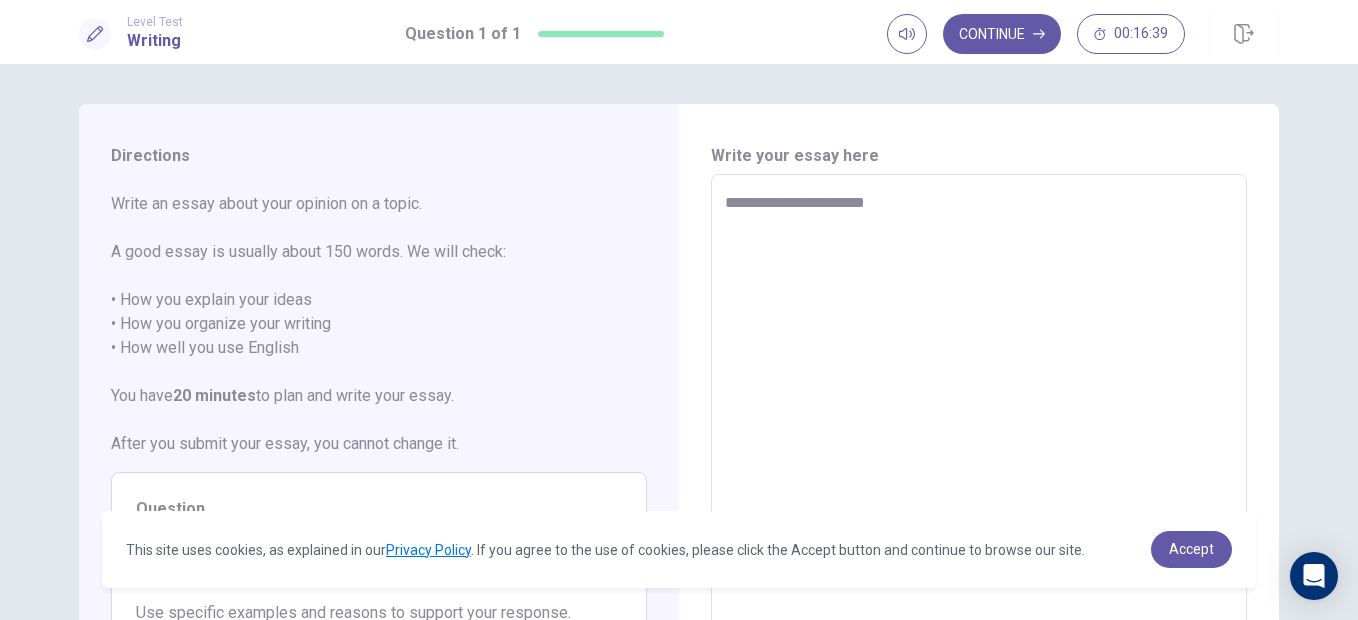 type on "**********" 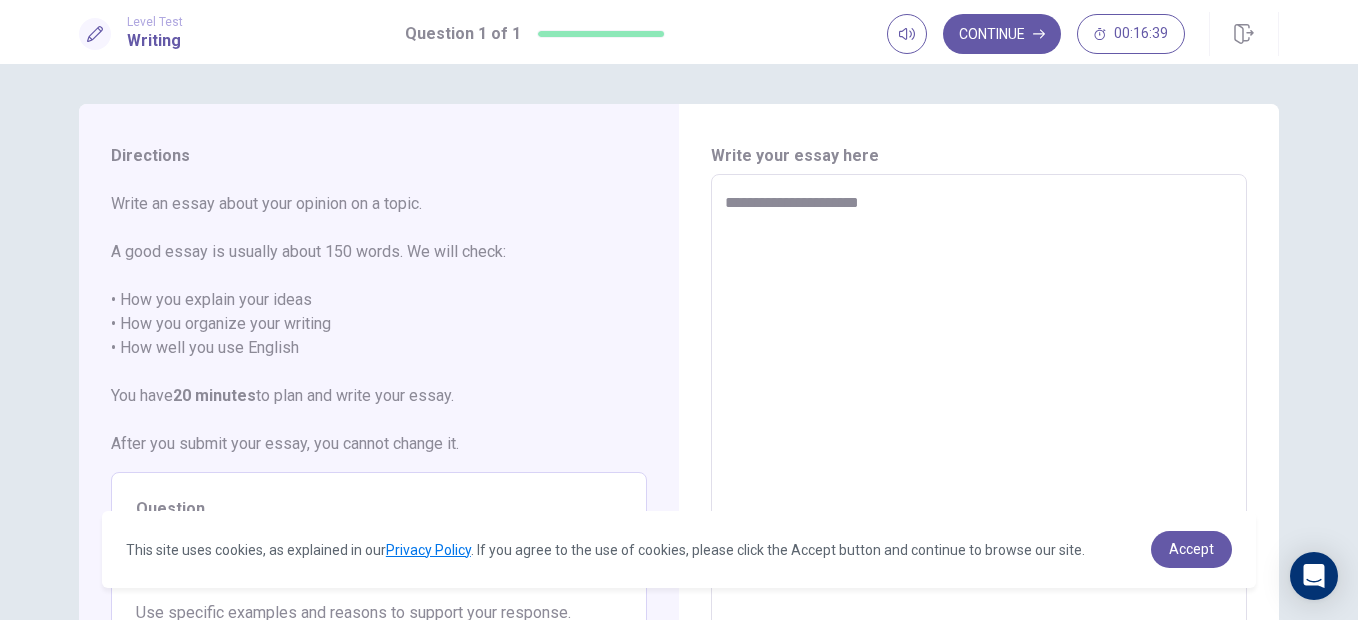 type on "*" 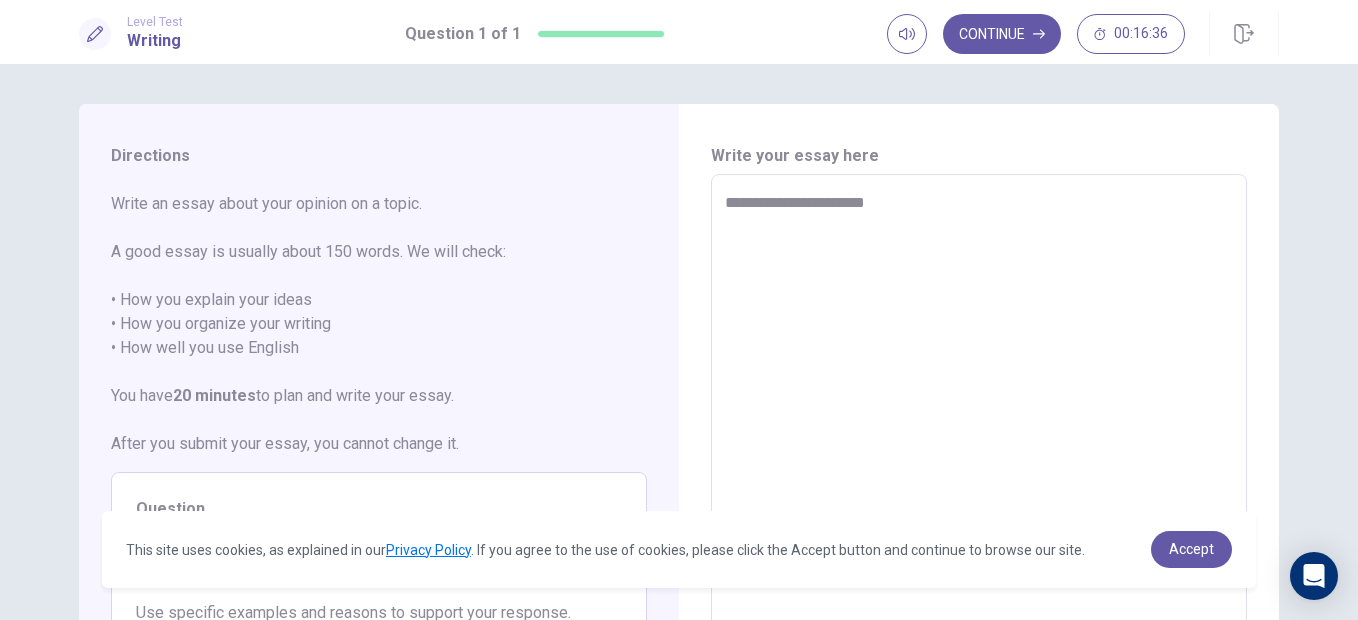 type on "*" 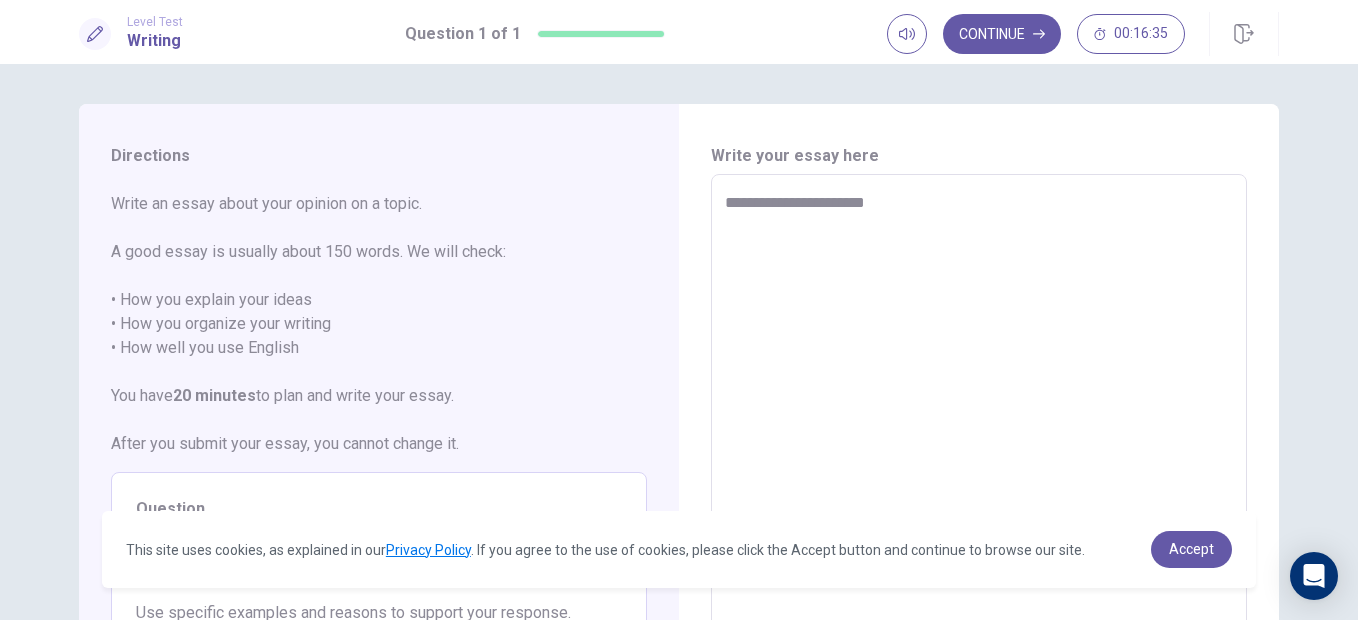 type on "**********" 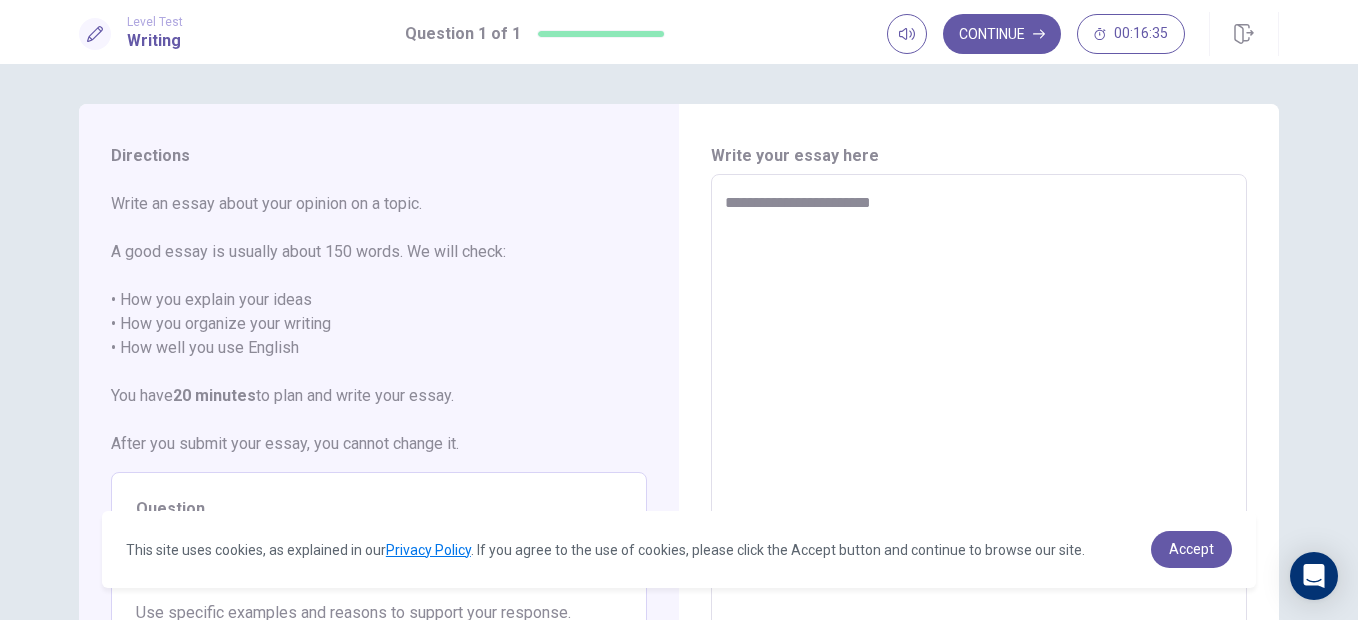 type on "*" 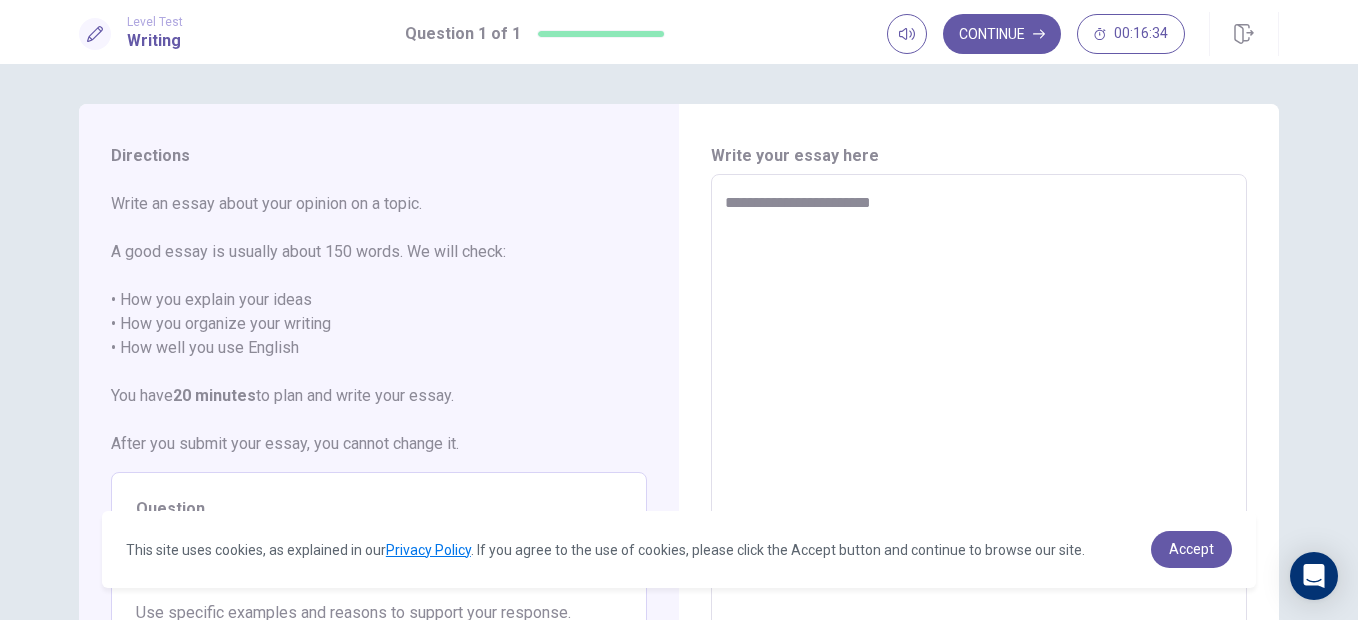 type on "**********" 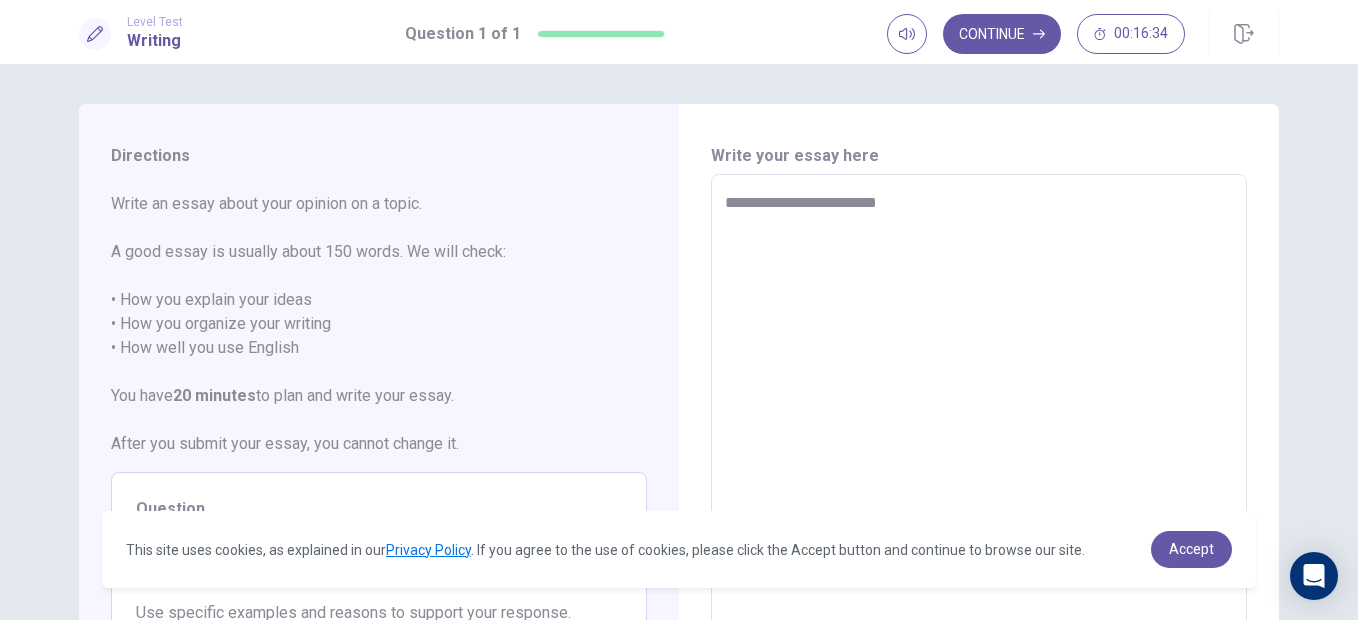 type on "*" 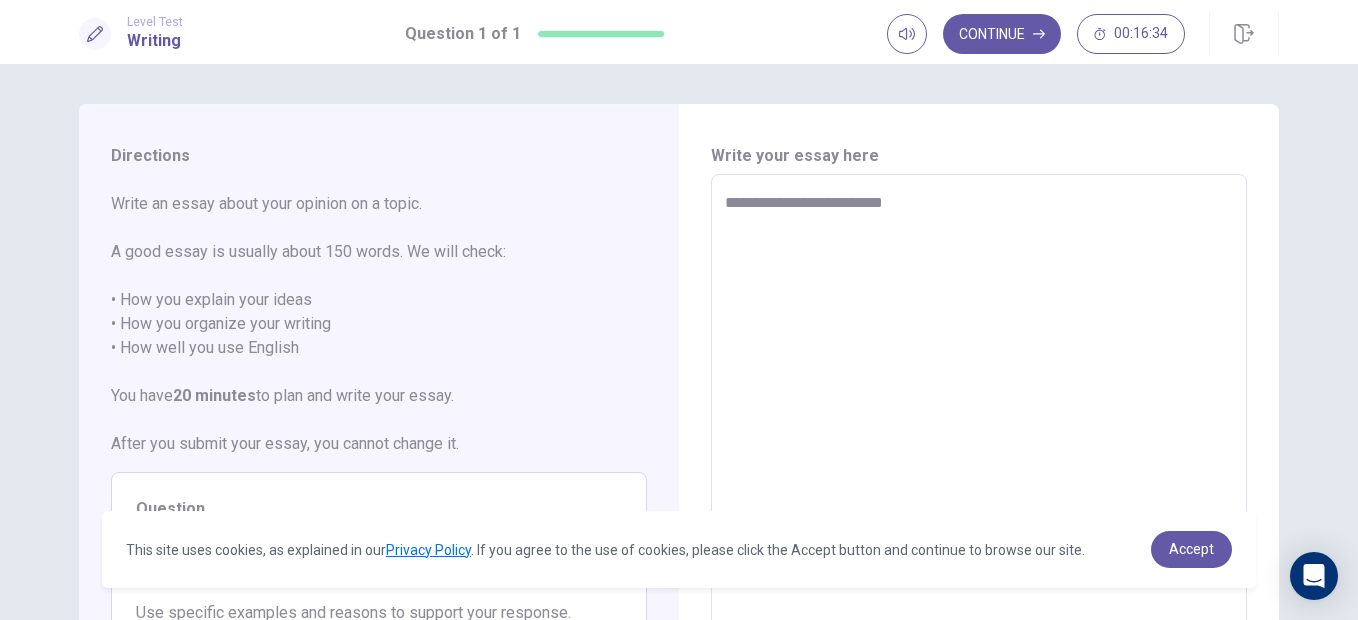 type on "*" 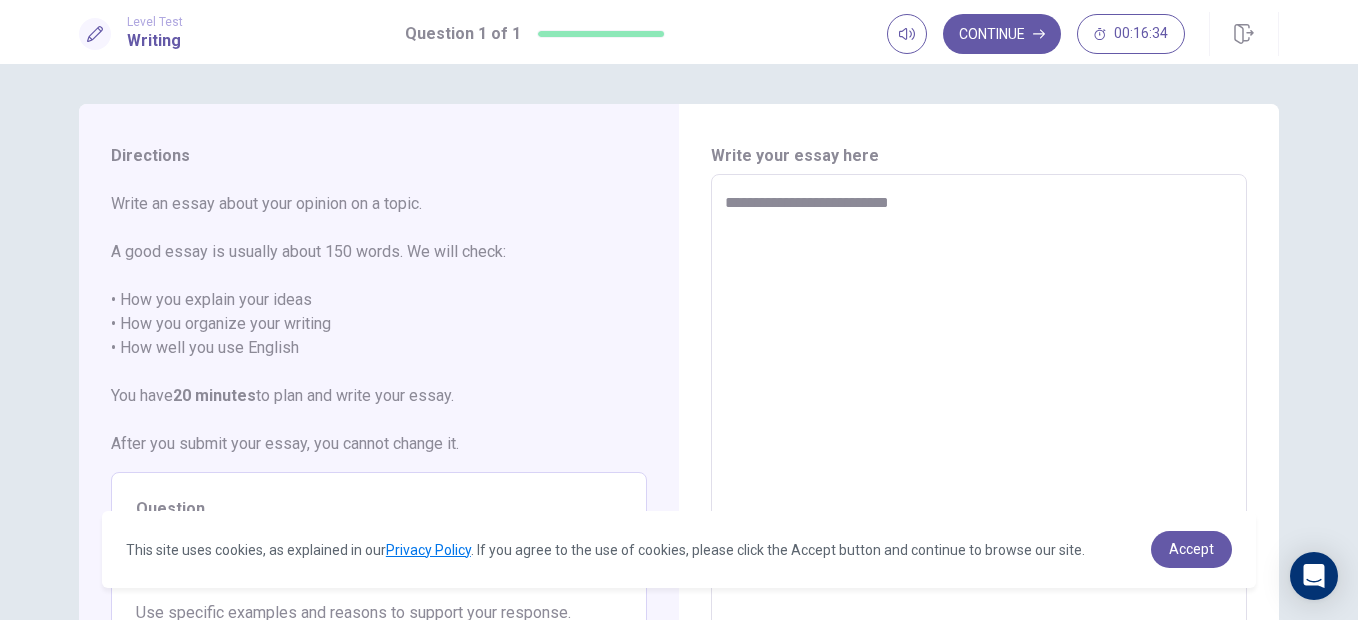 type on "*" 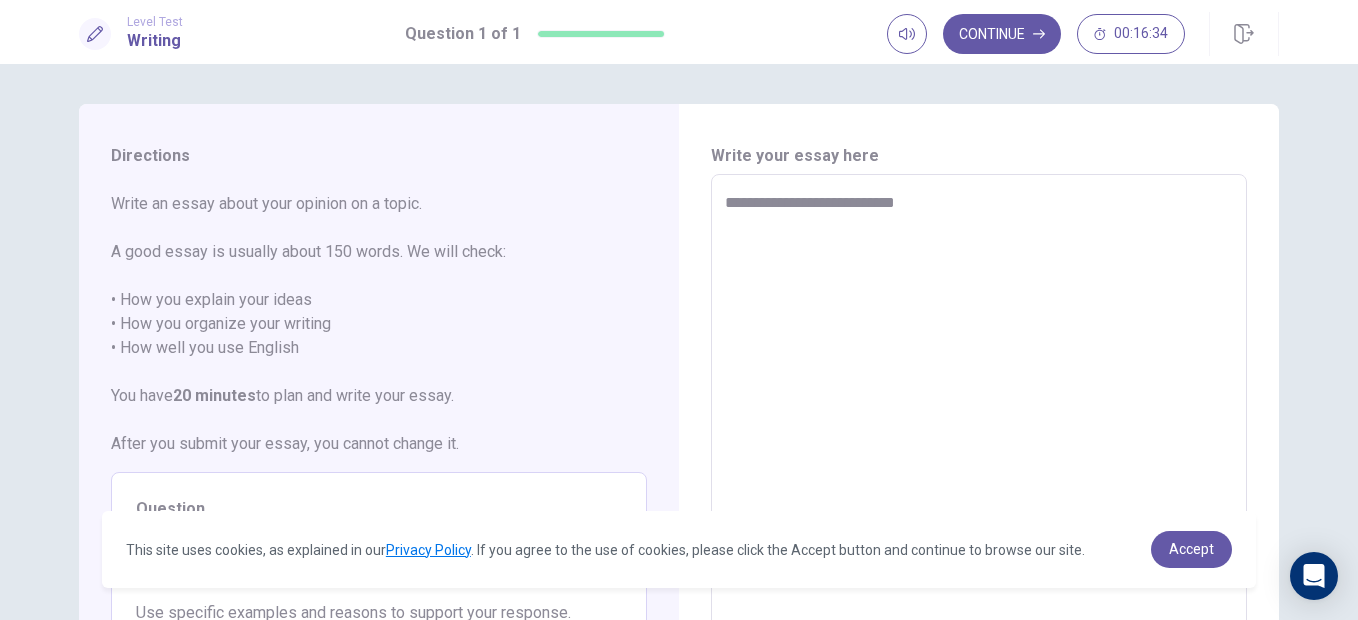type on "*" 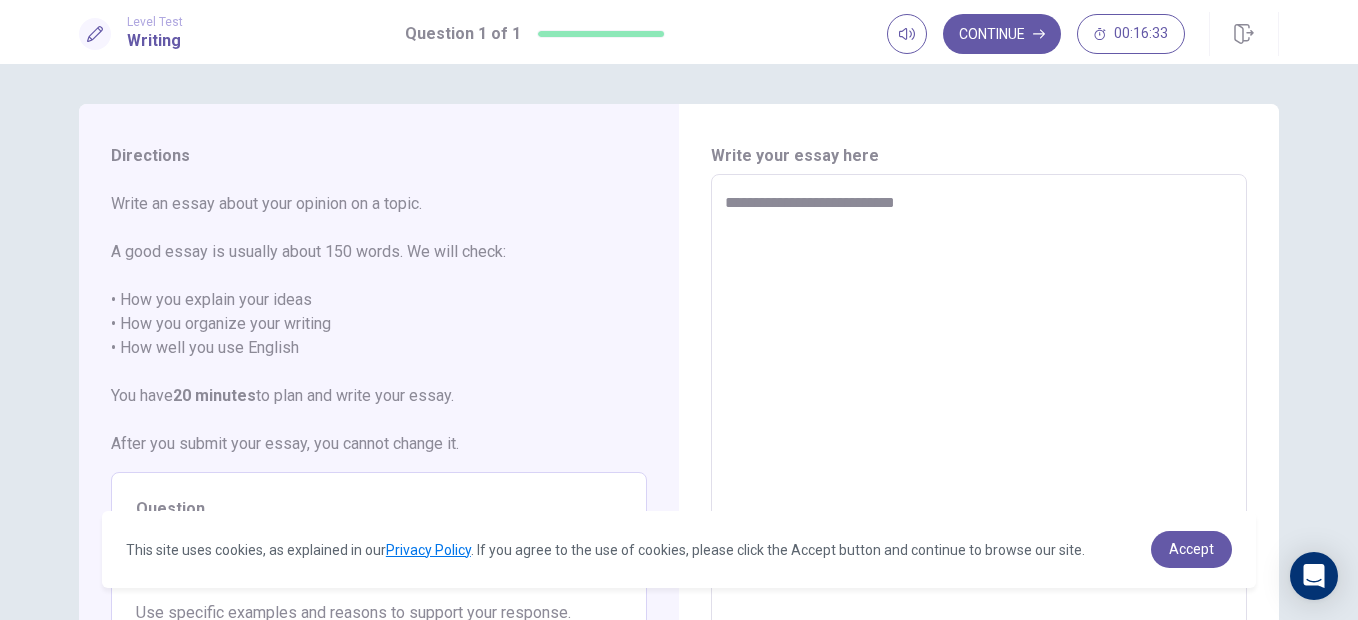 type on "**********" 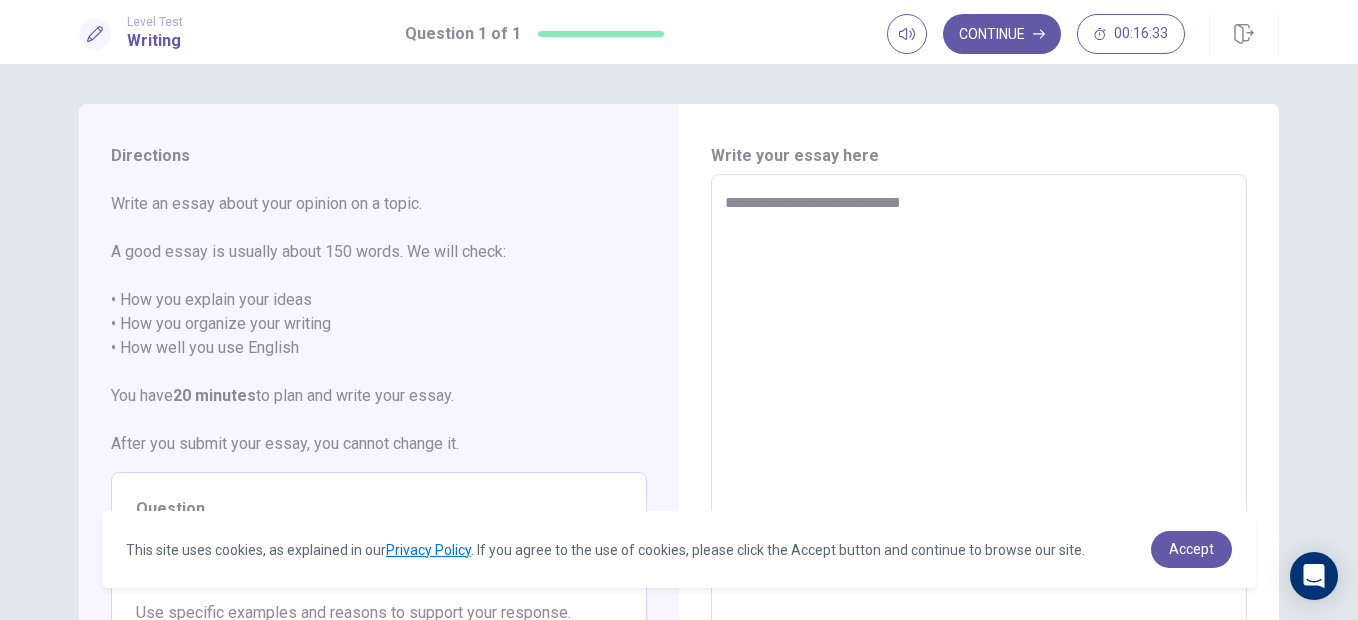 type on "*" 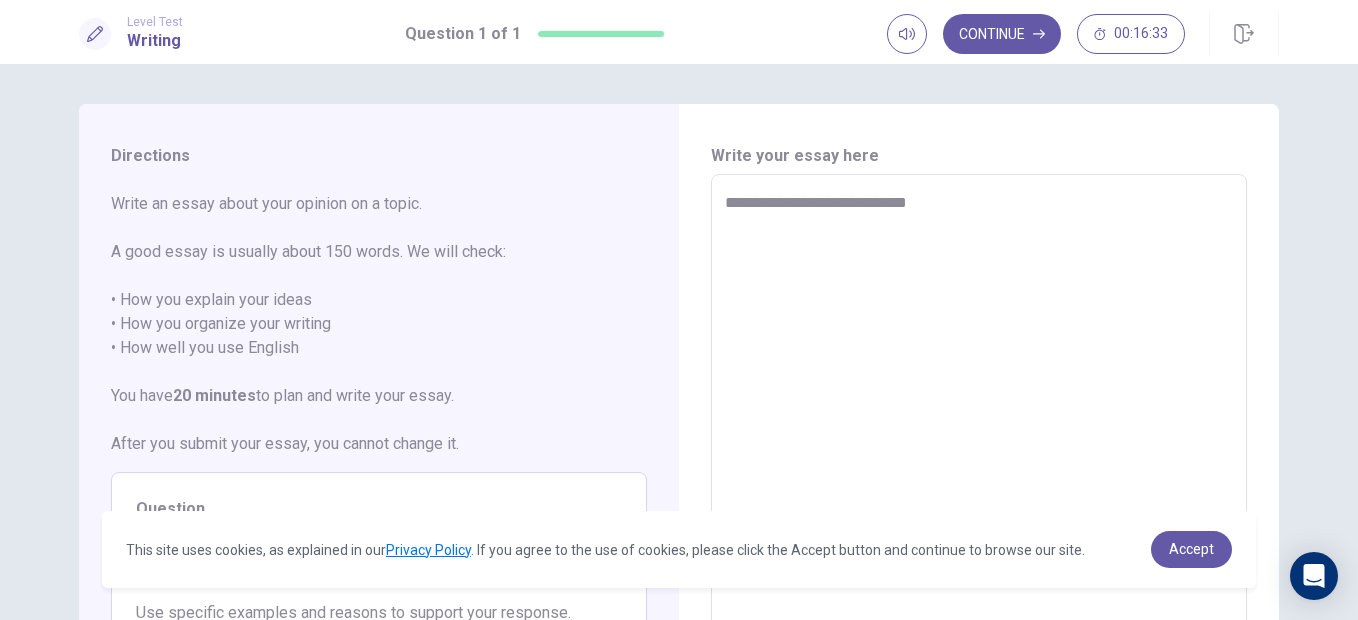 type on "*" 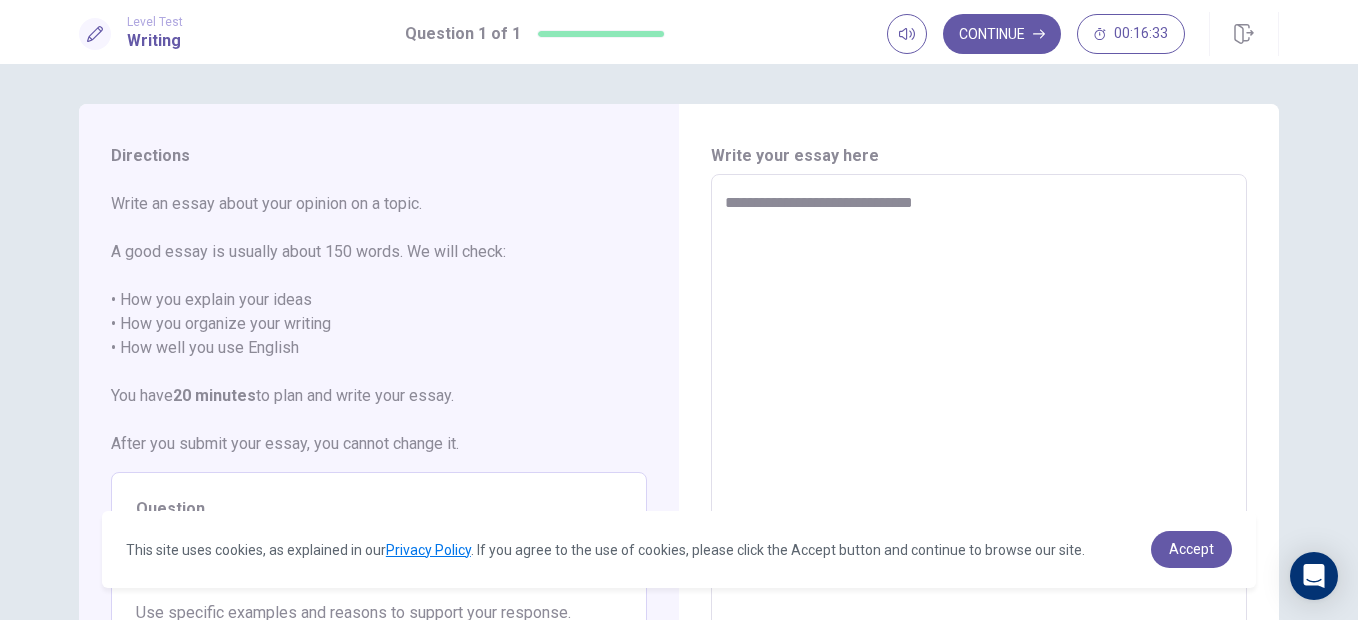 type on "*" 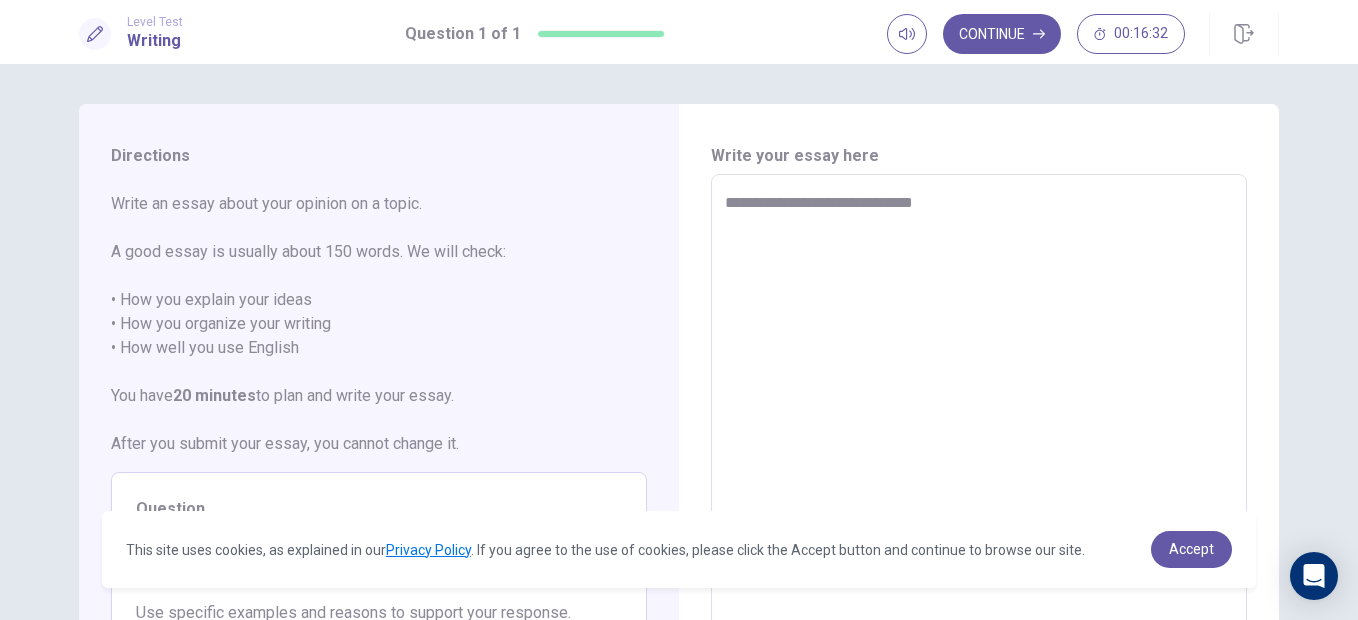 type on "**********" 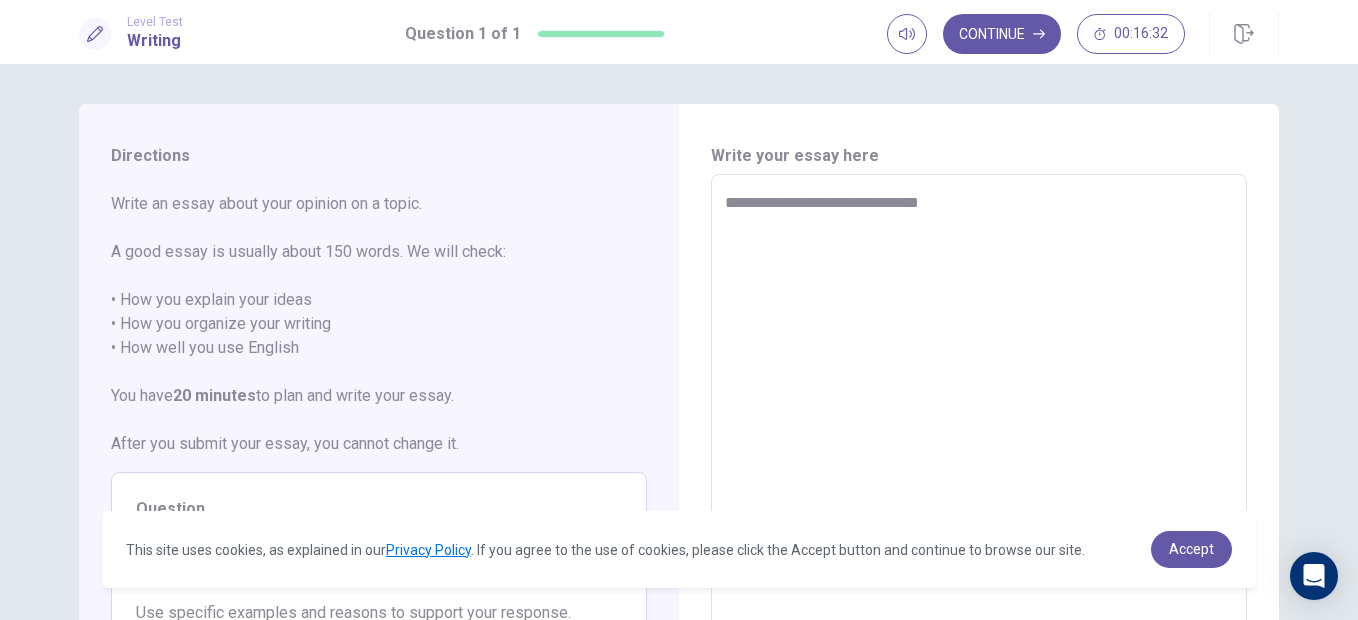 type on "*" 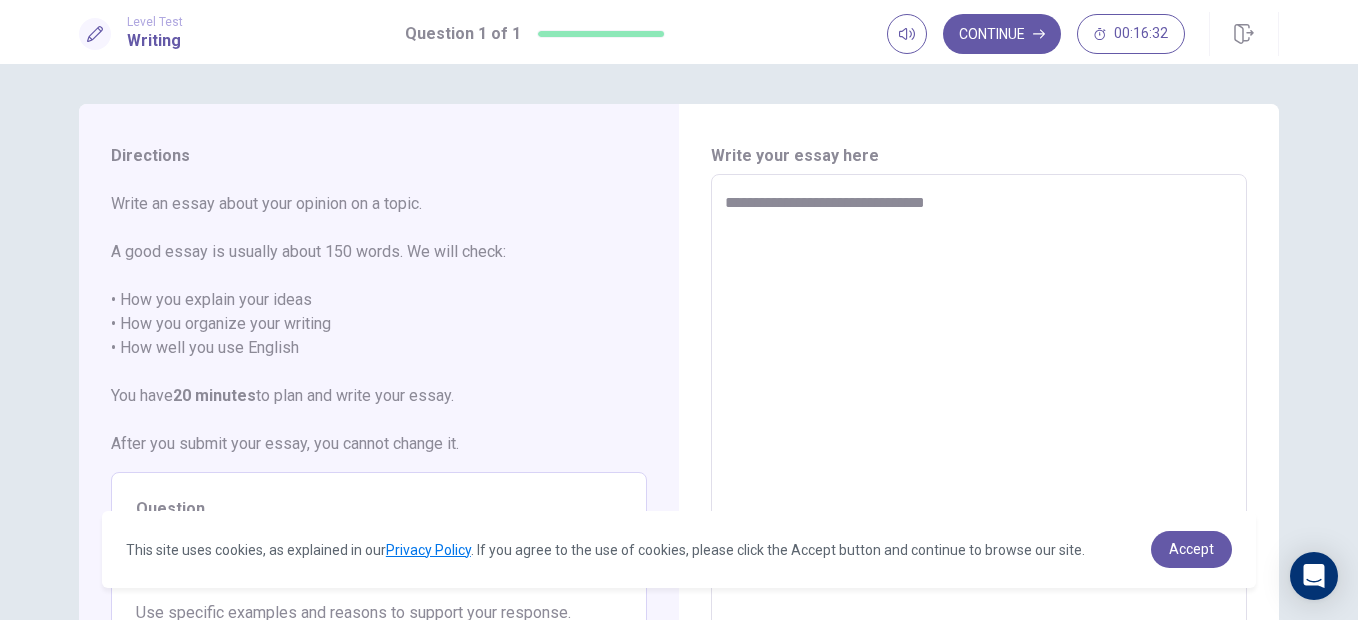 type on "*" 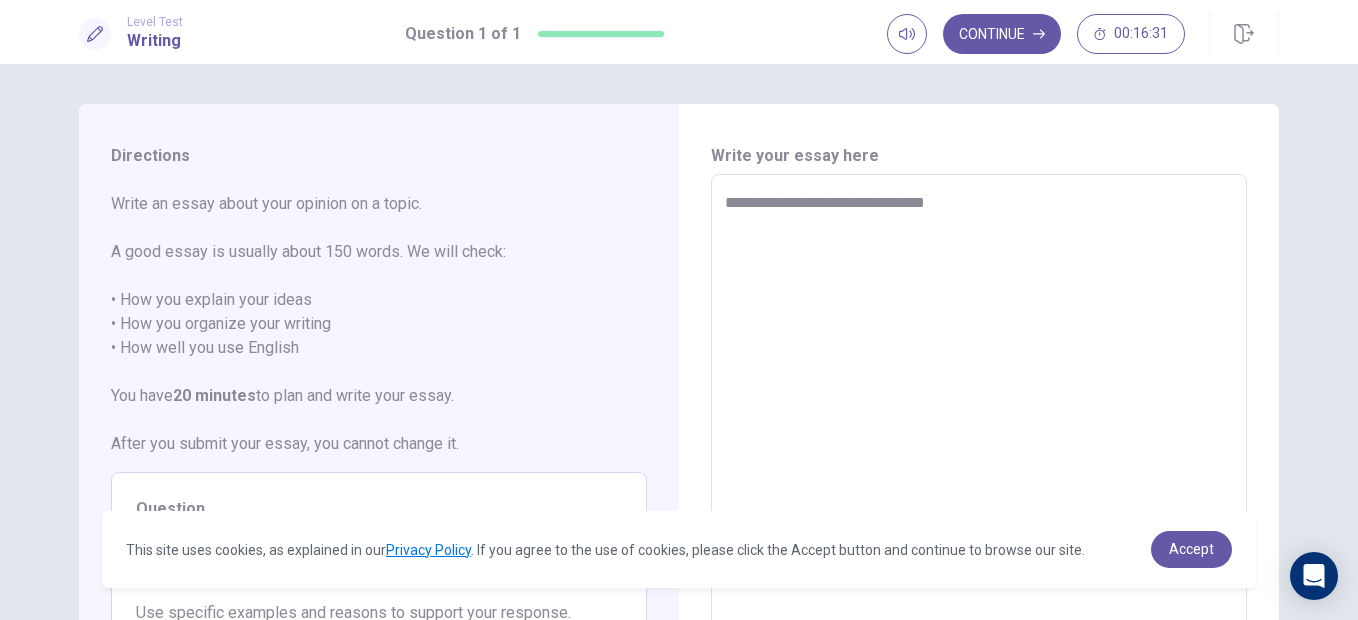 type on "**********" 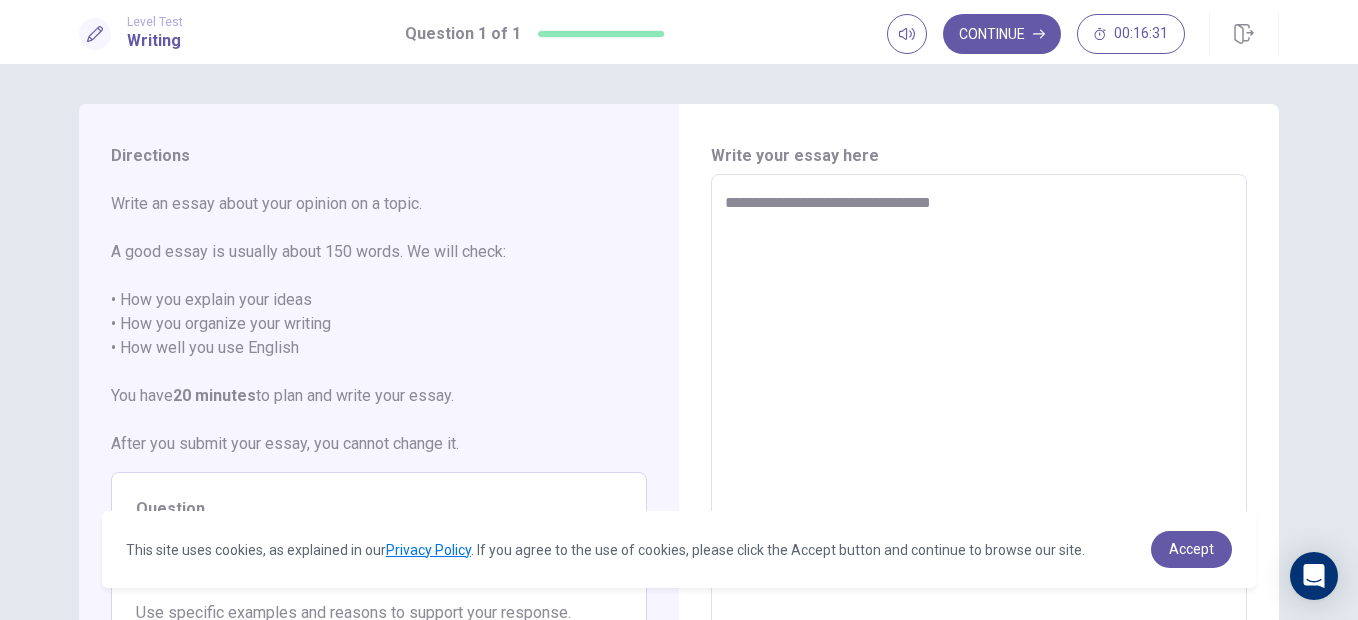 type on "*" 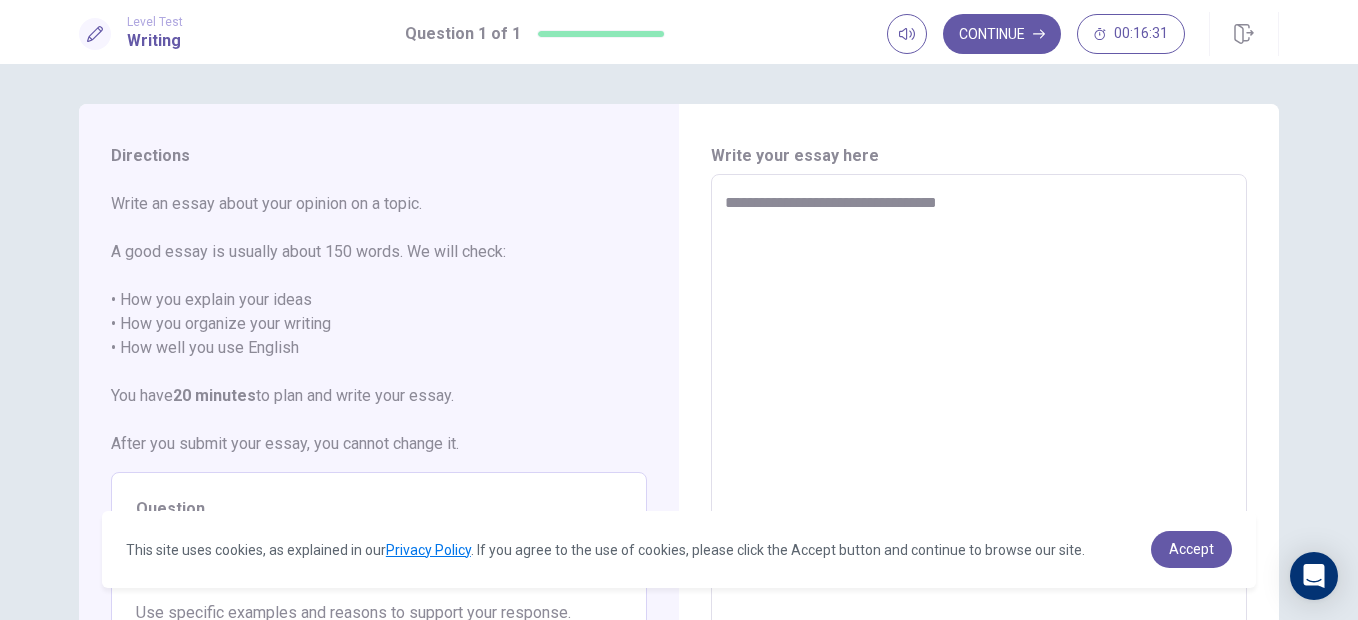 type on "*" 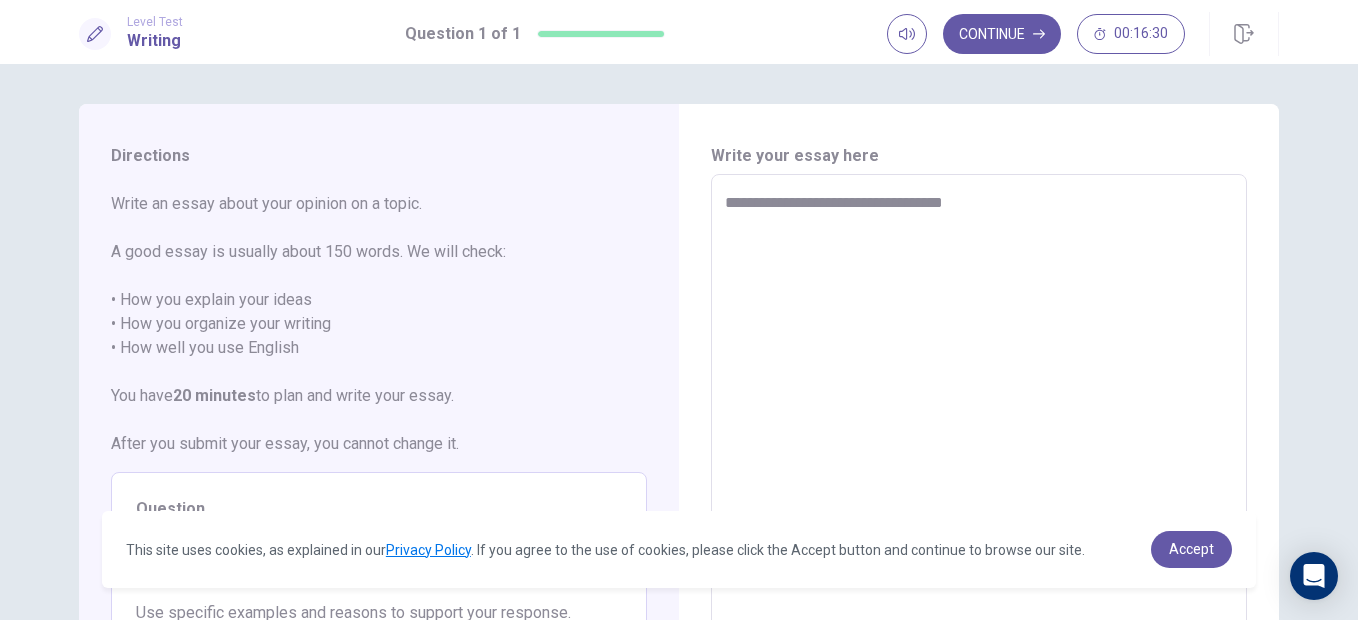 type on "*" 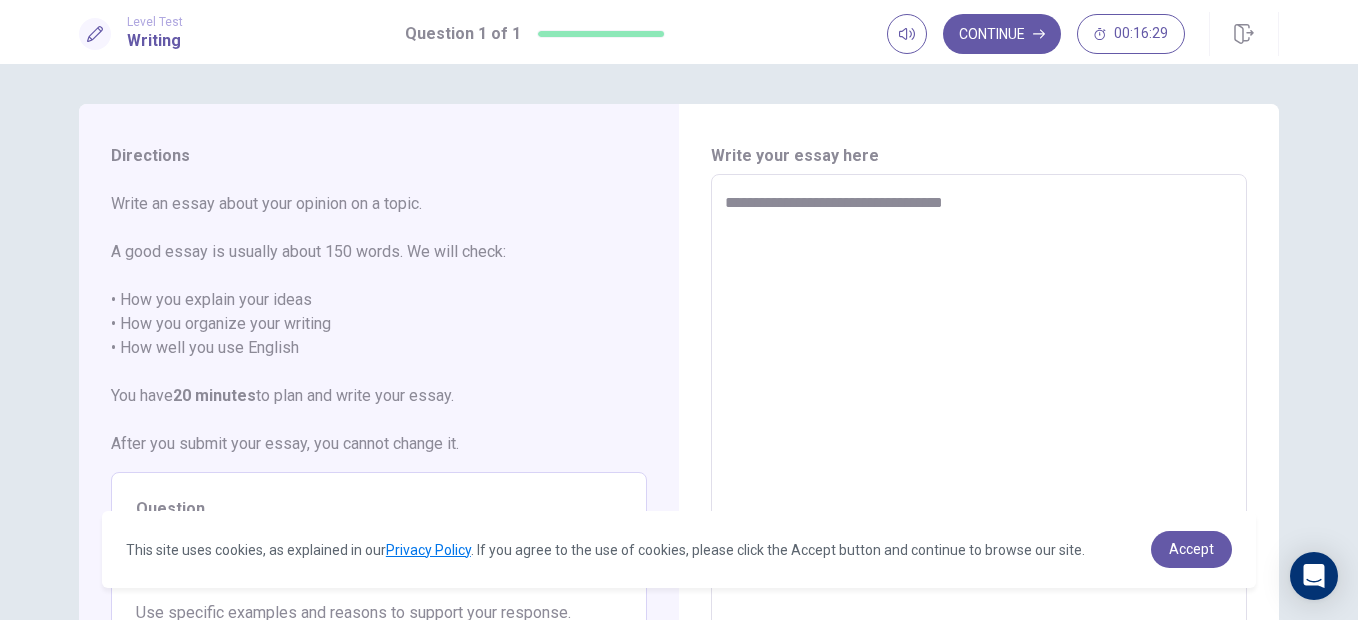 type on "**********" 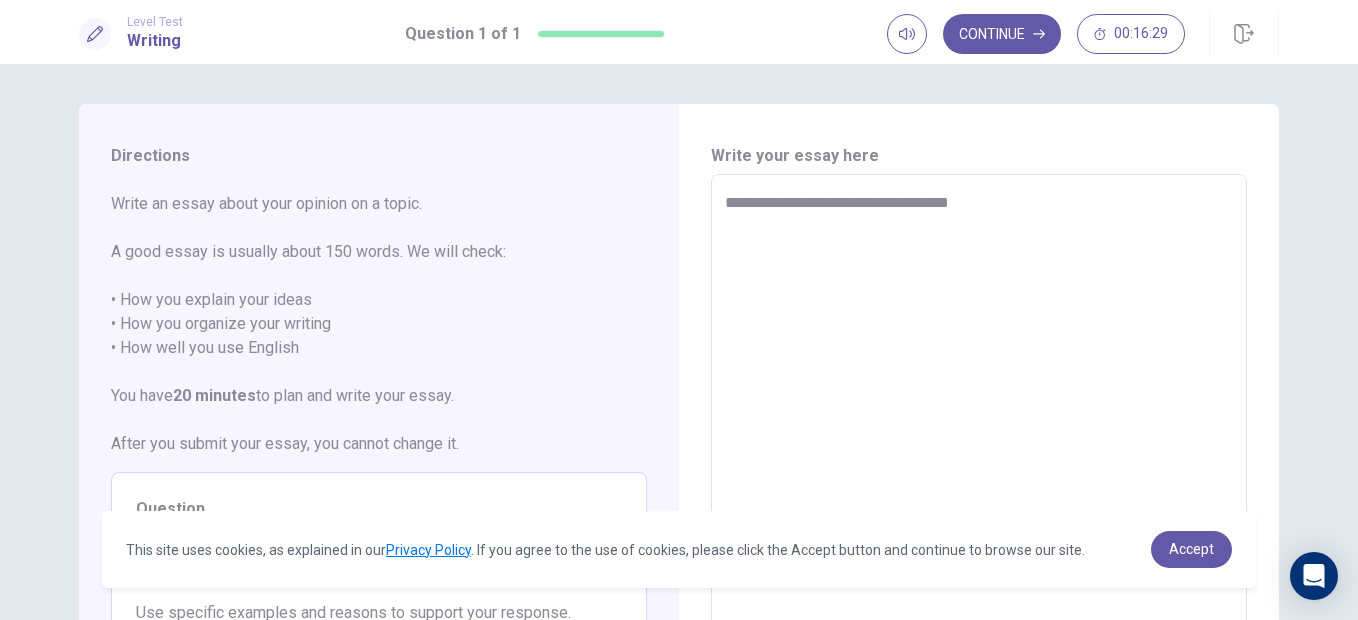 type on "*" 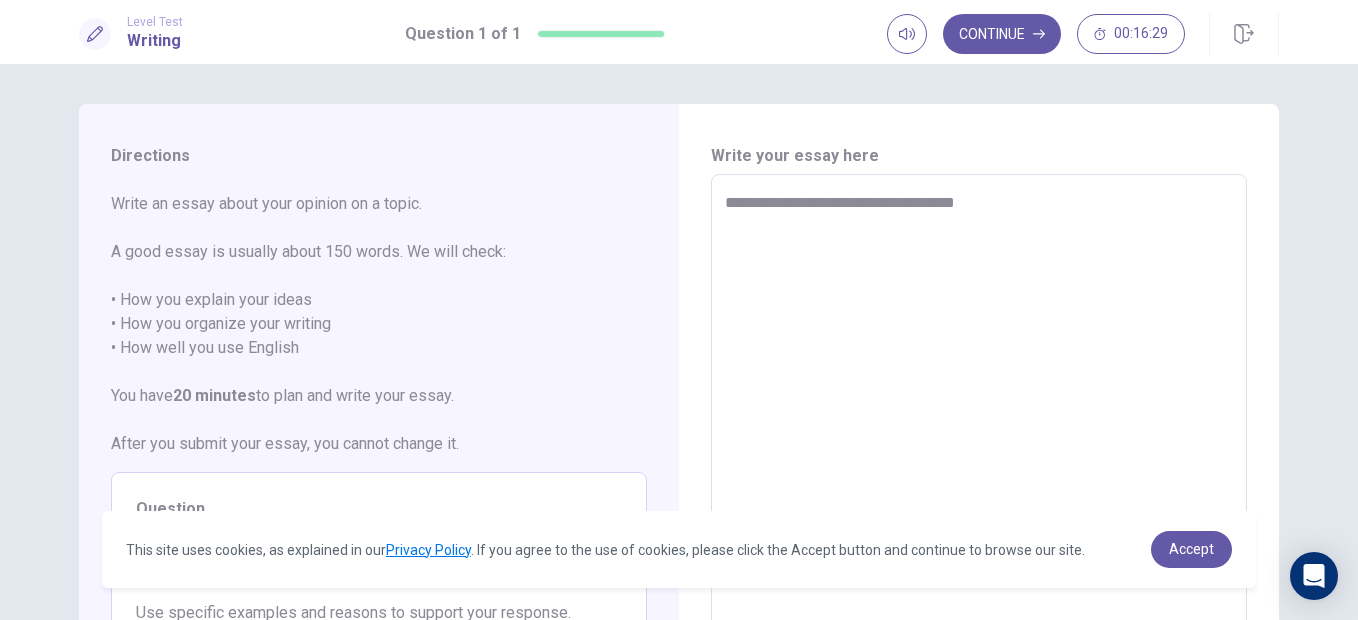 type on "*" 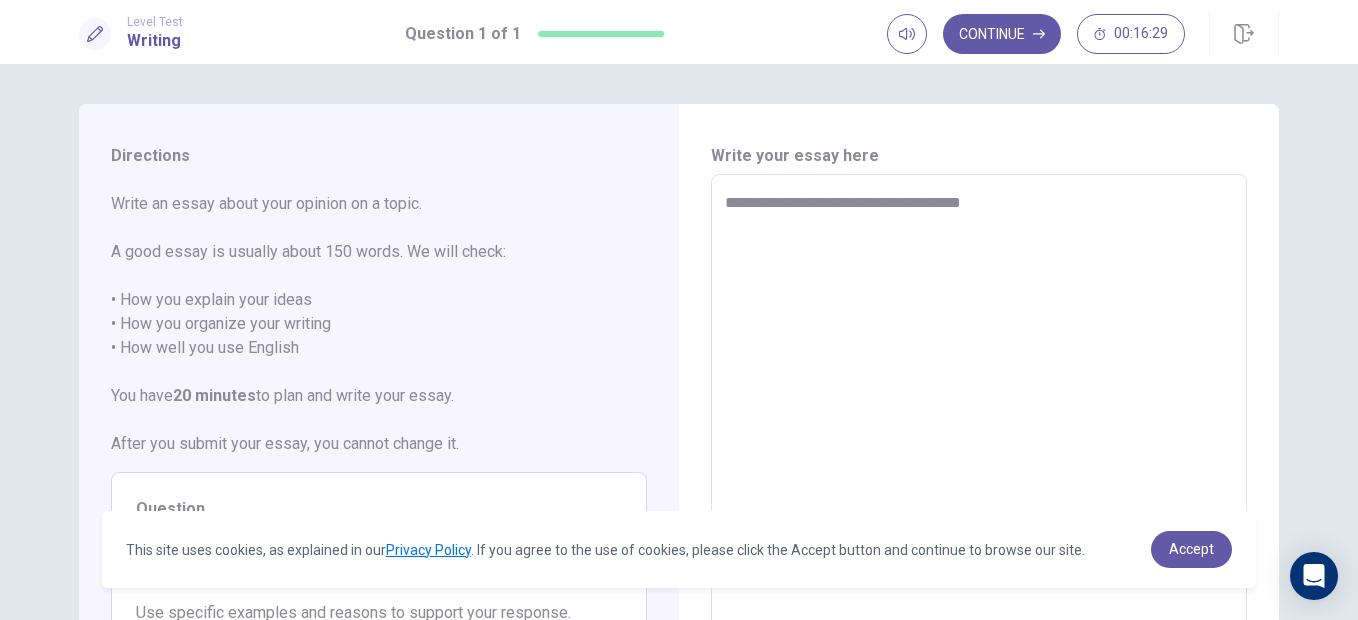 type on "*" 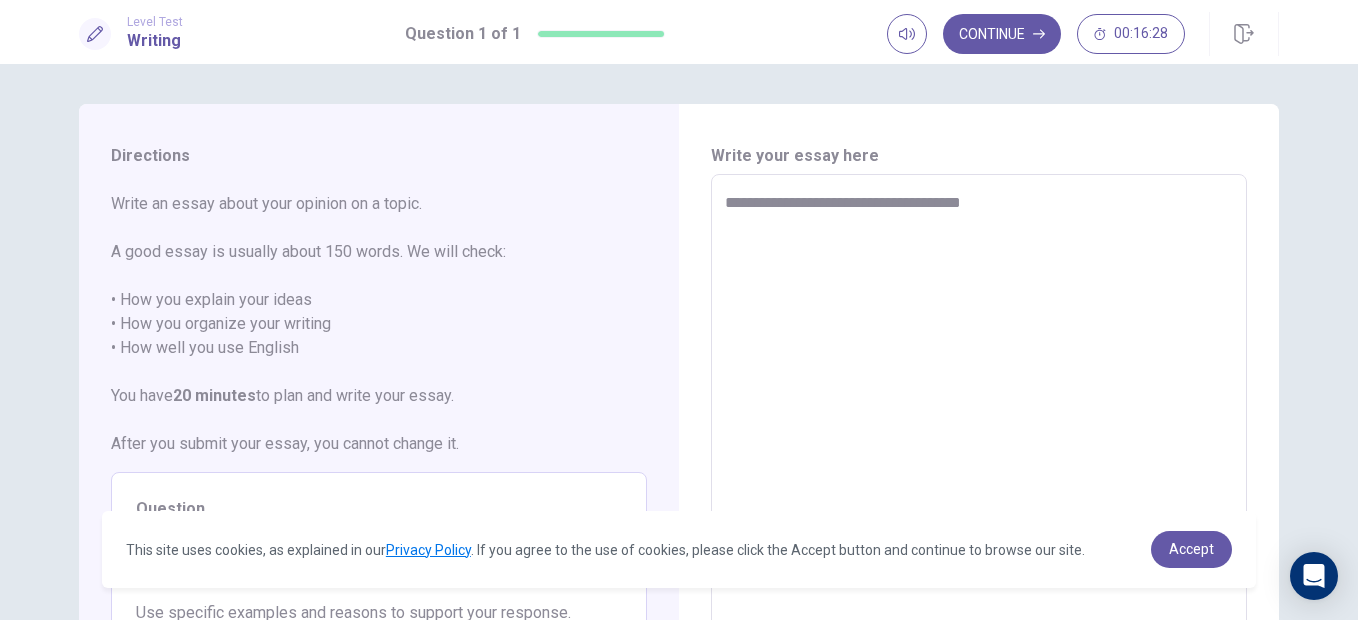 type on "**********" 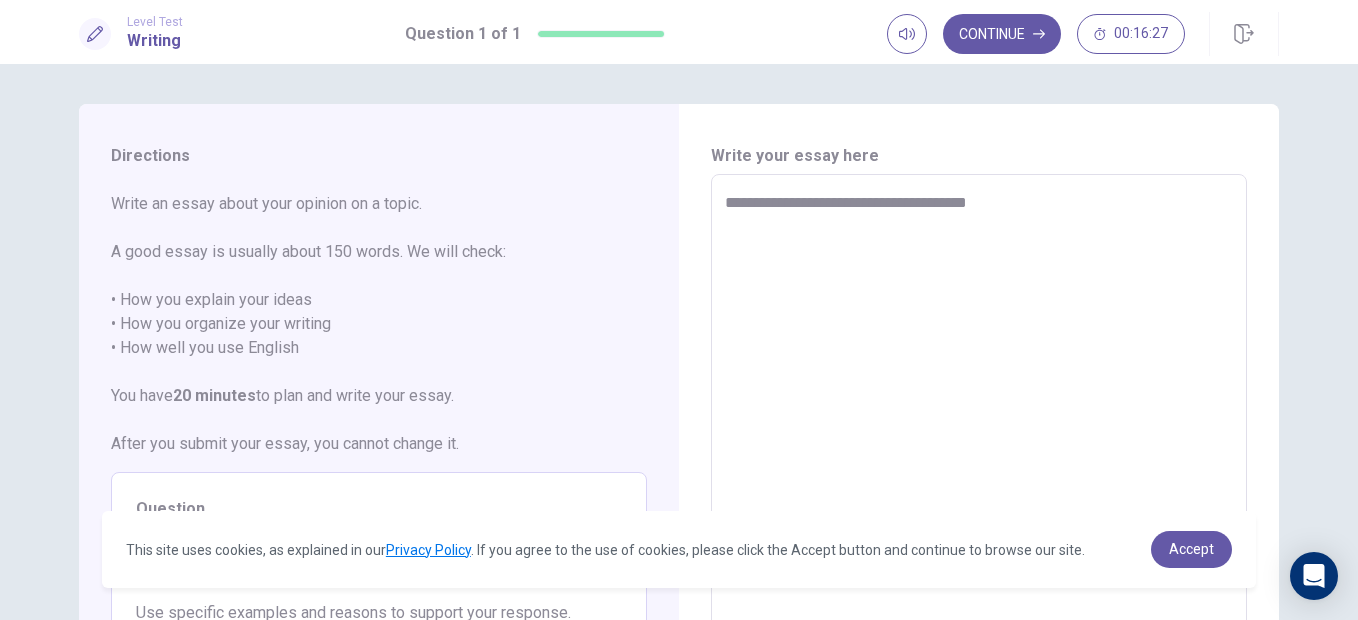 type on "*" 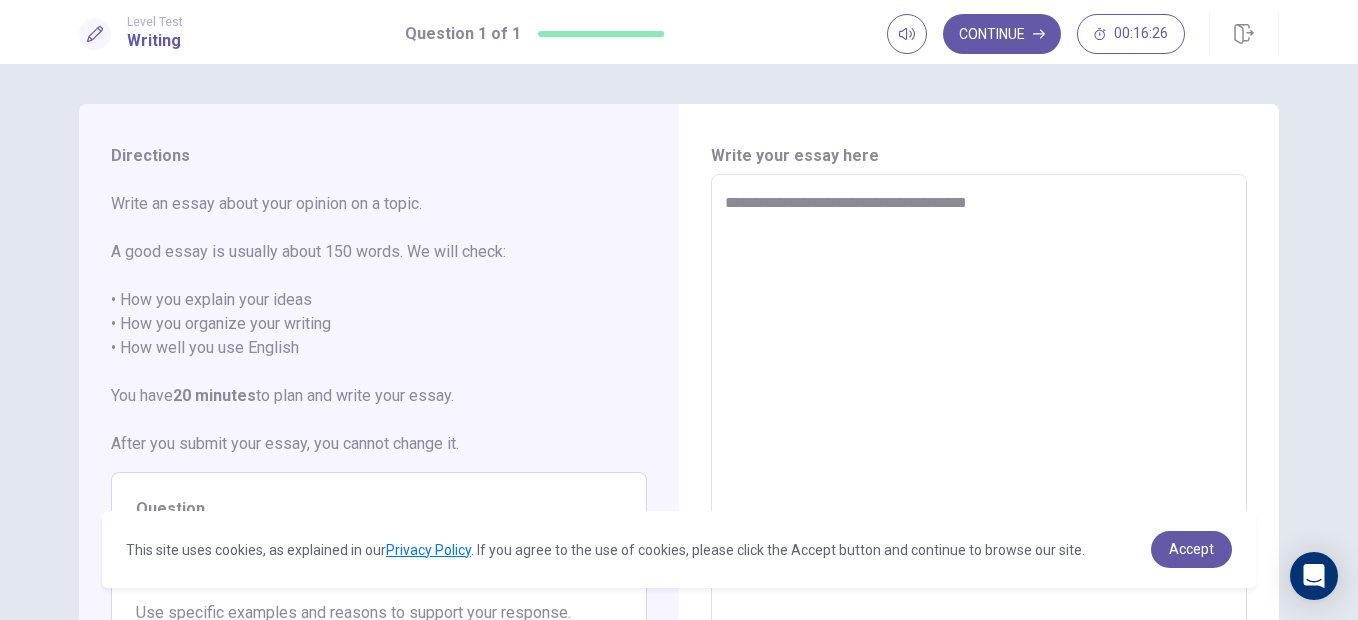 type on "**********" 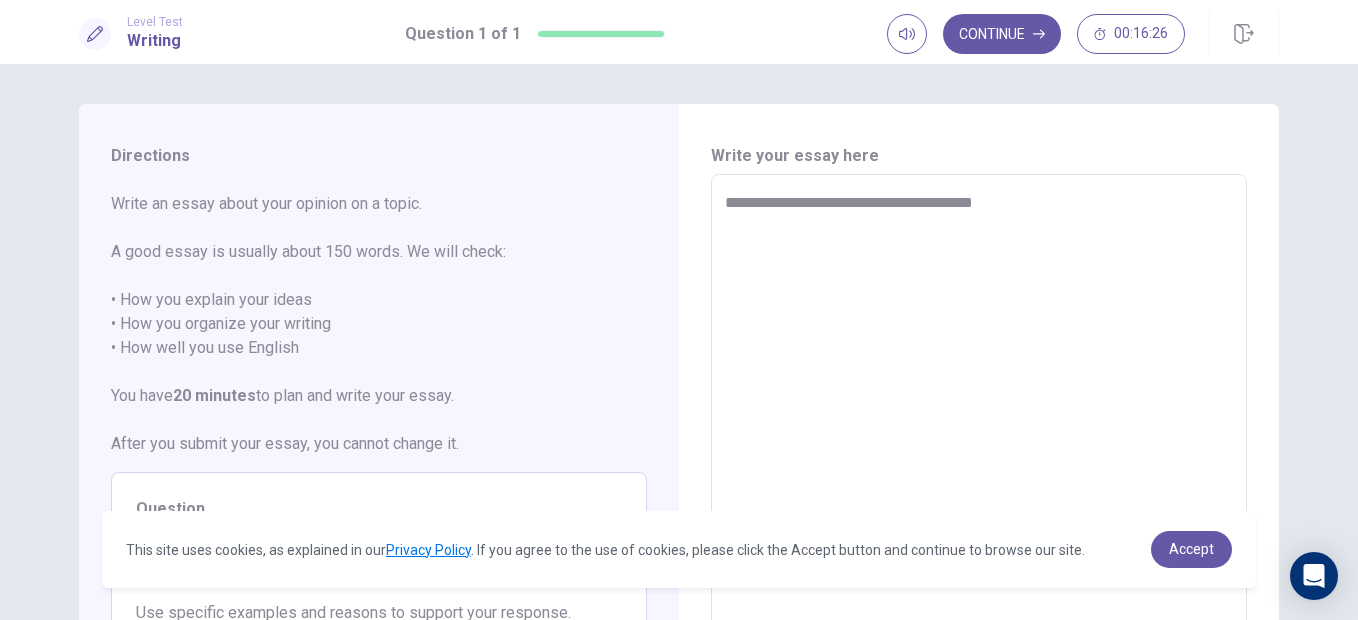 type on "*" 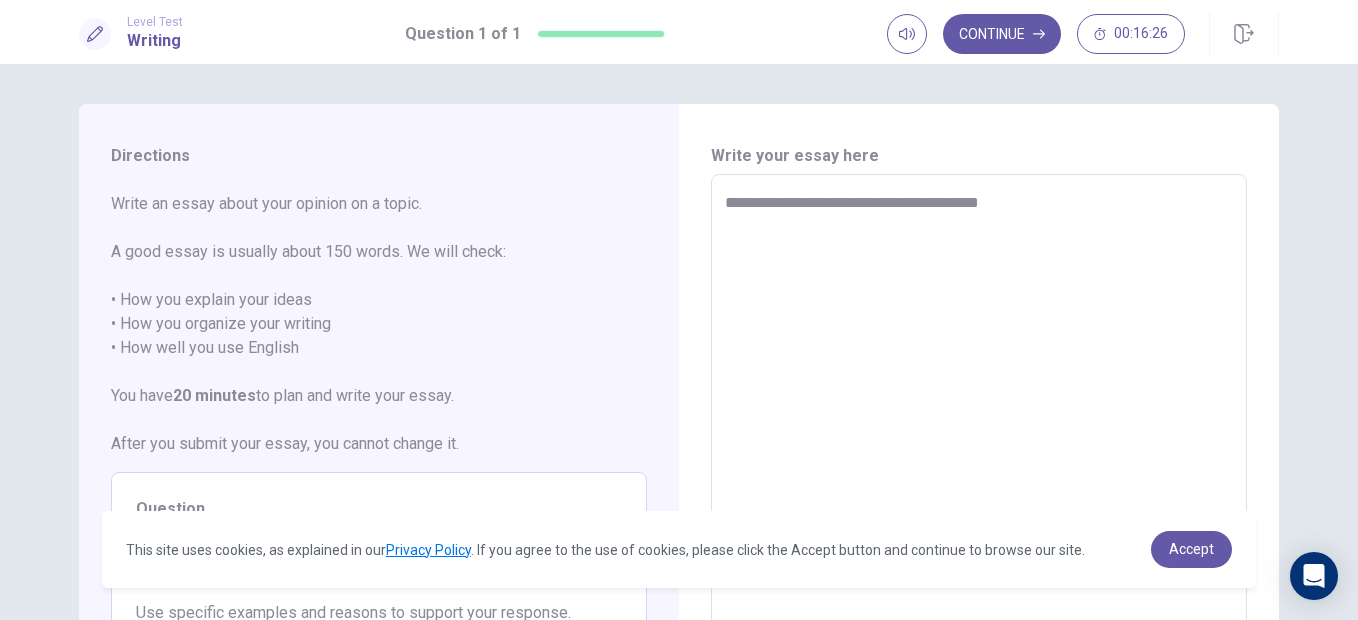 type on "*" 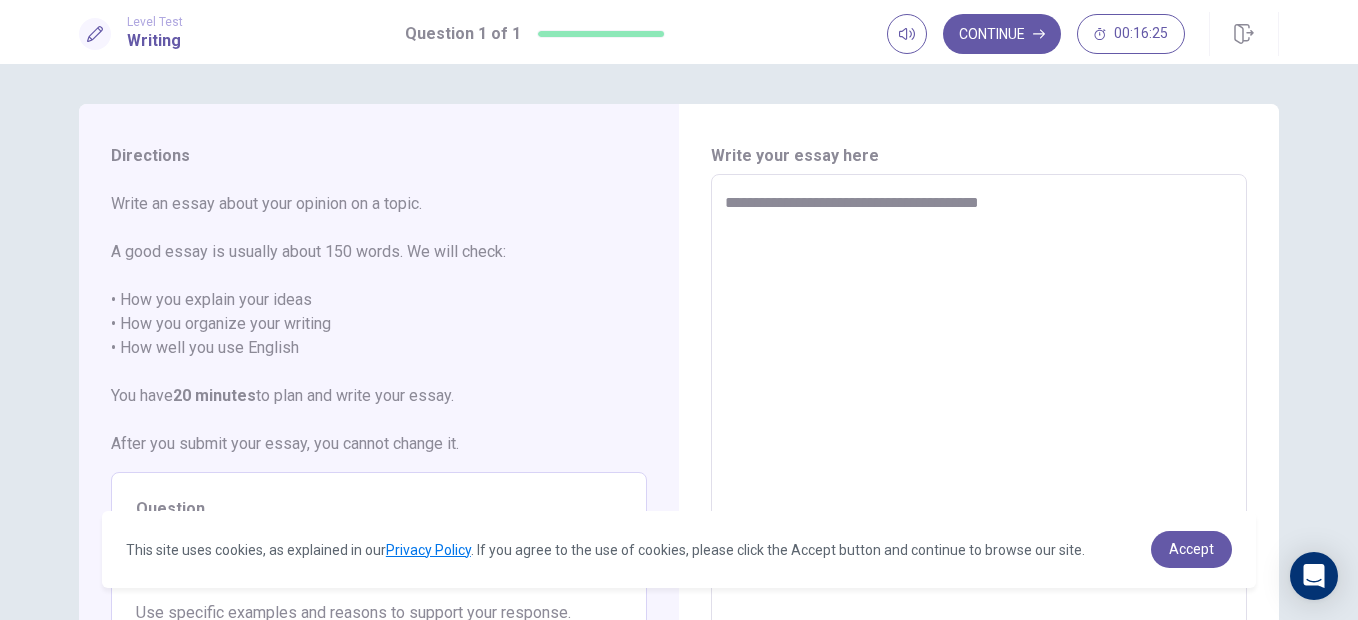 type on "**********" 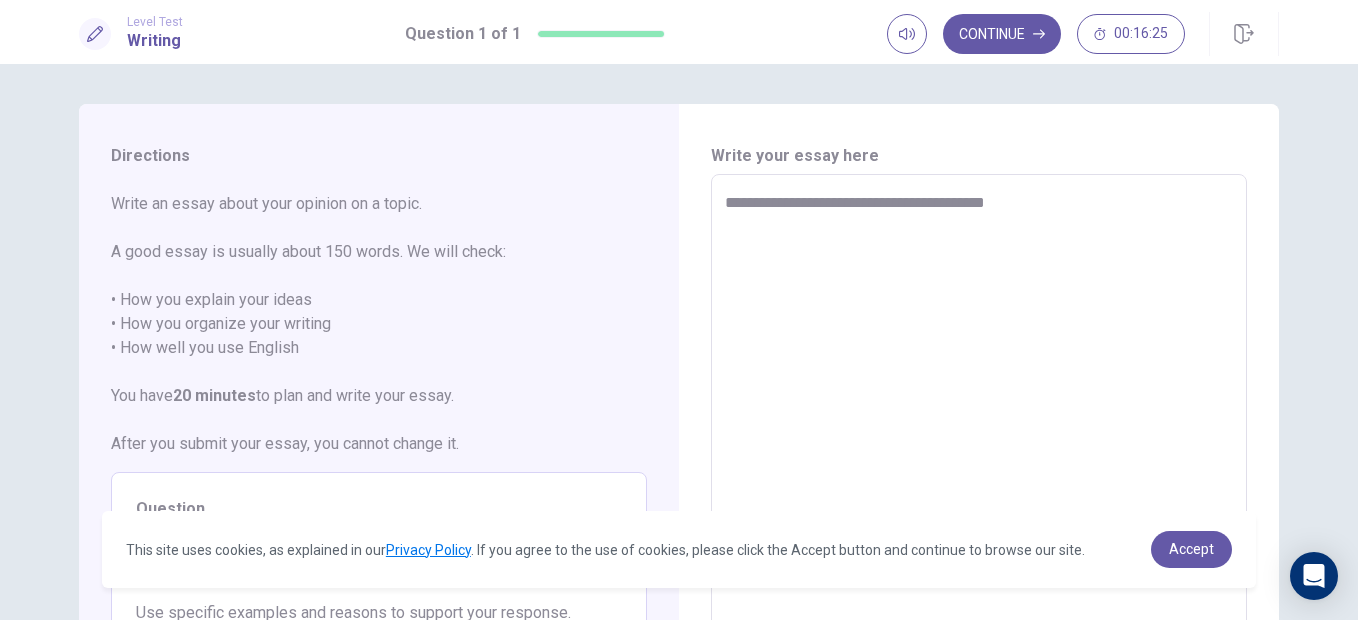 type on "*" 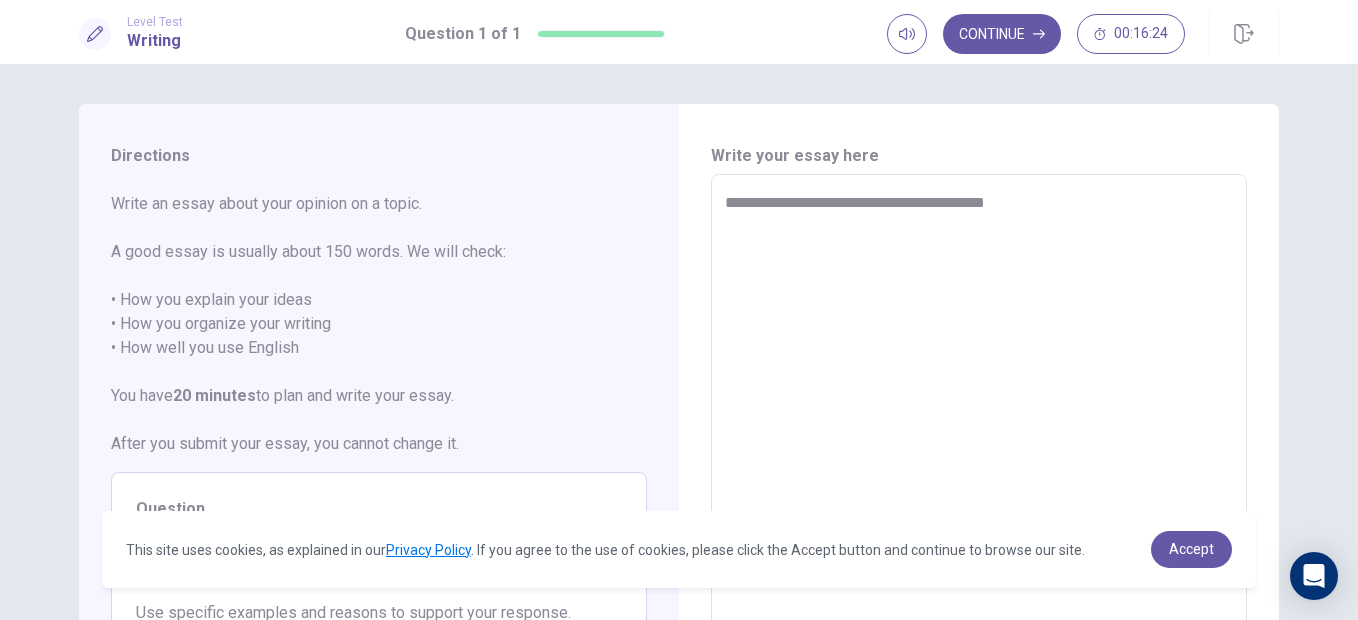 type on "**********" 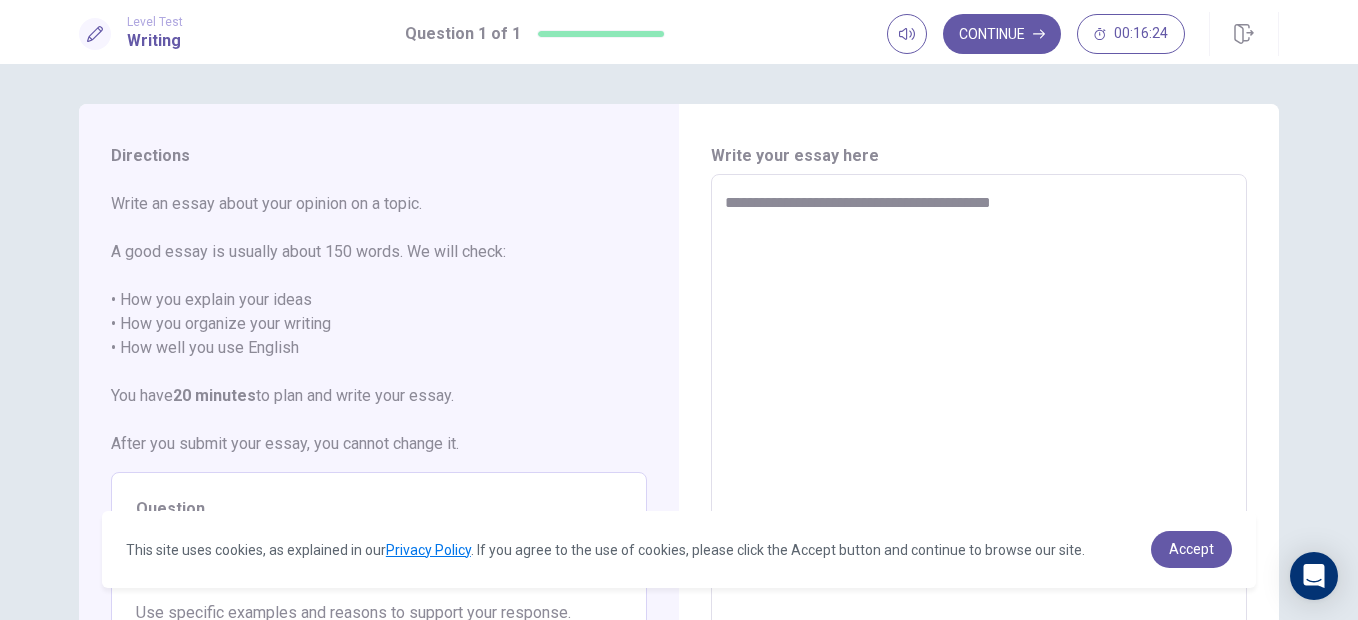 type on "*" 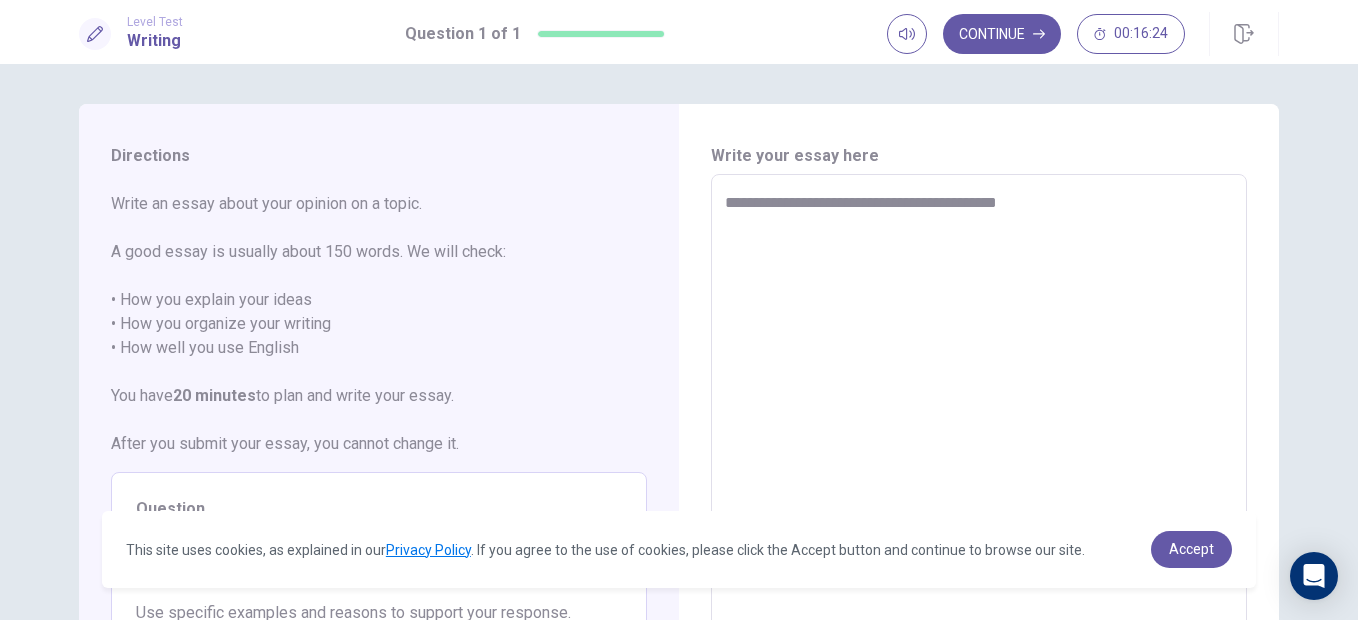 type on "*" 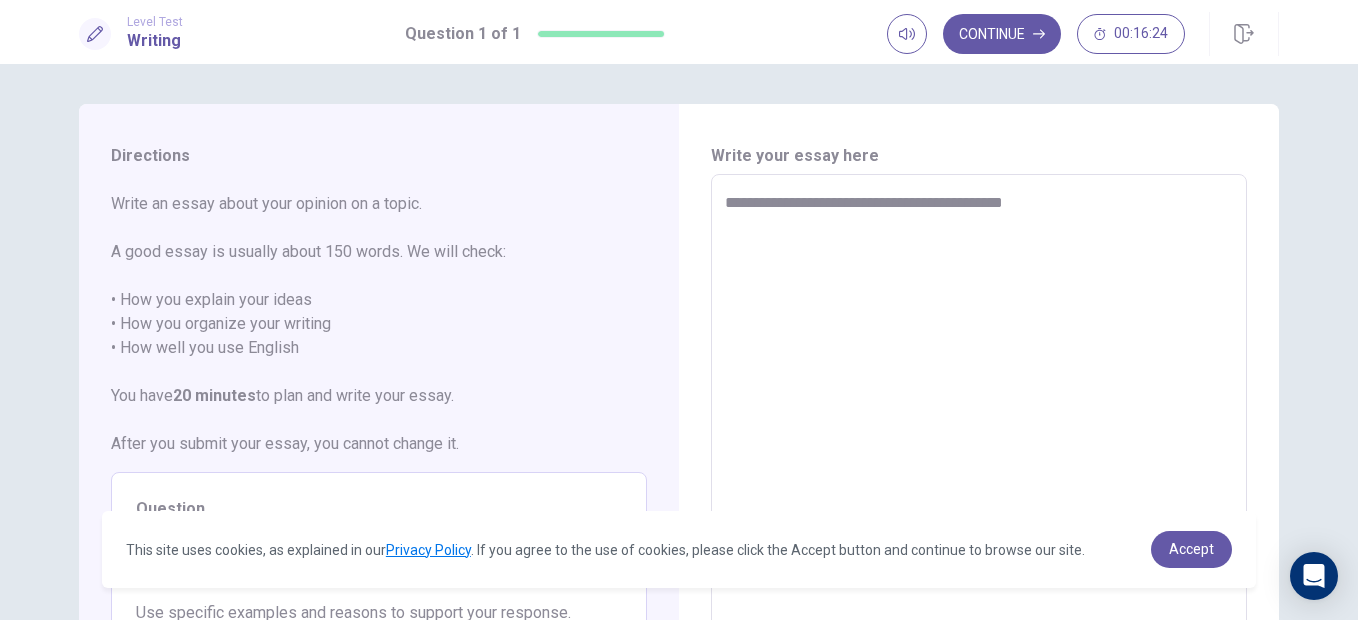 type on "*" 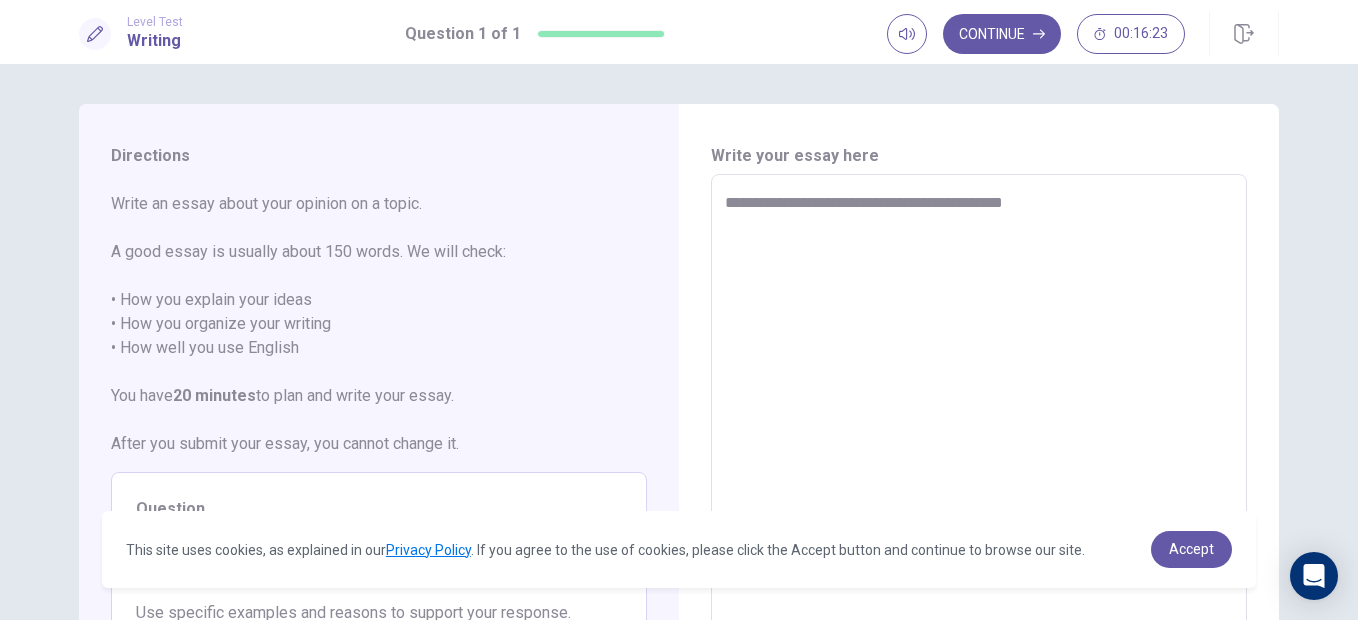 type on "**********" 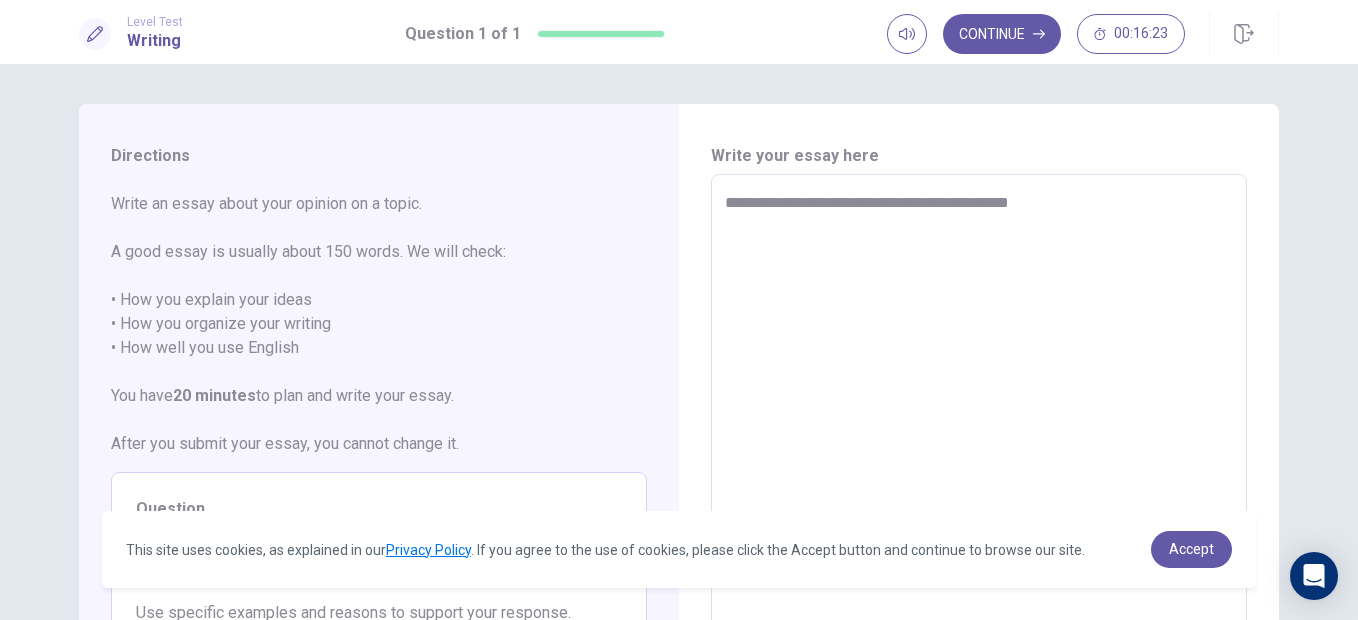 type on "*" 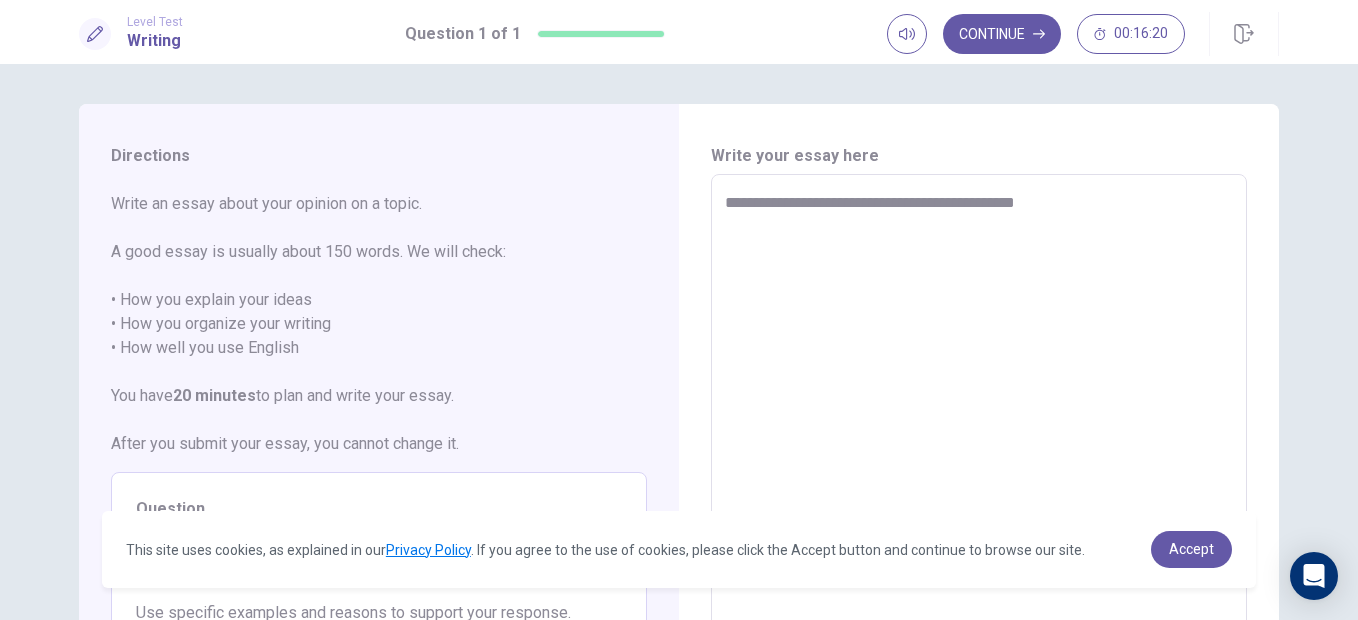 type on "*" 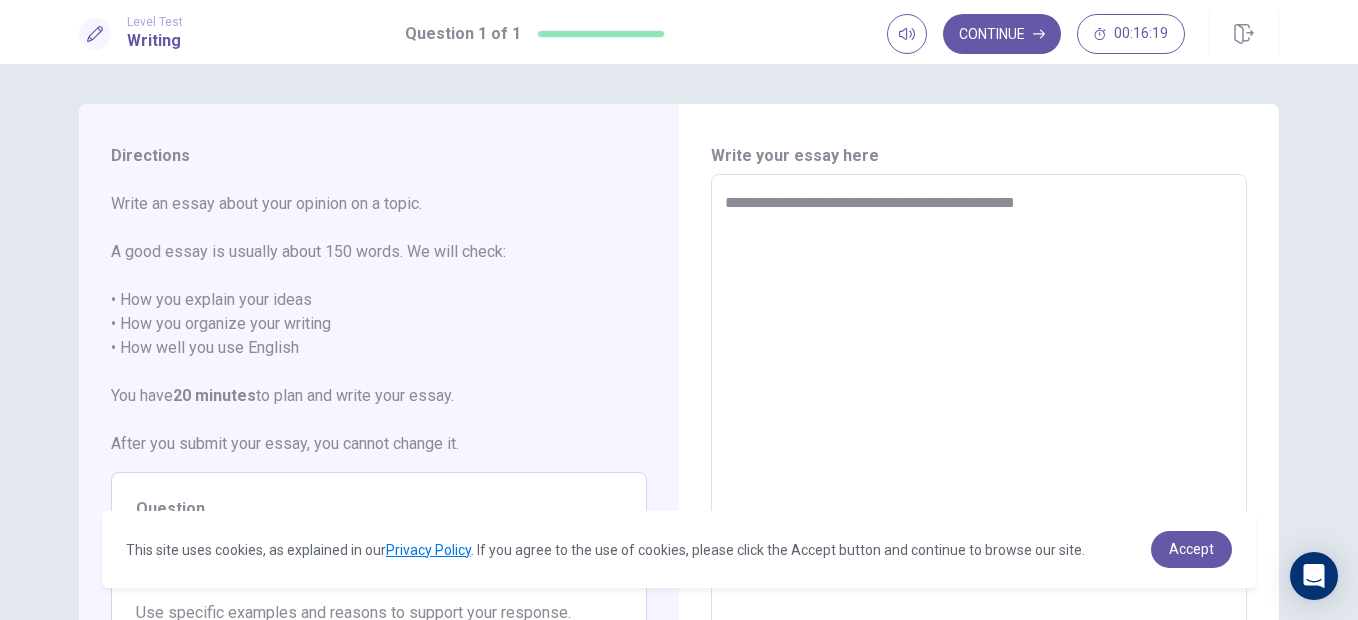 type on "**********" 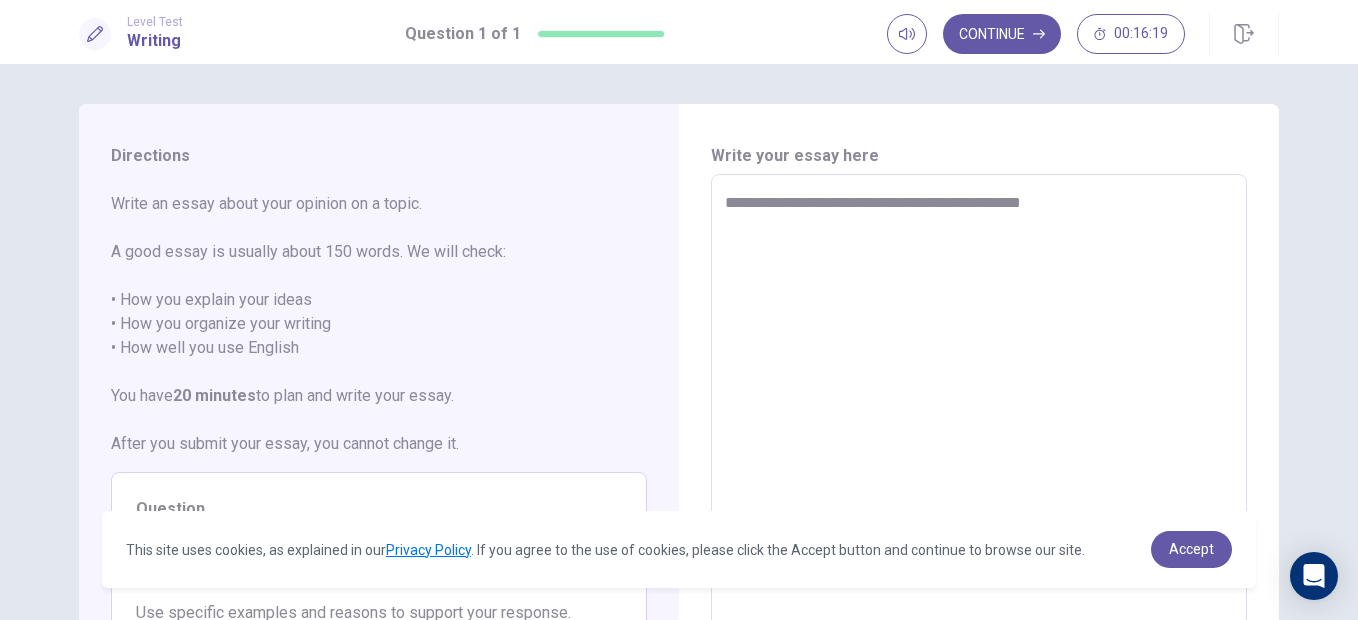 type on "*" 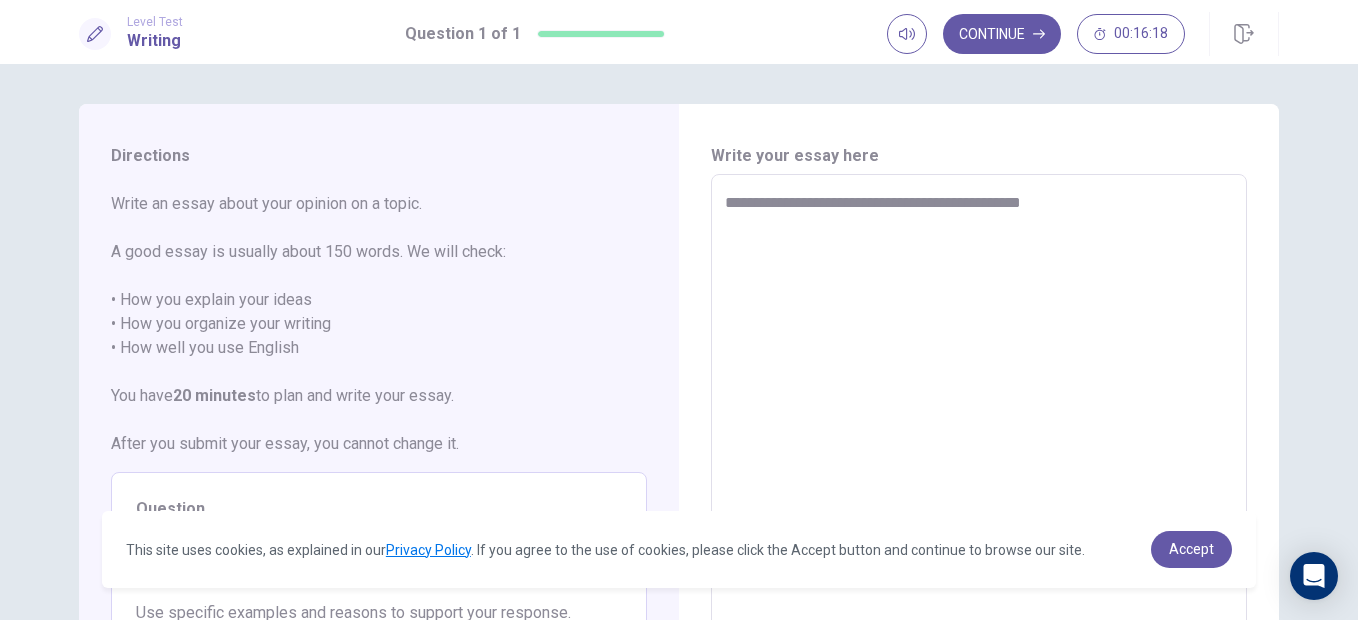 type on "**********" 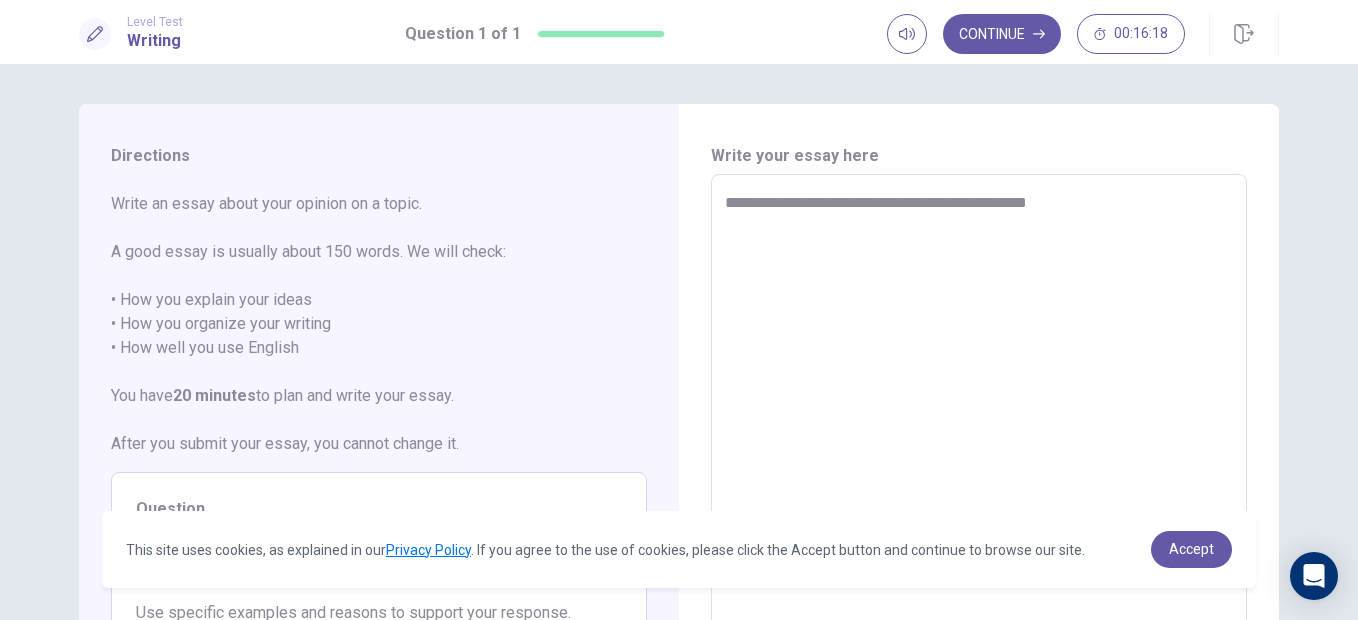type on "*" 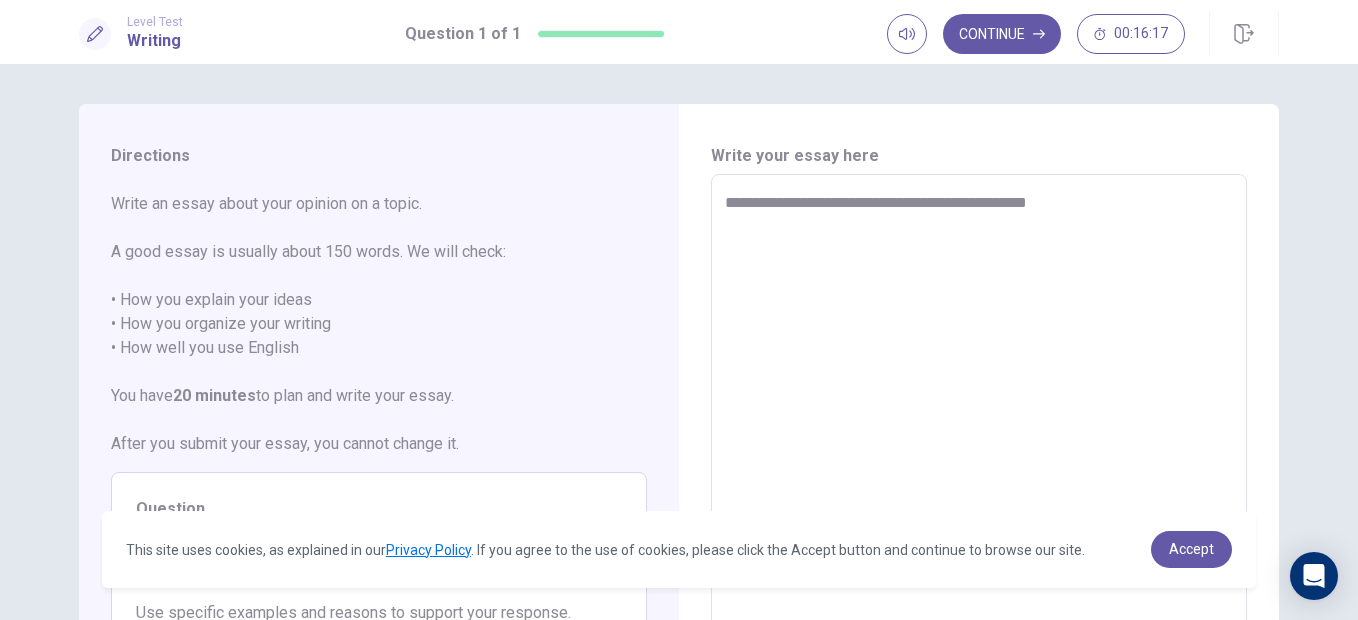 type on "**********" 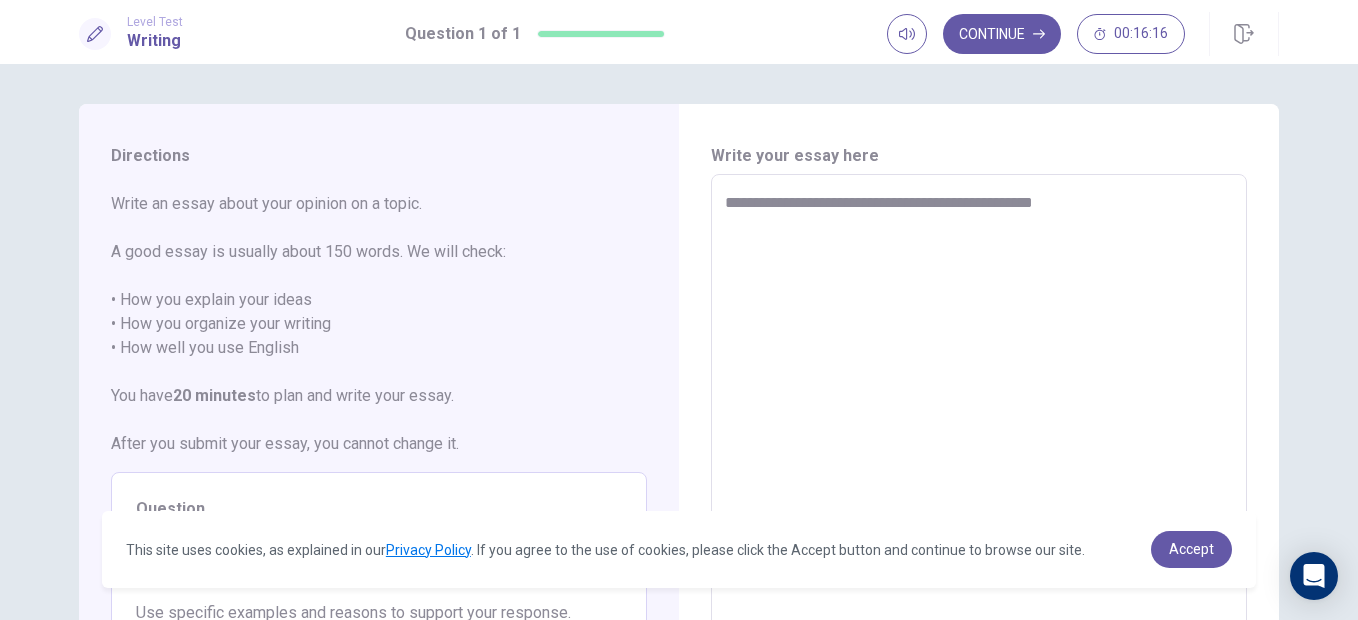 type on "*" 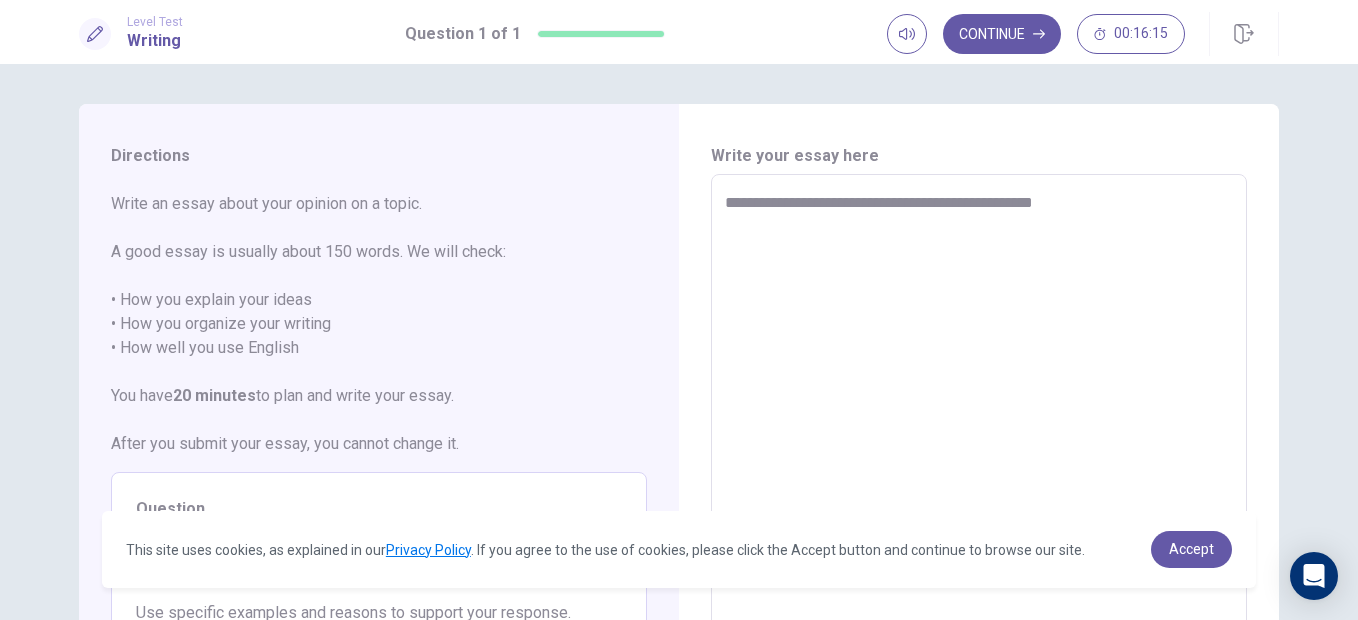 type on "**********" 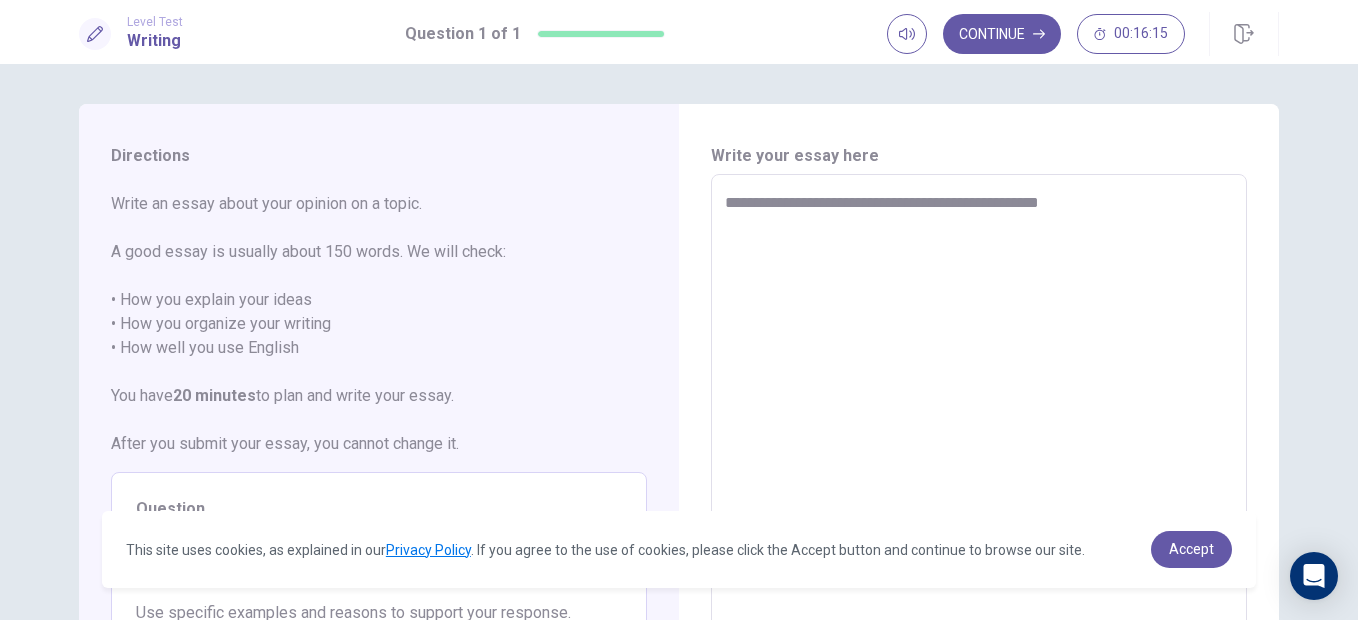 type on "*" 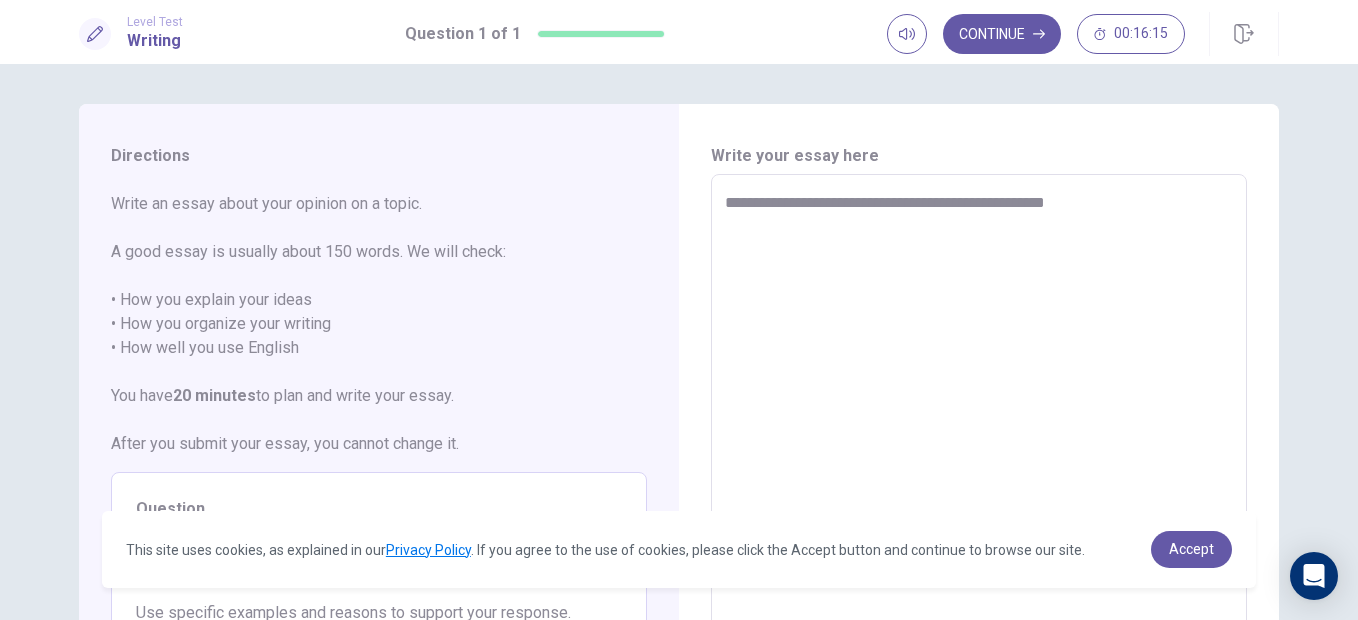 type on "*" 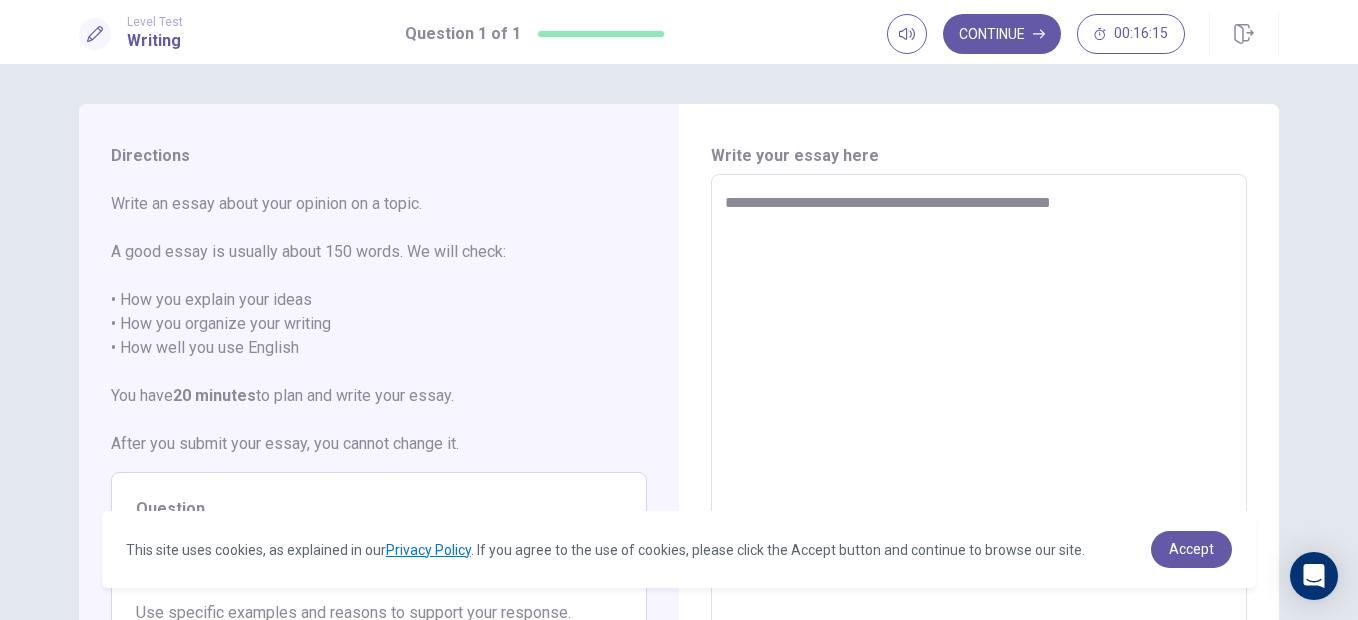 type on "*" 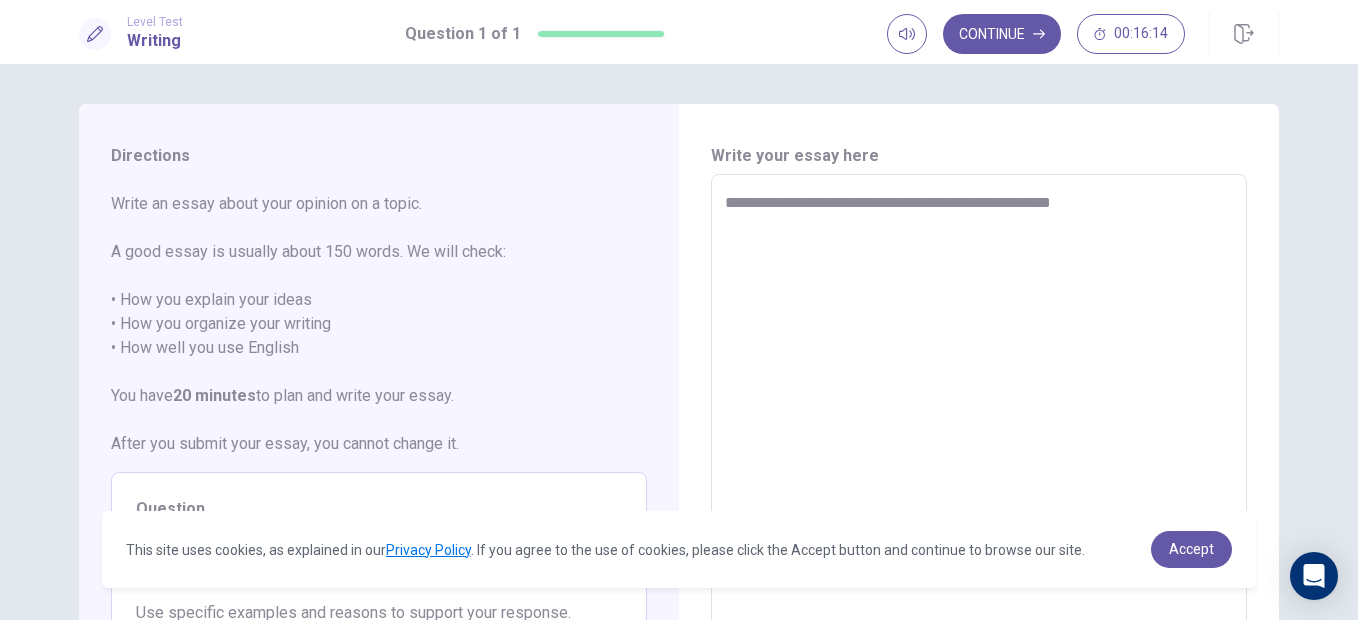 type on "**********" 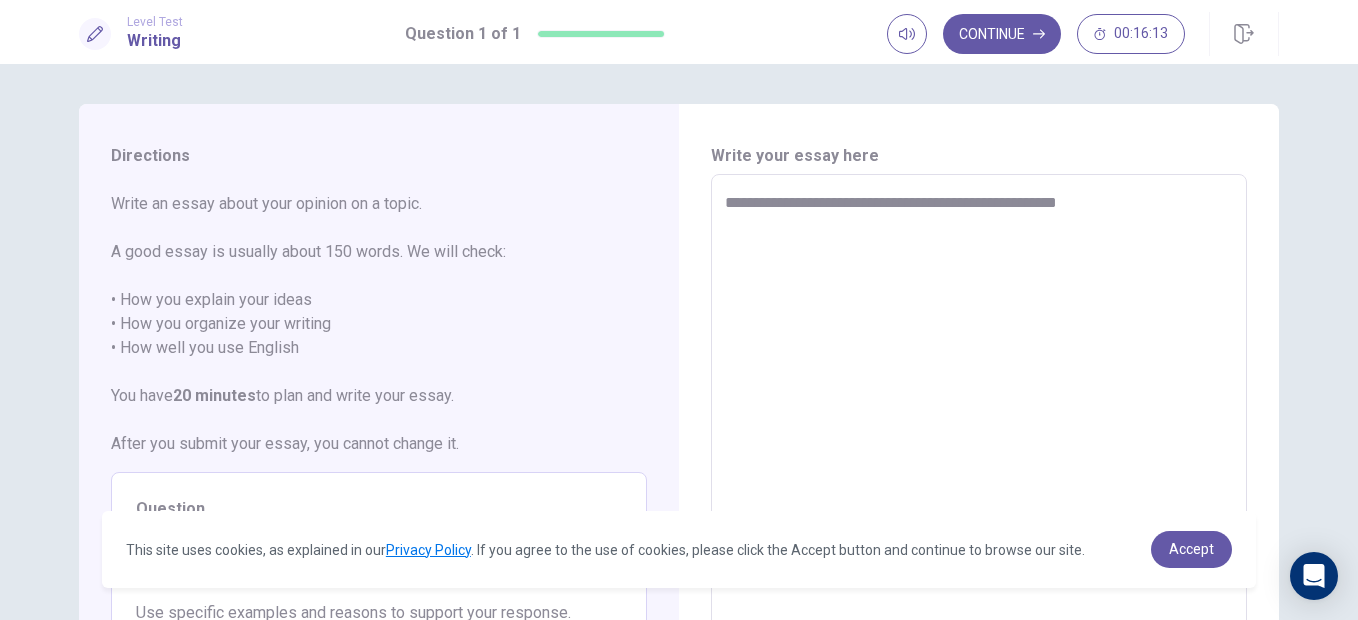 type on "*" 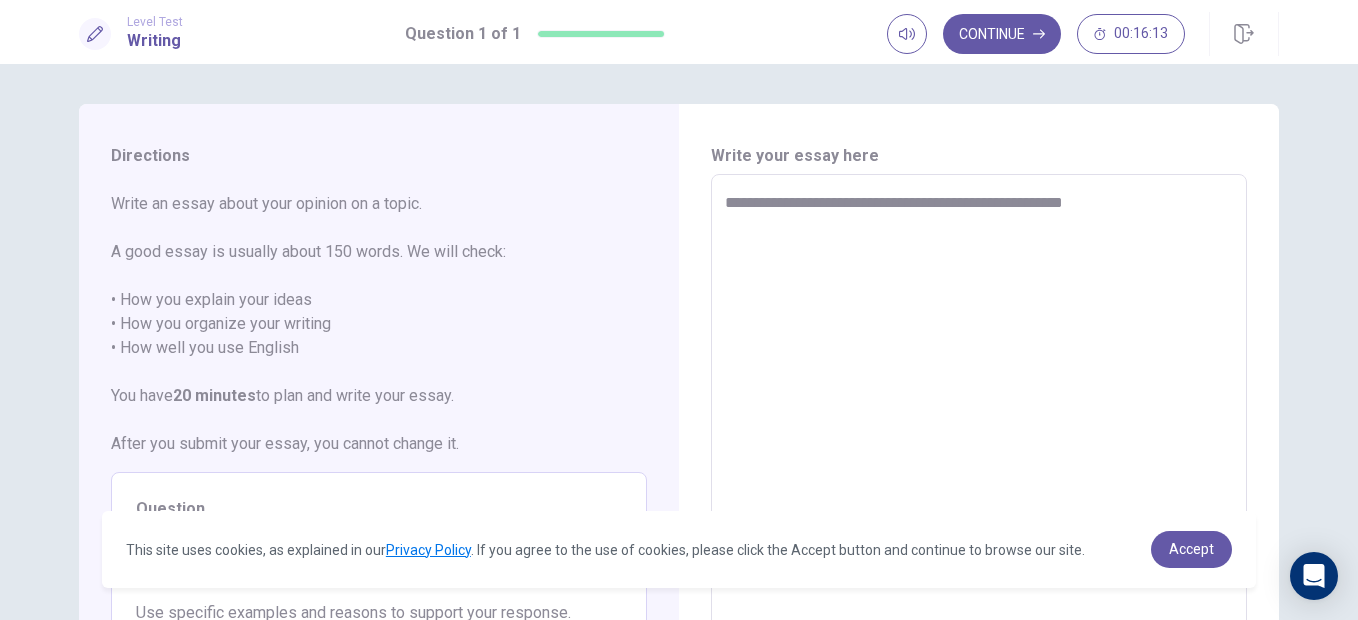 type on "*" 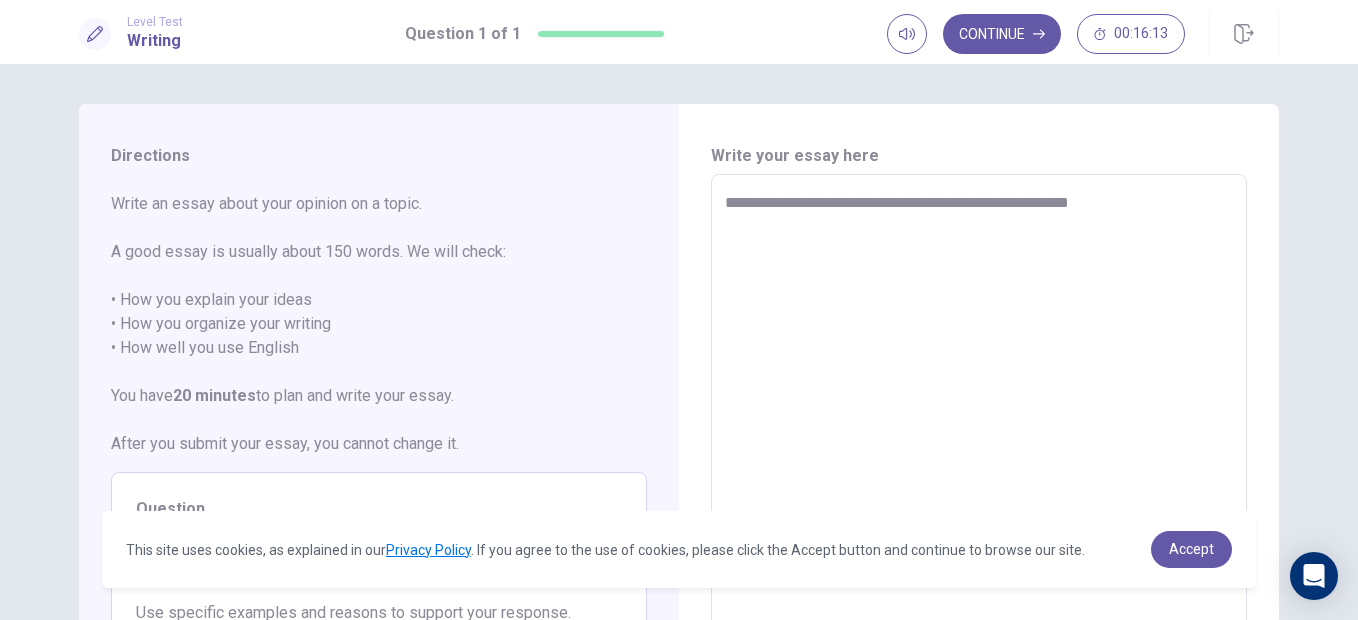 type on "*" 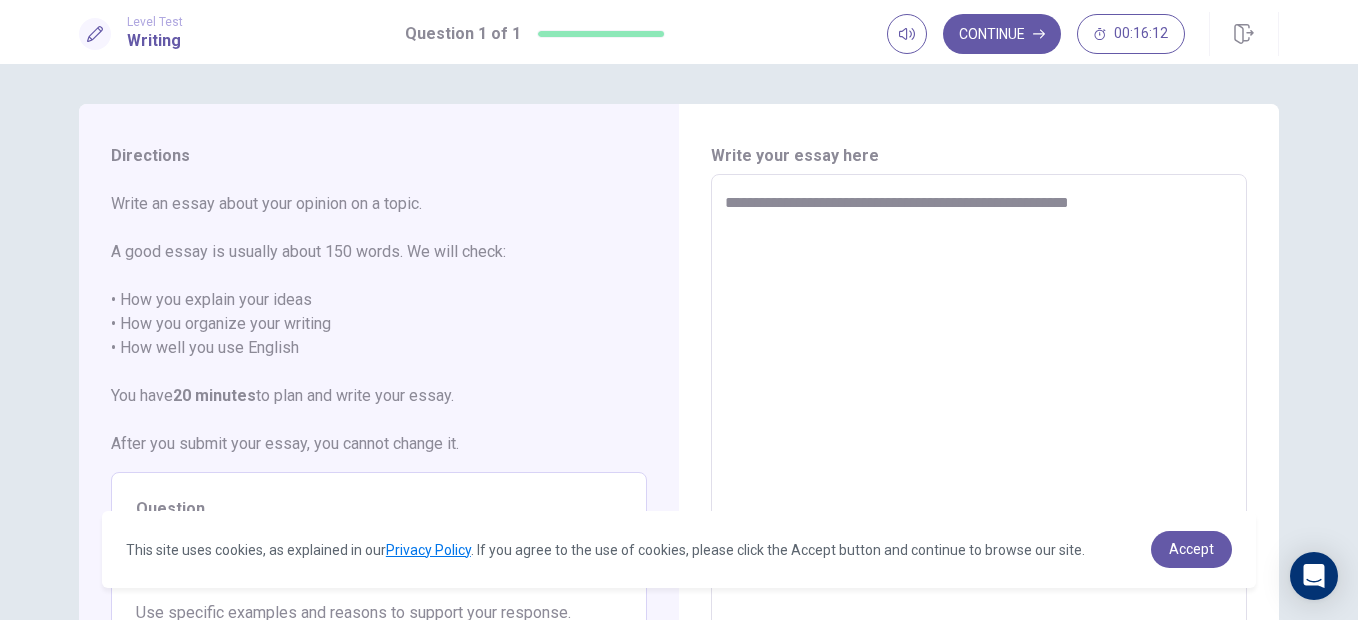 type on "**********" 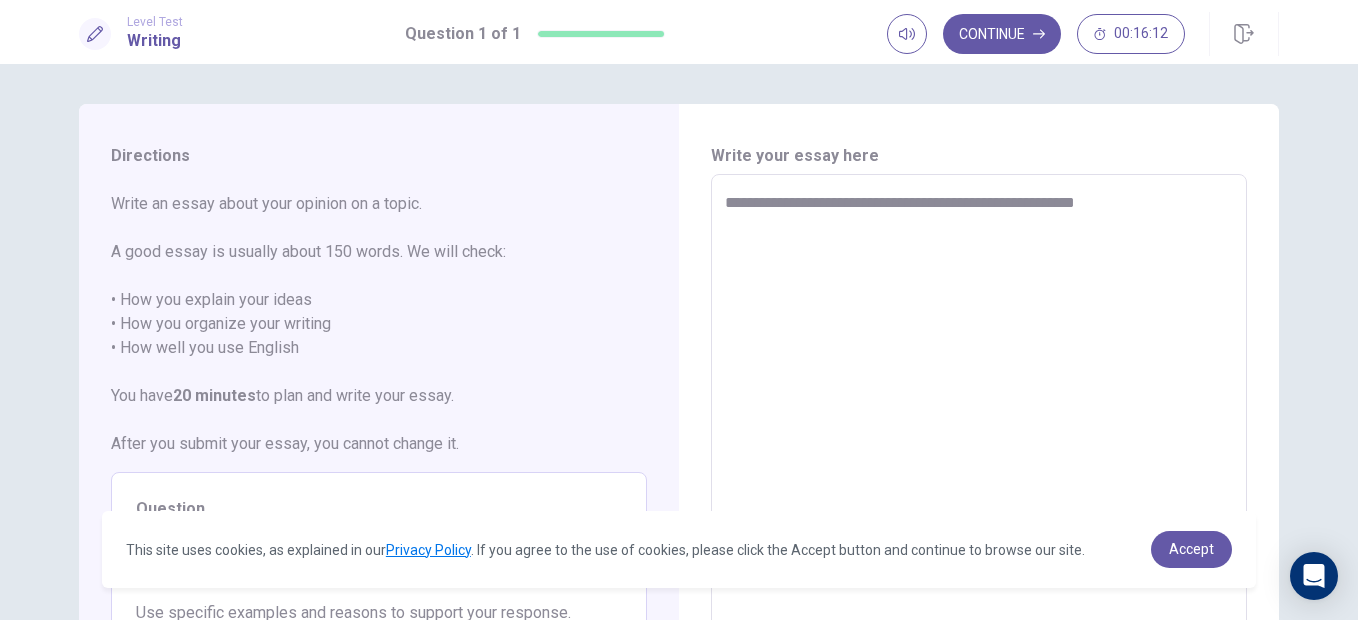 type on "*" 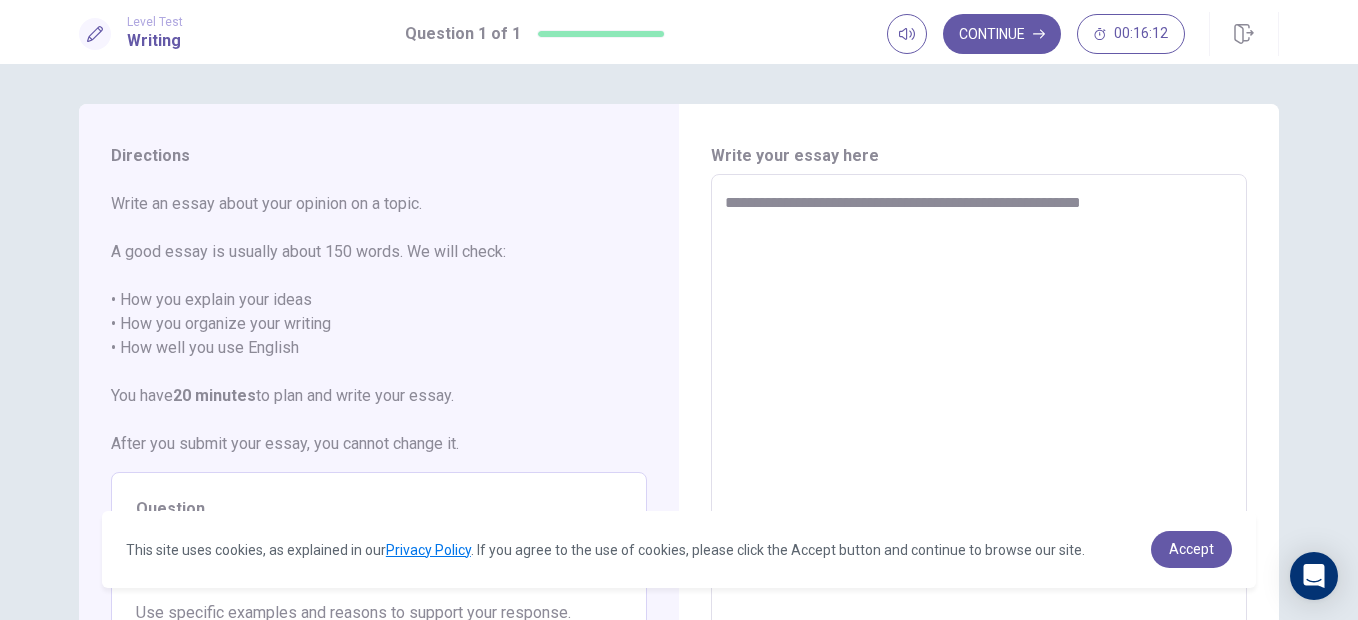 type on "*" 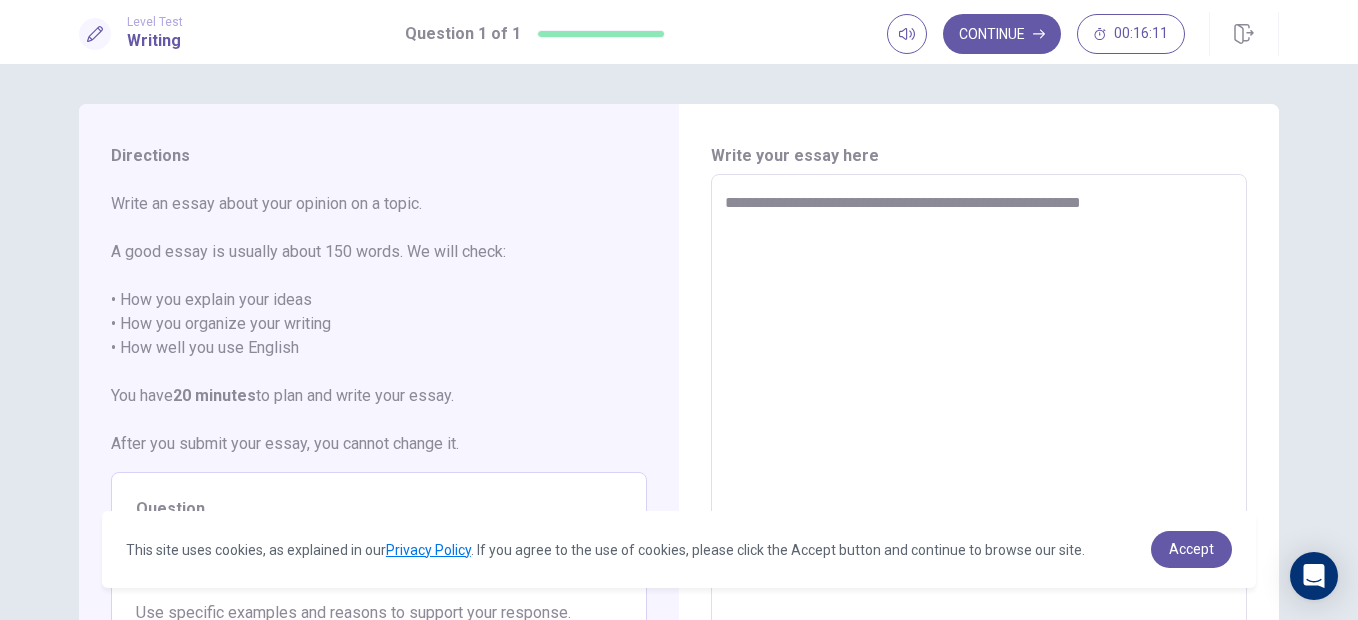 type on "**********" 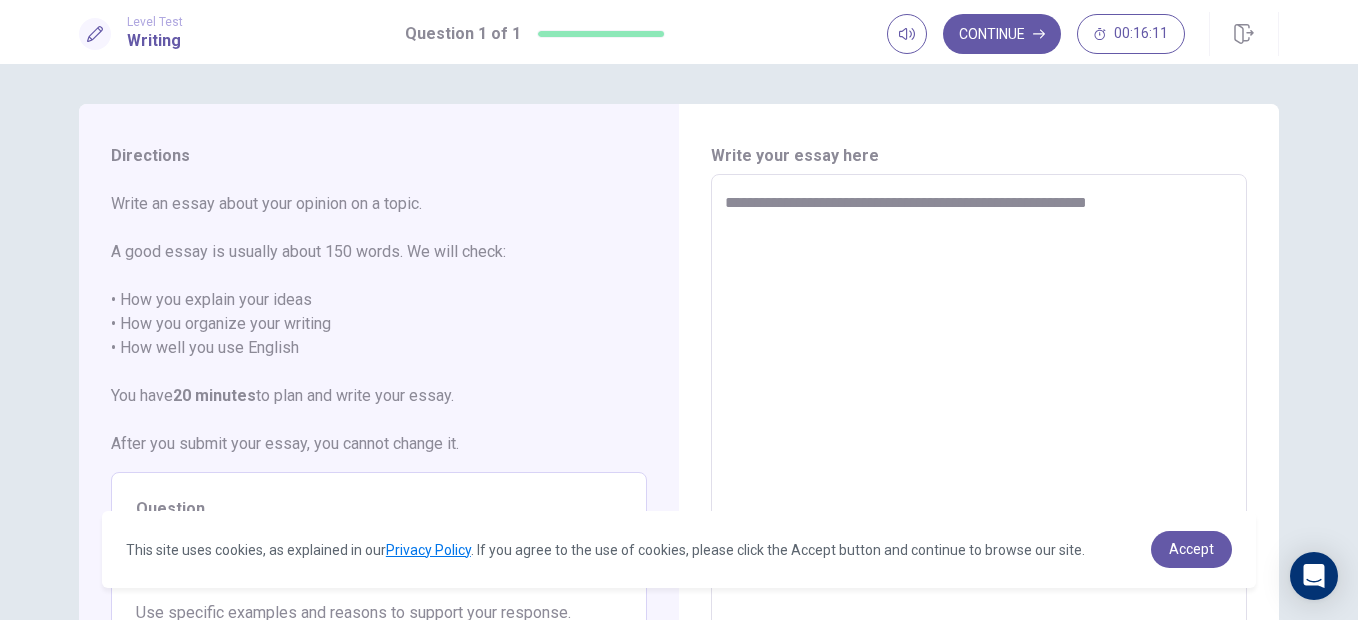 type on "*" 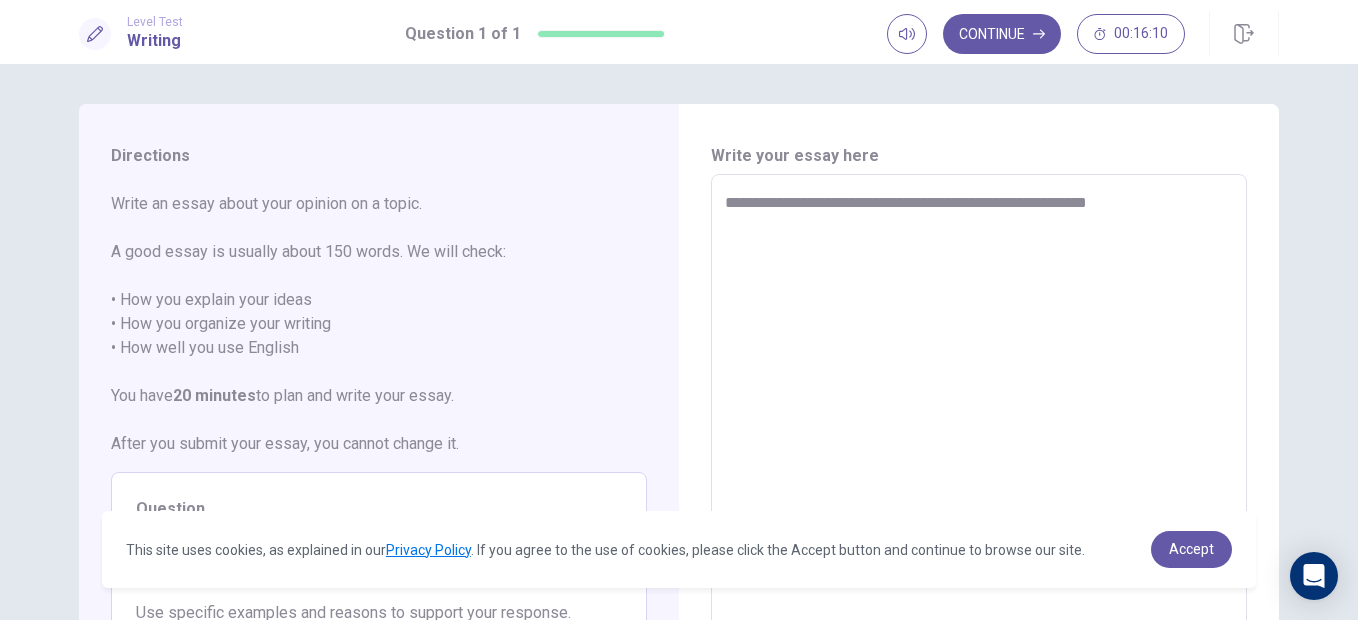 type on "**********" 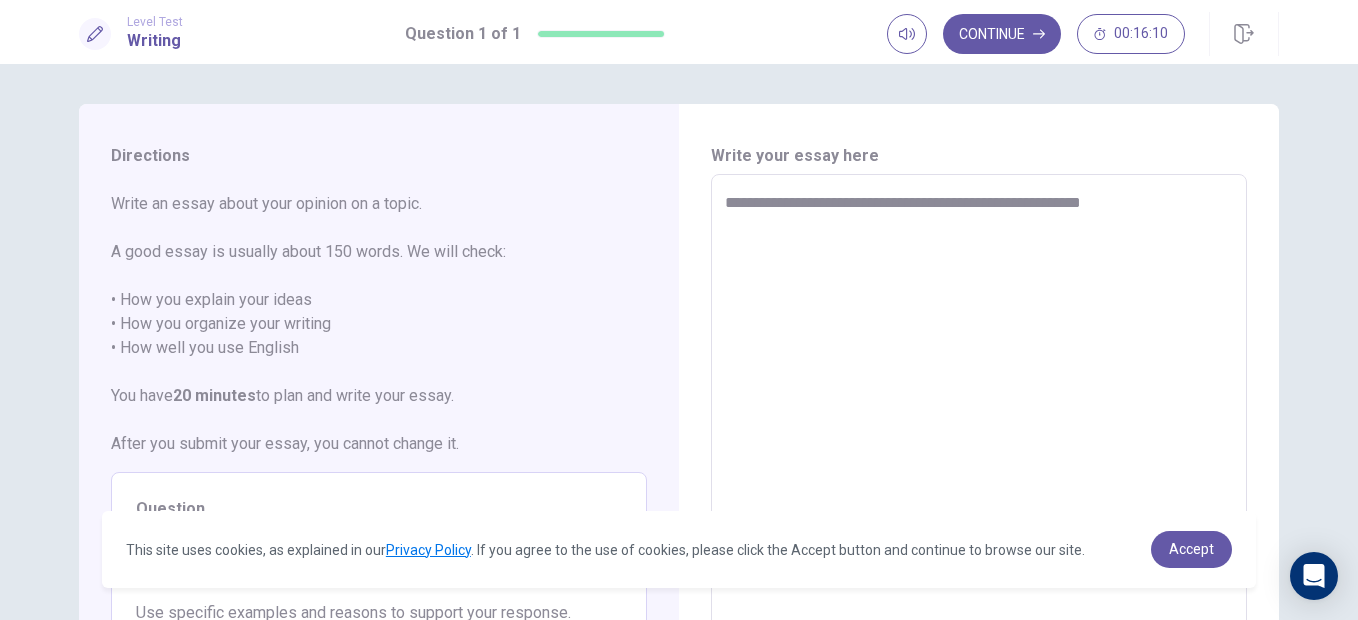 type on "*" 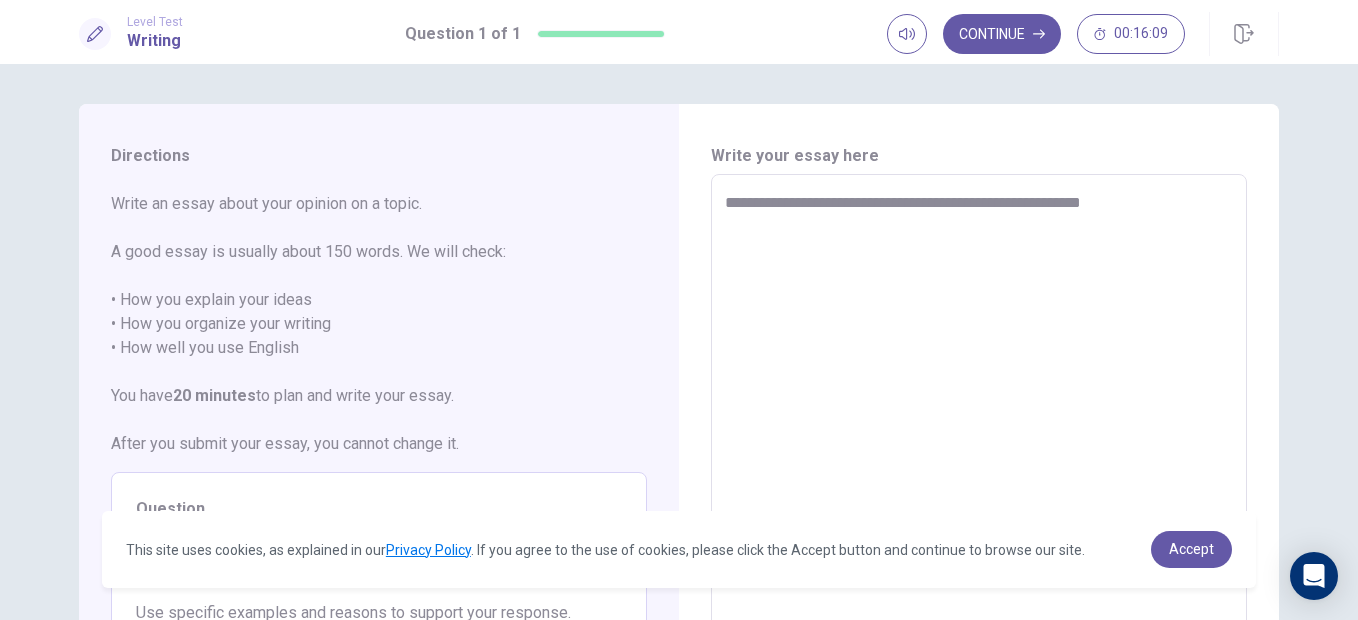 type on "**********" 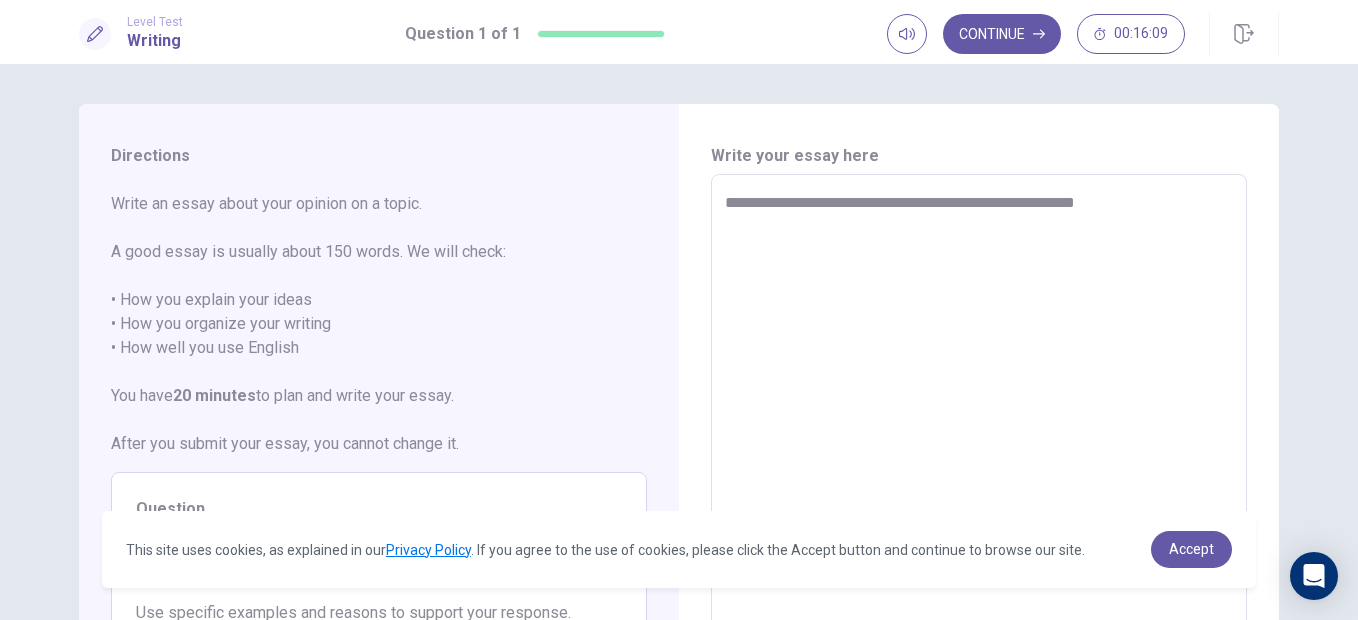 type on "*" 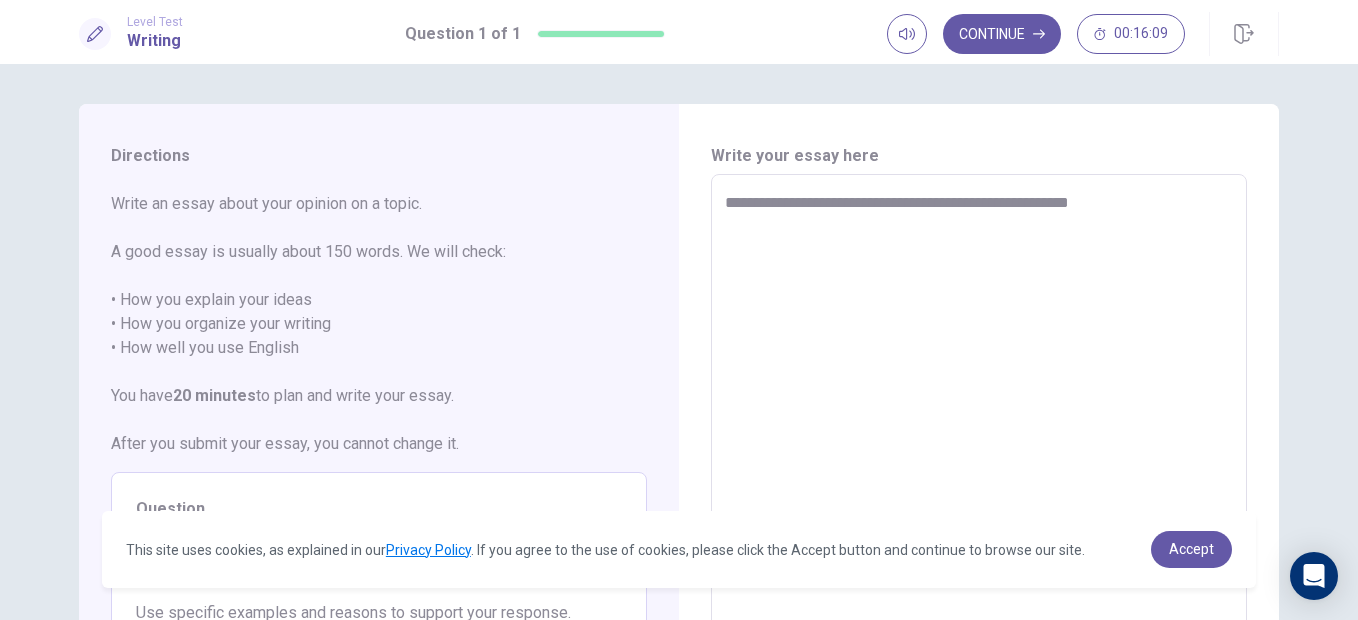 type on "*" 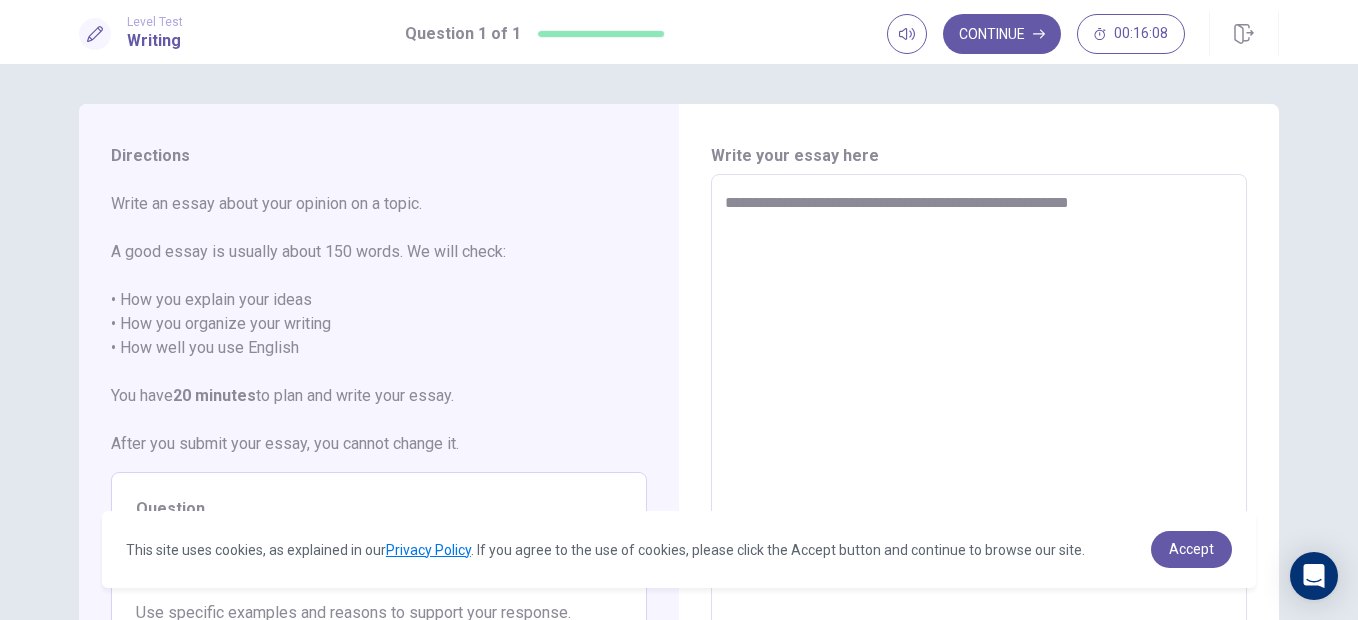 type on "**********" 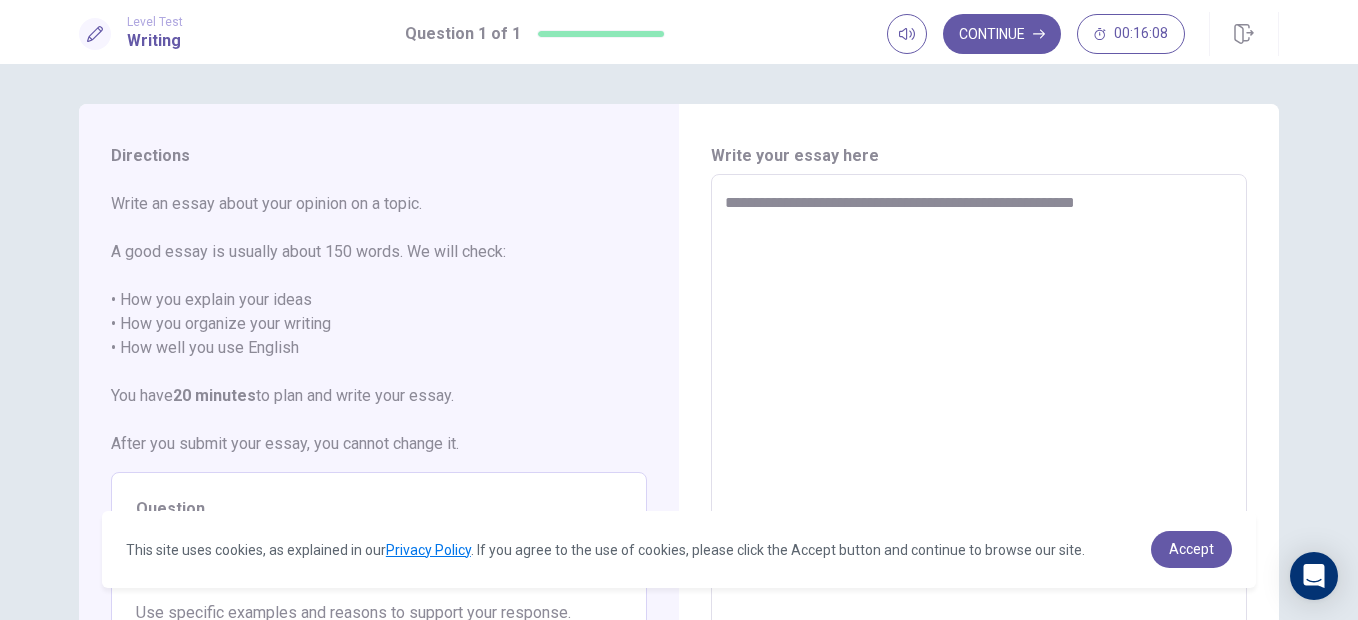 type on "*" 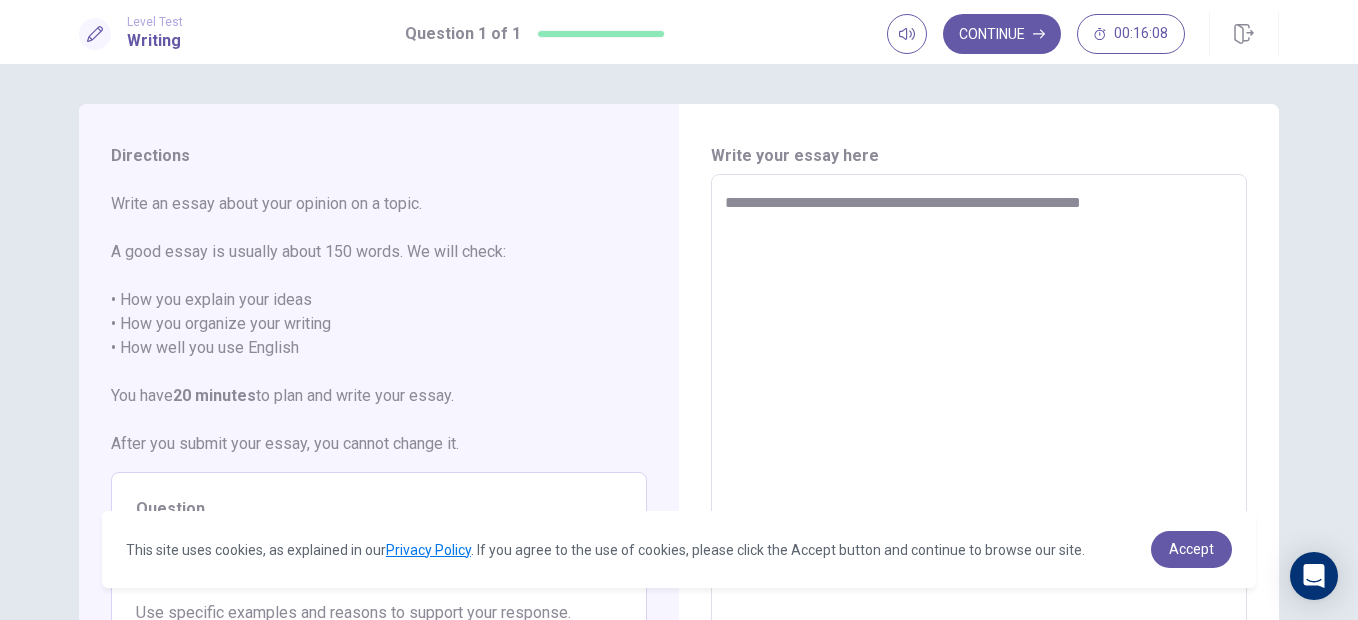 type on "*" 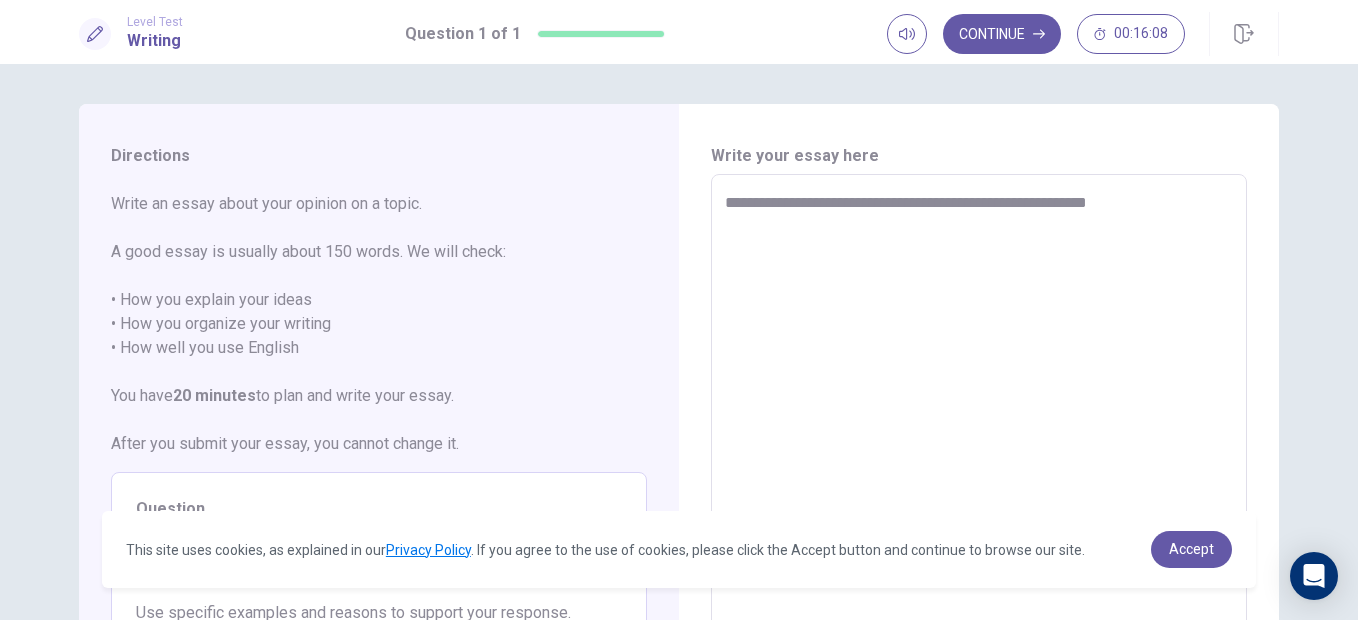 type on "*" 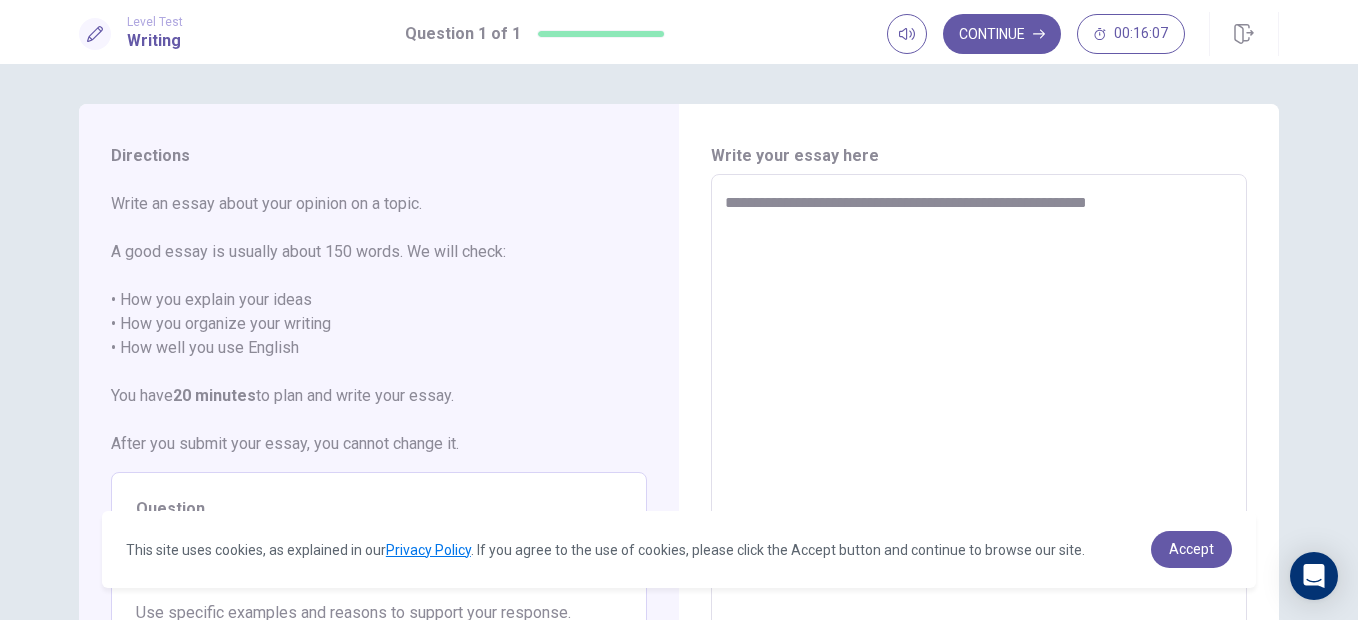type on "**********" 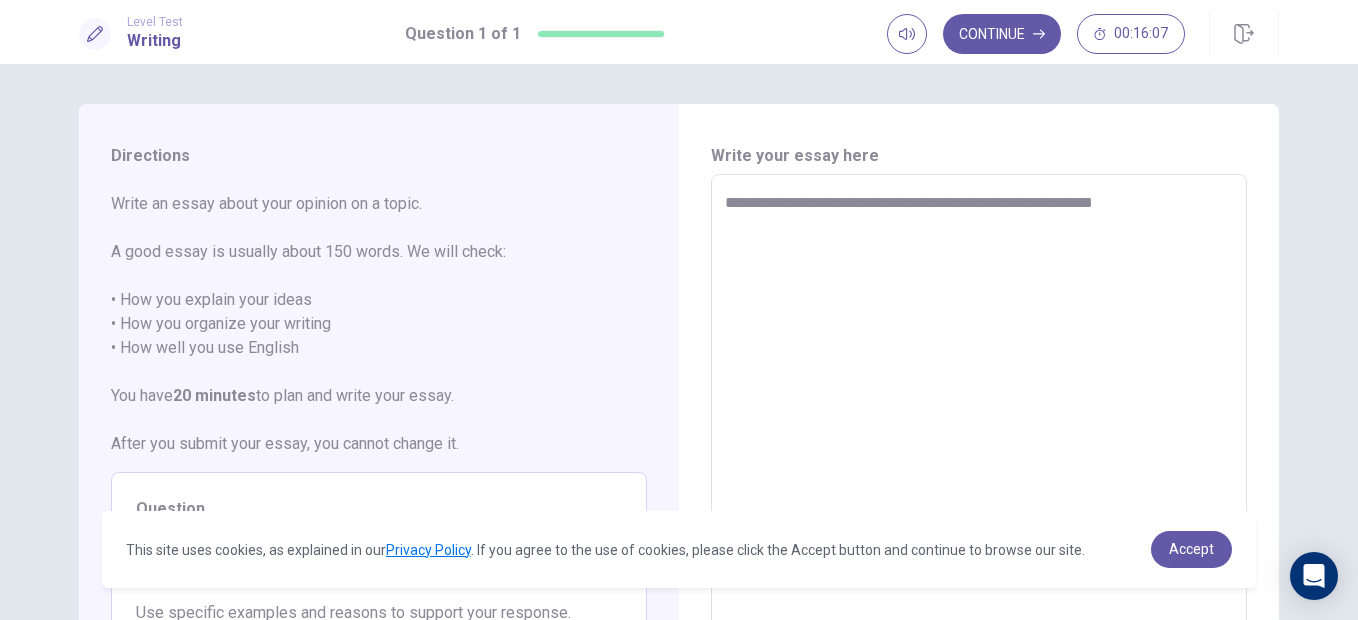 type on "*" 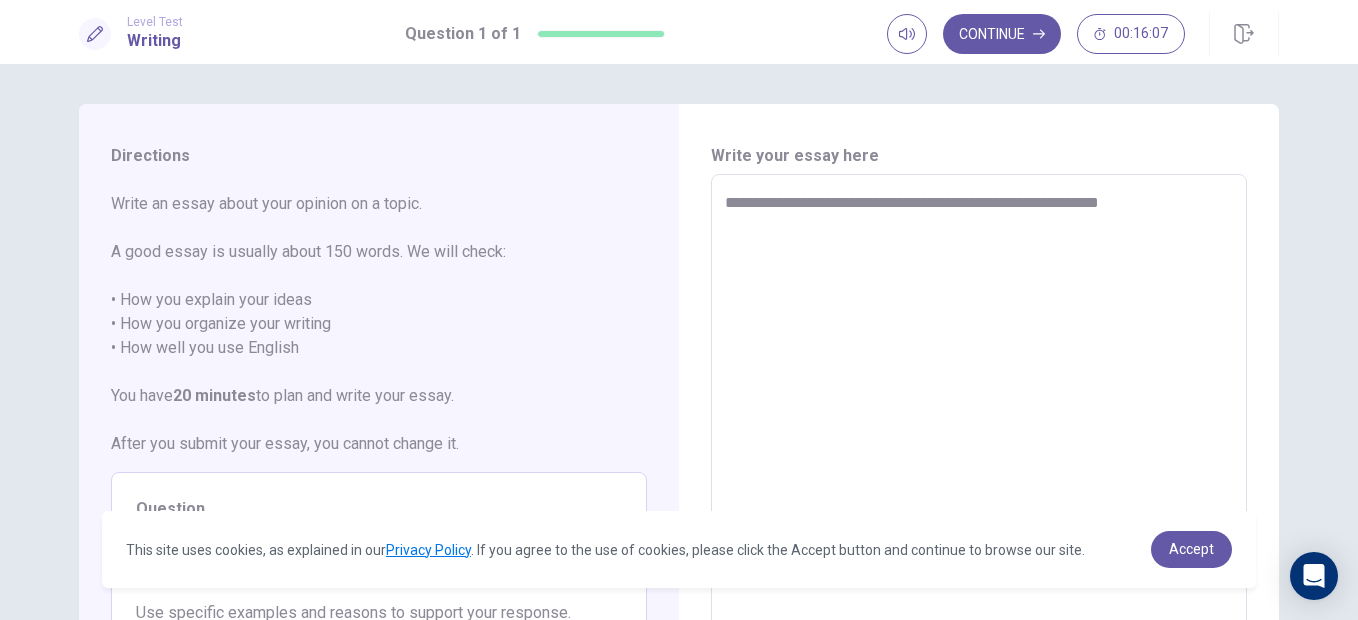 type on "*" 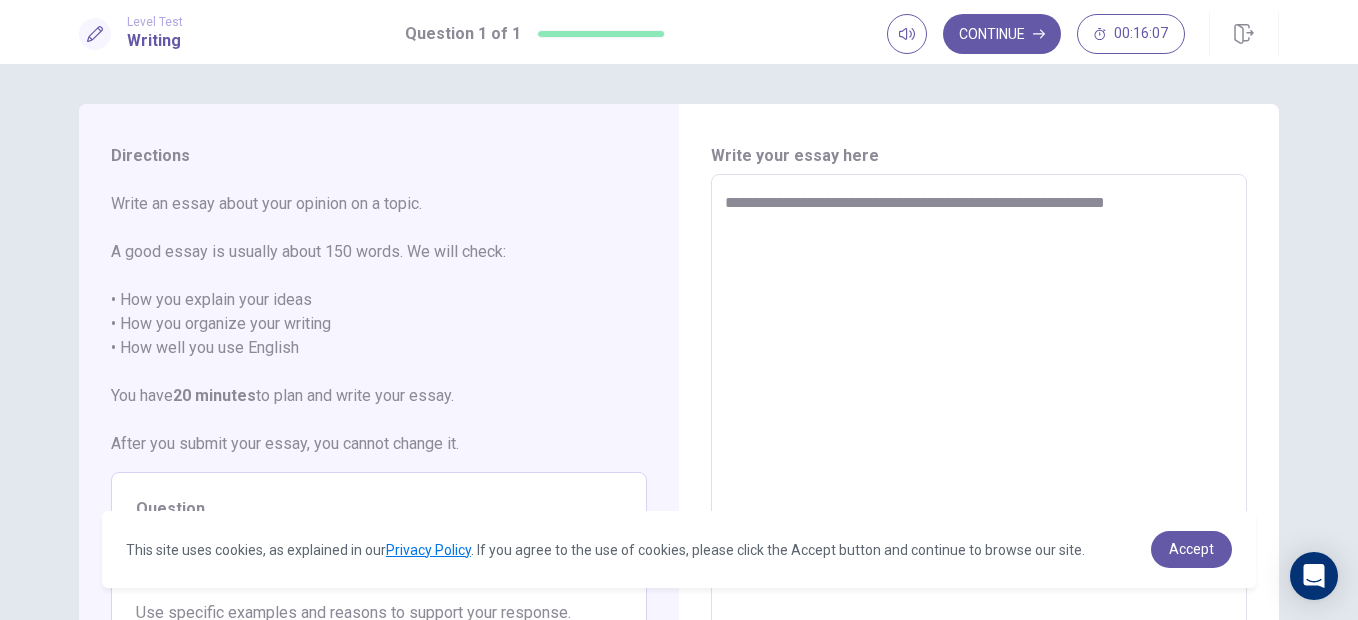 type on "*" 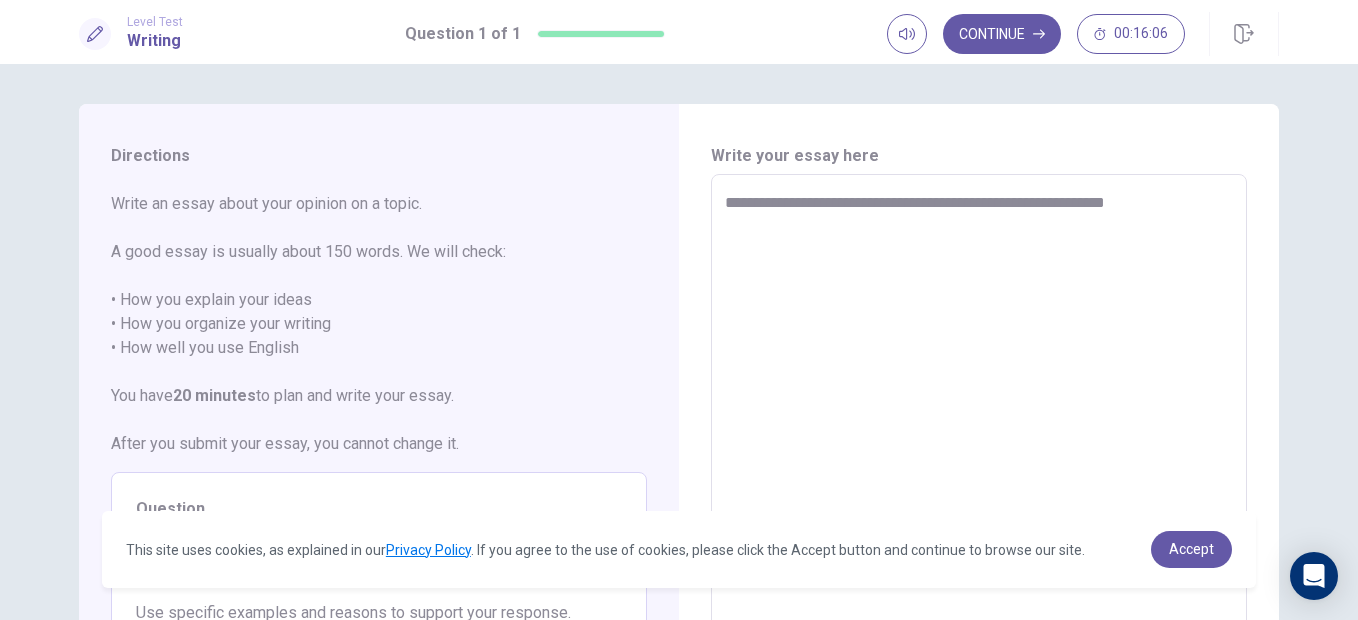type on "**********" 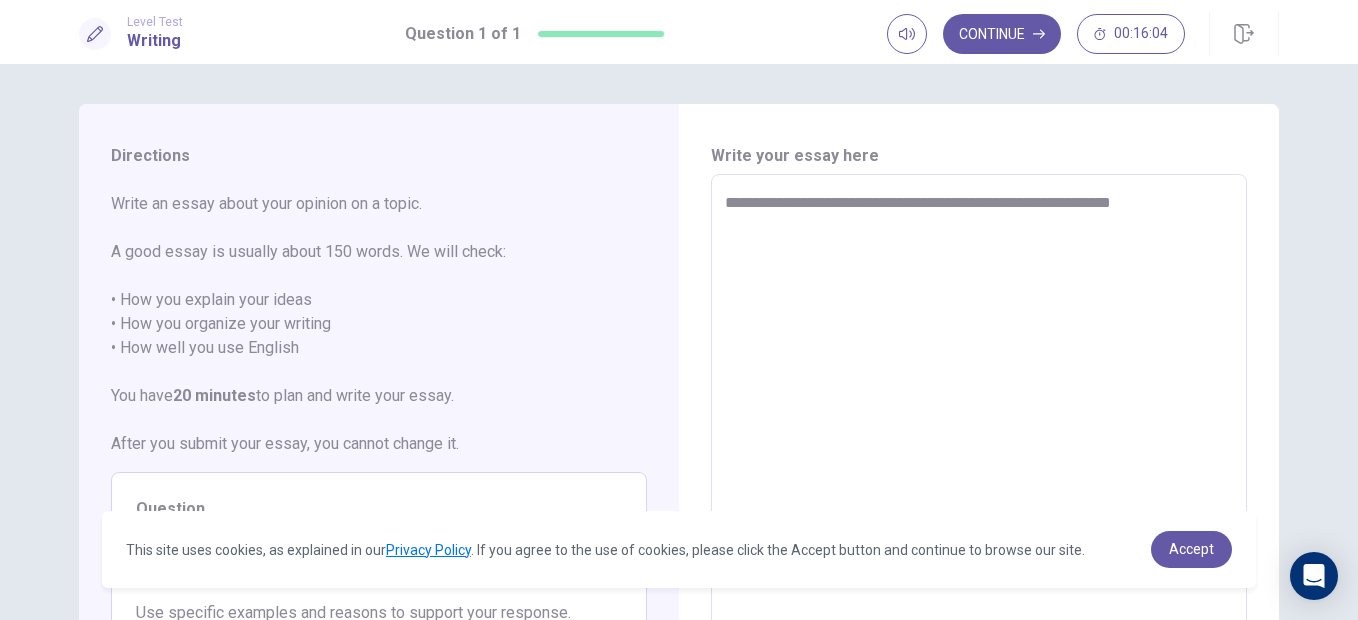 type on "*" 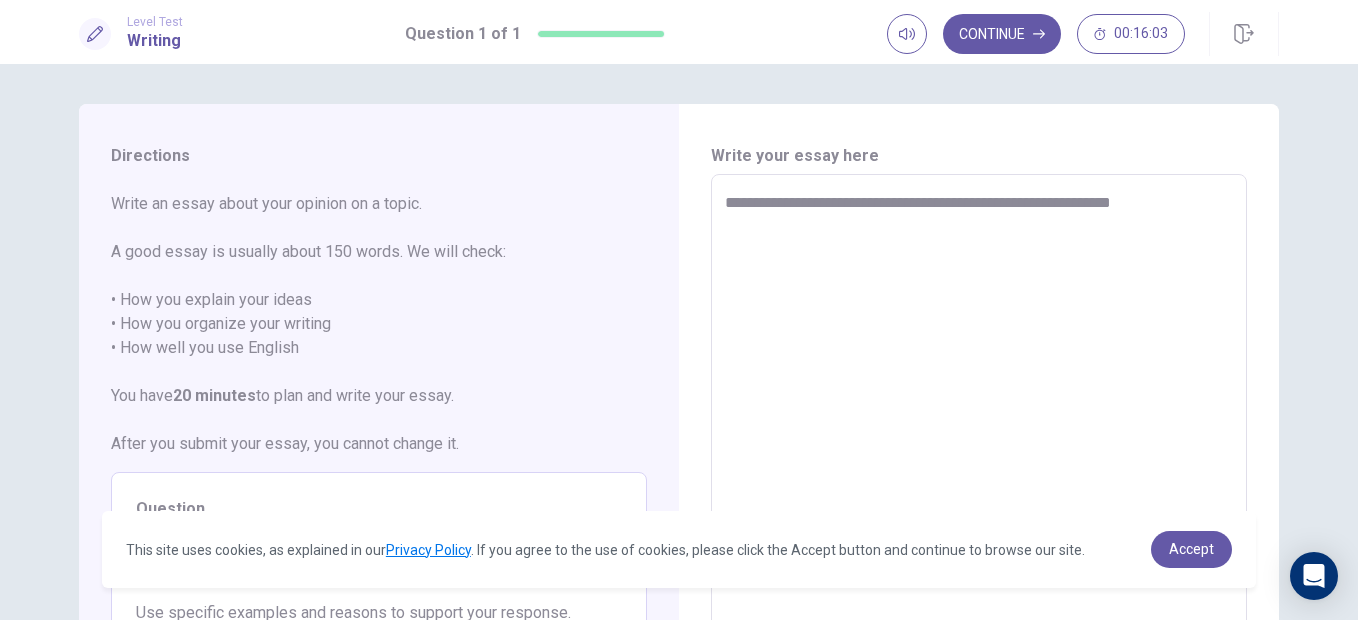 type on "**********" 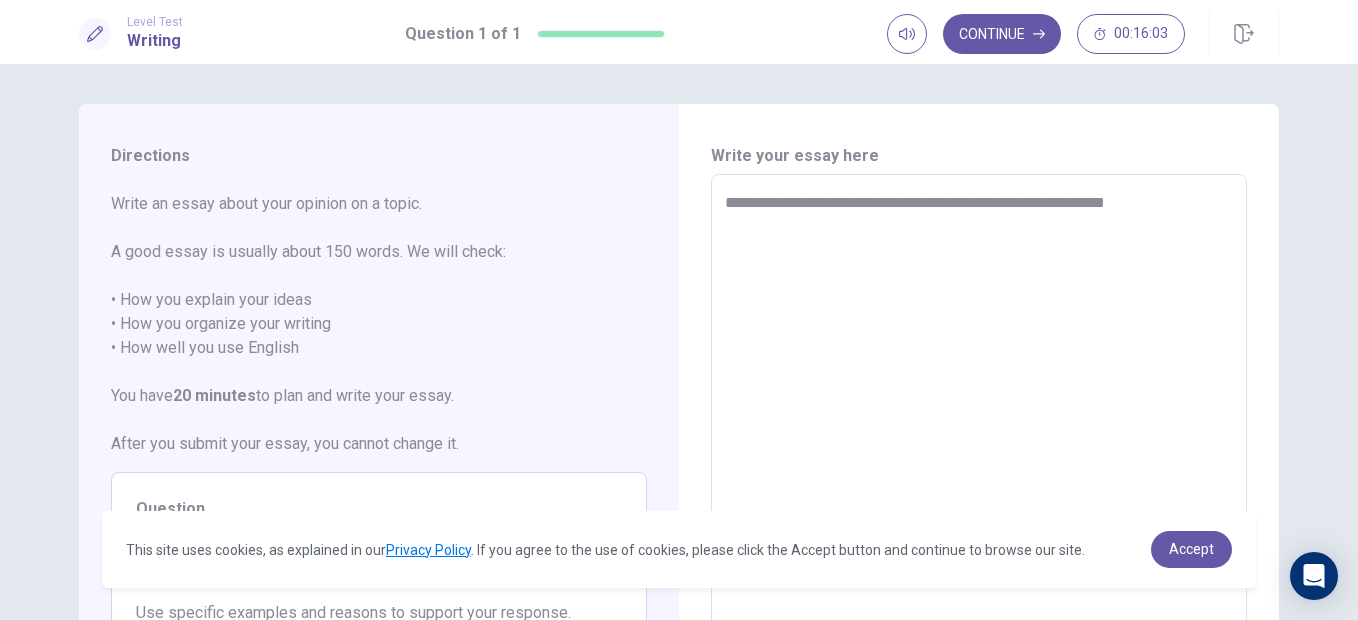 type on "*" 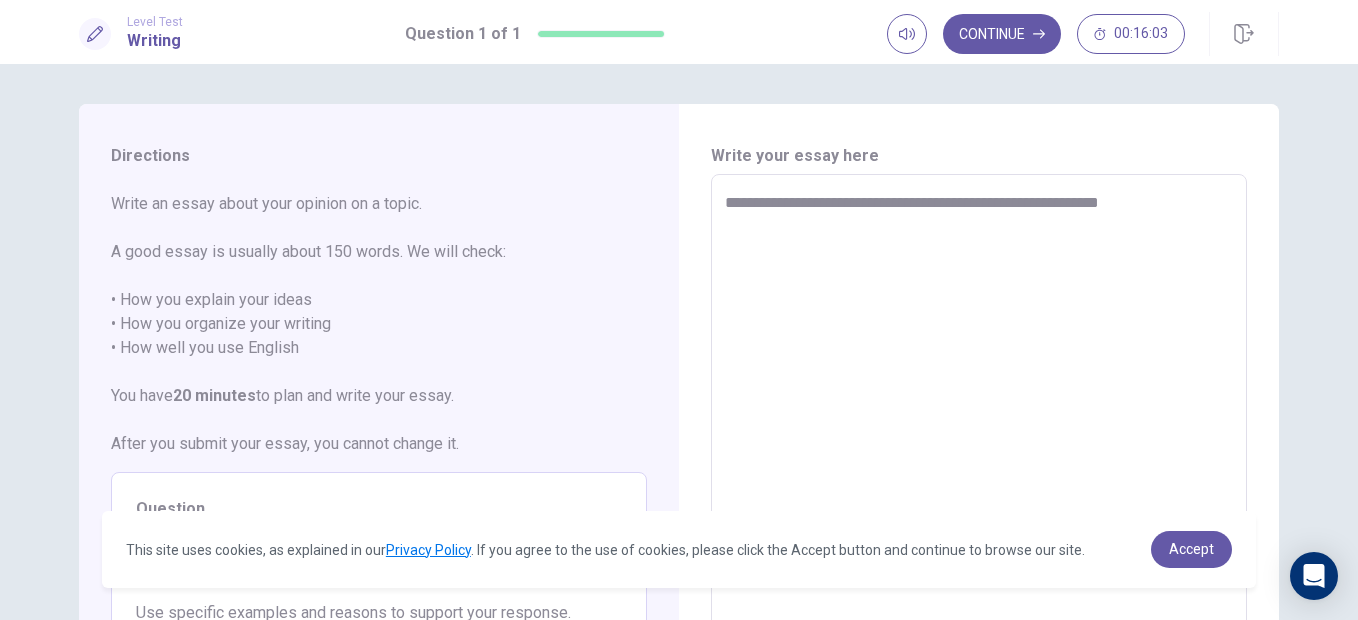 type on "*" 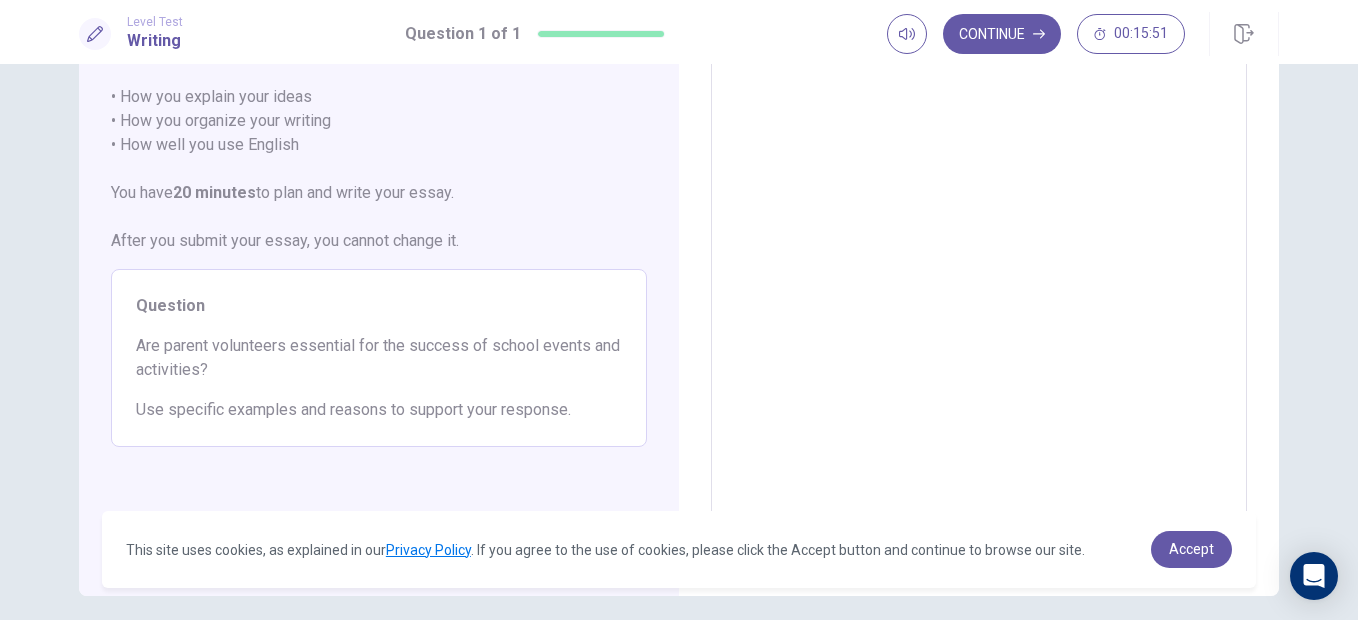 scroll, scrollTop: 262, scrollLeft: 0, axis: vertical 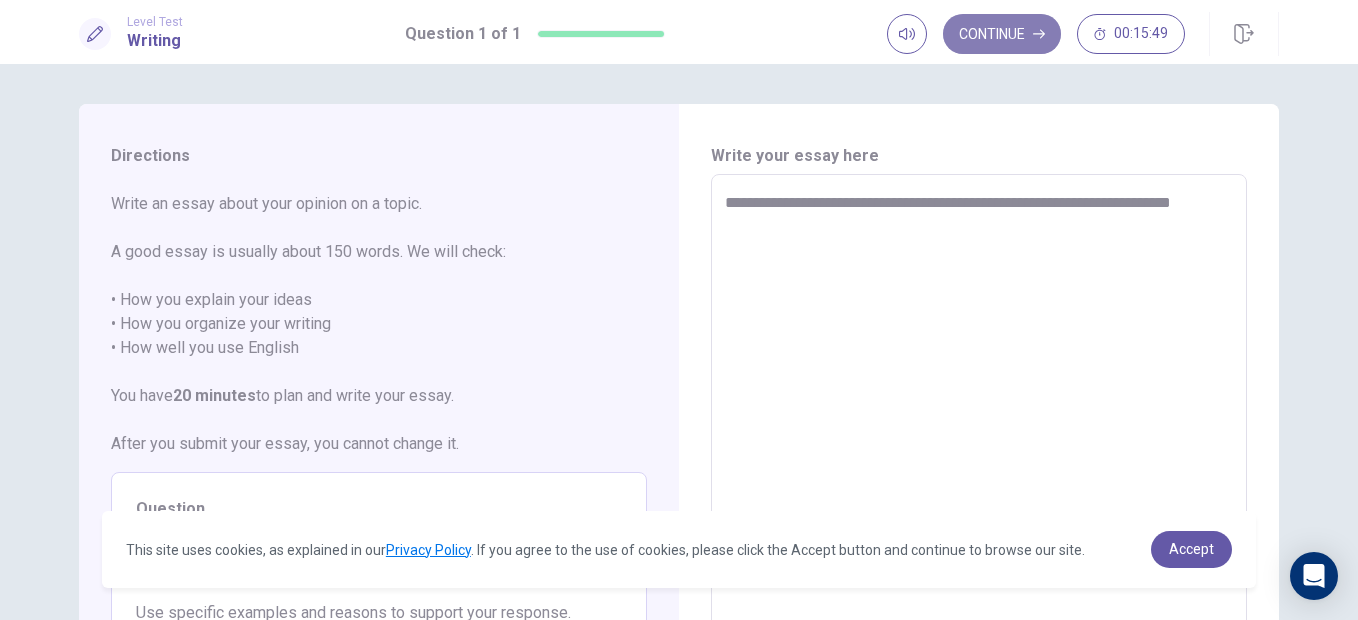 click on "Continue" at bounding box center [1002, 34] 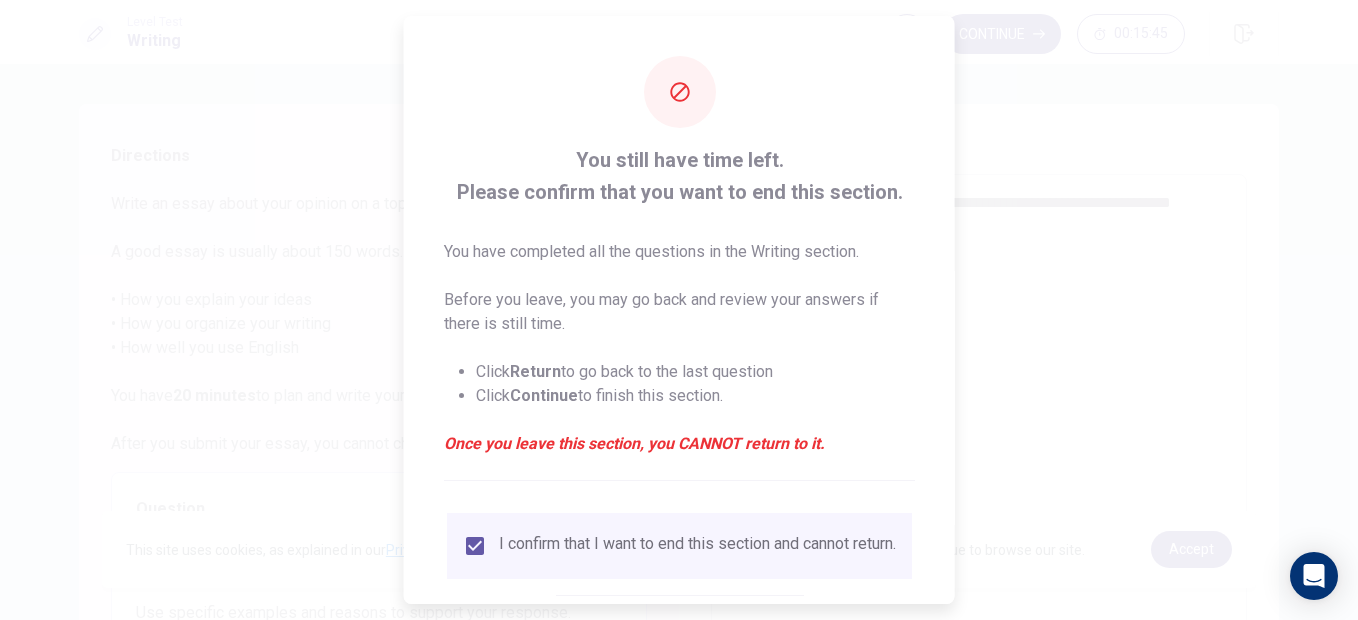 scroll, scrollTop: 126, scrollLeft: 0, axis: vertical 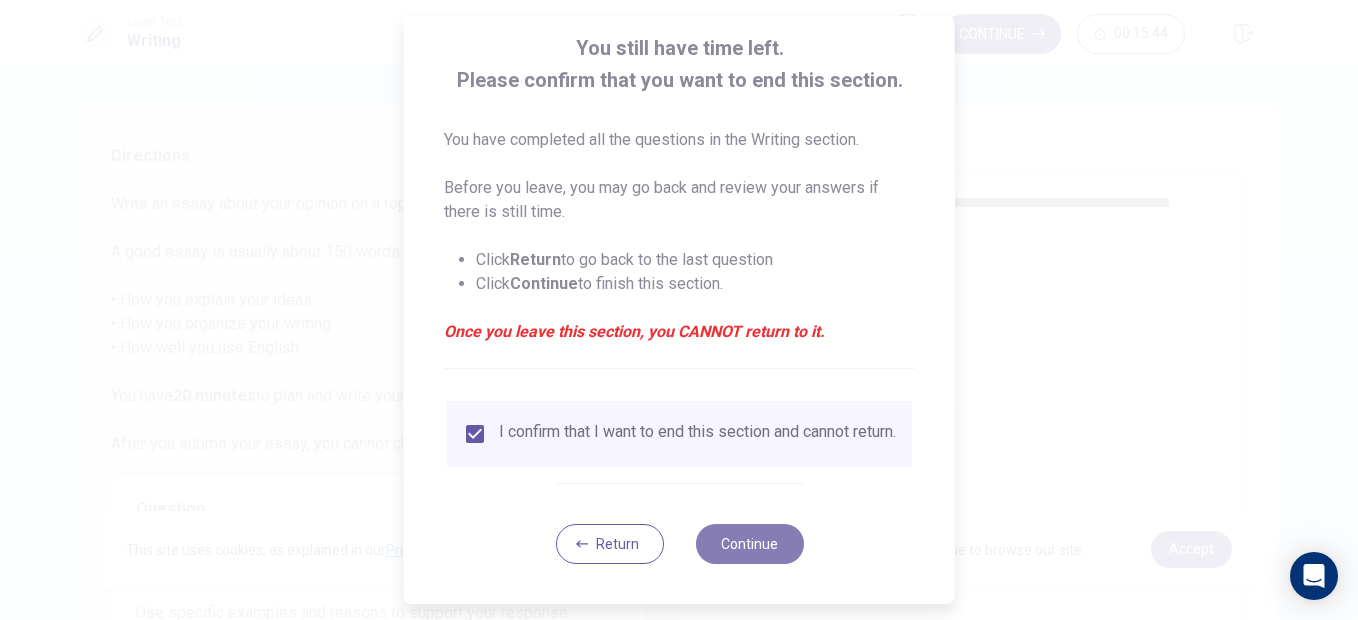 click on "Continue" at bounding box center (749, 544) 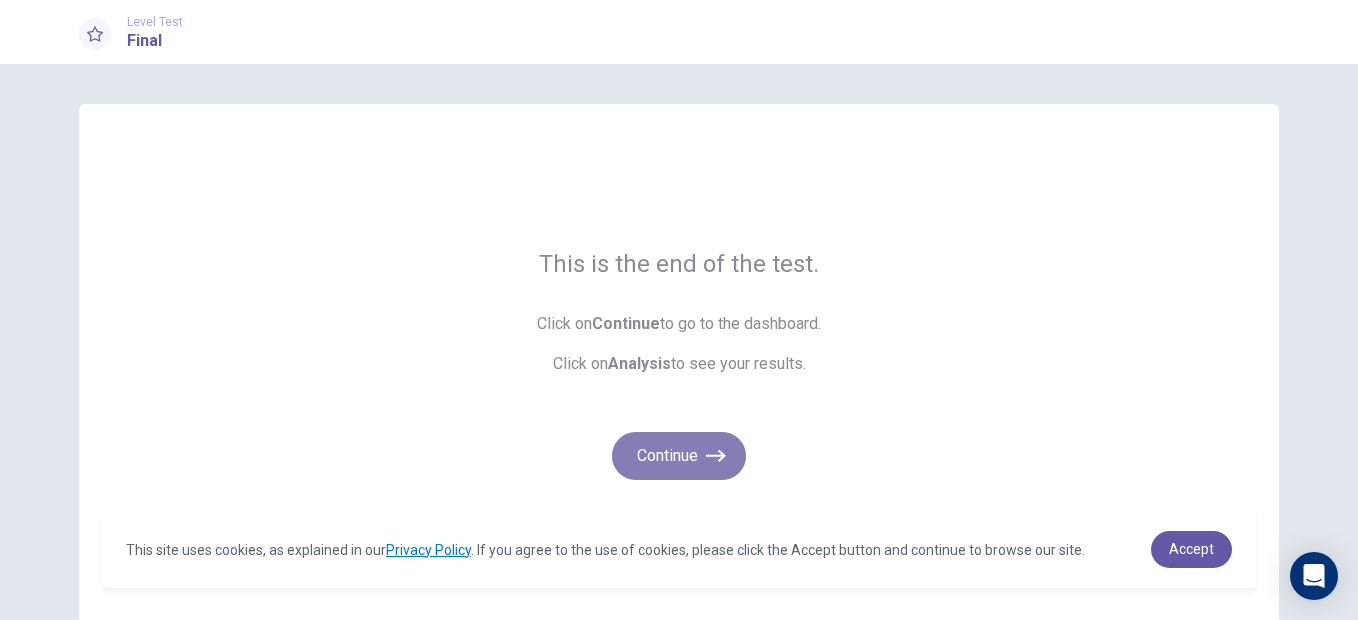 click 